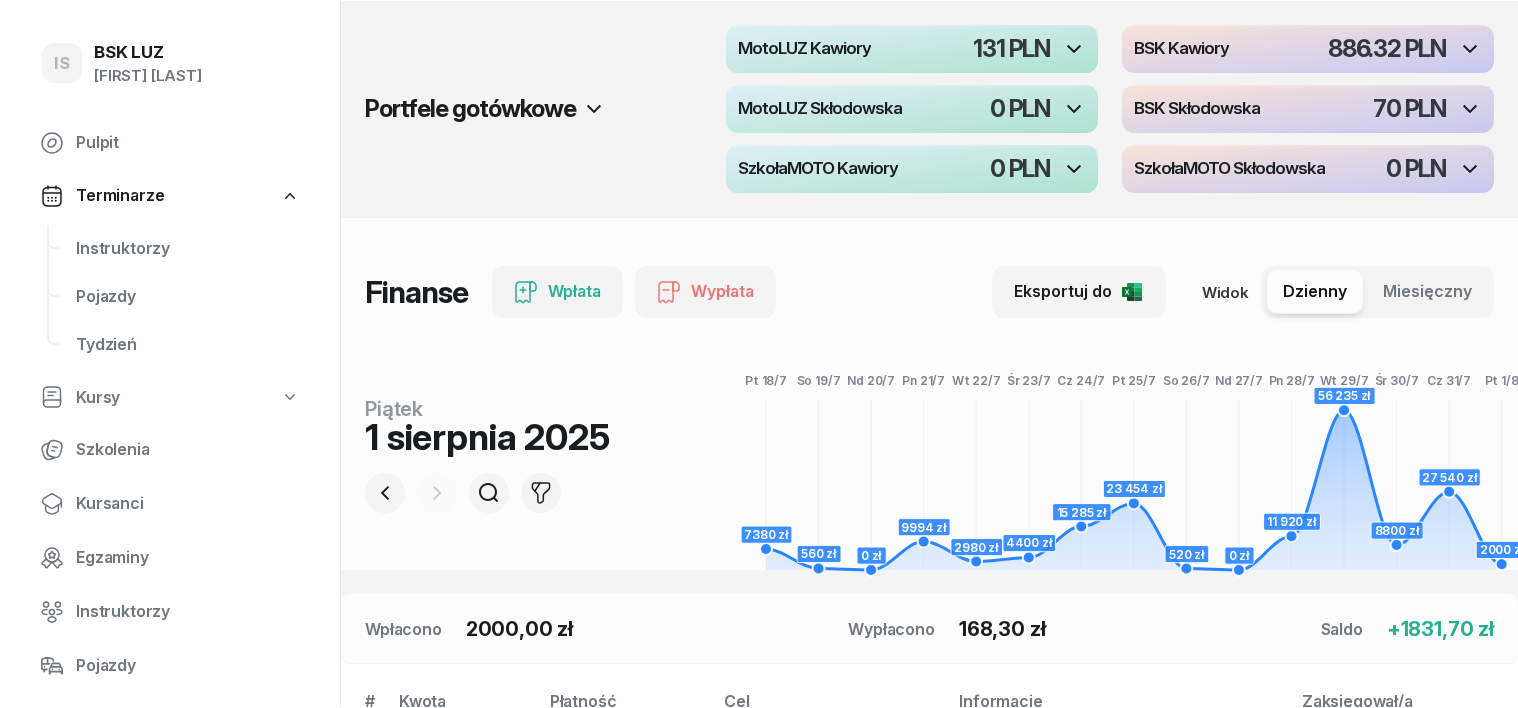 scroll, scrollTop: 0, scrollLeft: 0, axis: both 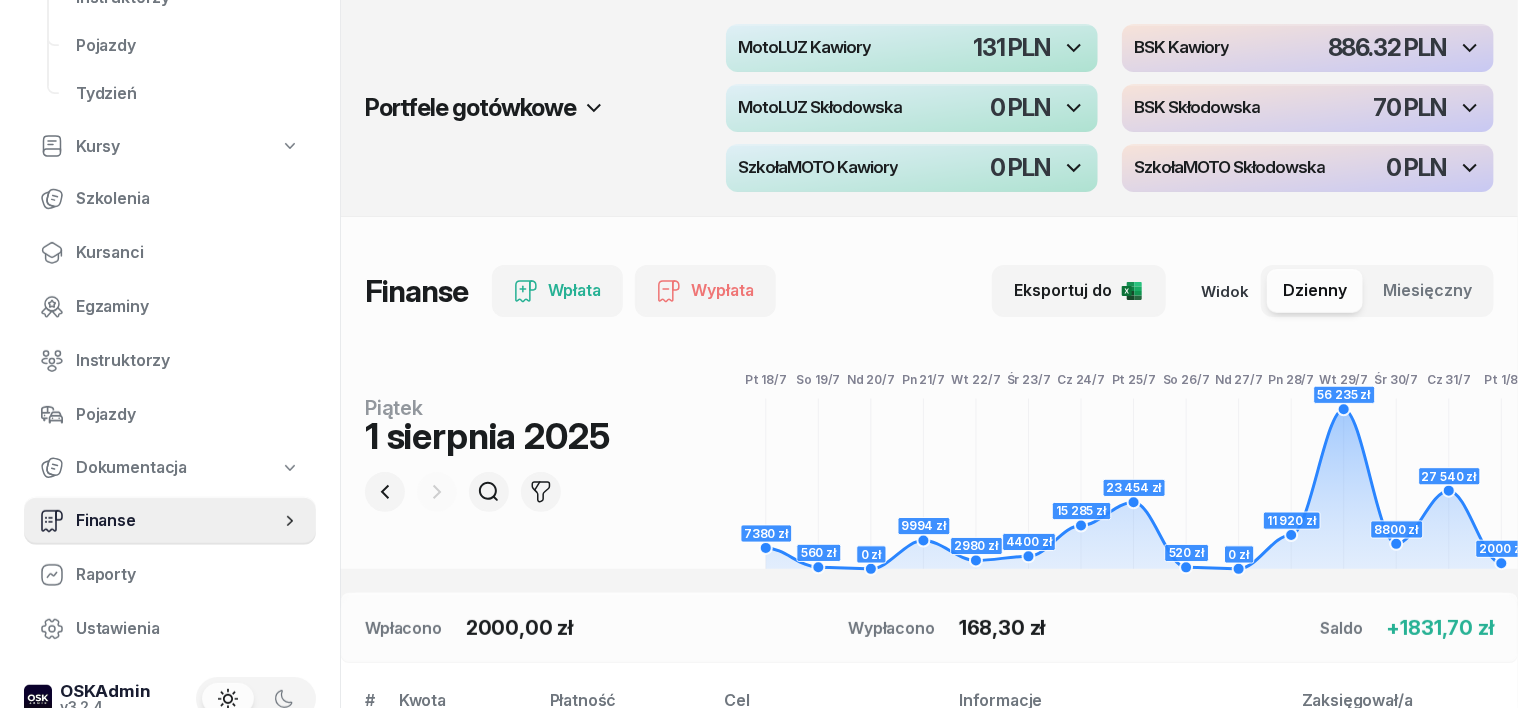 click on "Finanse" at bounding box center (178, 521) 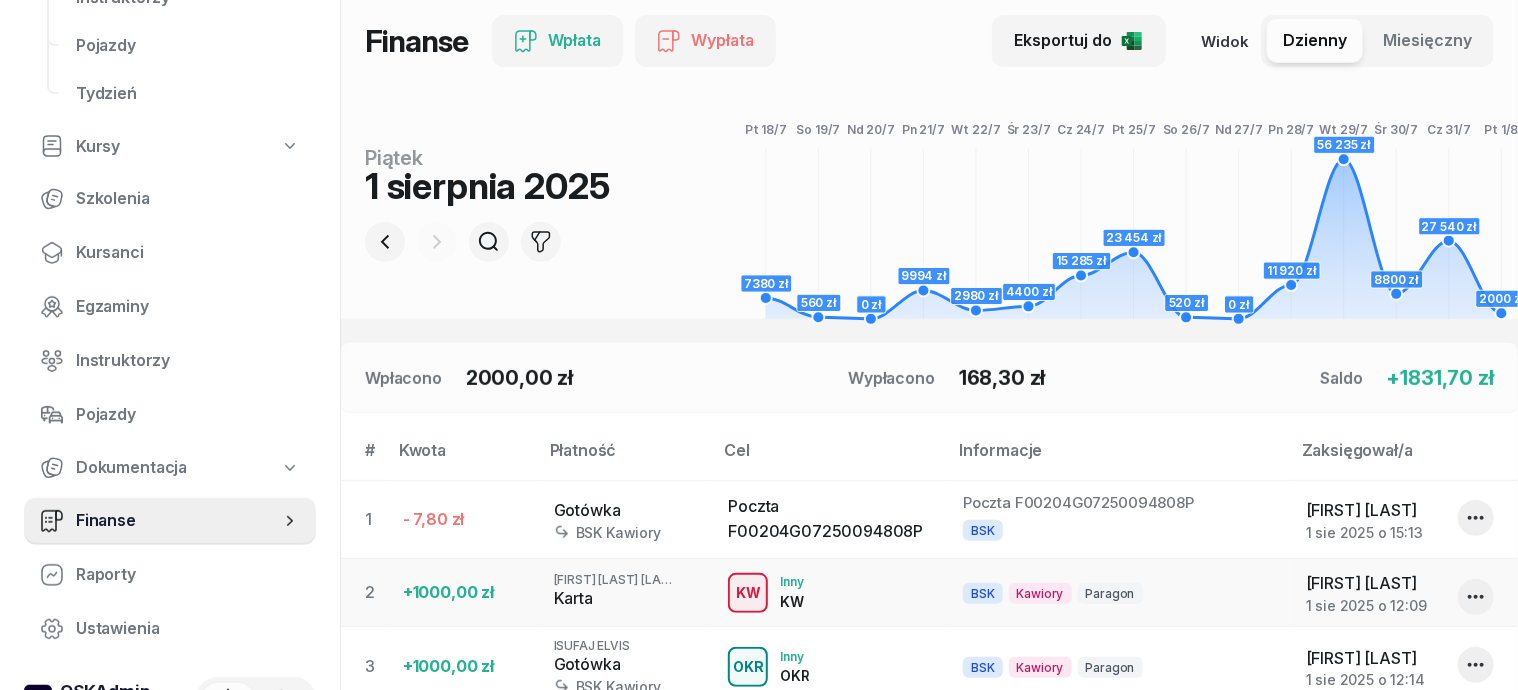 scroll, scrollTop: 375, scrollLeft: 0, axis: vertical 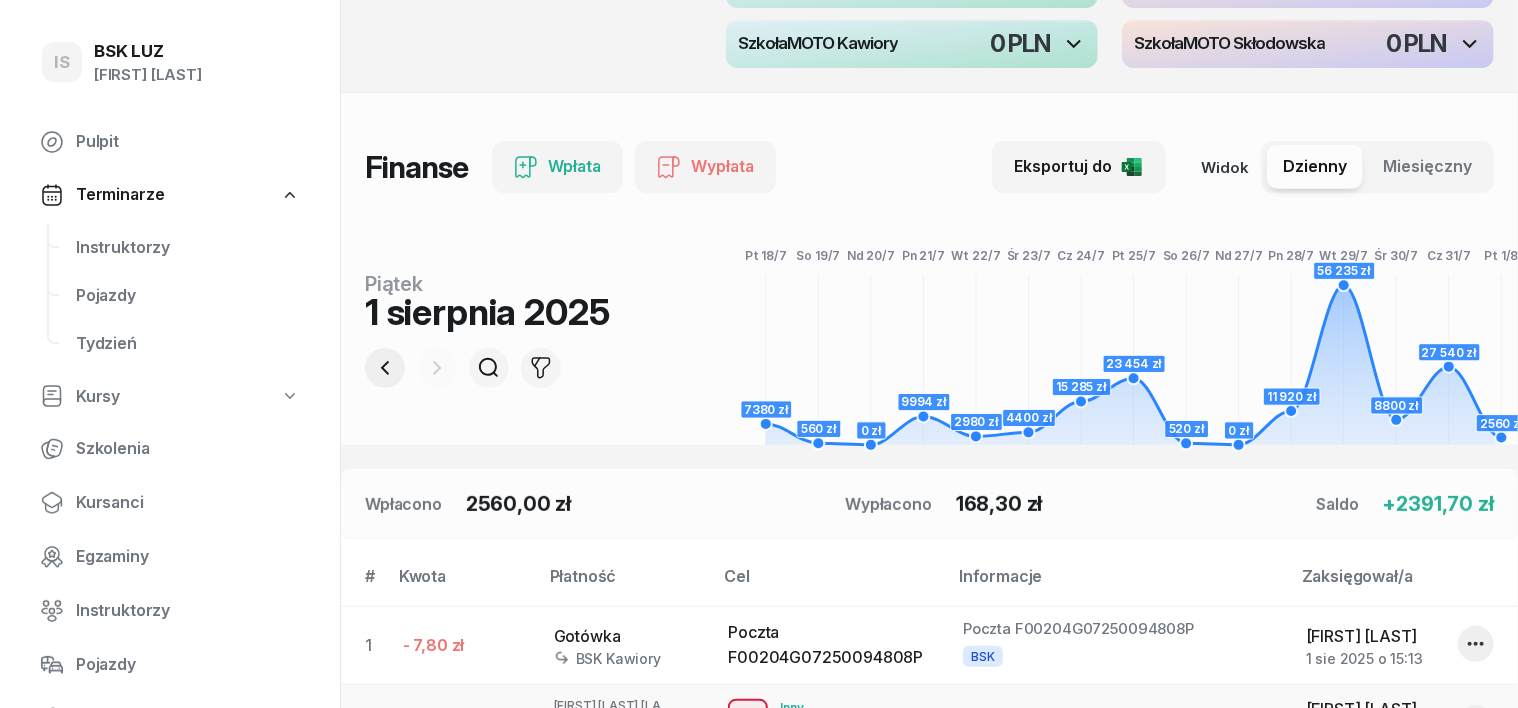 click 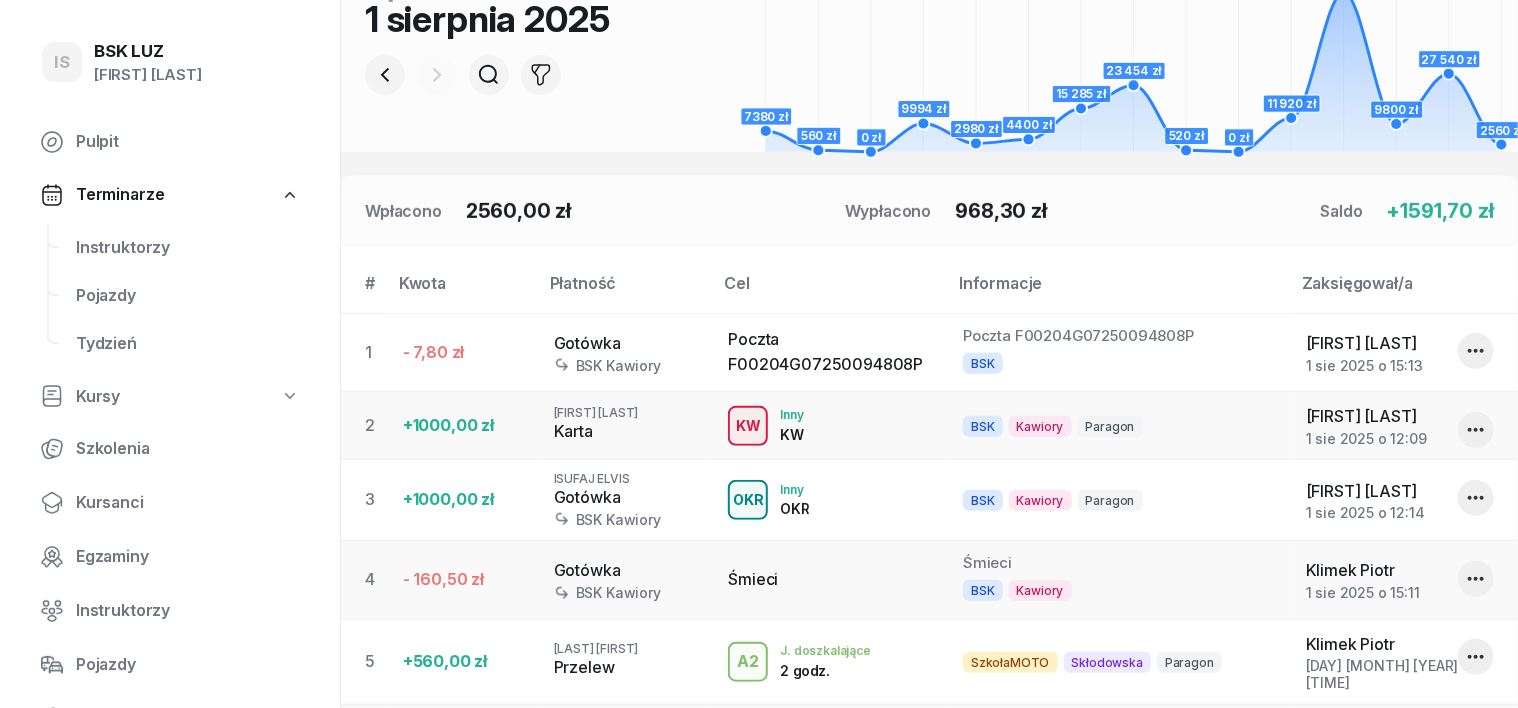 scroll, scrollTop: 0, scrollLeft: 0, axis: both 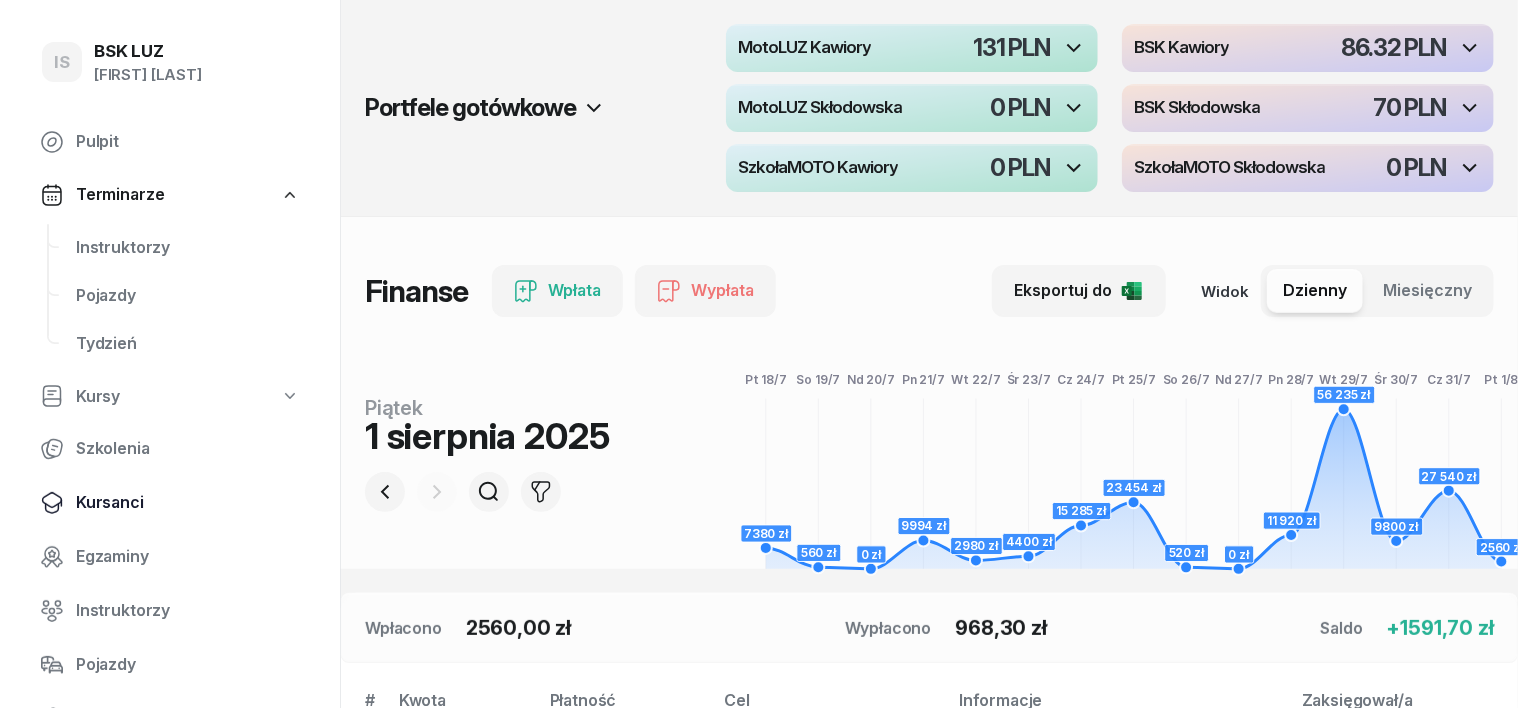 click on "Kursanci" at bounding box center [188, 503] 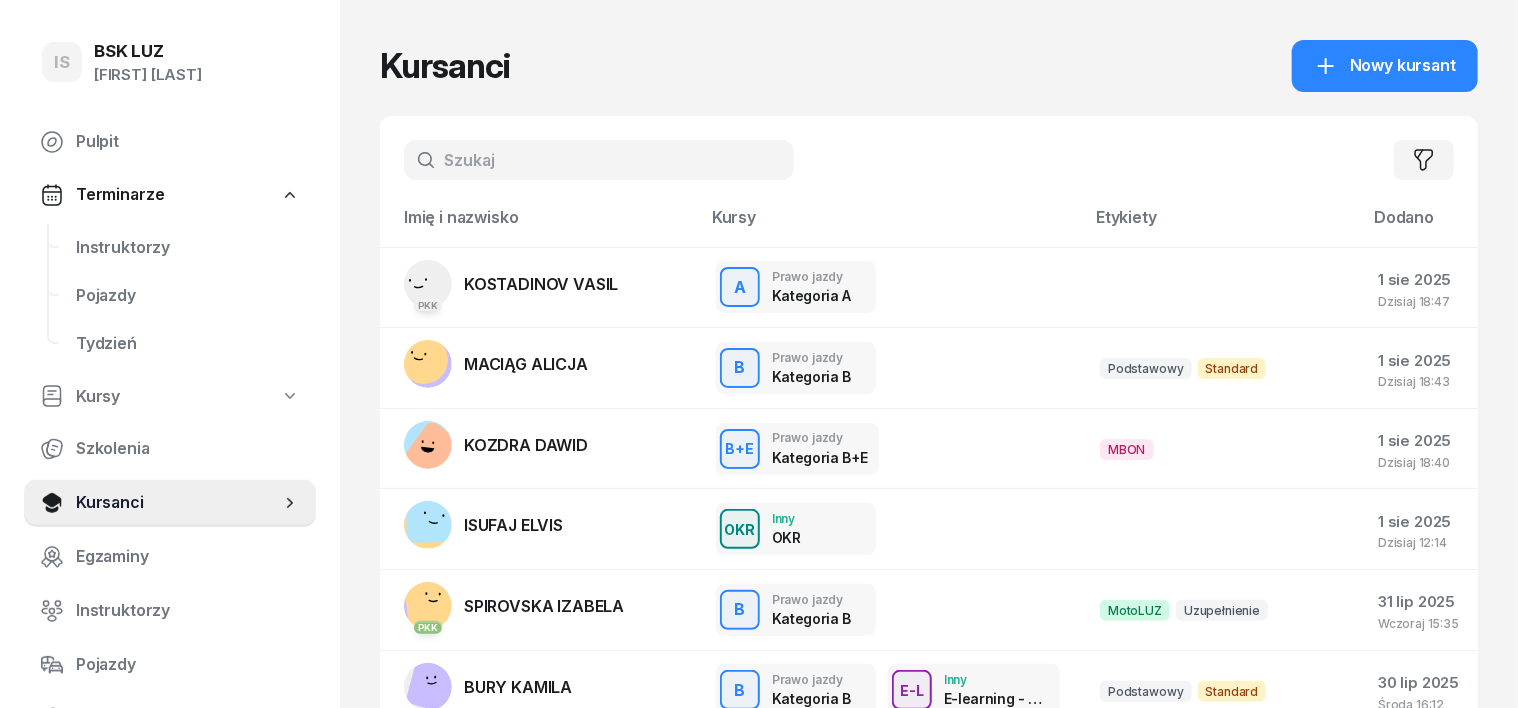 drag, startPoint x: 399, startPoint y: 156, endPoint x: 412, endPoint y: 183, distance: 29.966648 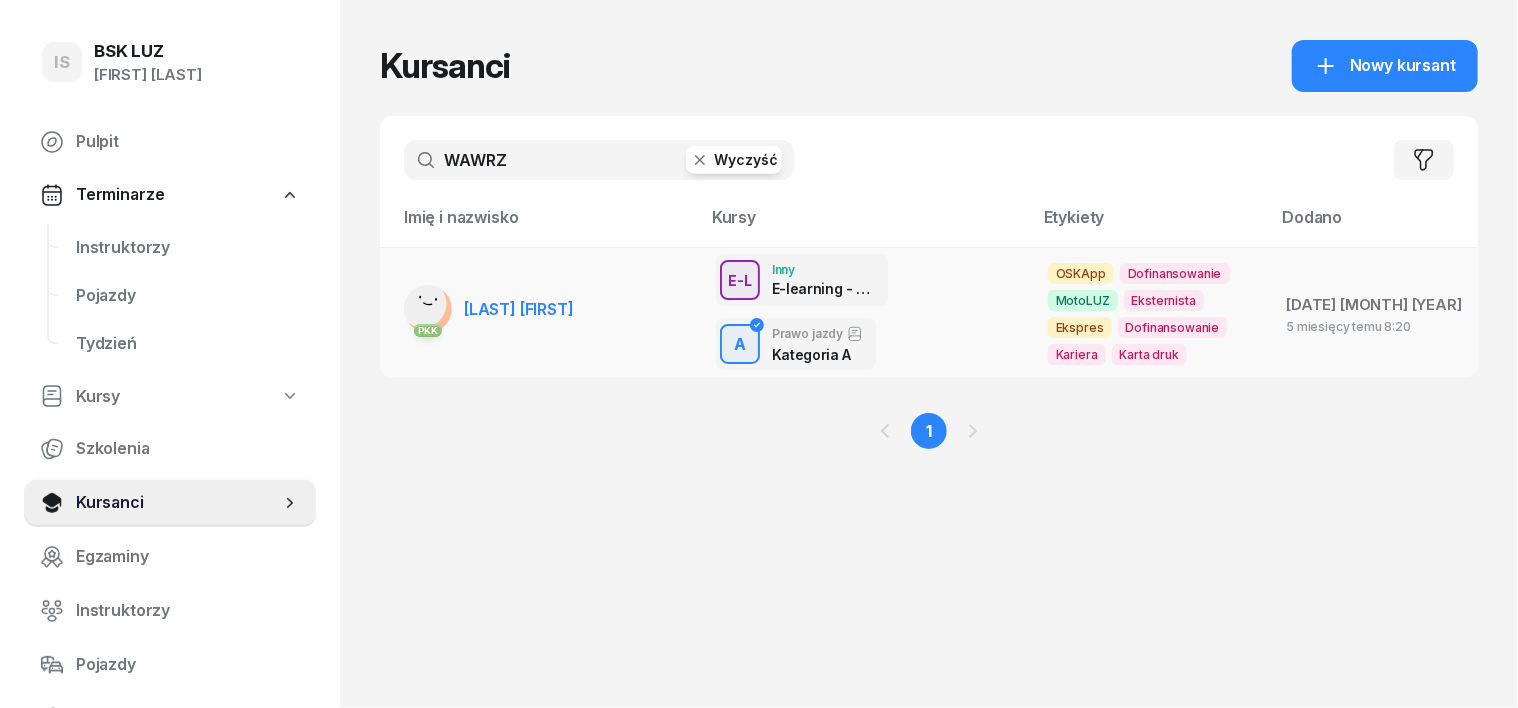 type on "WAWRZ" 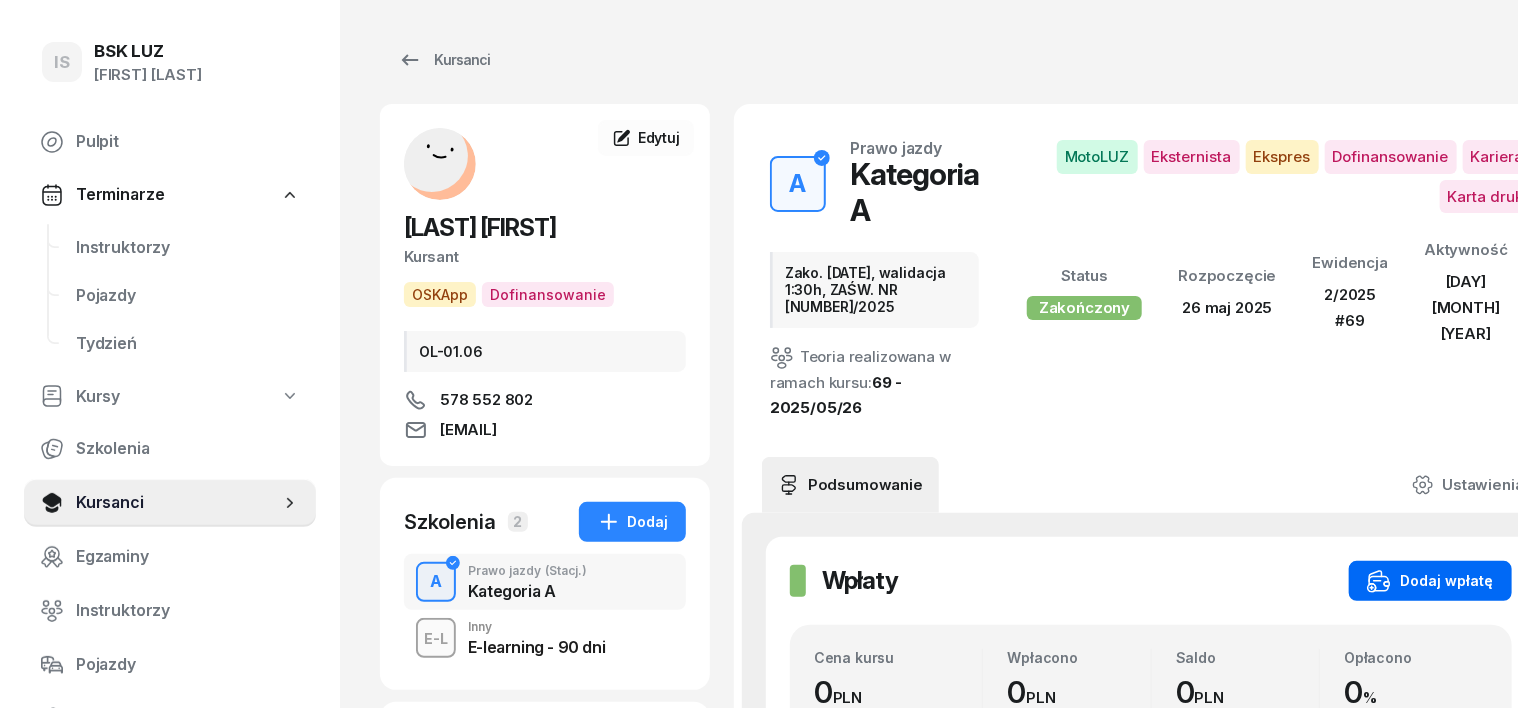 click on "Dodaj wpłatę" at bounding box center [1430, 581] 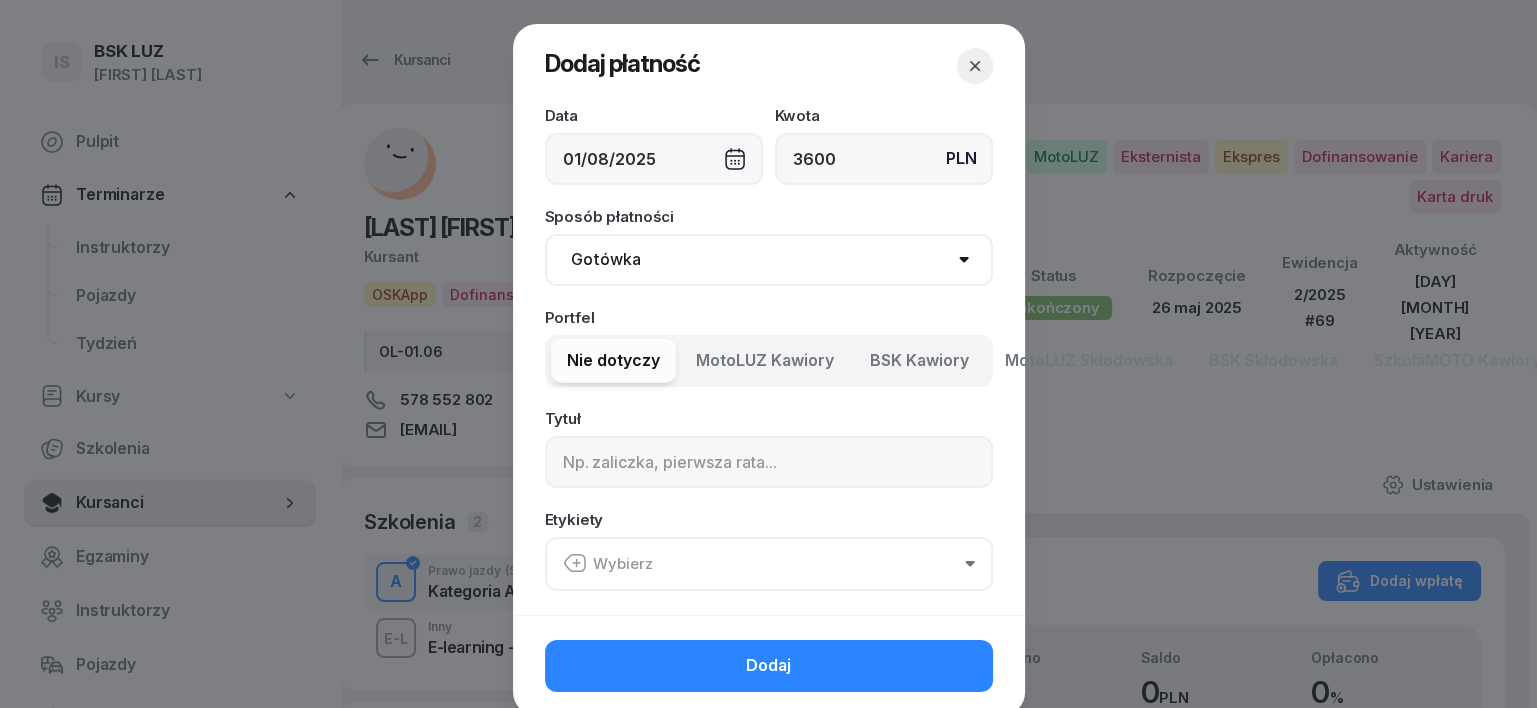 type on "3600" 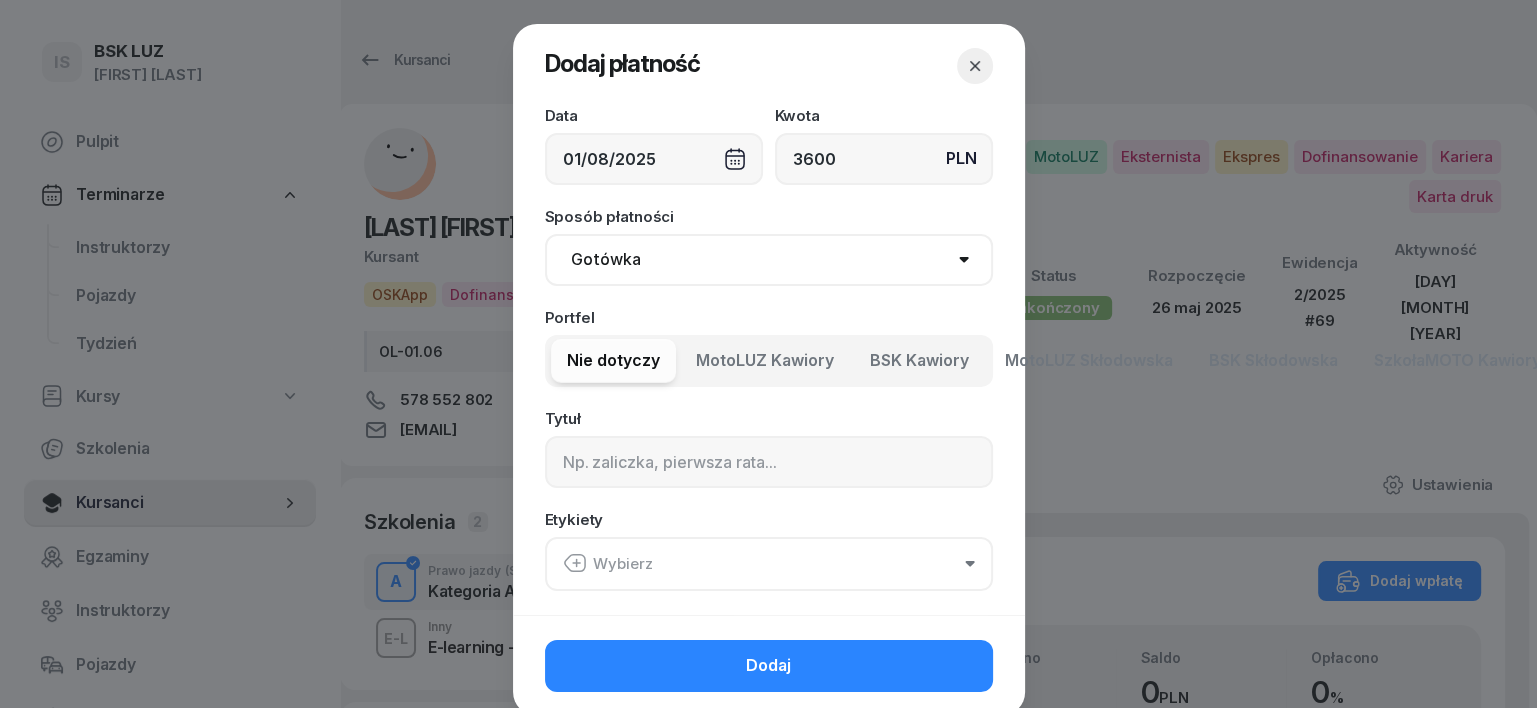 select on "transfer" 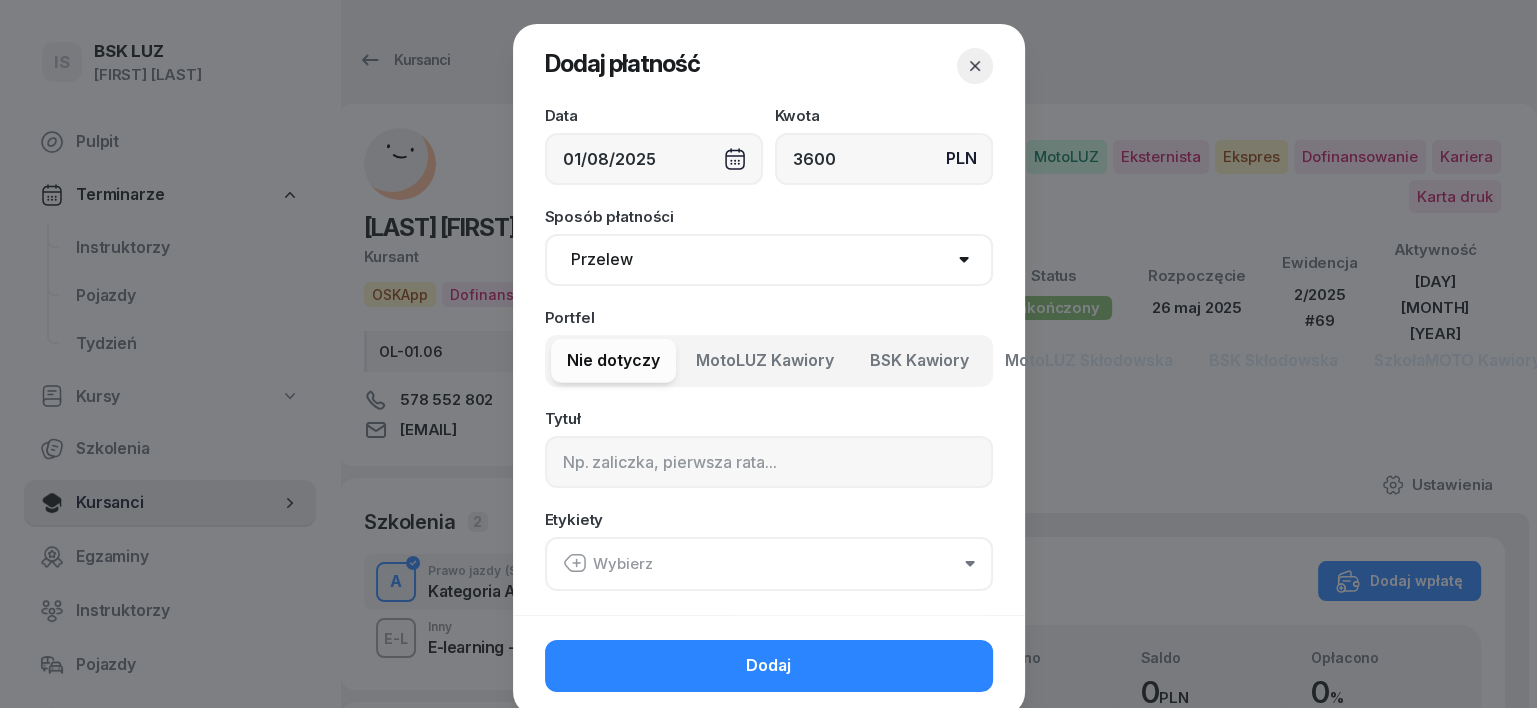click on "Gotówka Karta Przelew Płatności online BLIK" at bounding box center [769, 260] 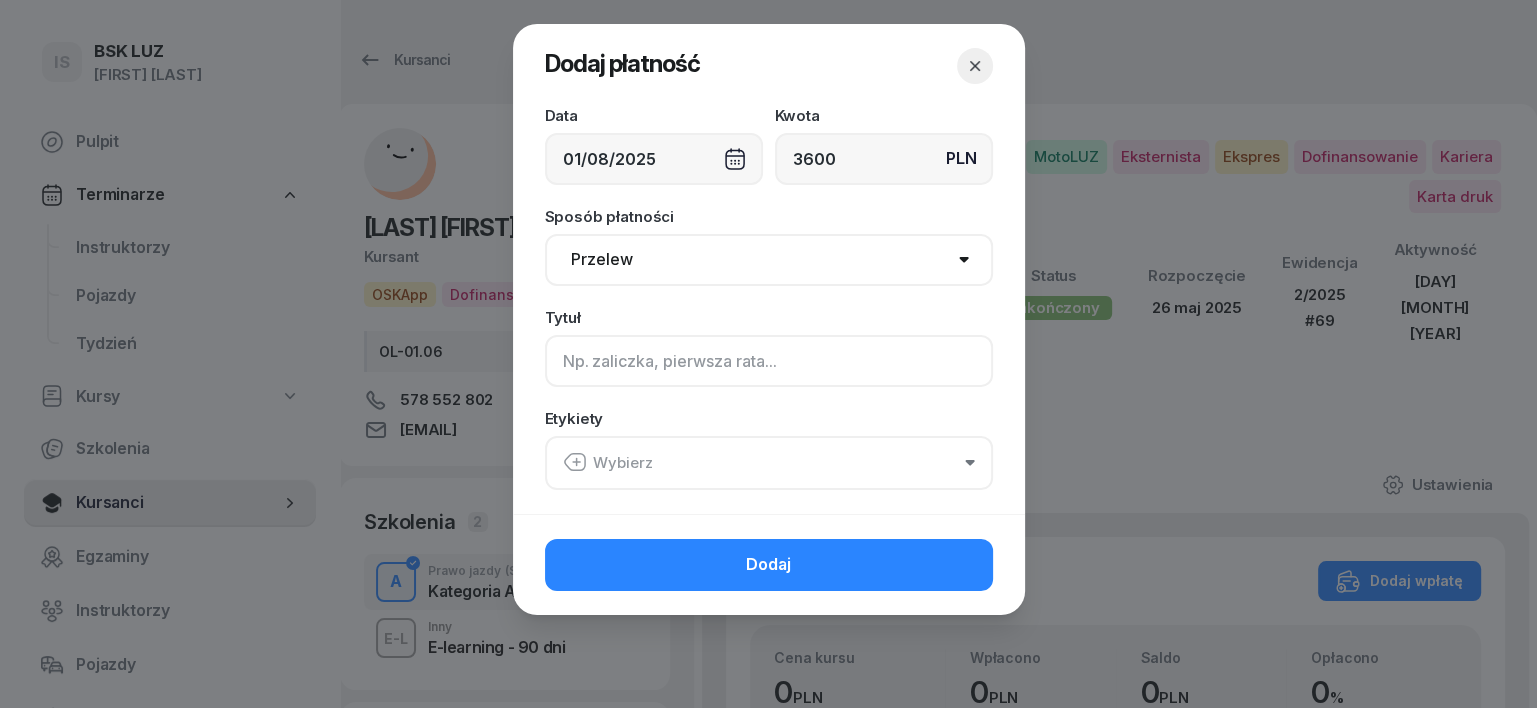 click 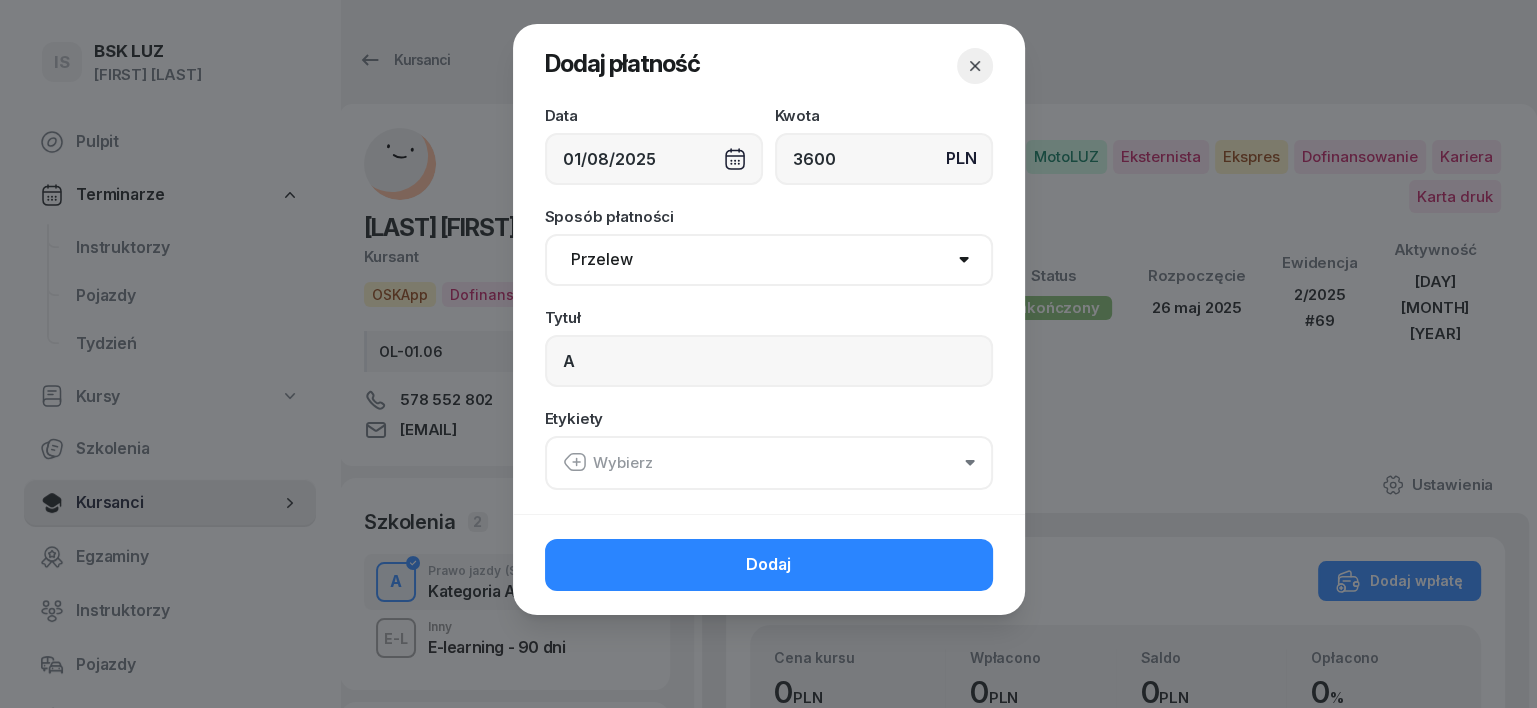 click 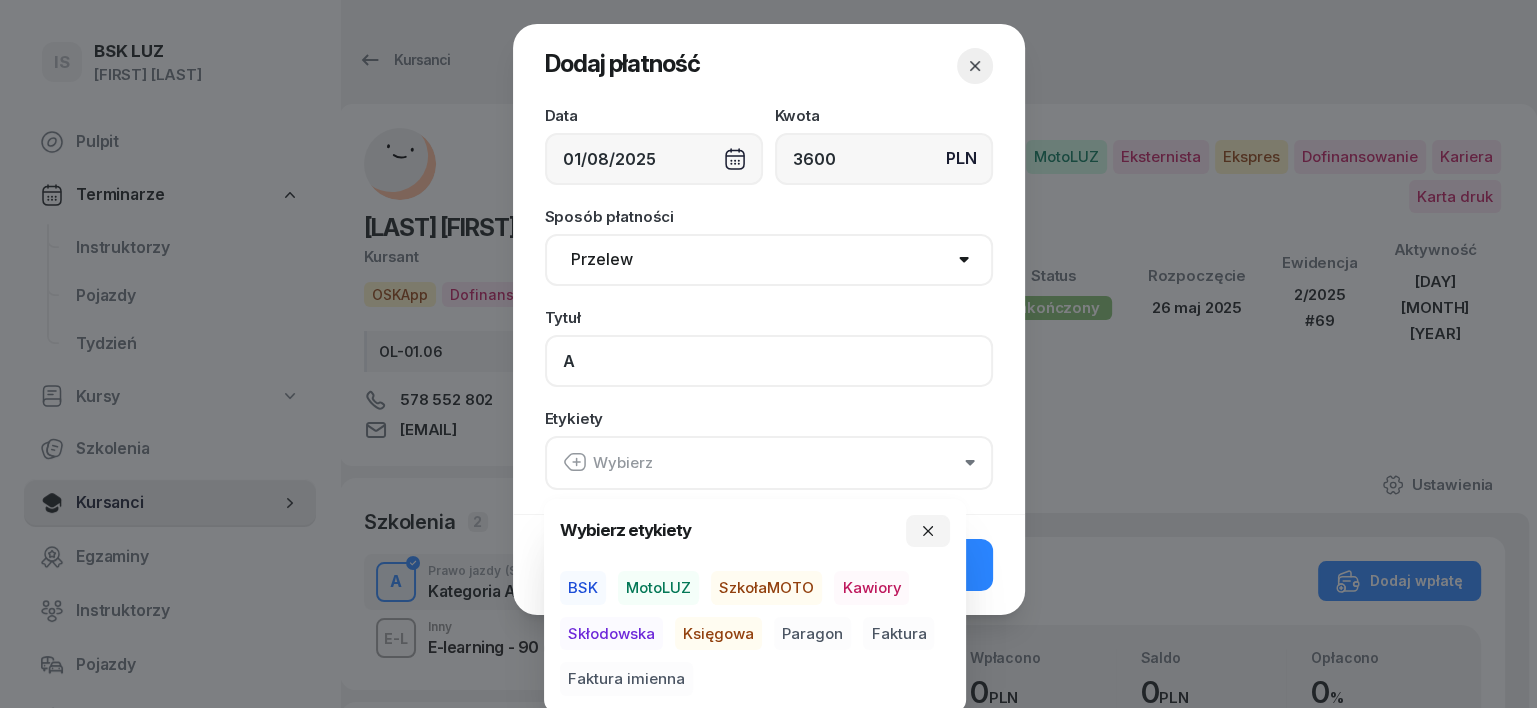 click on "A" 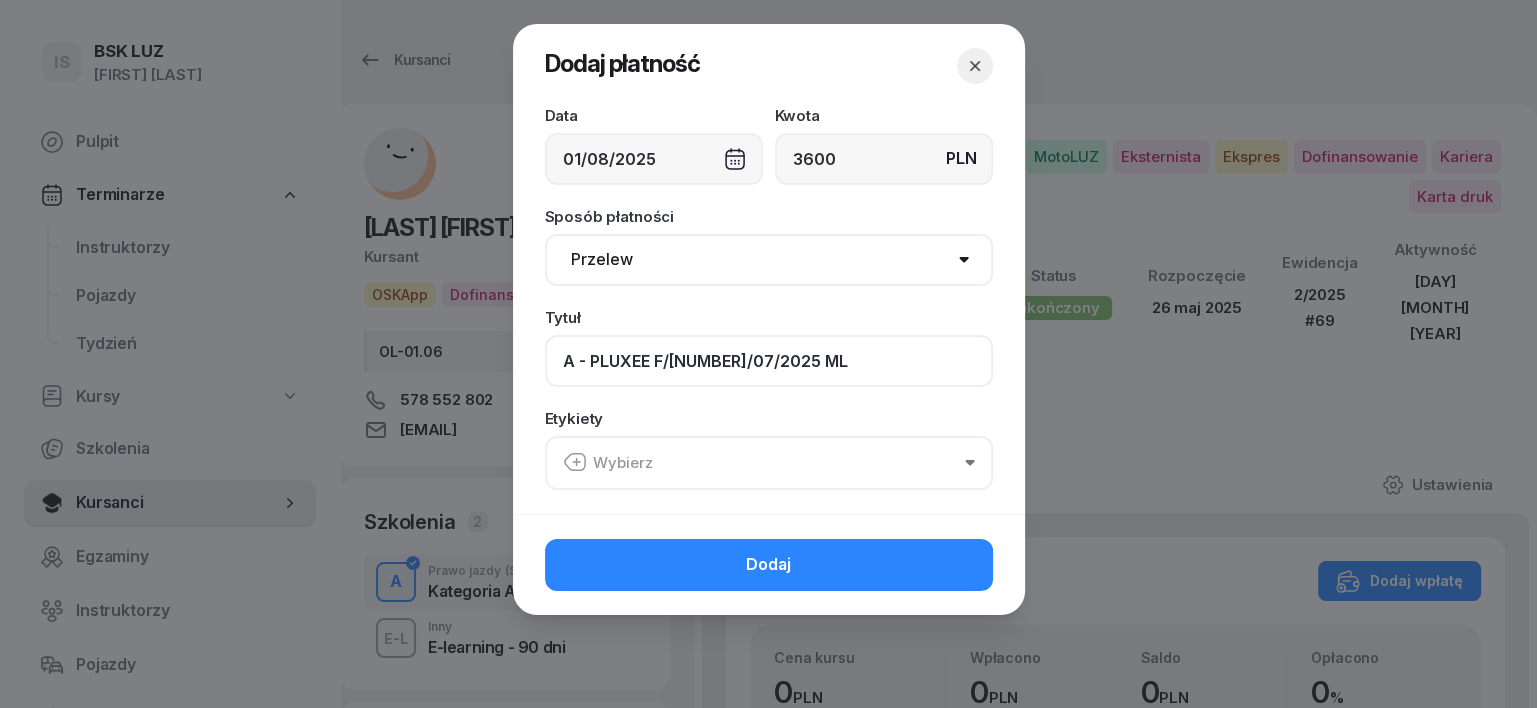 type on "A - PLUXEE F/[NUMBER]/07/2025 ML" 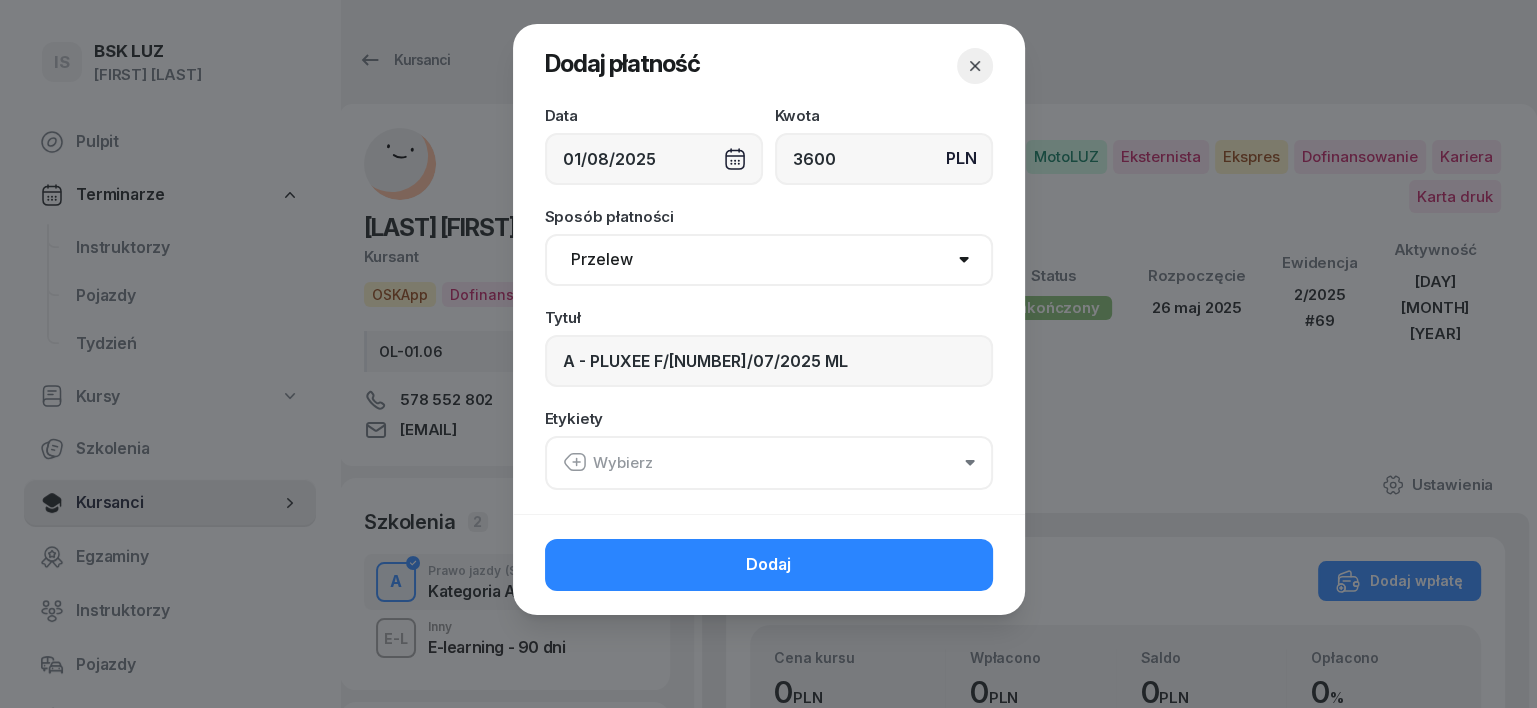 click 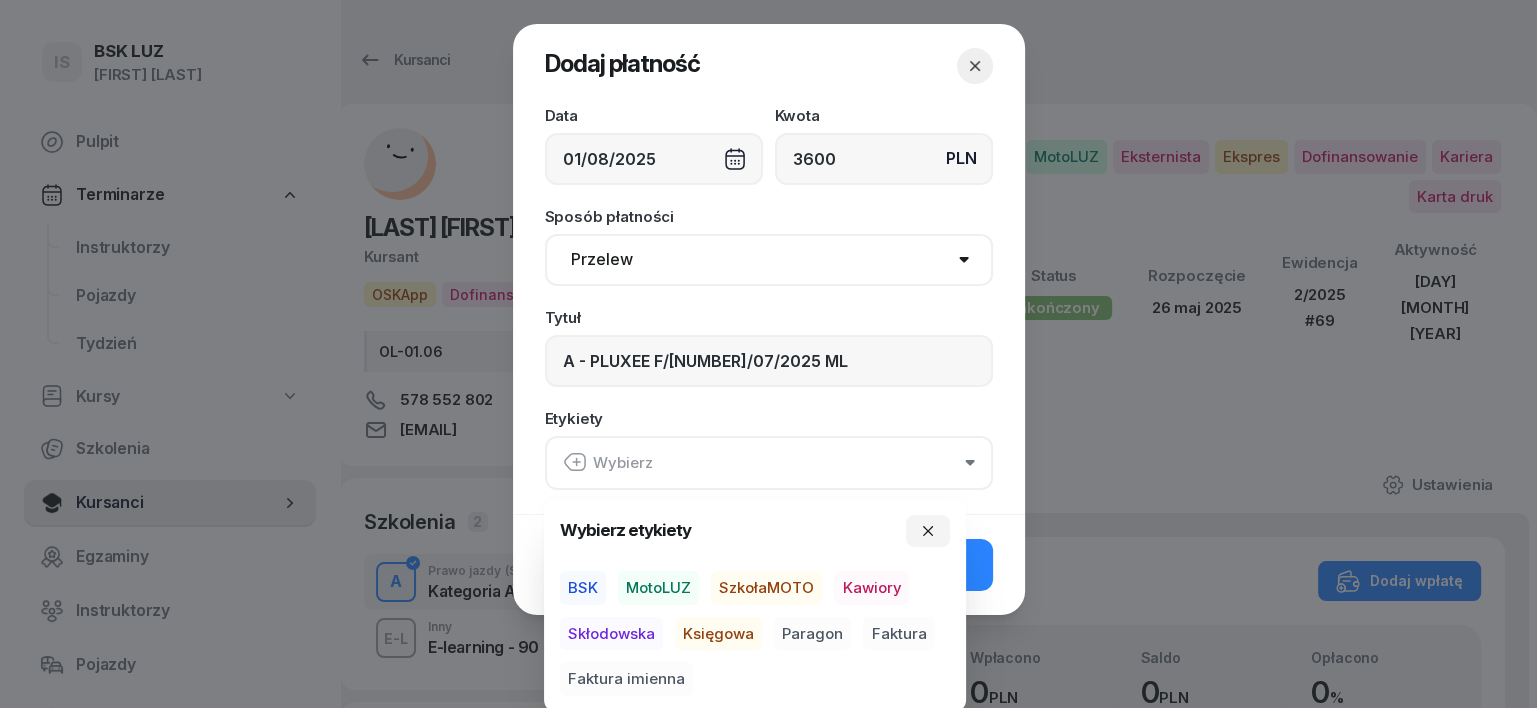 drag, startPoint x: 676, startPoint y: 585, endPoint x: 668, endPoint y: 608, distance: 24.351591 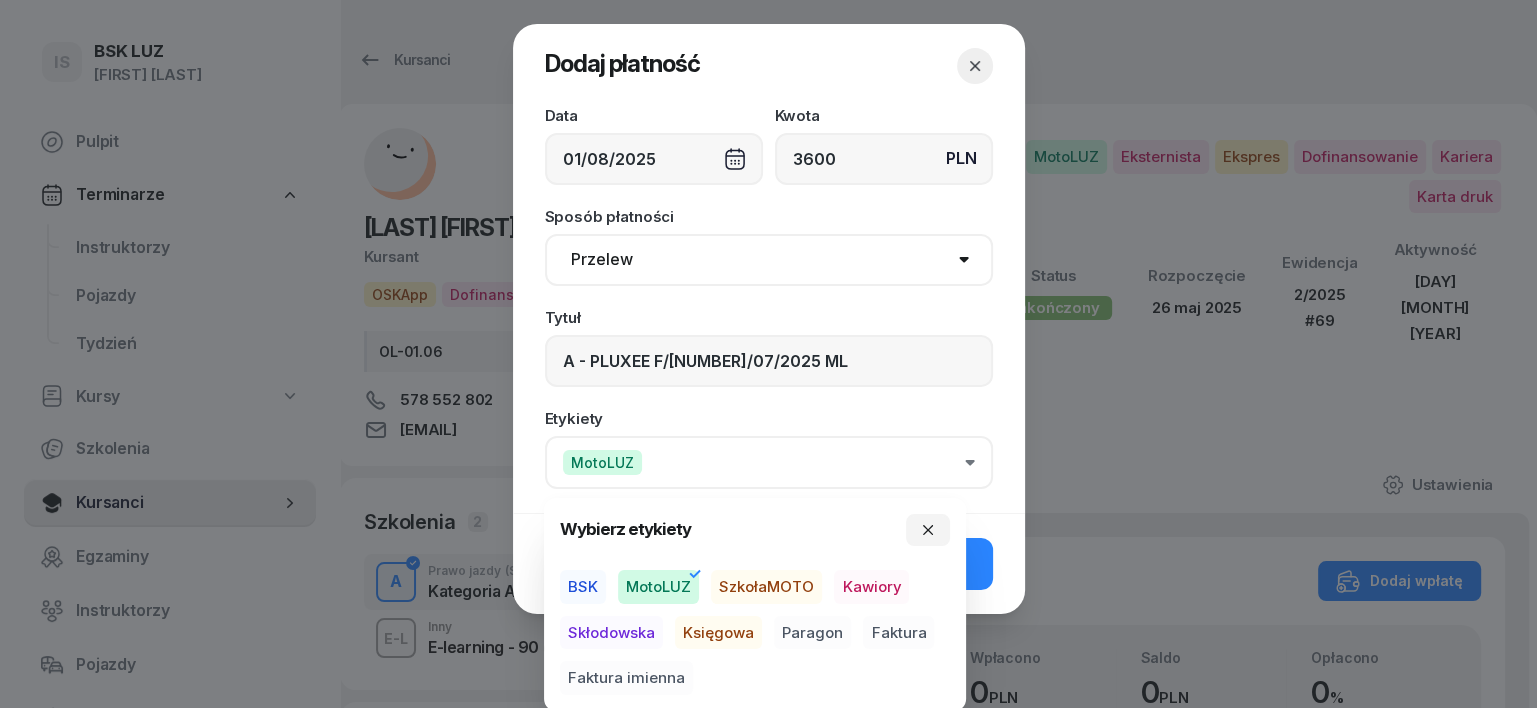 drag, startPoint x: 694, startPoint y: 634, endPoint x: 809, endPoint y: 704, distance: 134.62912 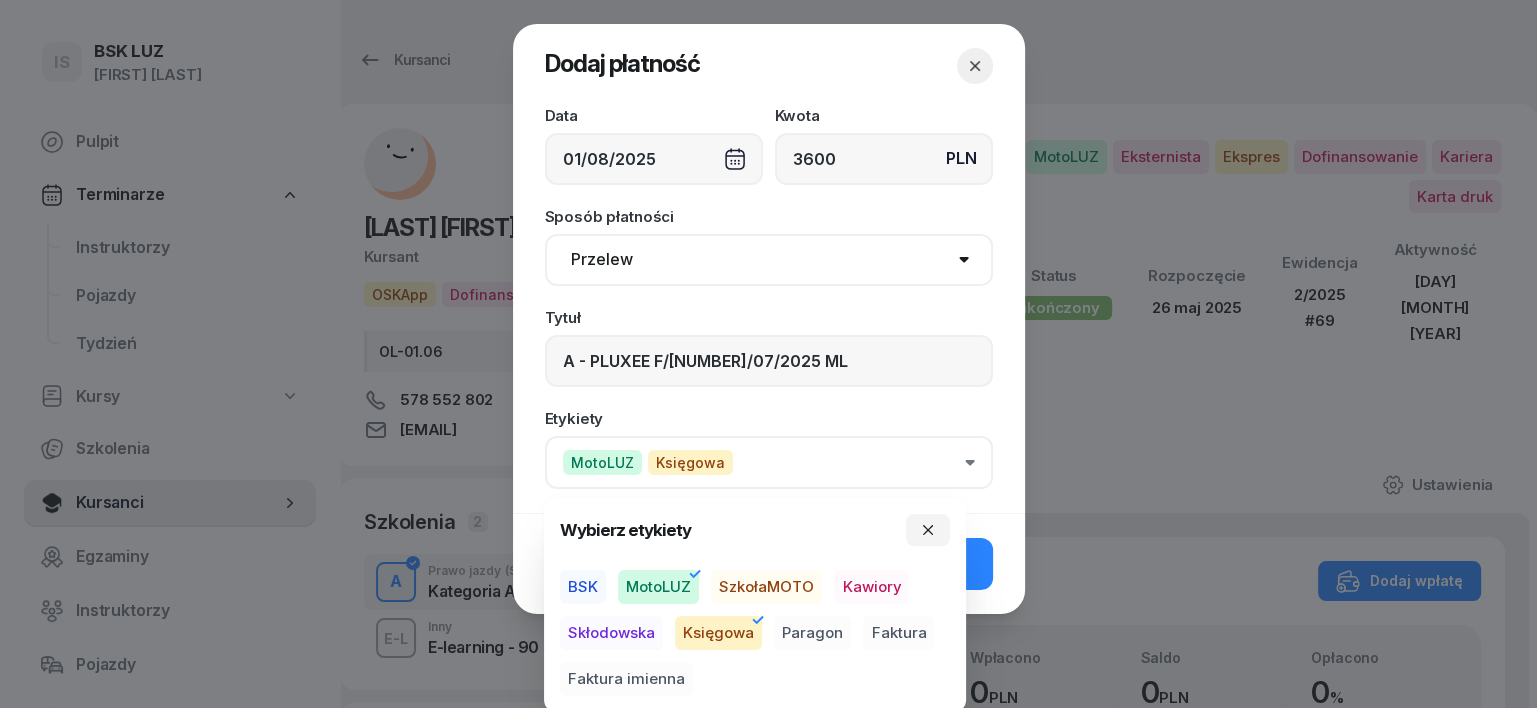 click on "Faktura" at bounding box center [898, 633] 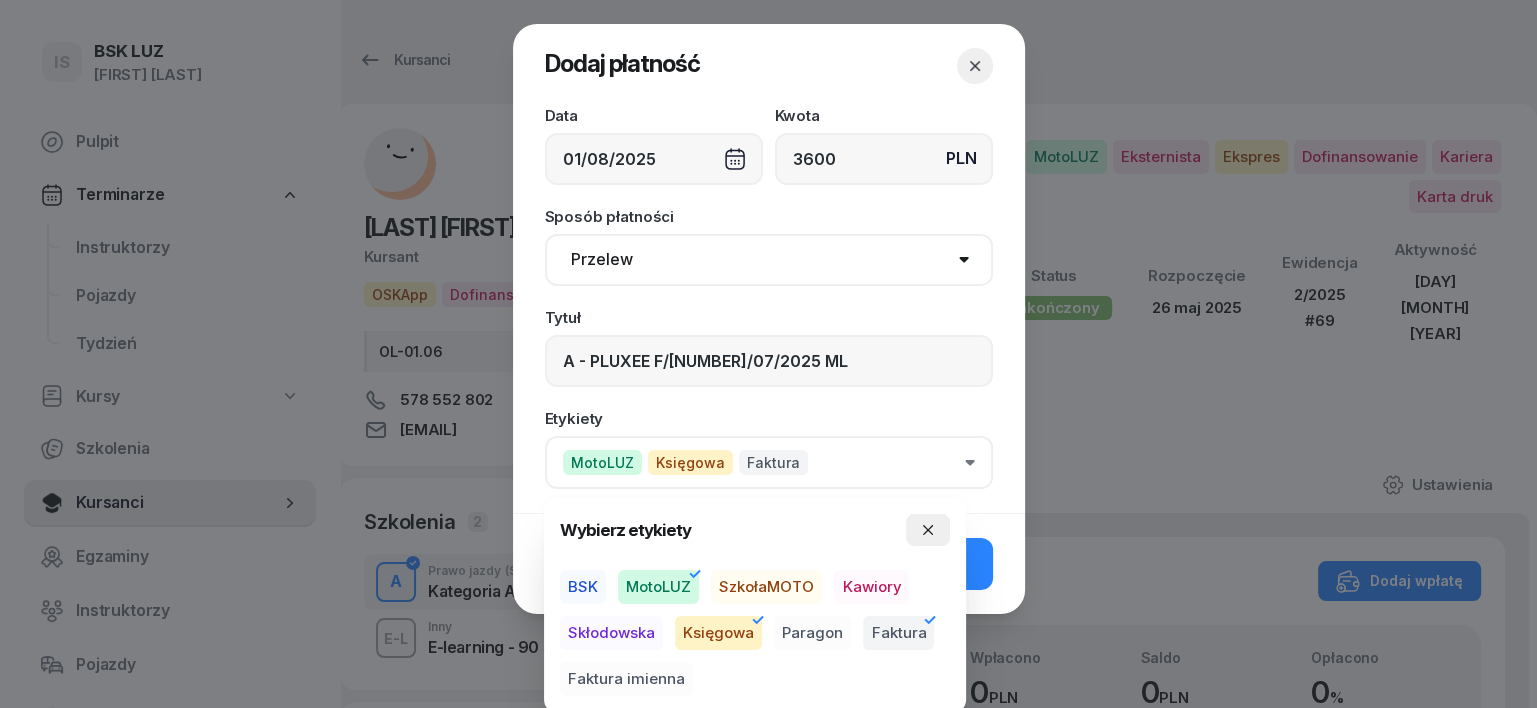 drag, startPoint x: 925, startPoint y: 530, endPoint x: 926, endPoint y: 542, distance: 12.0415945 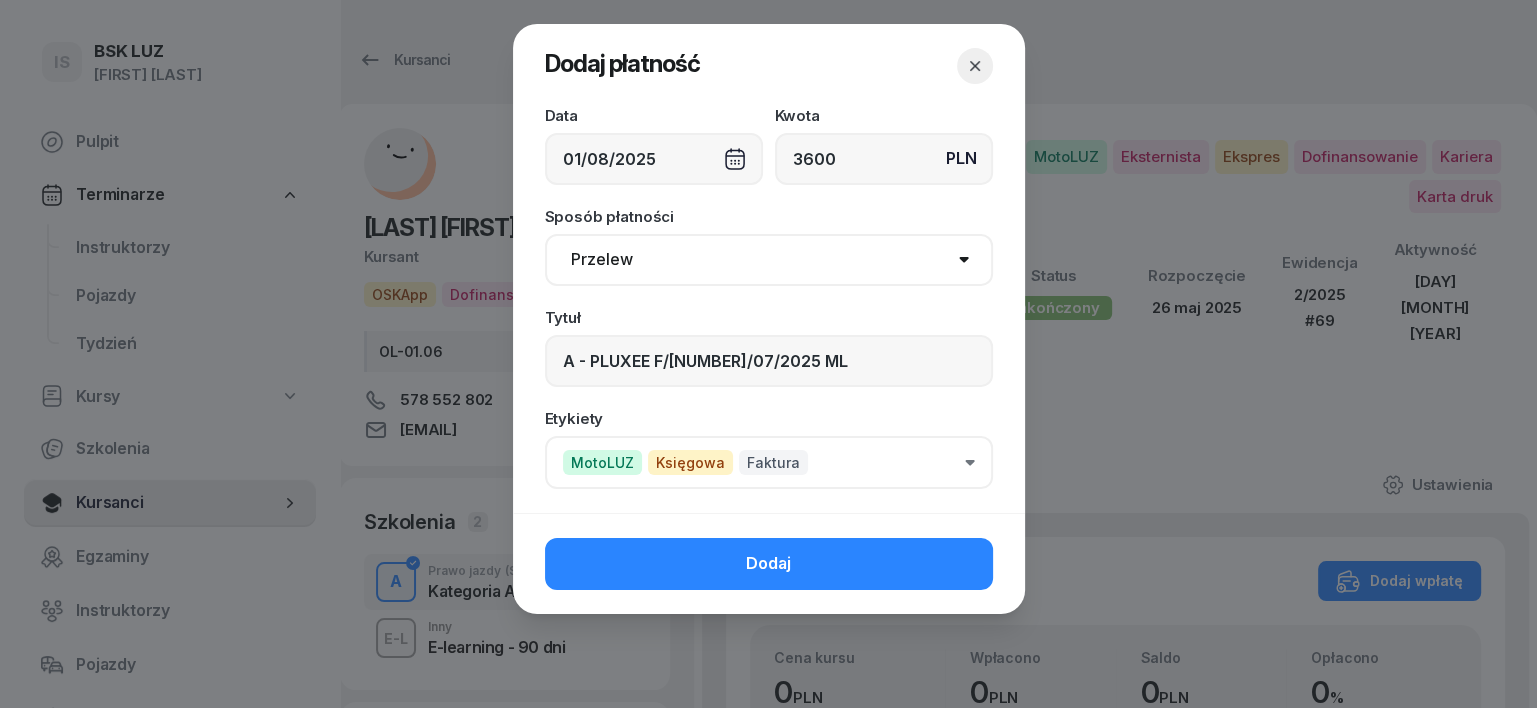click on "Dodaj" 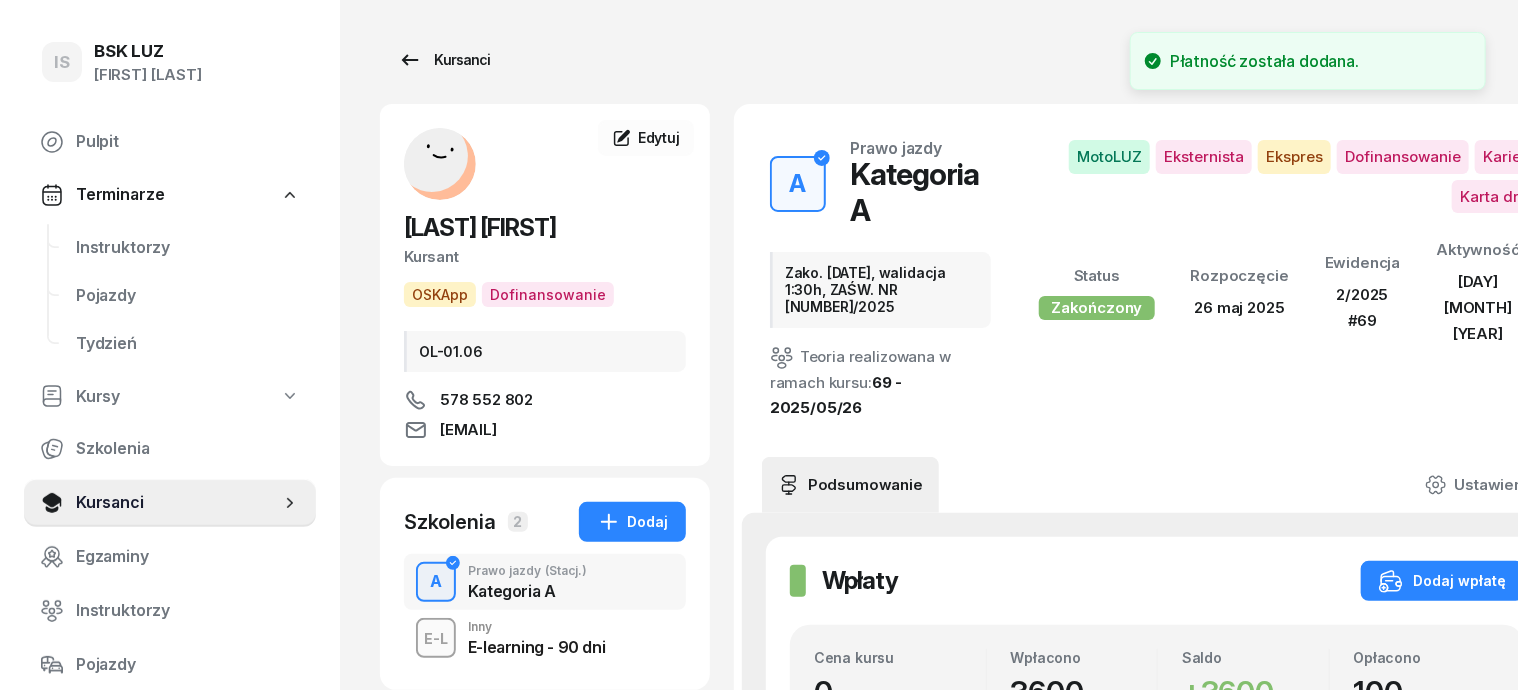 click on "Kursanci" at bounding box center [444, 60] 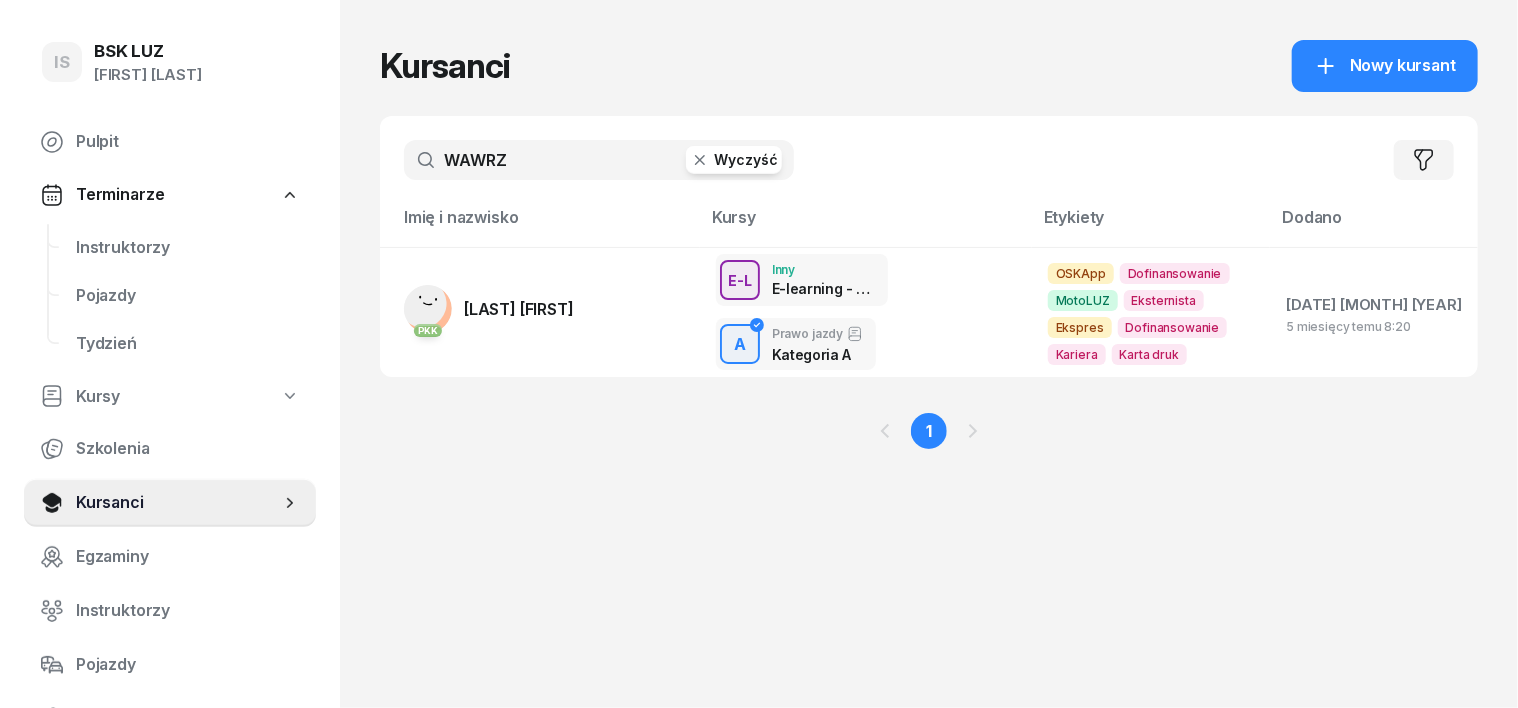 click 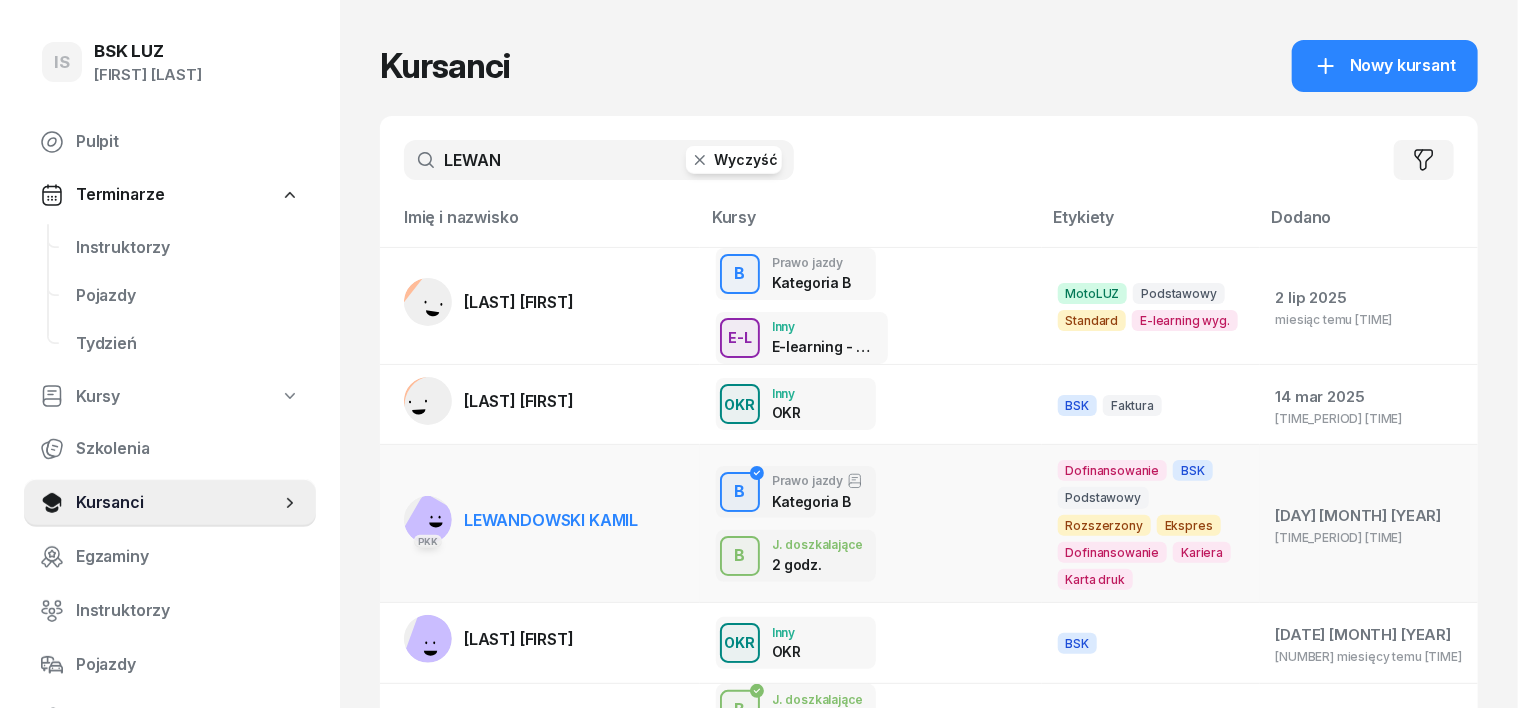 type on "LEWAN" 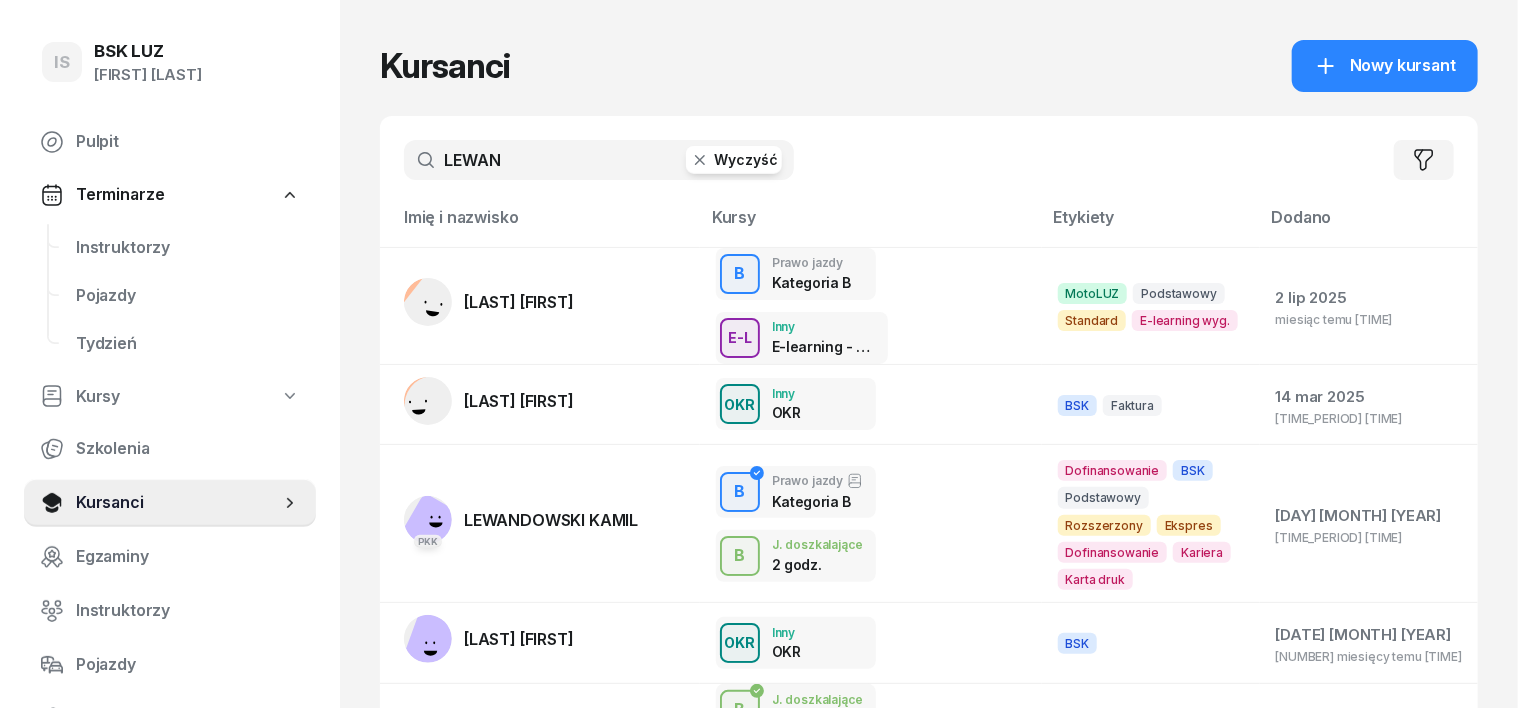 click 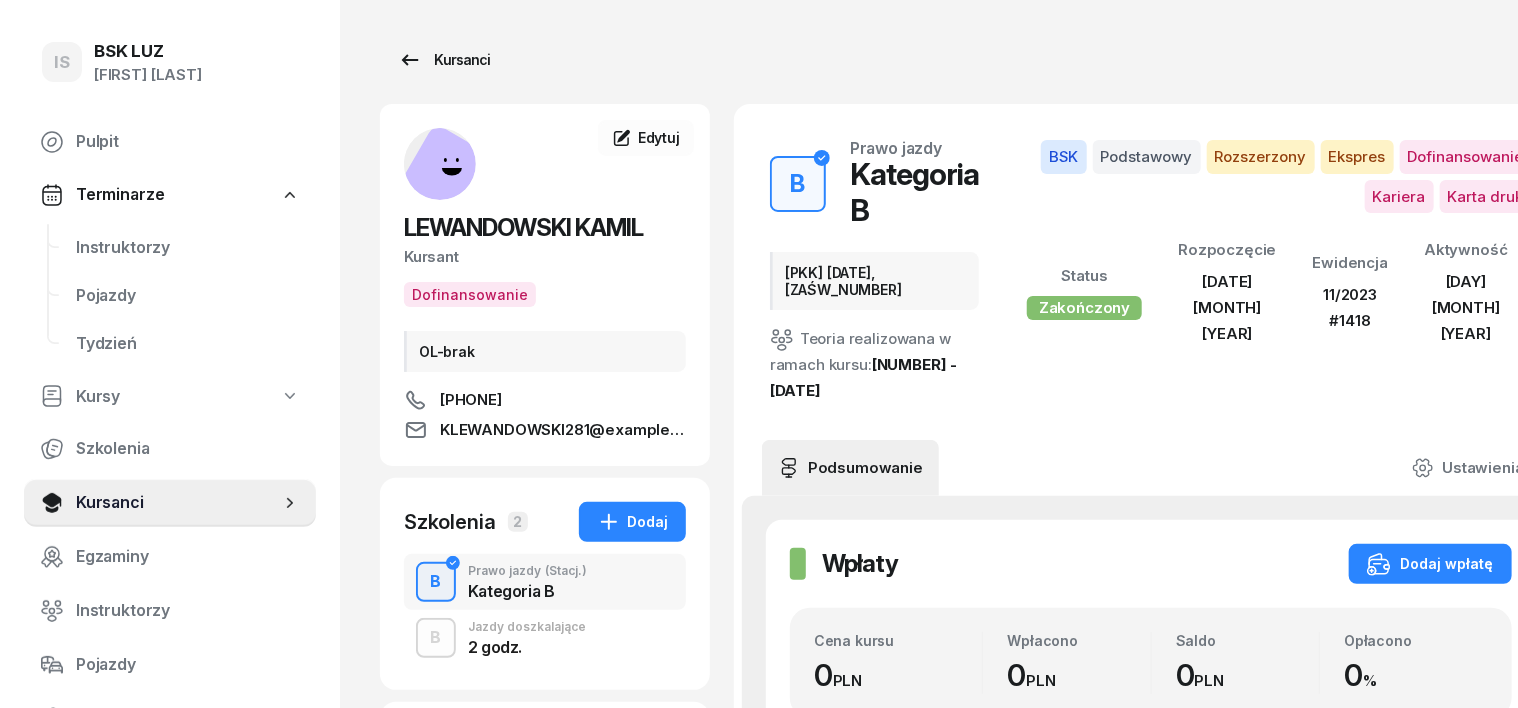 click on "Kursanci" at bounding box center (444, 60) 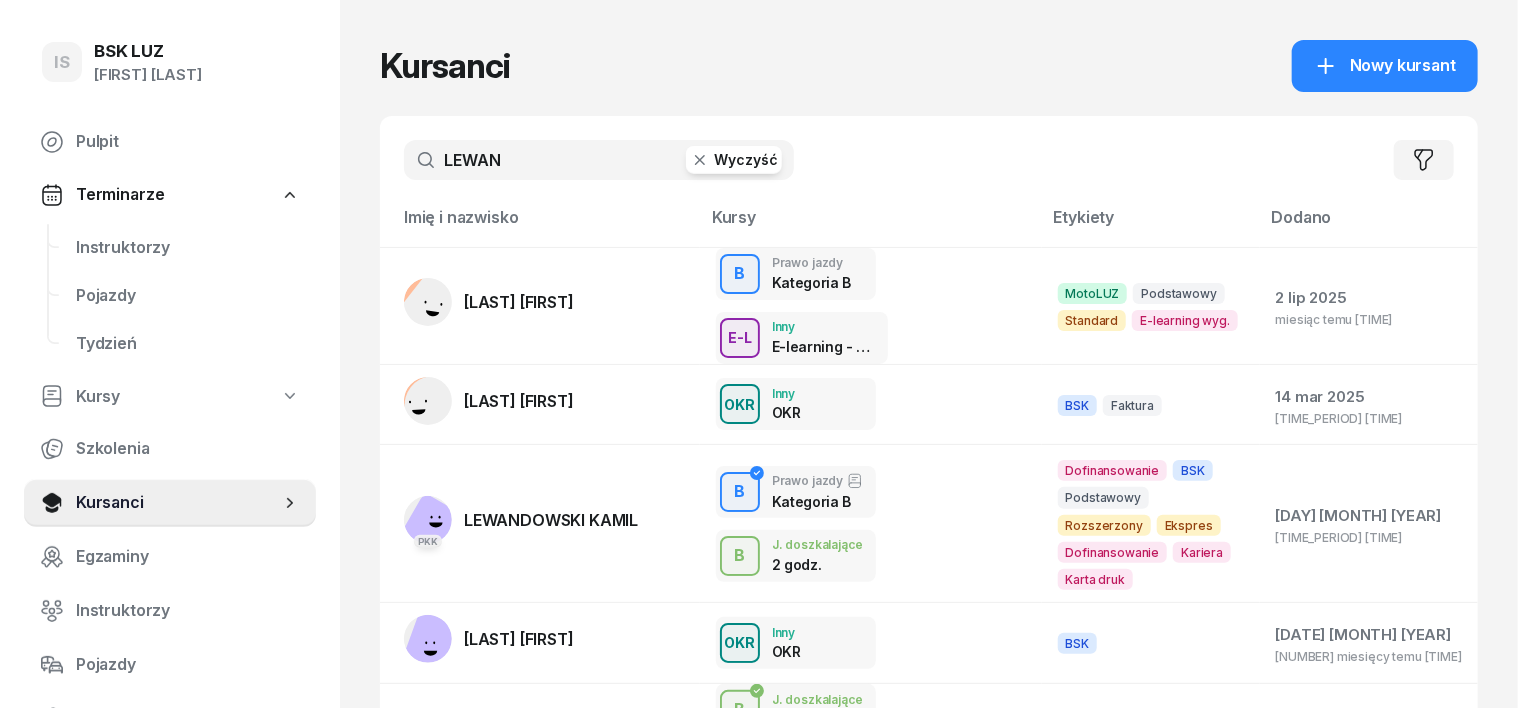 click 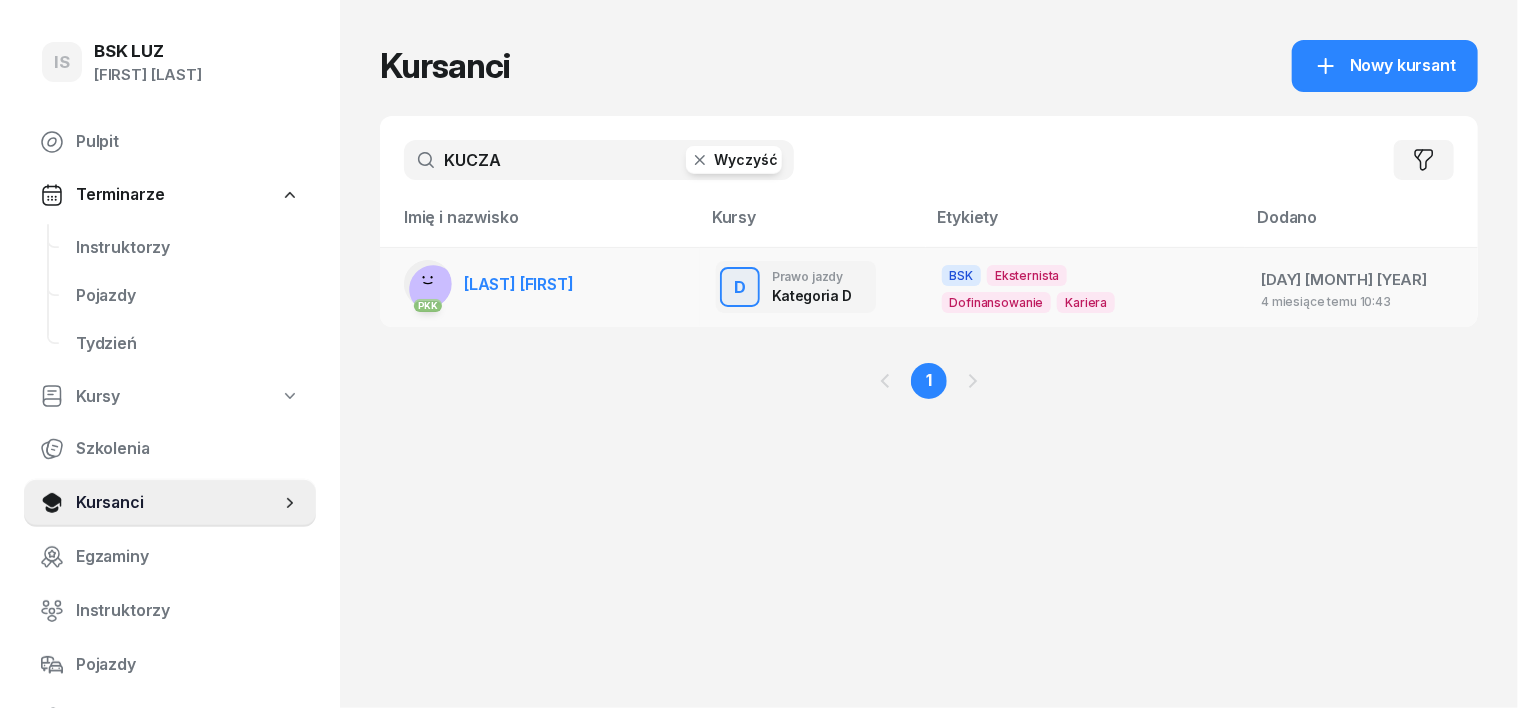 type on "KUCZA" 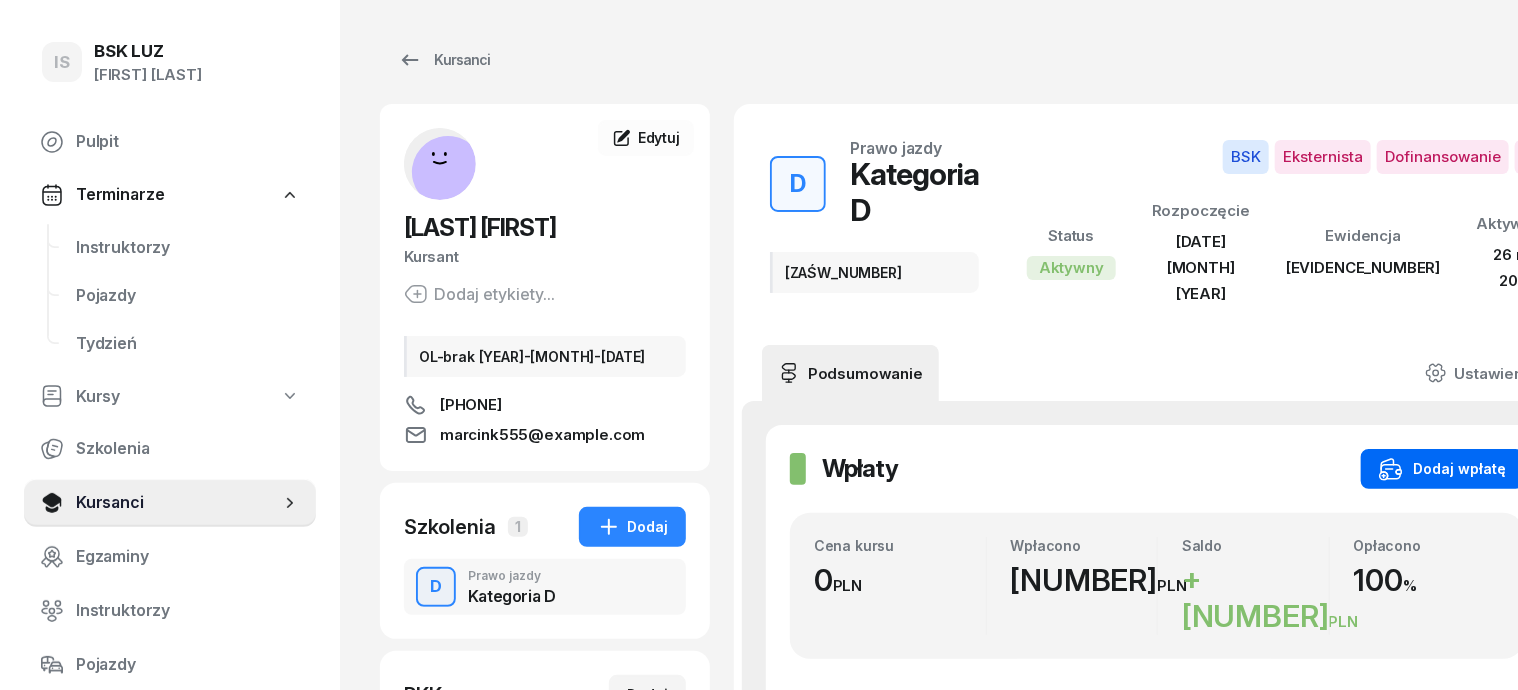 click on "Dodaj wpłatę" at bounding box center (1442, 469) 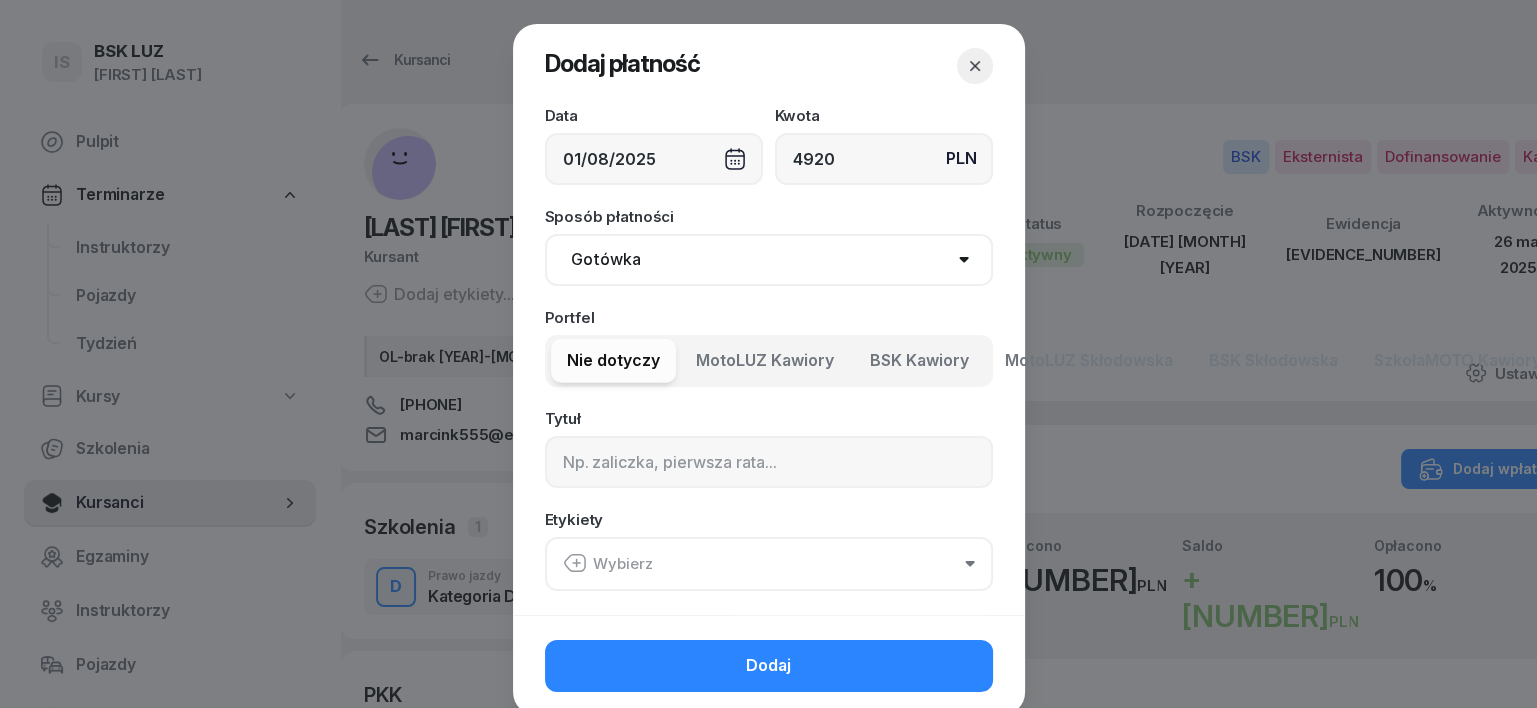 type on "4920" 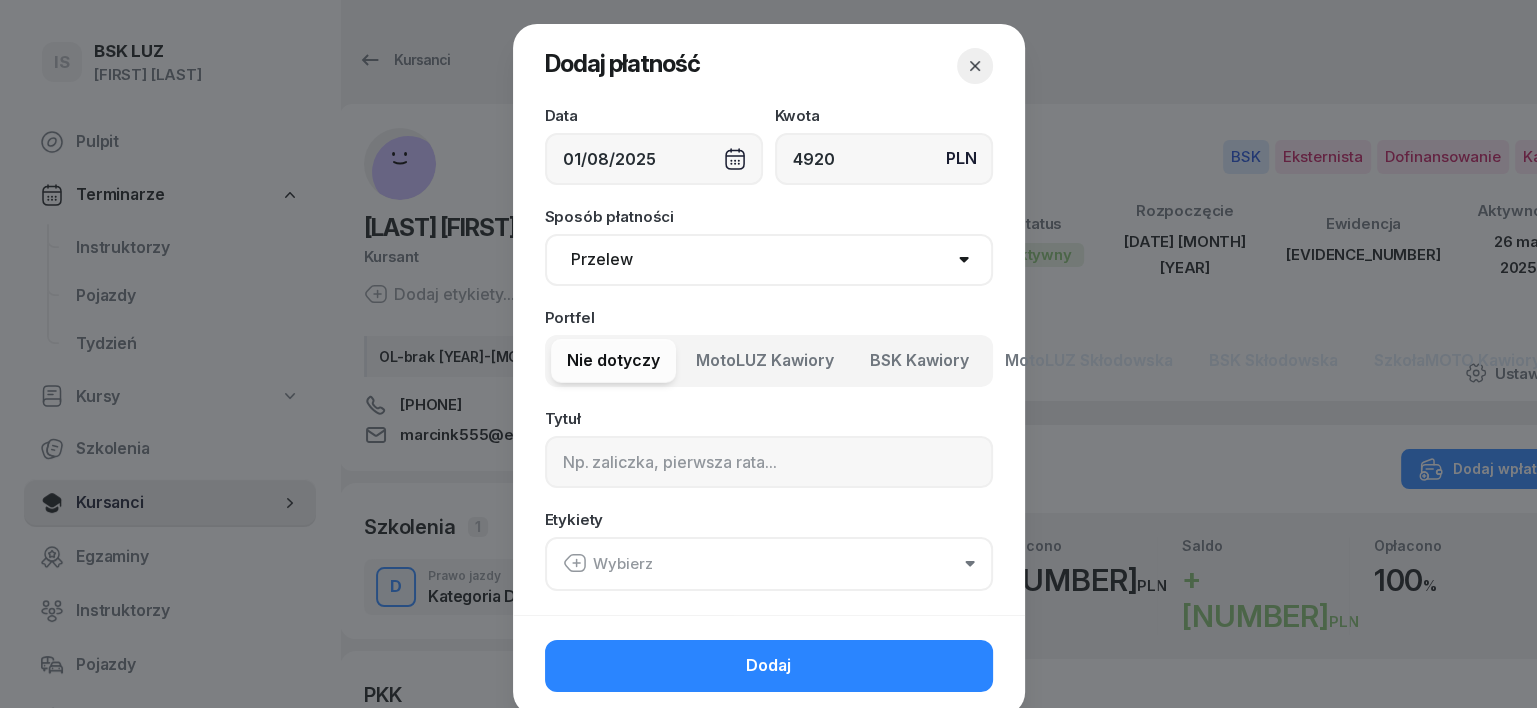 click on "Gotówka Karta Przelew Płatności online BLIK" at bounding box center (769, 260) 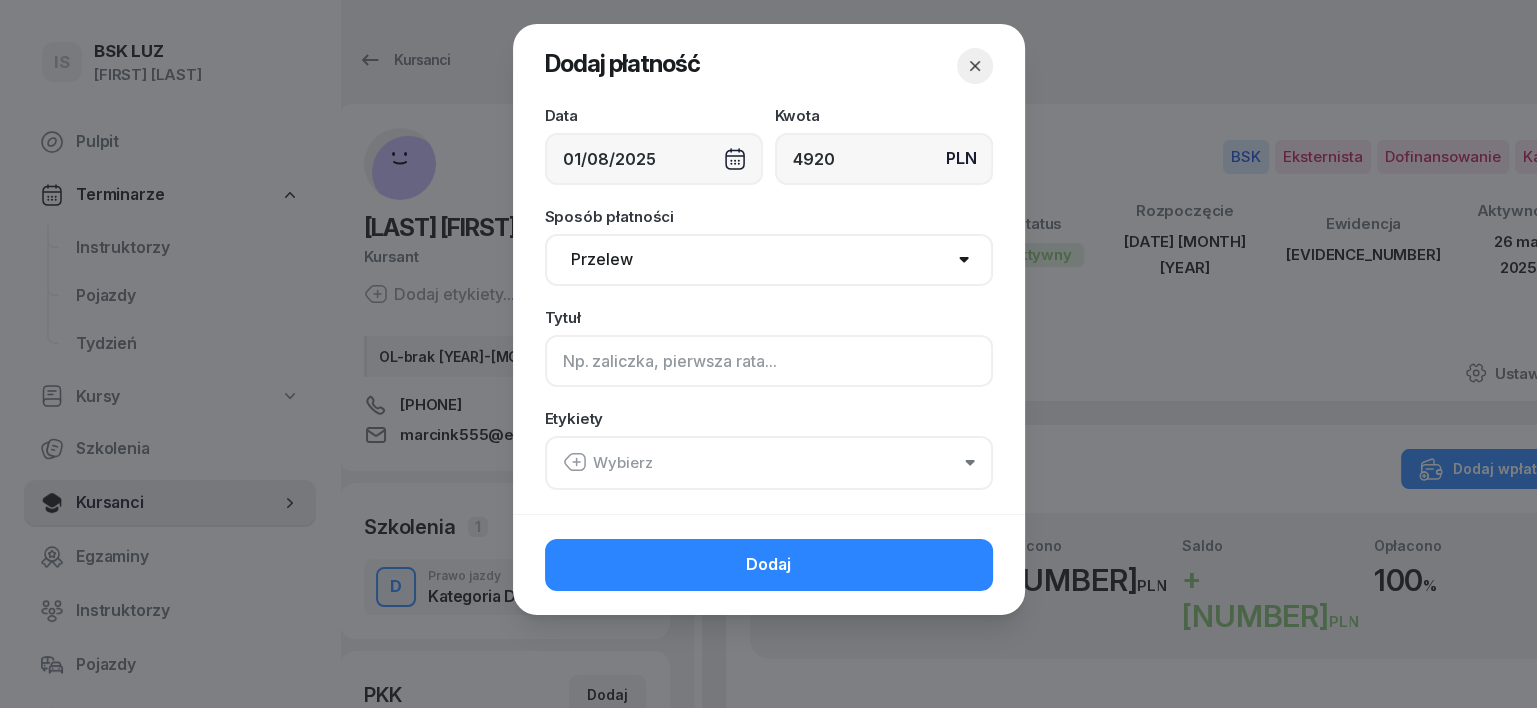 click 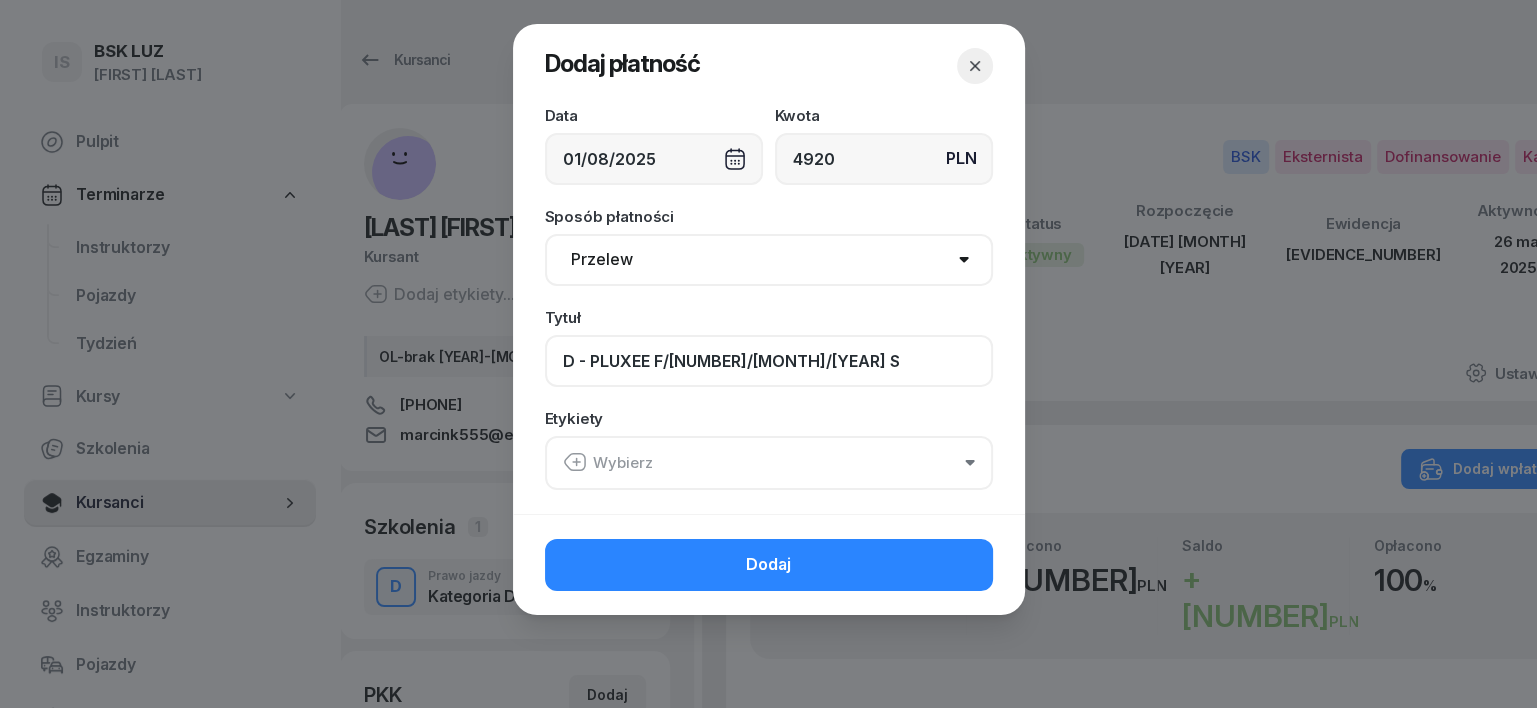 type on "D - PLUXEE F/[NUMBER]/[MONTH]/[YEAR] S" 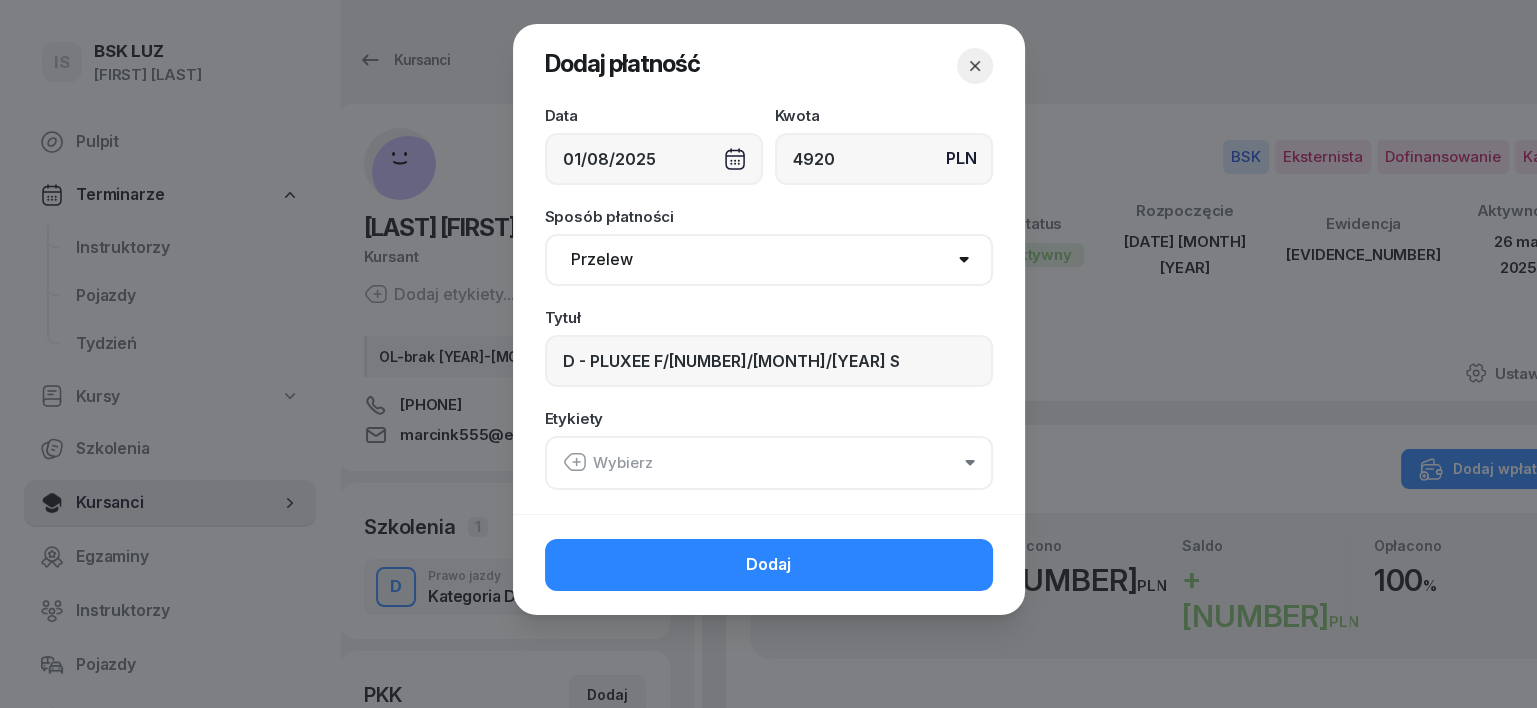 click 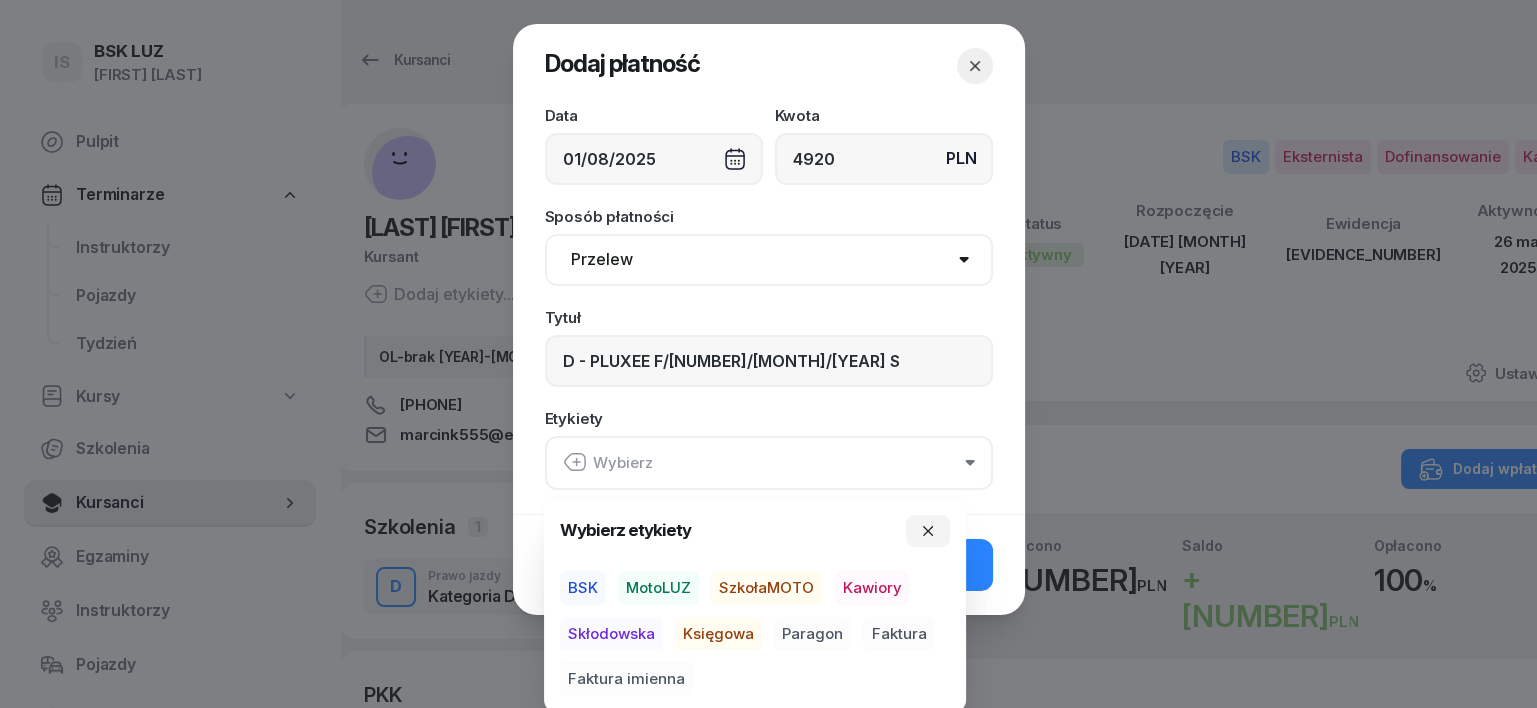 drag, startPoint x: 578, startPoint y: 588, endPoint x: 616, endPoint y: 598, distance: 39.293766 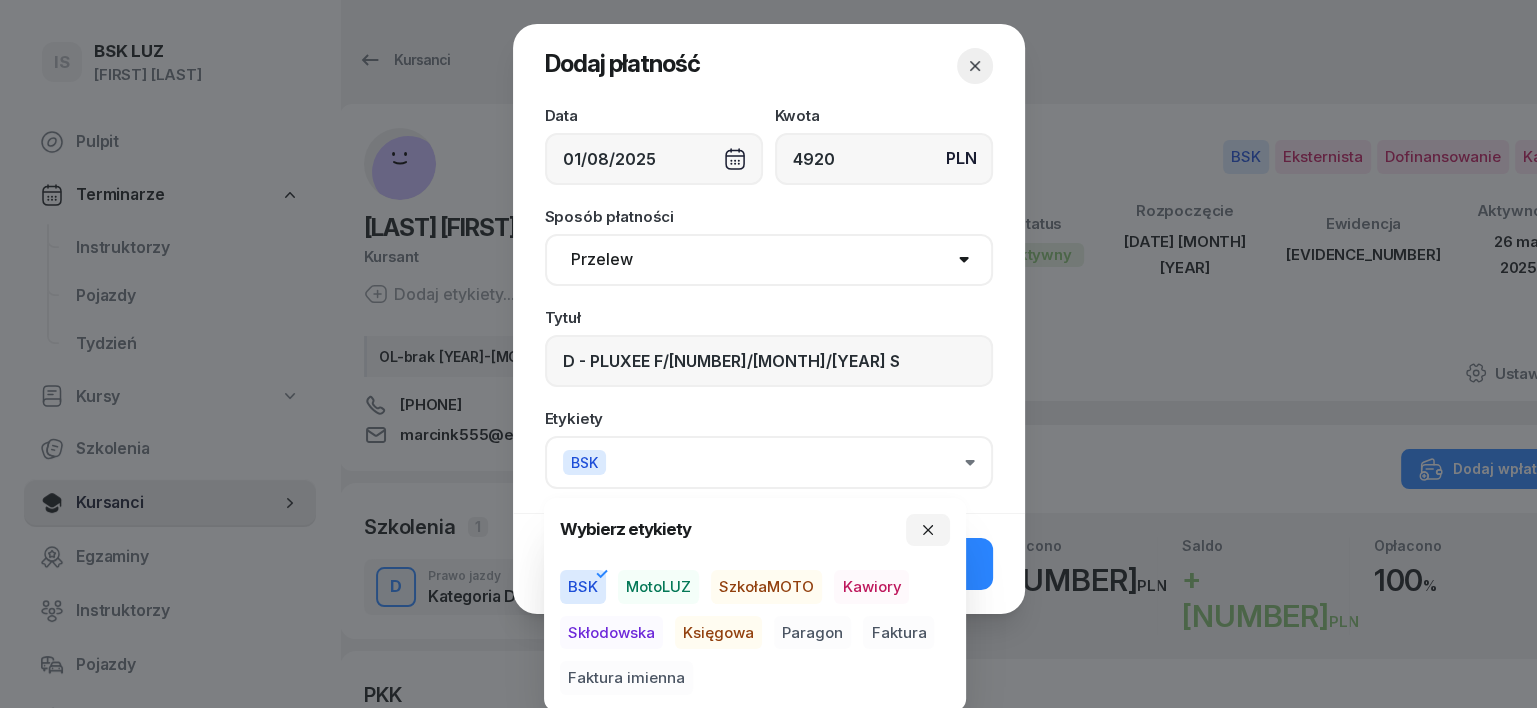 drag, startPoint x: 727, startPoint y: 631, endPoint x: 736, endPoint y: 640, distance: 12.727922 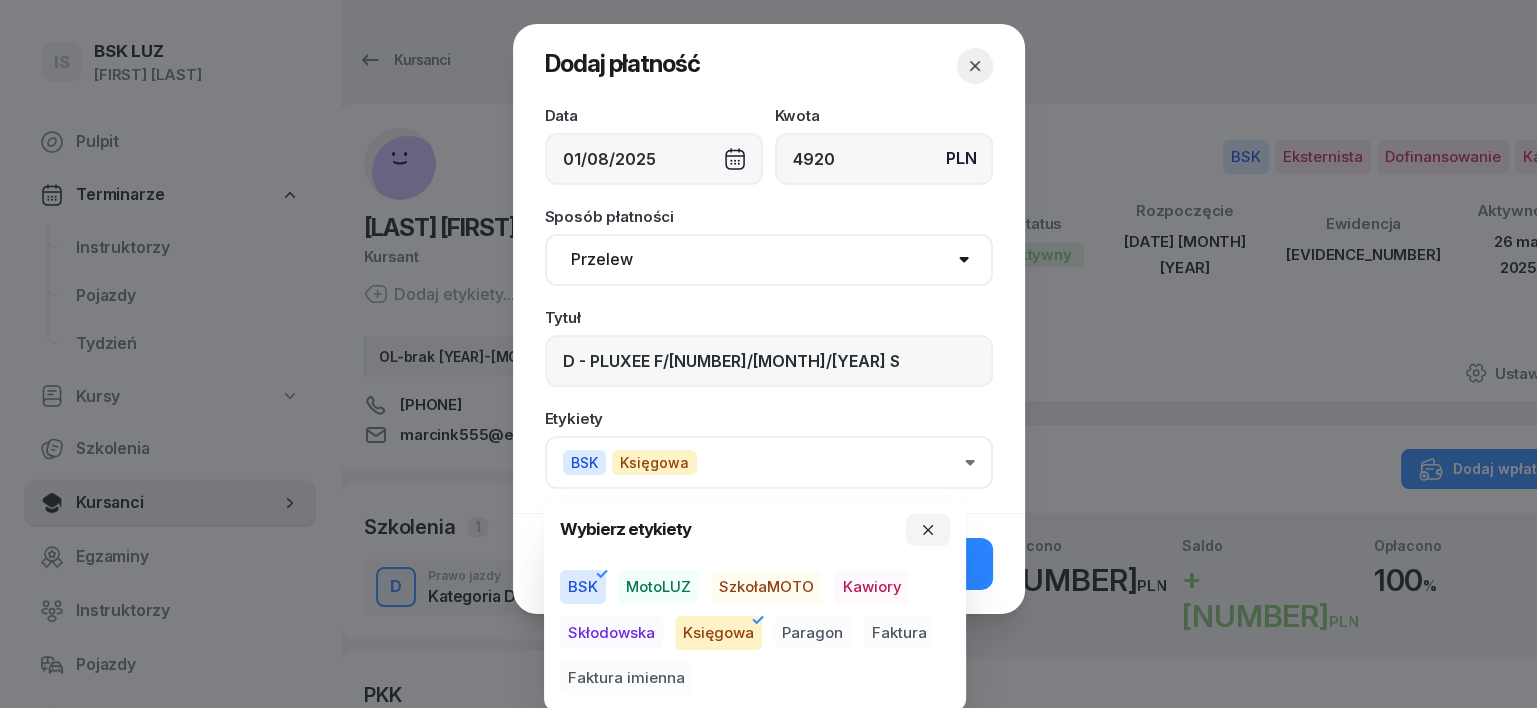 drag, startPoint x: 892, startPoint y: 640, endPoint x: 902, endPoint y: 616, distance: 26 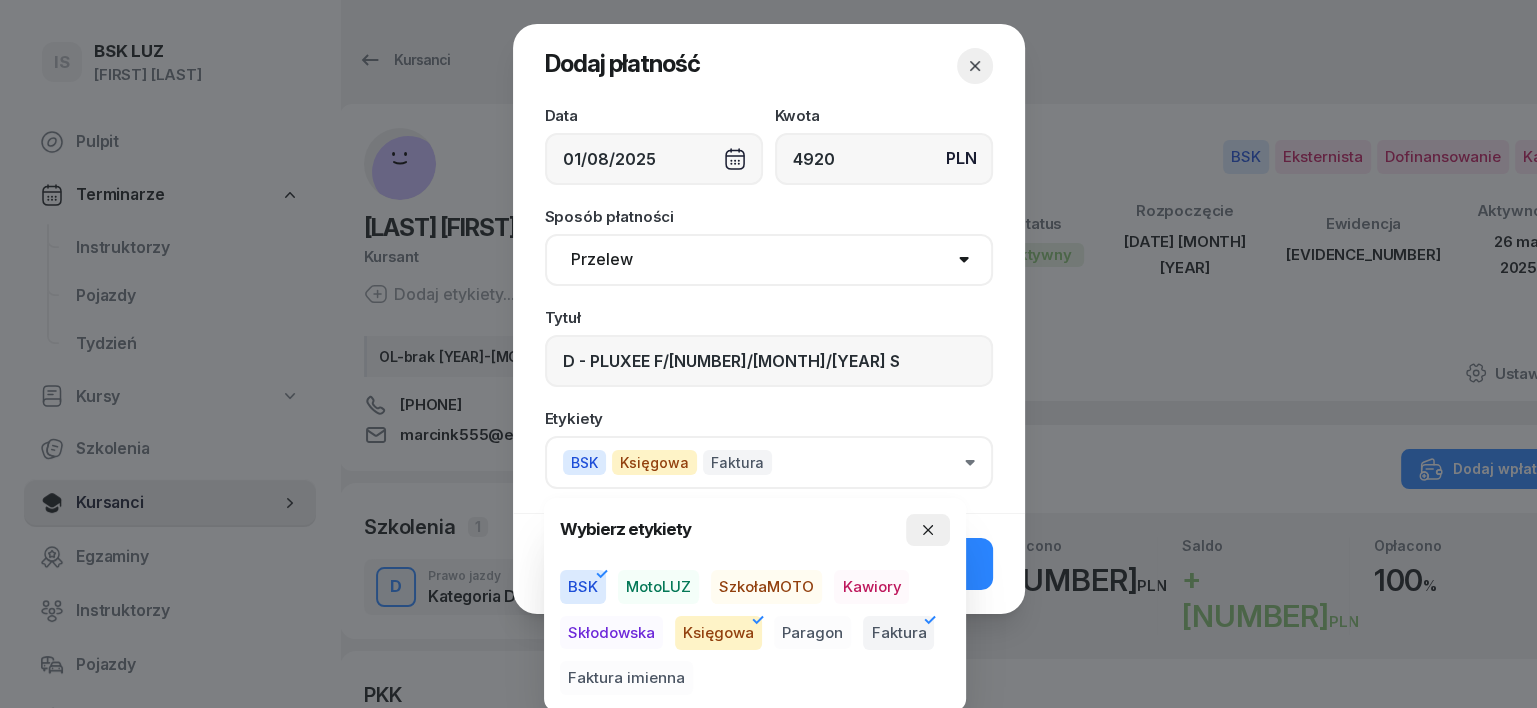click 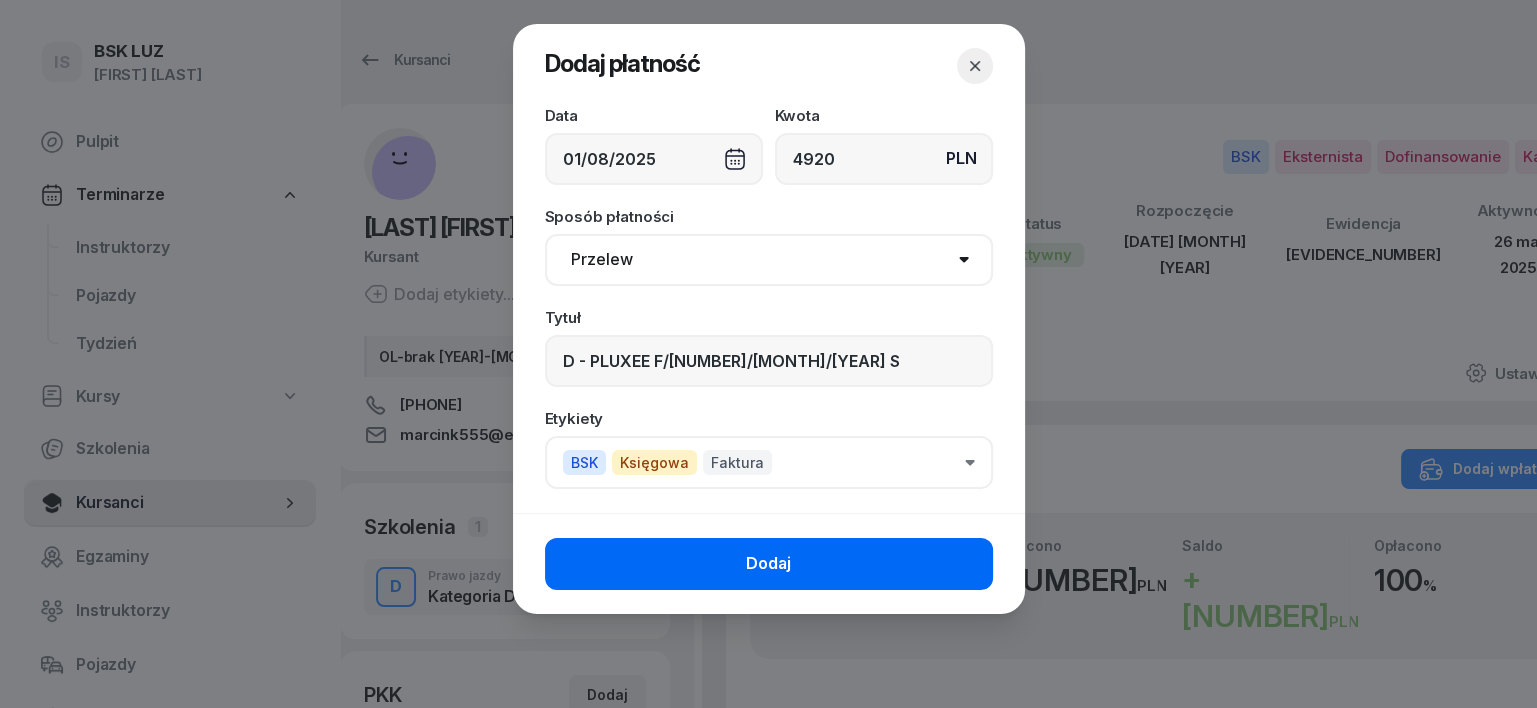 click on "Dodaj" 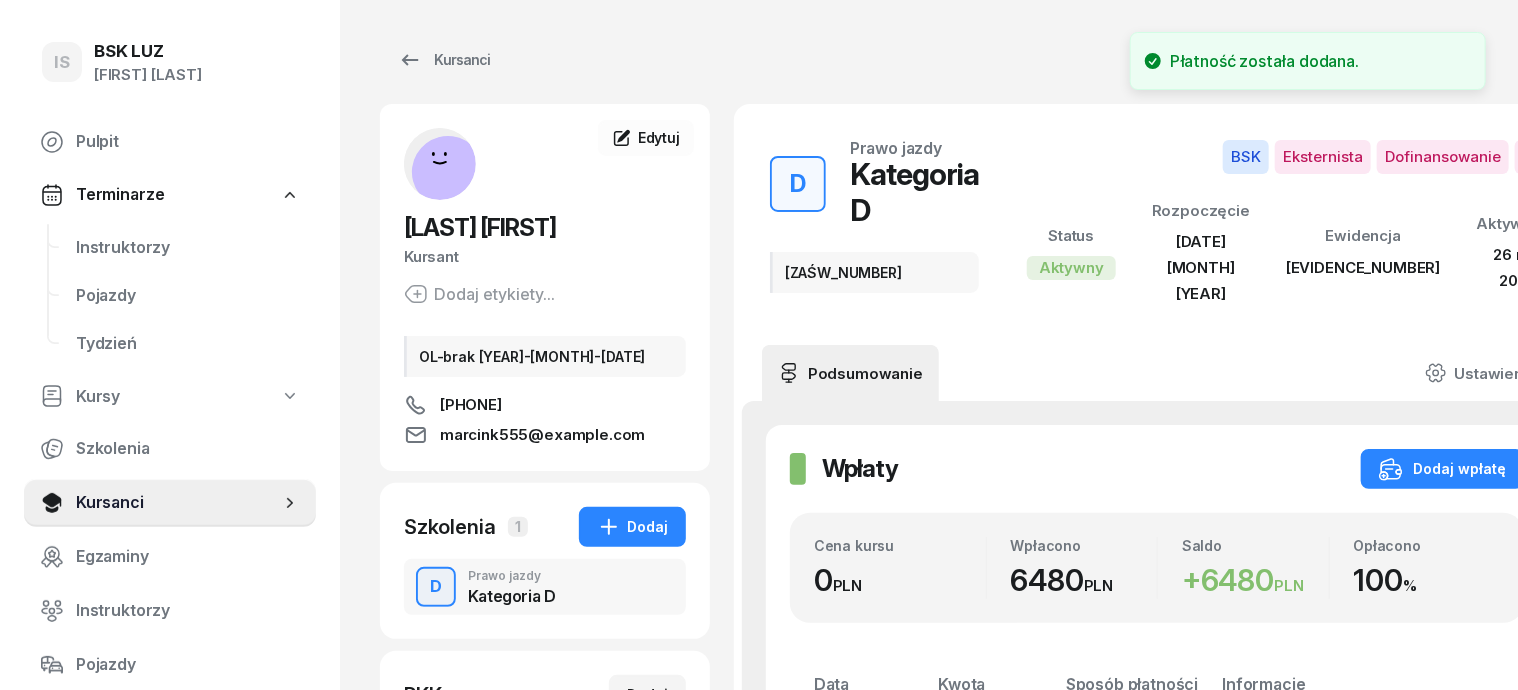 click 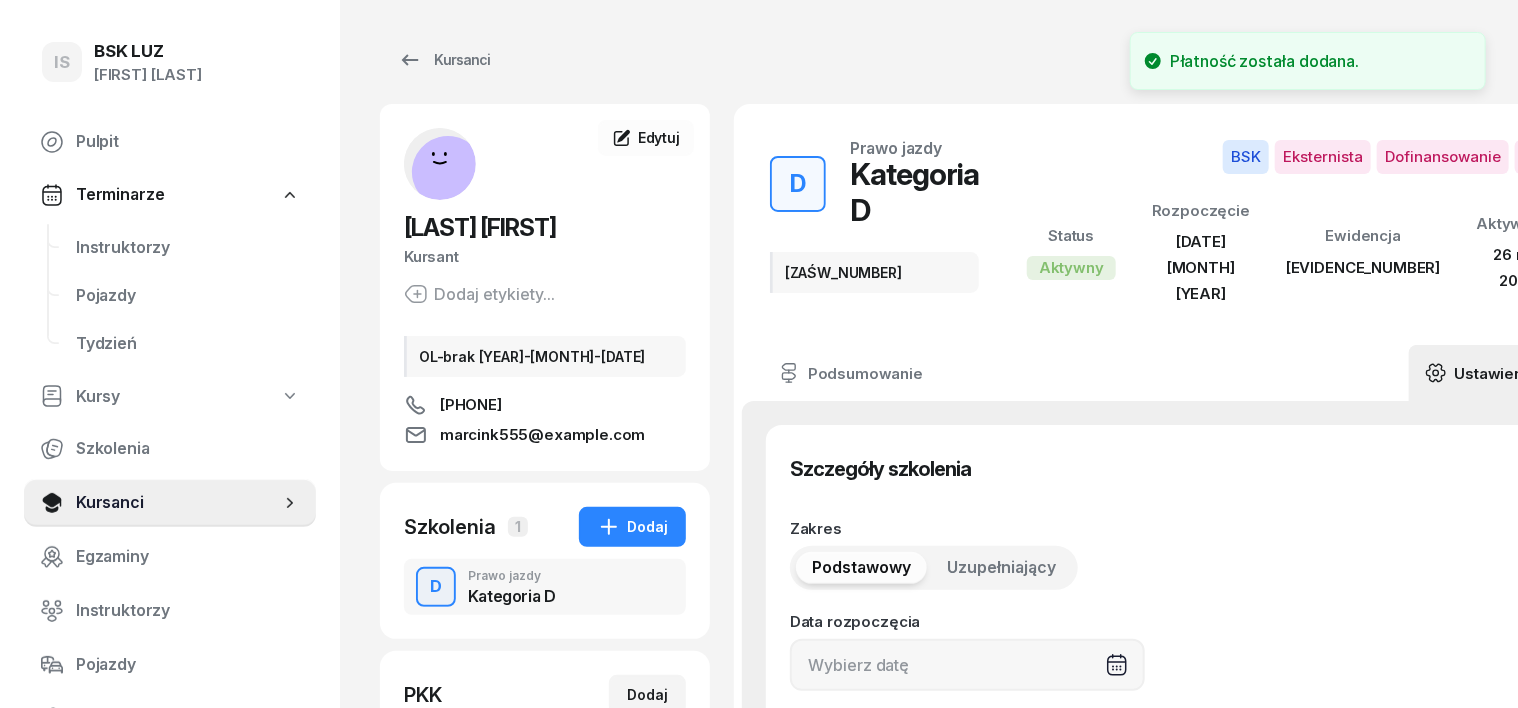 type on "[DAY]/[MONTH]/[YEAR]" 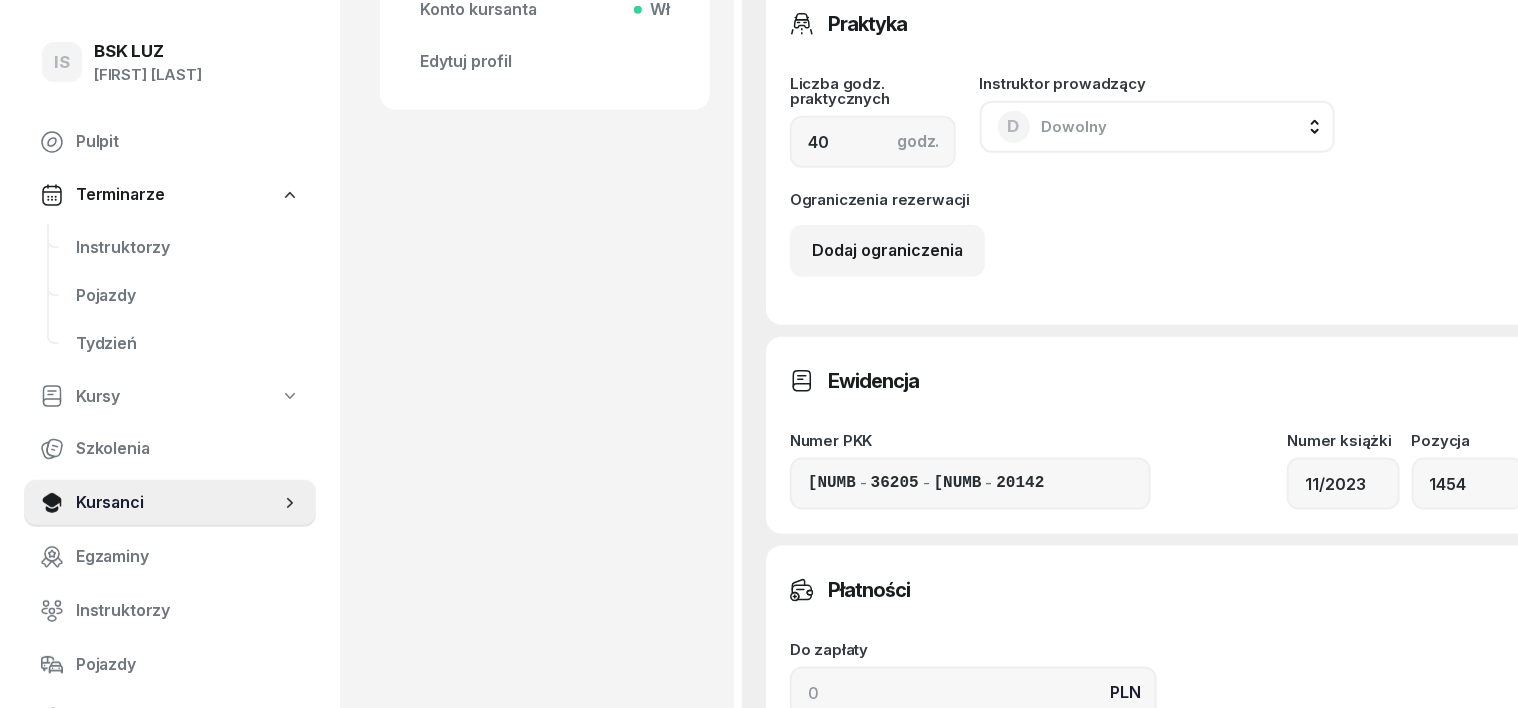 scroll, scrollTop: 1124, scrollLeft: 0, axis: vertical 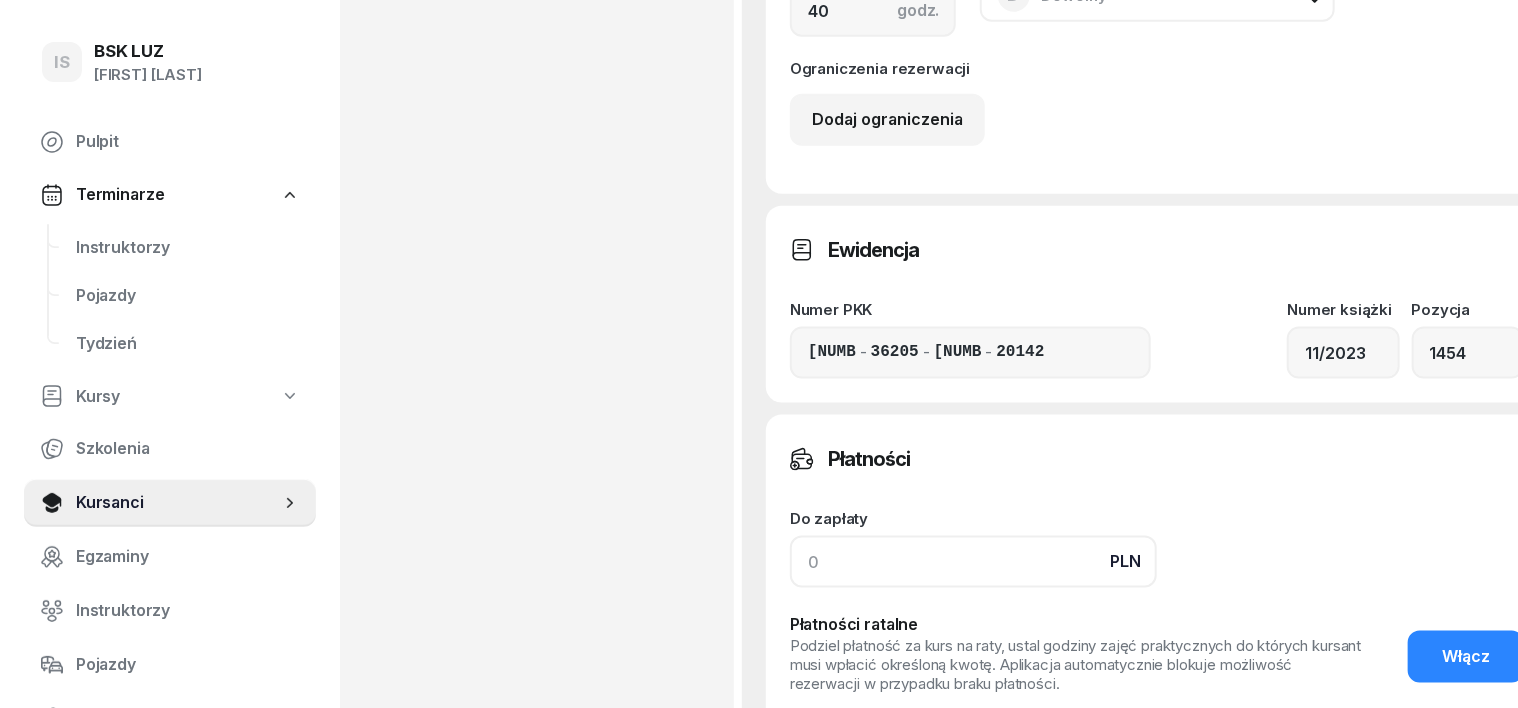 click 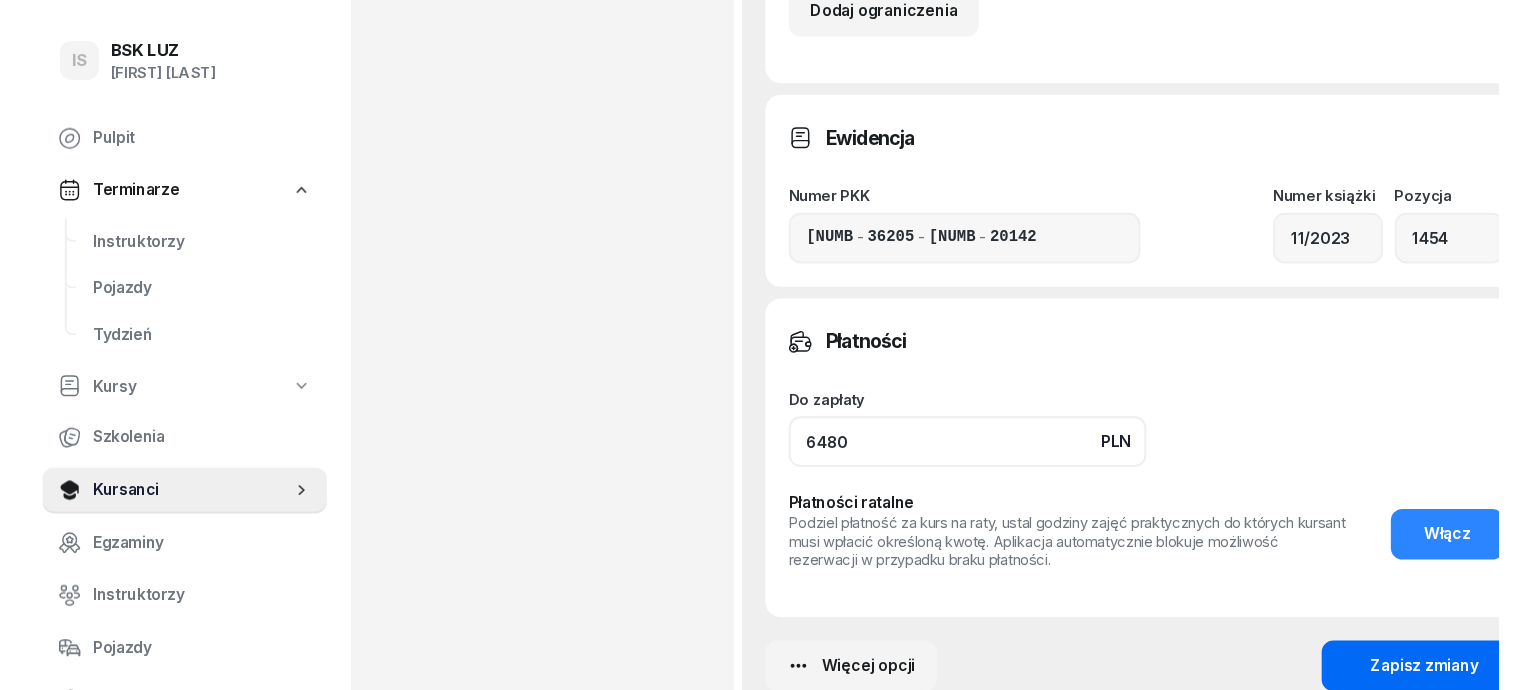 scroll, scrollTop: 1375, scrollLeft: 0, axis: vertical 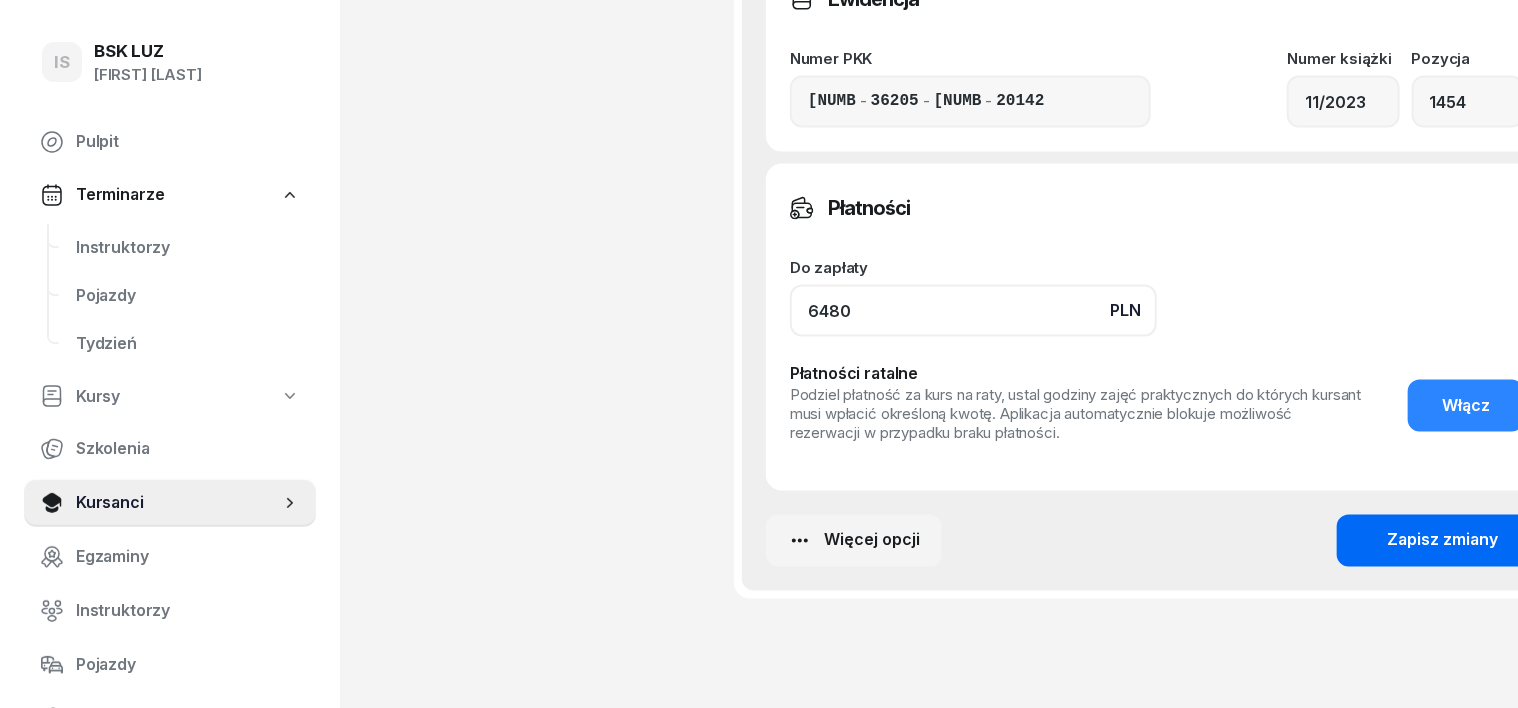 type on "6480" 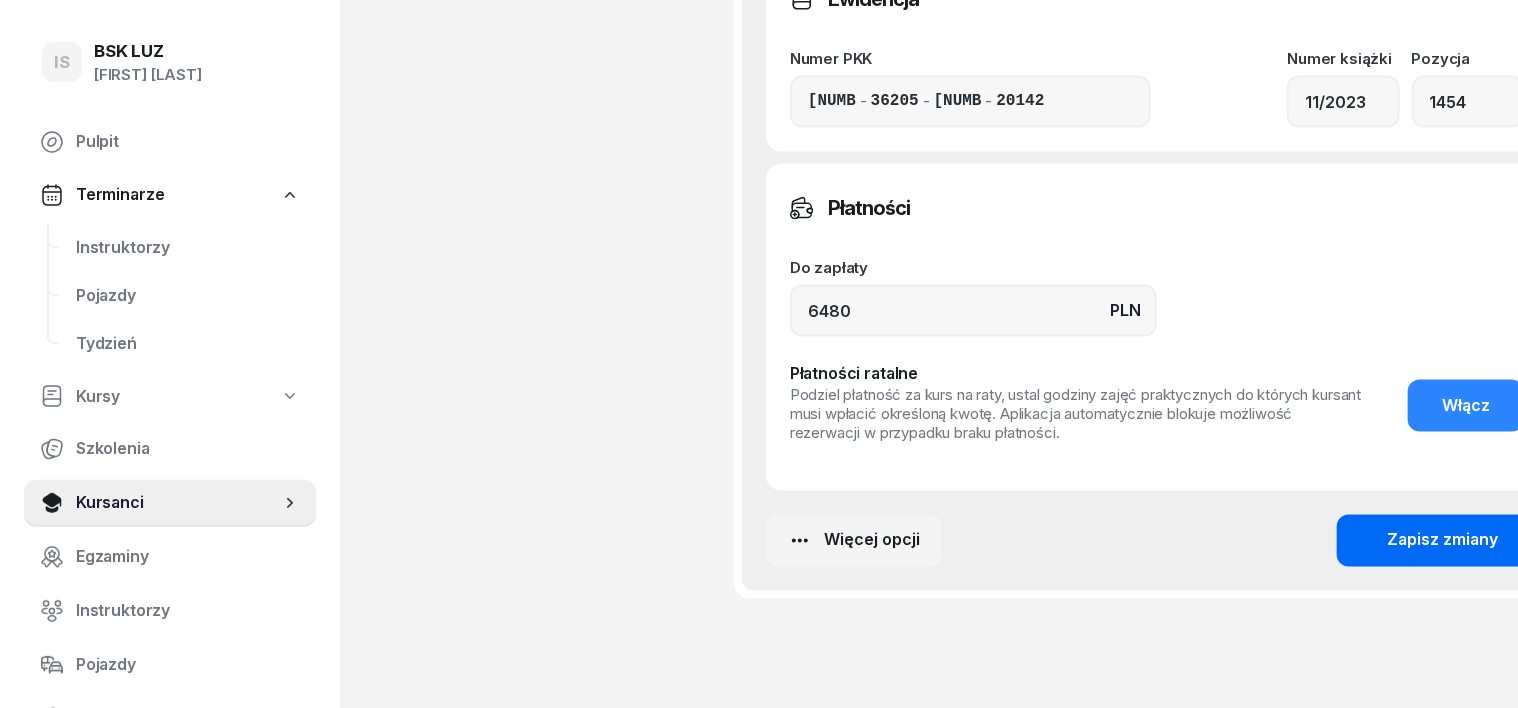 click on "Zapisz zmiany" at bounding box center [1442, 541] 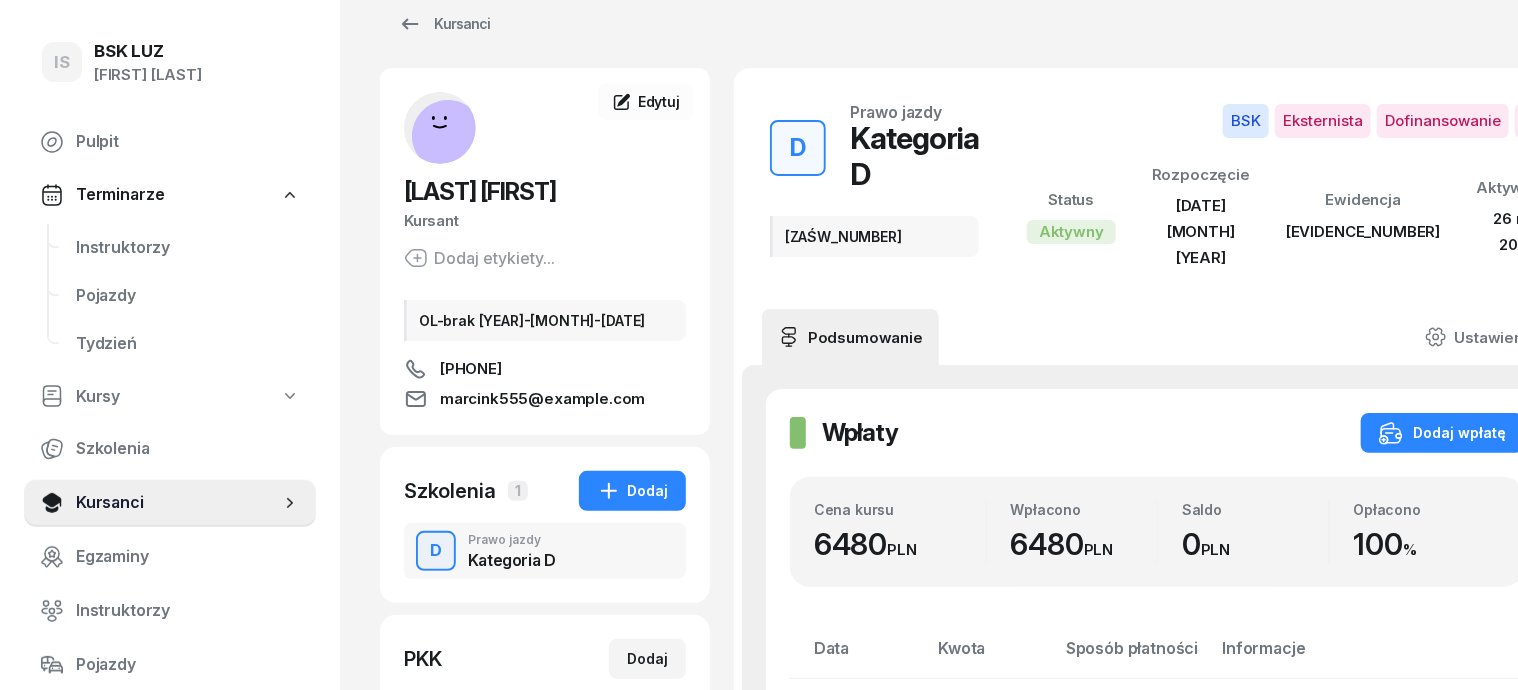 scroll, scrollTop: 0, scrollLeft: 0, axis: both 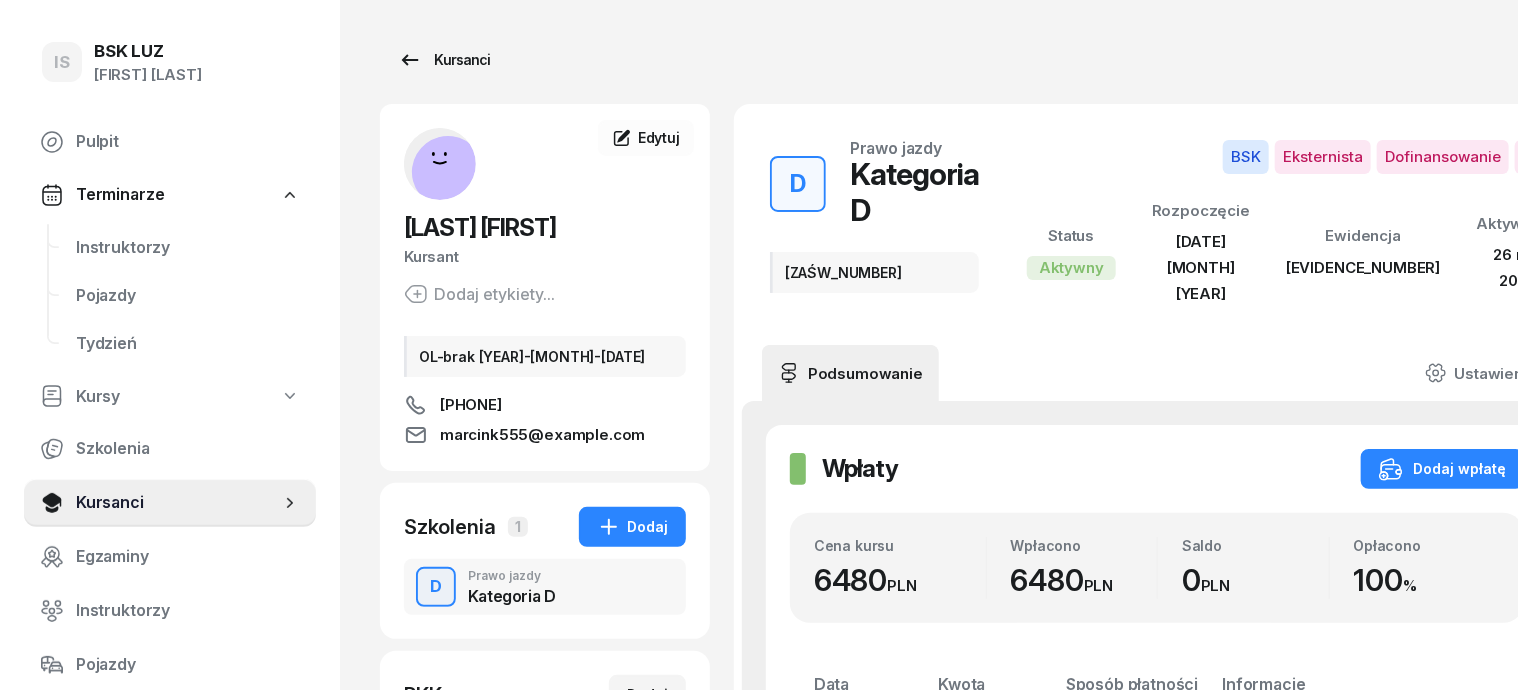 click on "Kursanci" at bounding box center (444, 60) 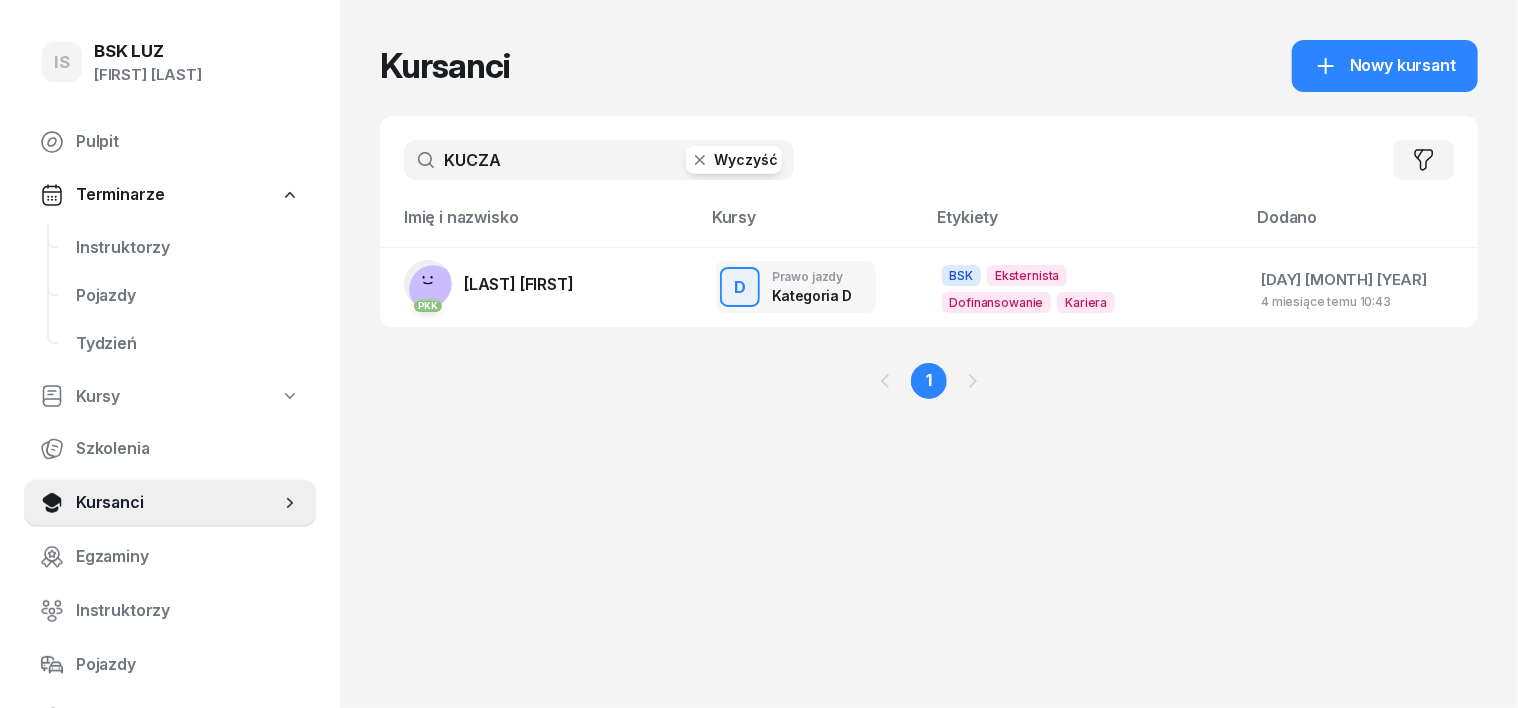 click 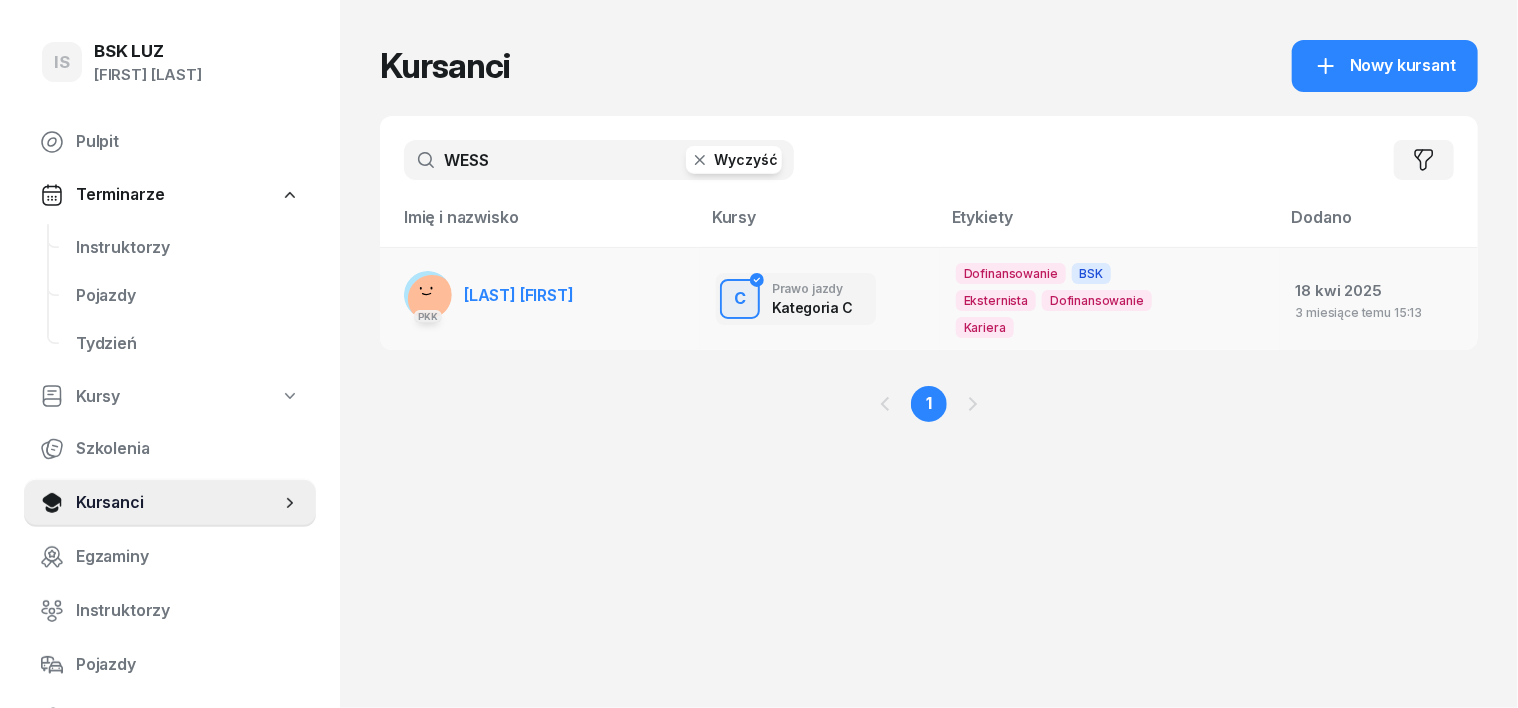 type on "WESS" 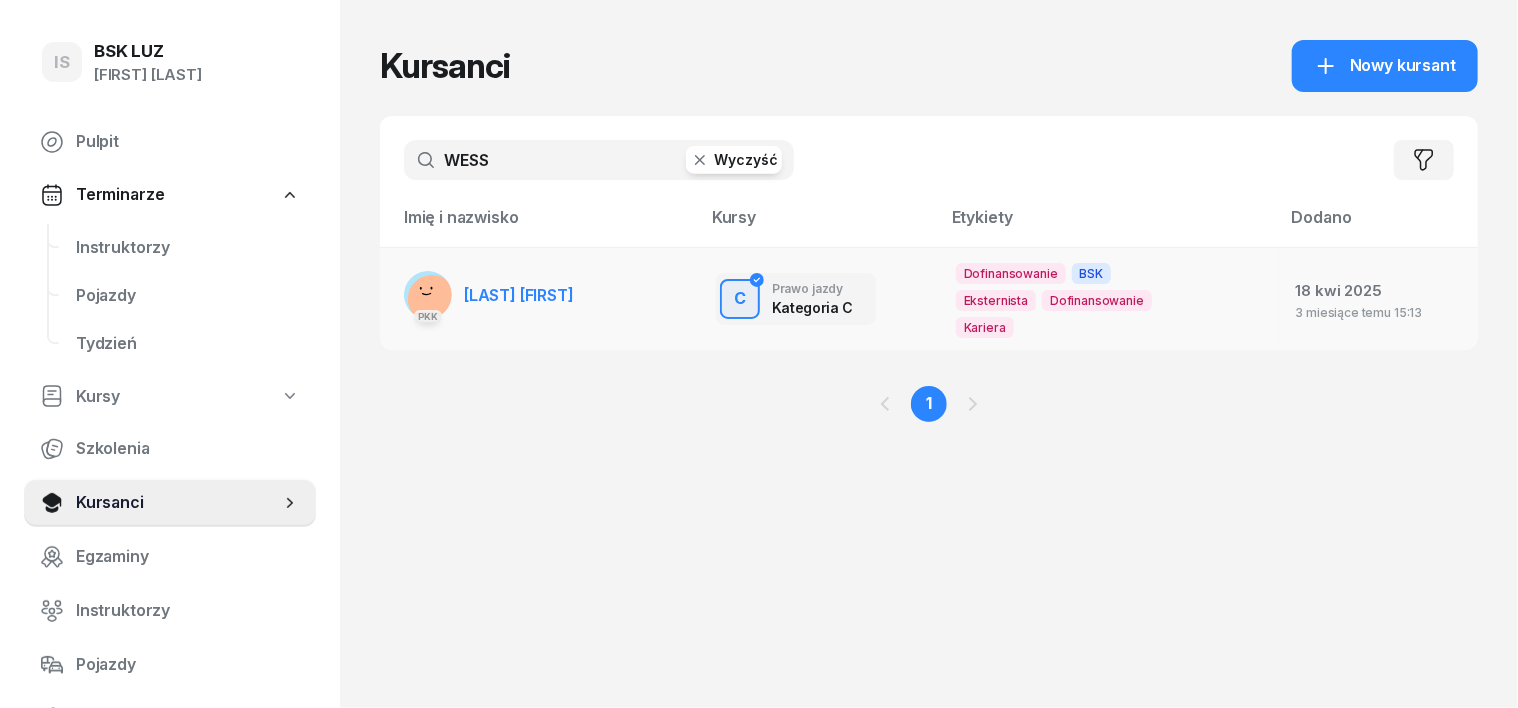 click 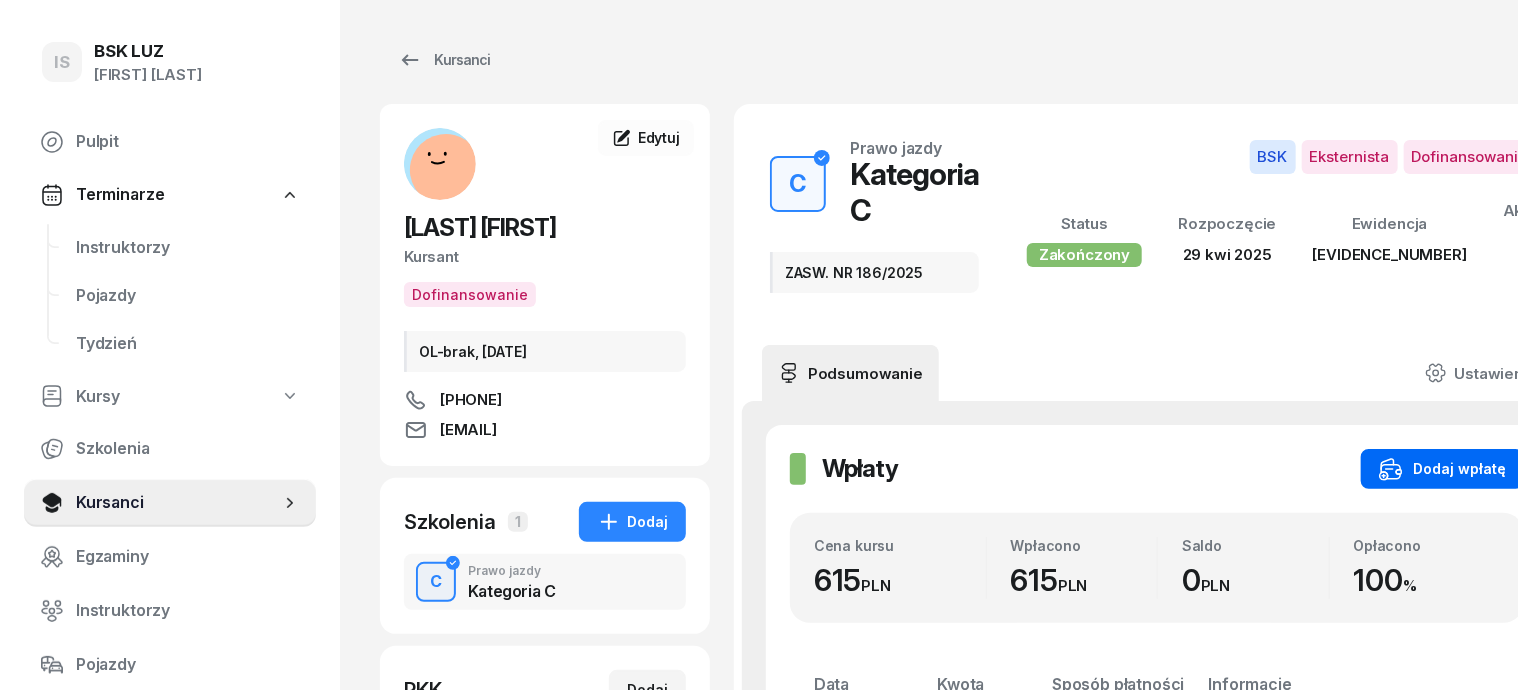 click on "Dodaj wpłatę" at bounding box center [1442, 469] 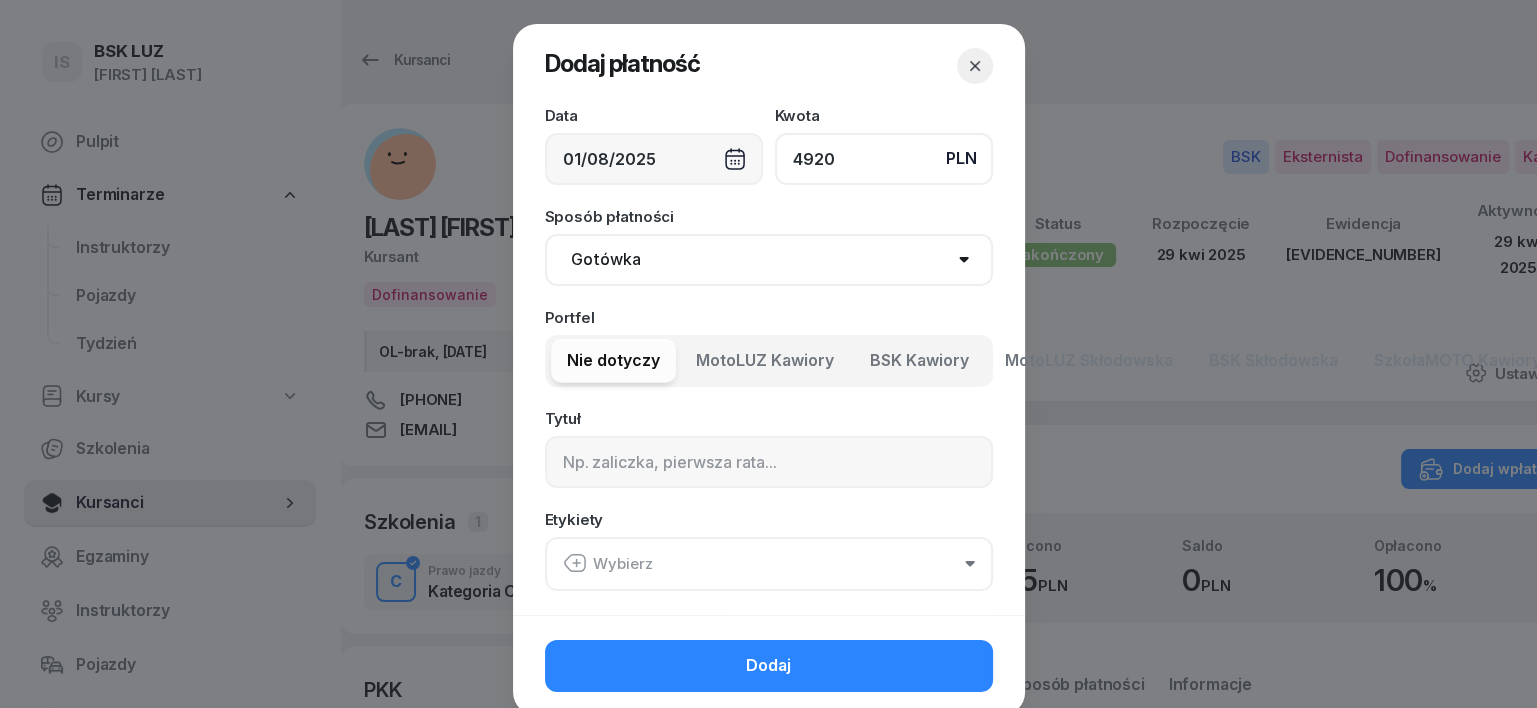 type on "4920" 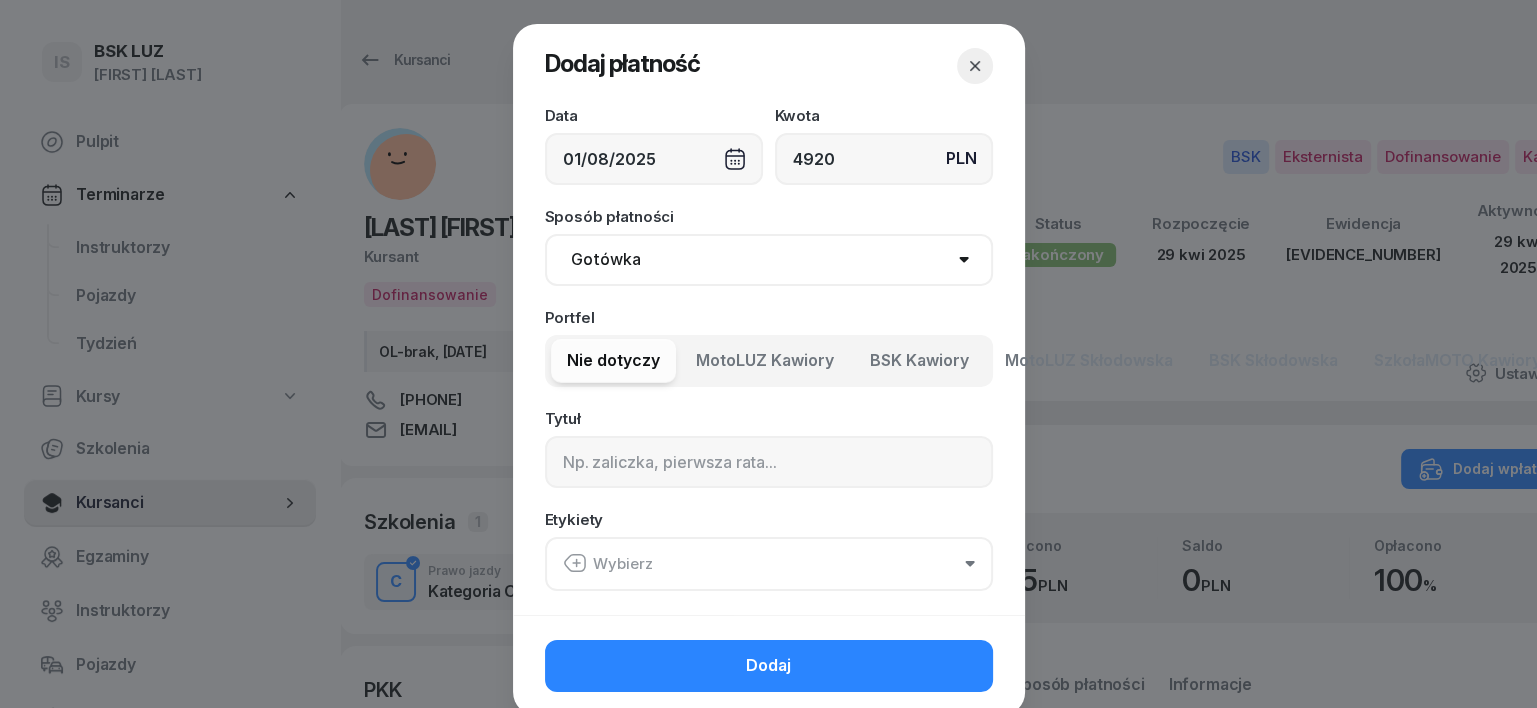 click on "Gotówka Karta Przelew Płatności online BLIK" at bounding box center (769, 260) 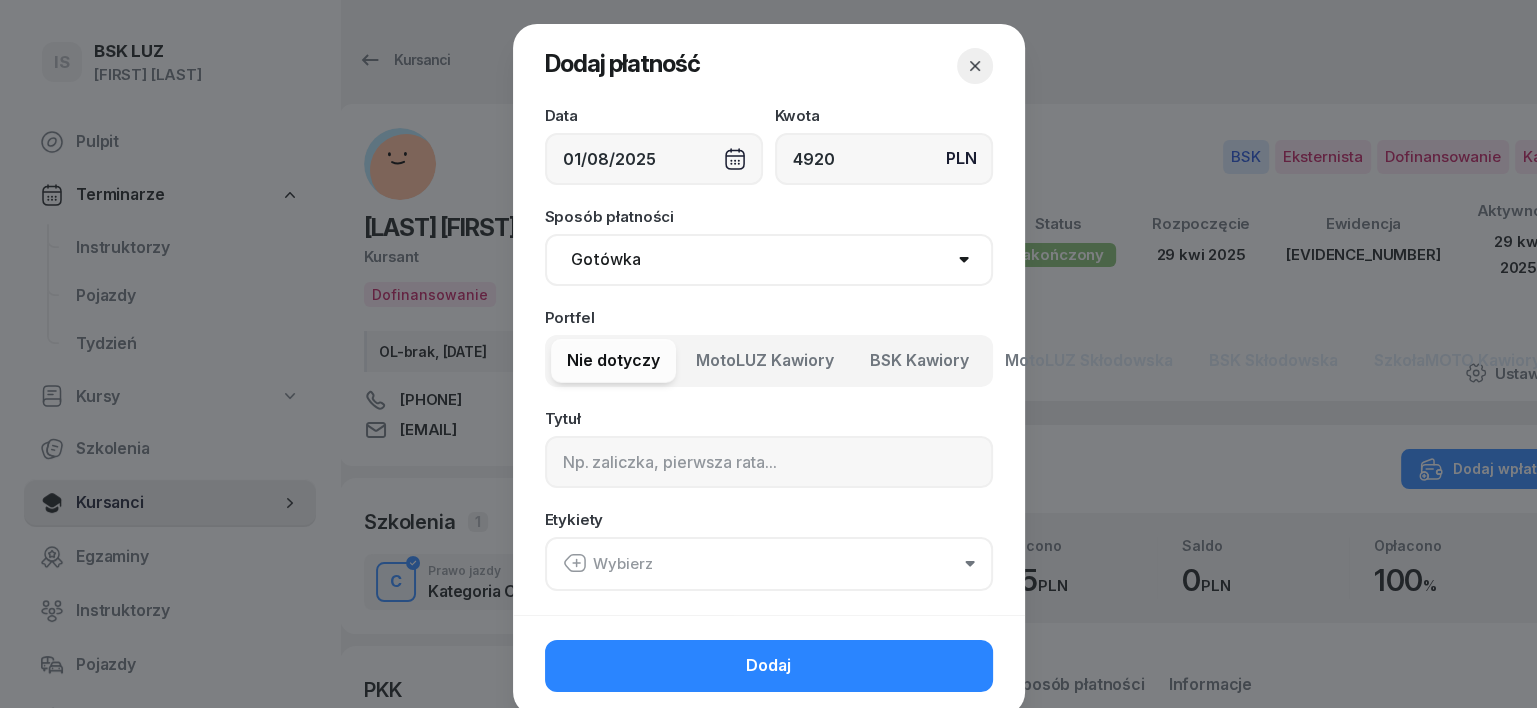 select on "transfer" 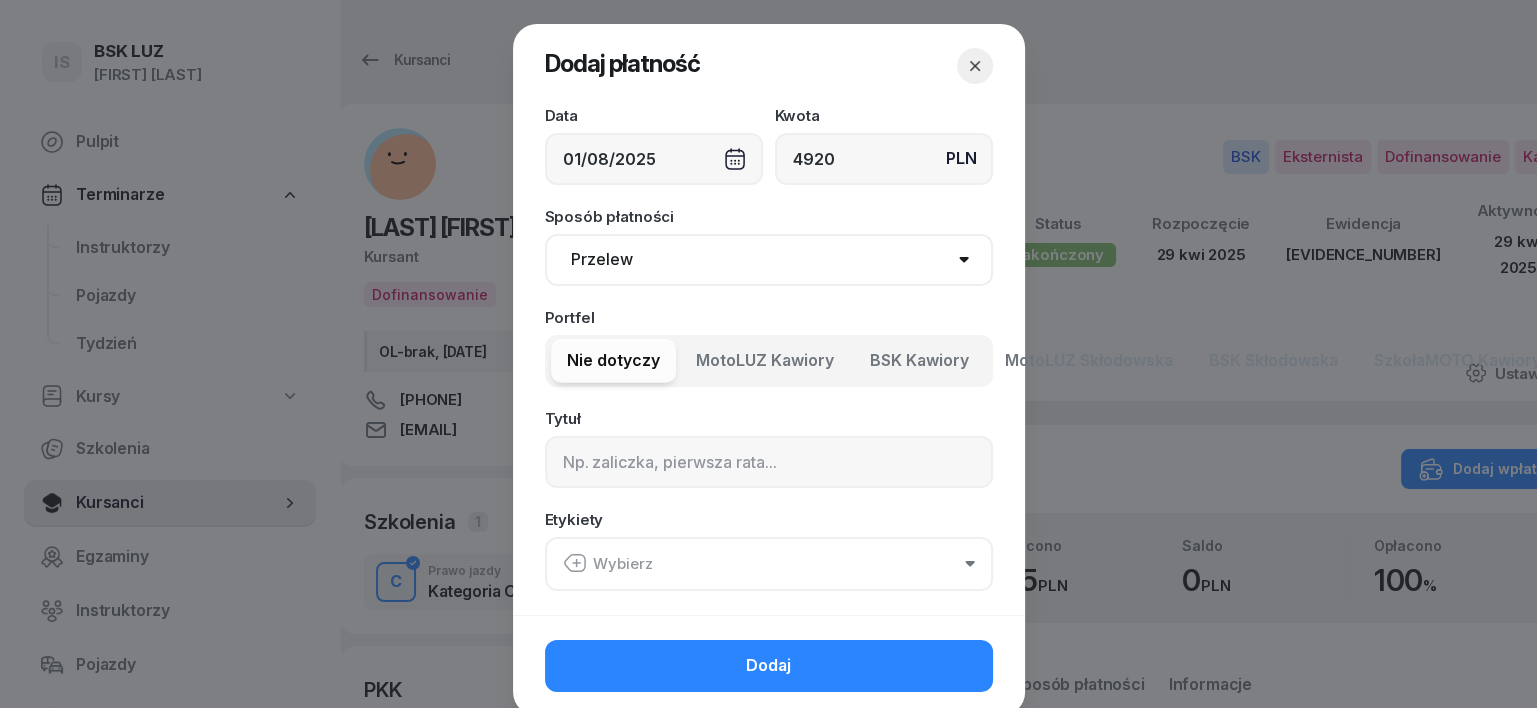 click on "Gotówka Karta Przelew Płatności online BLIK" at bounding box center (769, 260) 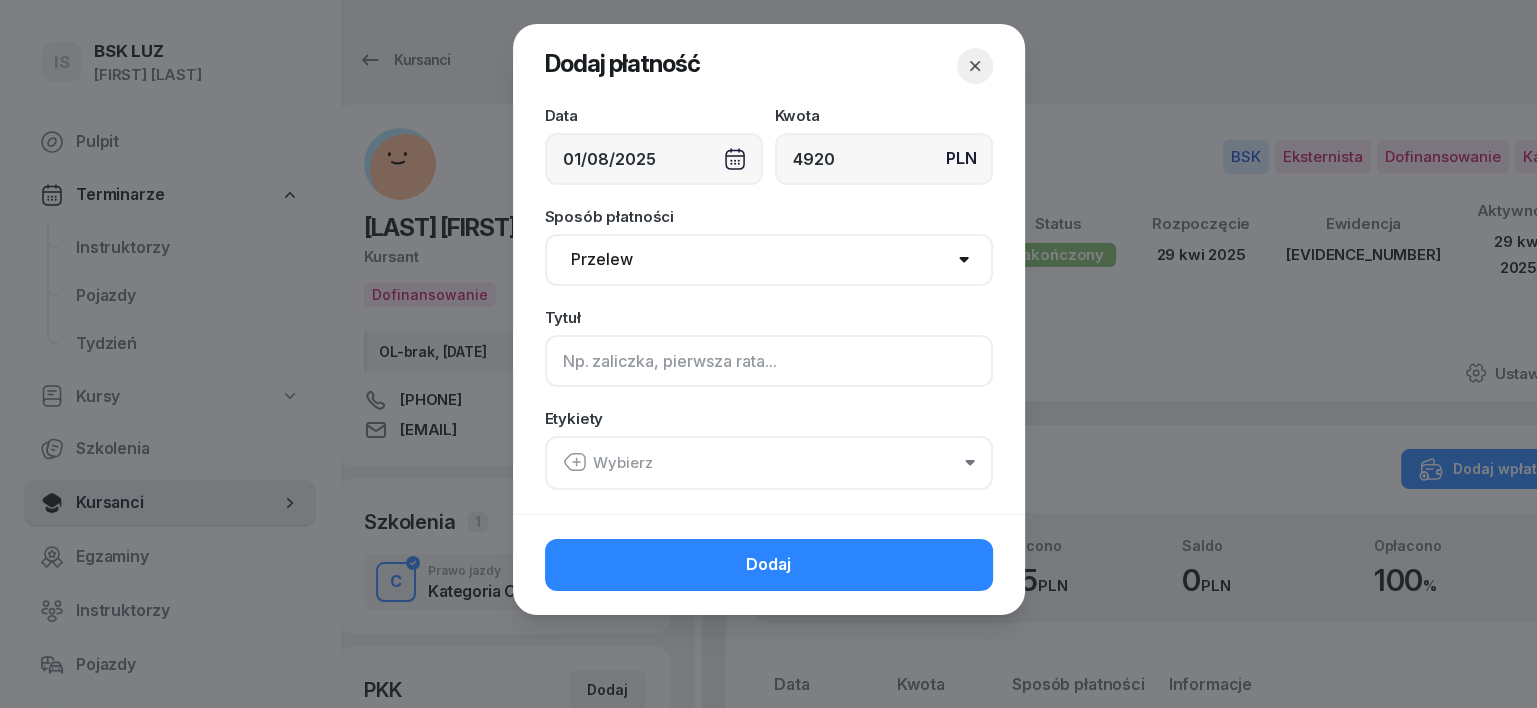 click 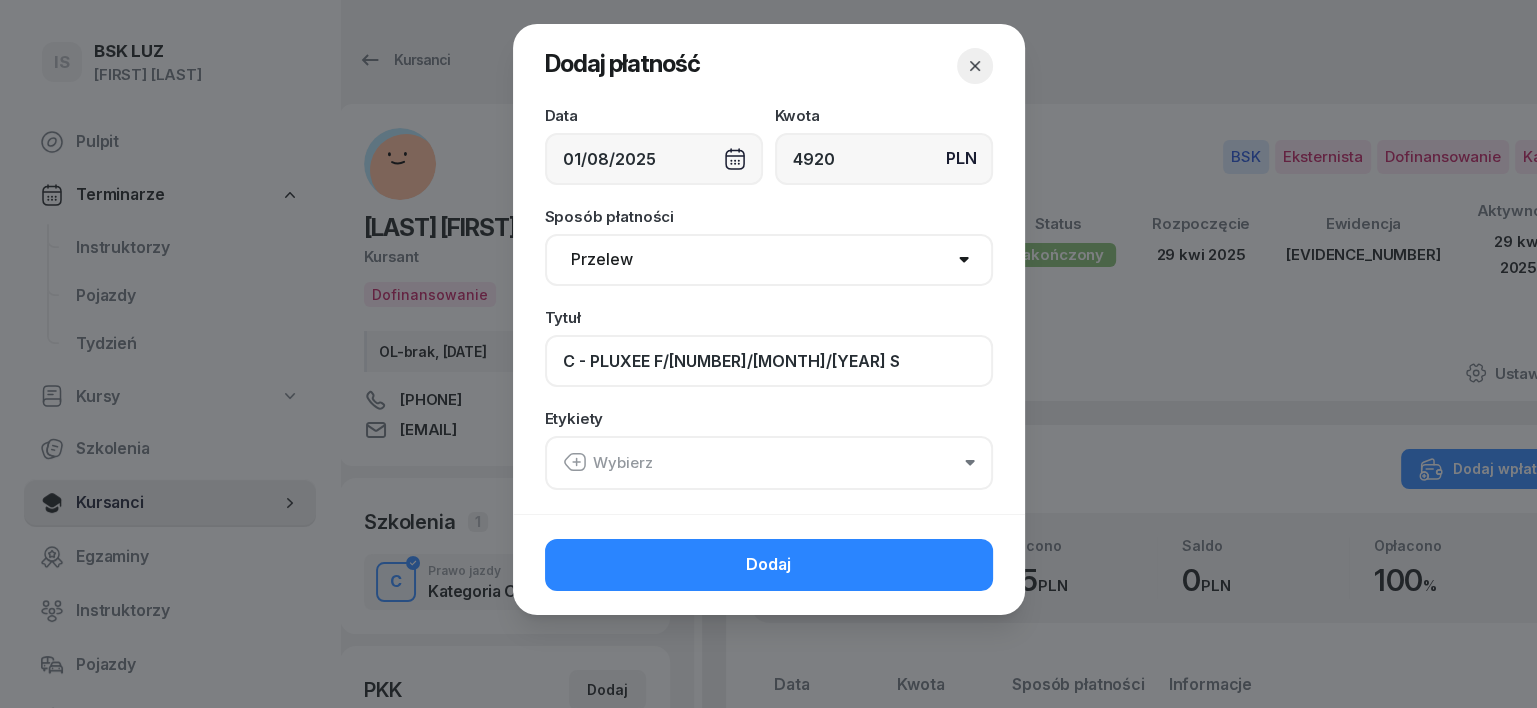 type on "C - PLUXEE F/[NUMBER]/[MONTH]/[YEAR] S" 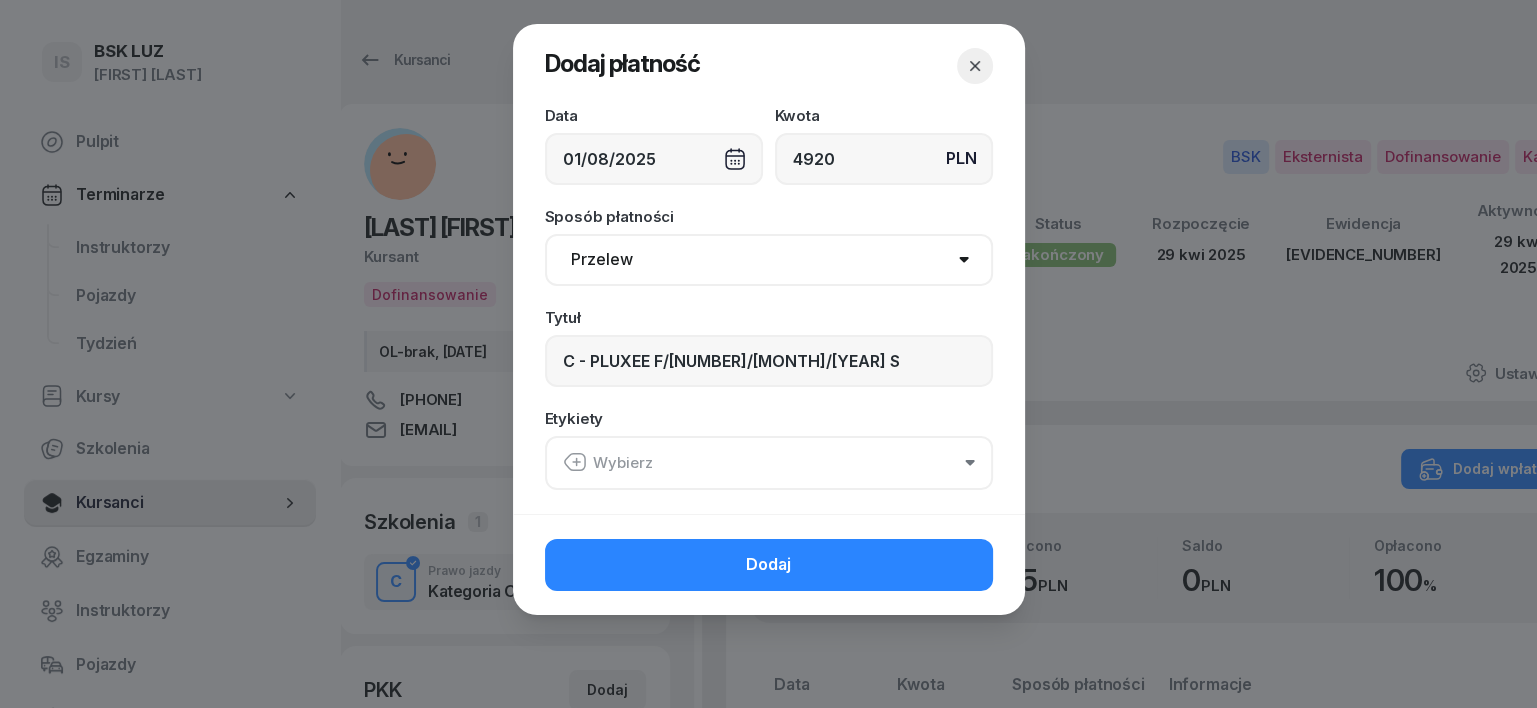 click 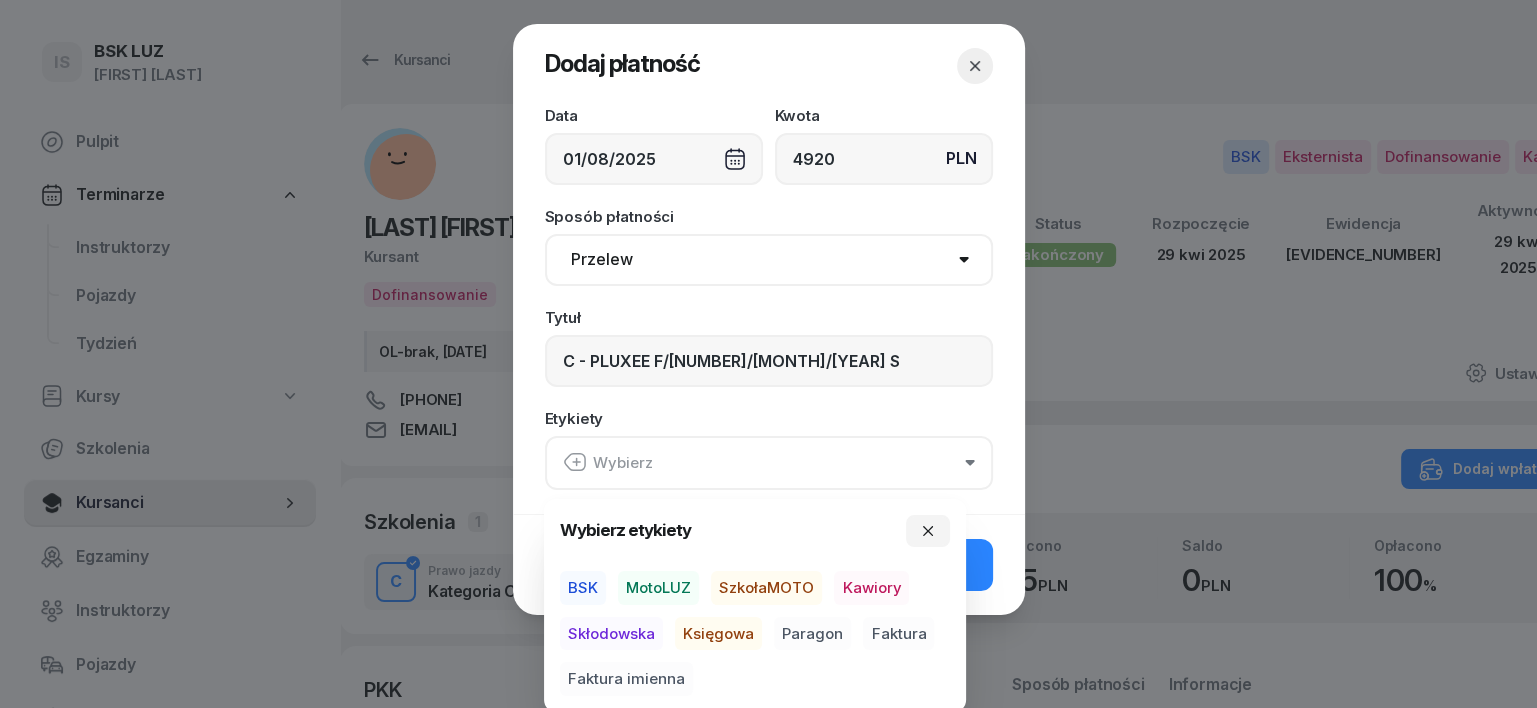 click on "BSK" at bounding box center (583, 588) 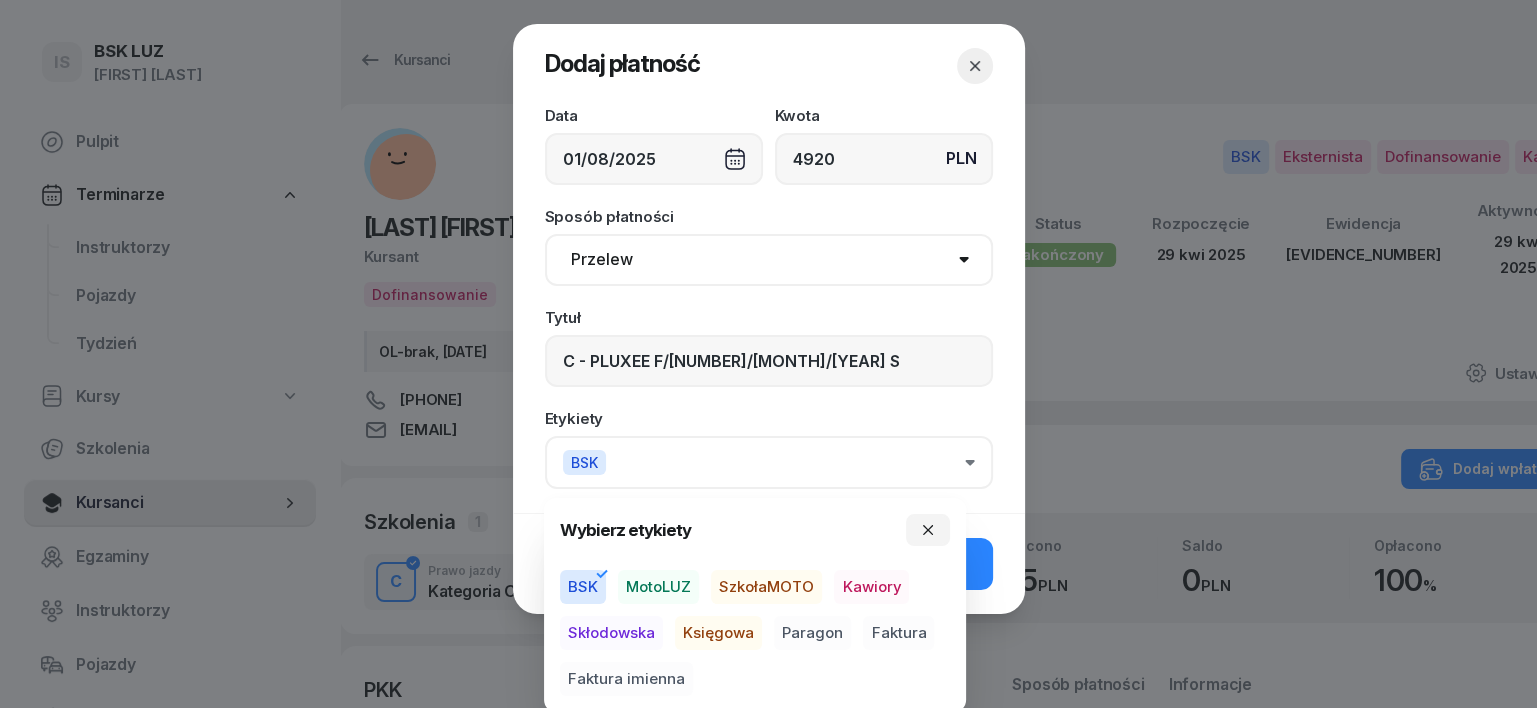 drag, startPoint x: 731, startPoint y: 632, endPoint x: 771, endPoint y: 641, distance: 41 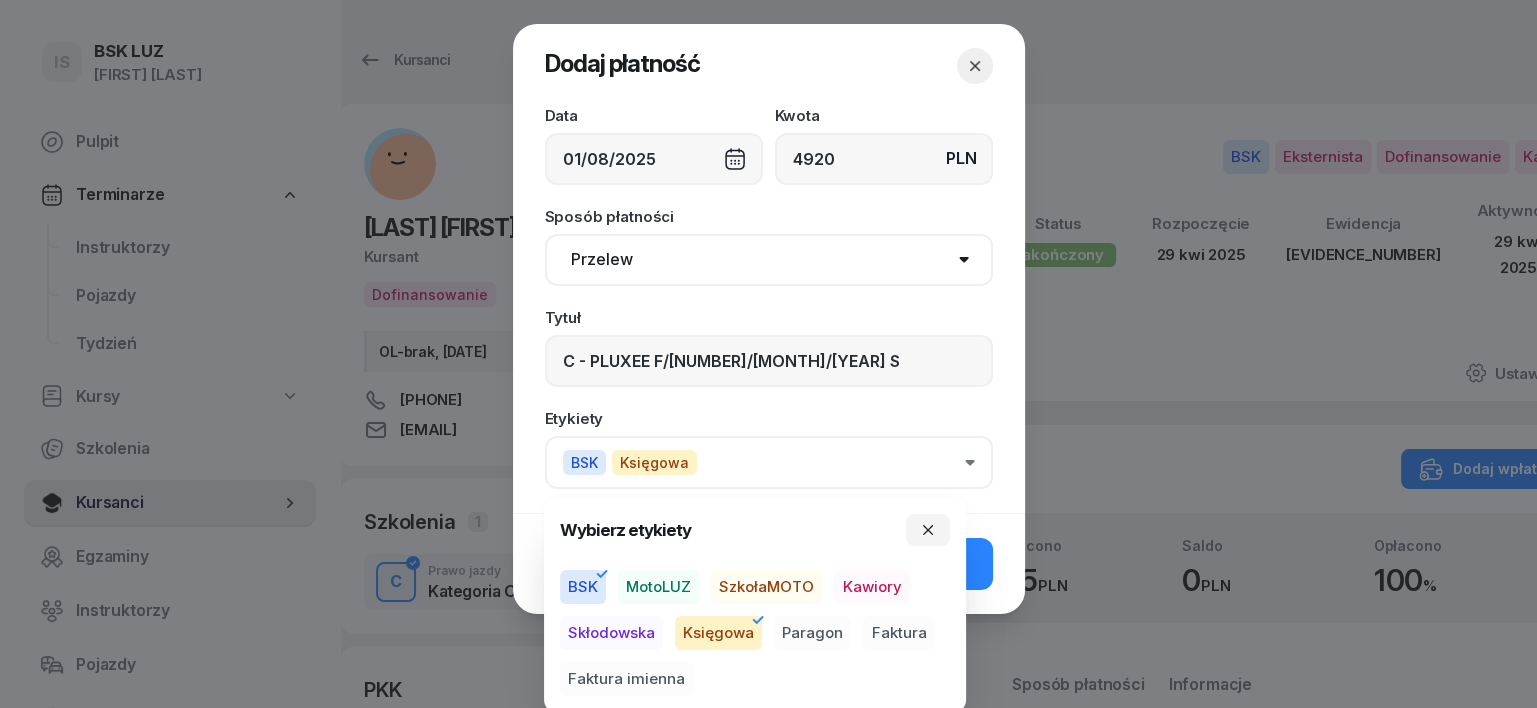 click on "Faktura" at bounding box center [898, 633] 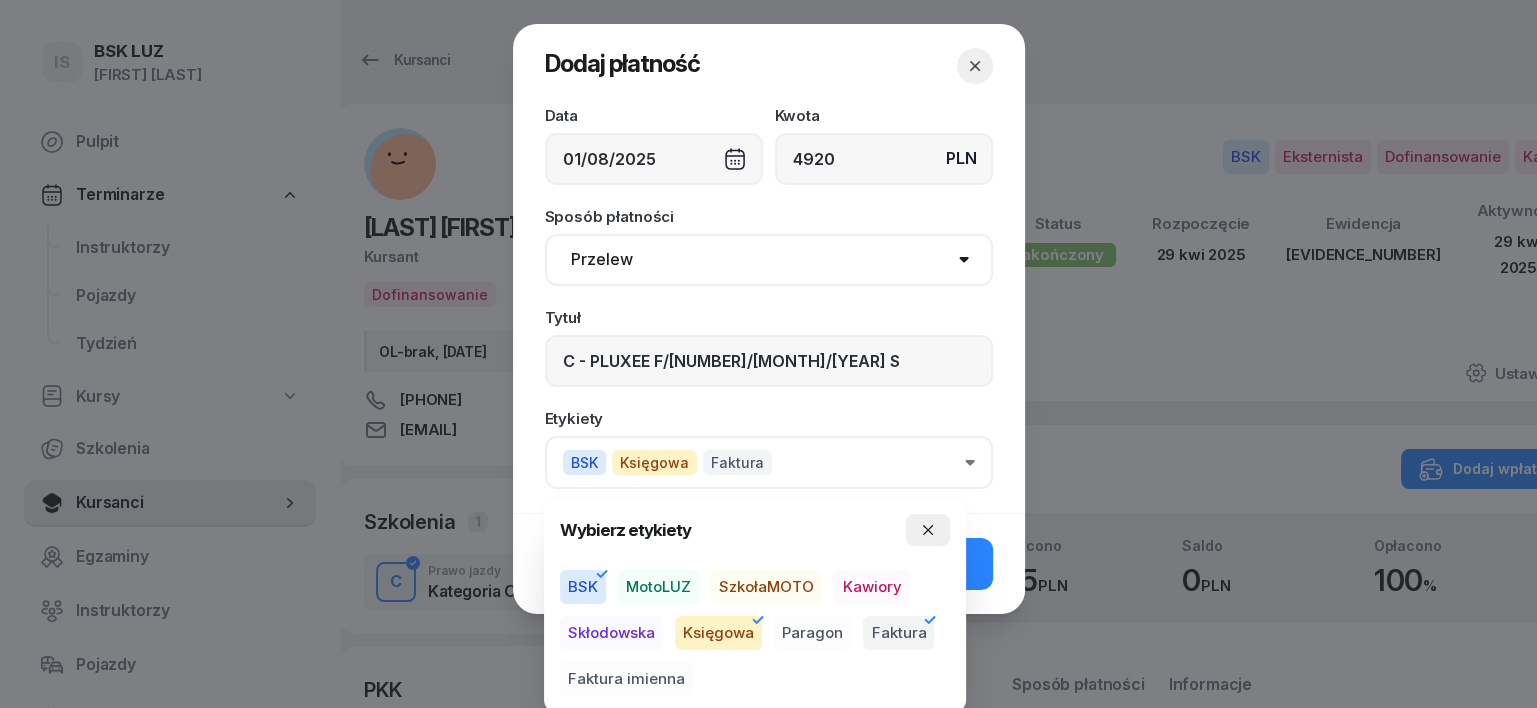 click 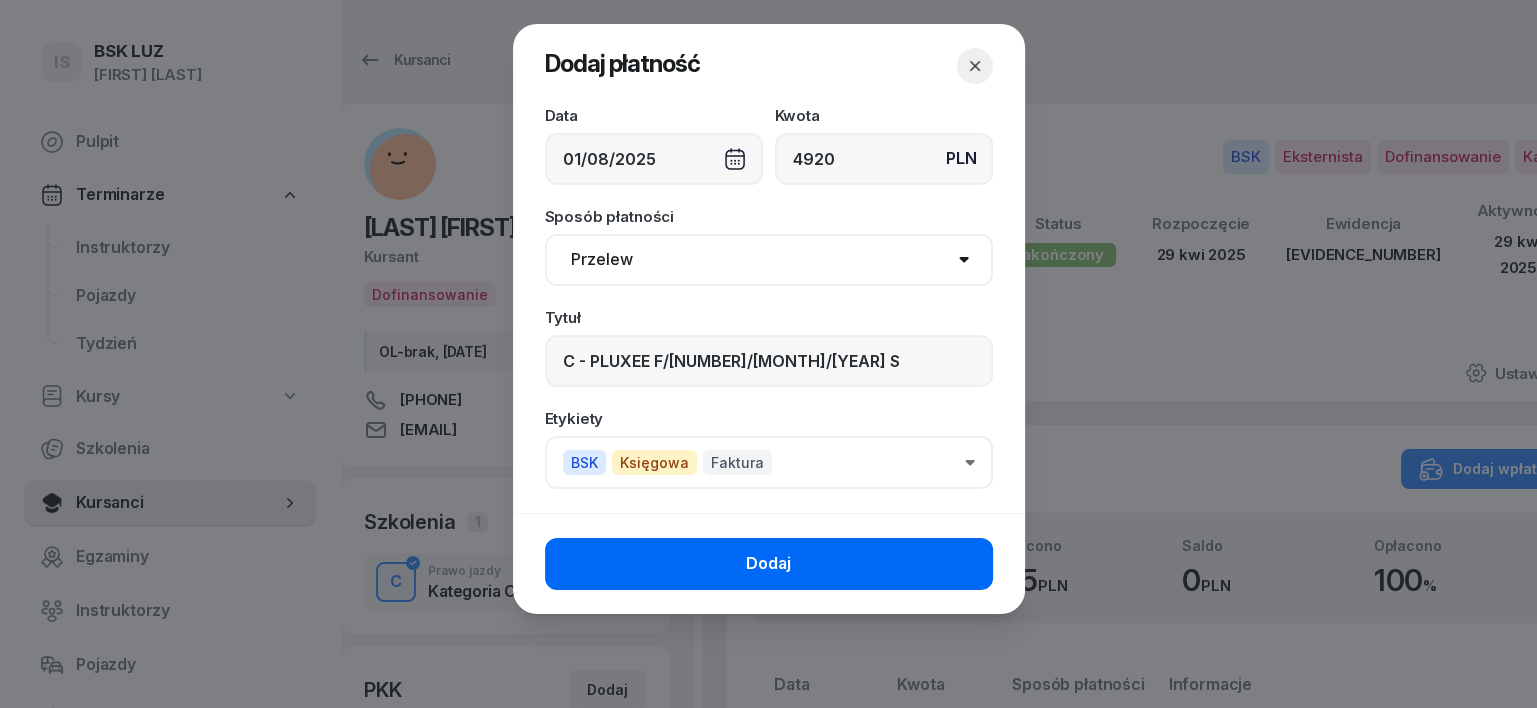 click on "Dodaj" 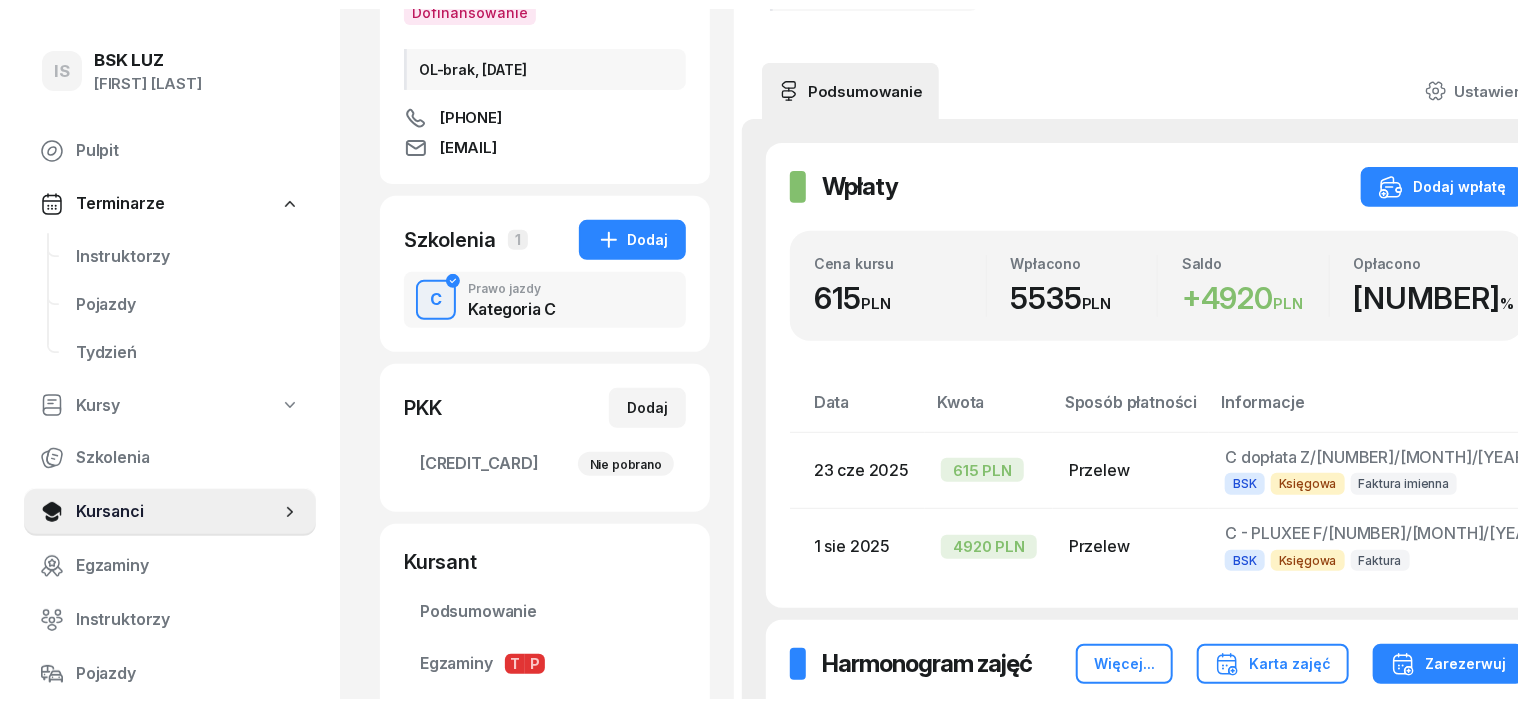 scroll, scrollTop: 0, scrollLeft: 0, axis: both 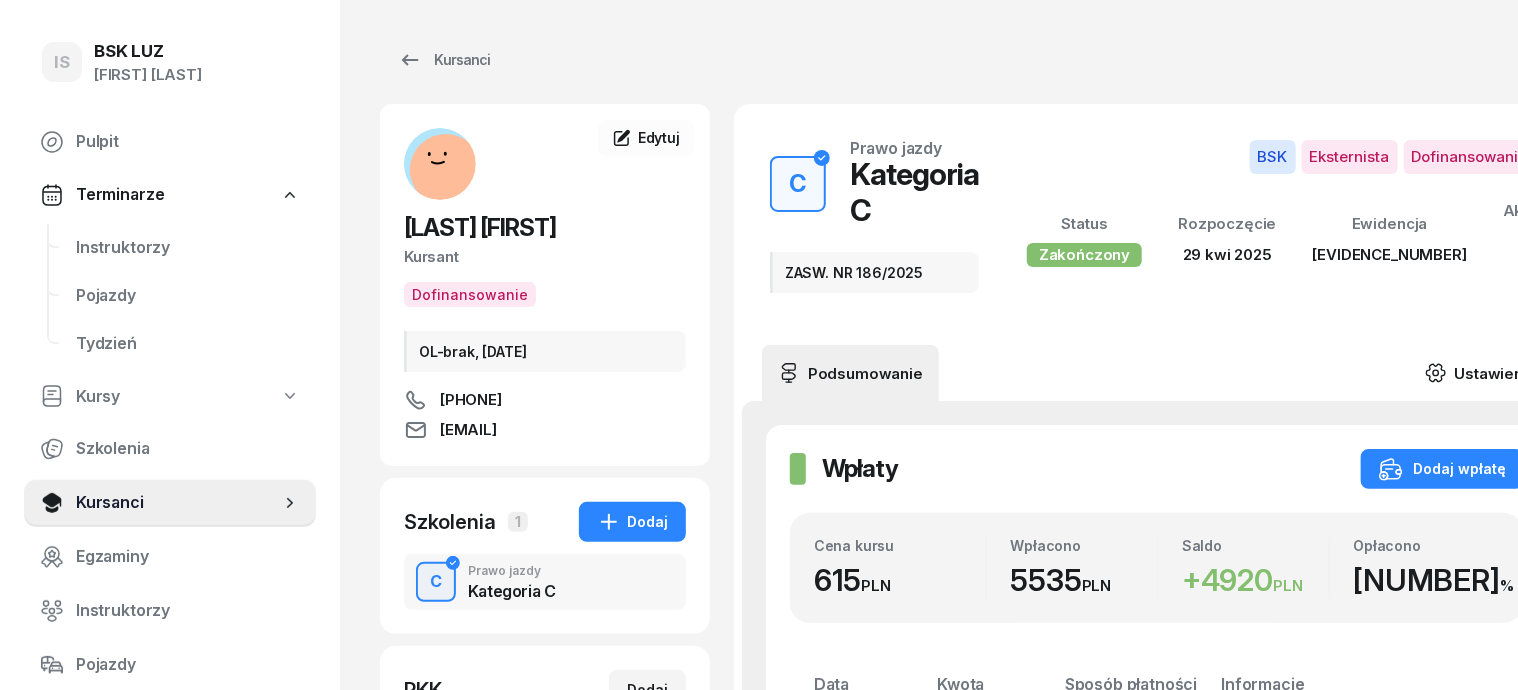 click 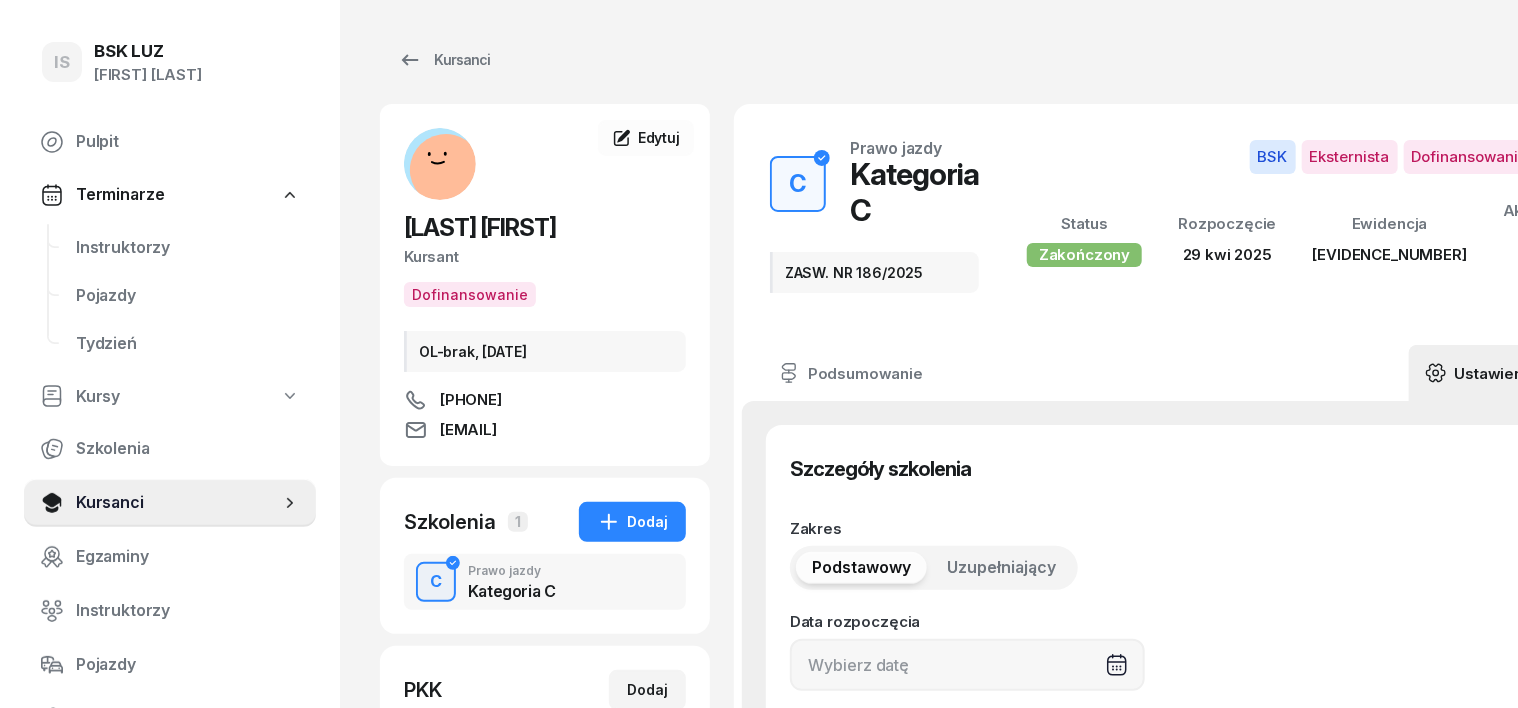 type on "[DATE]/[MONTH]/[YEAR]" 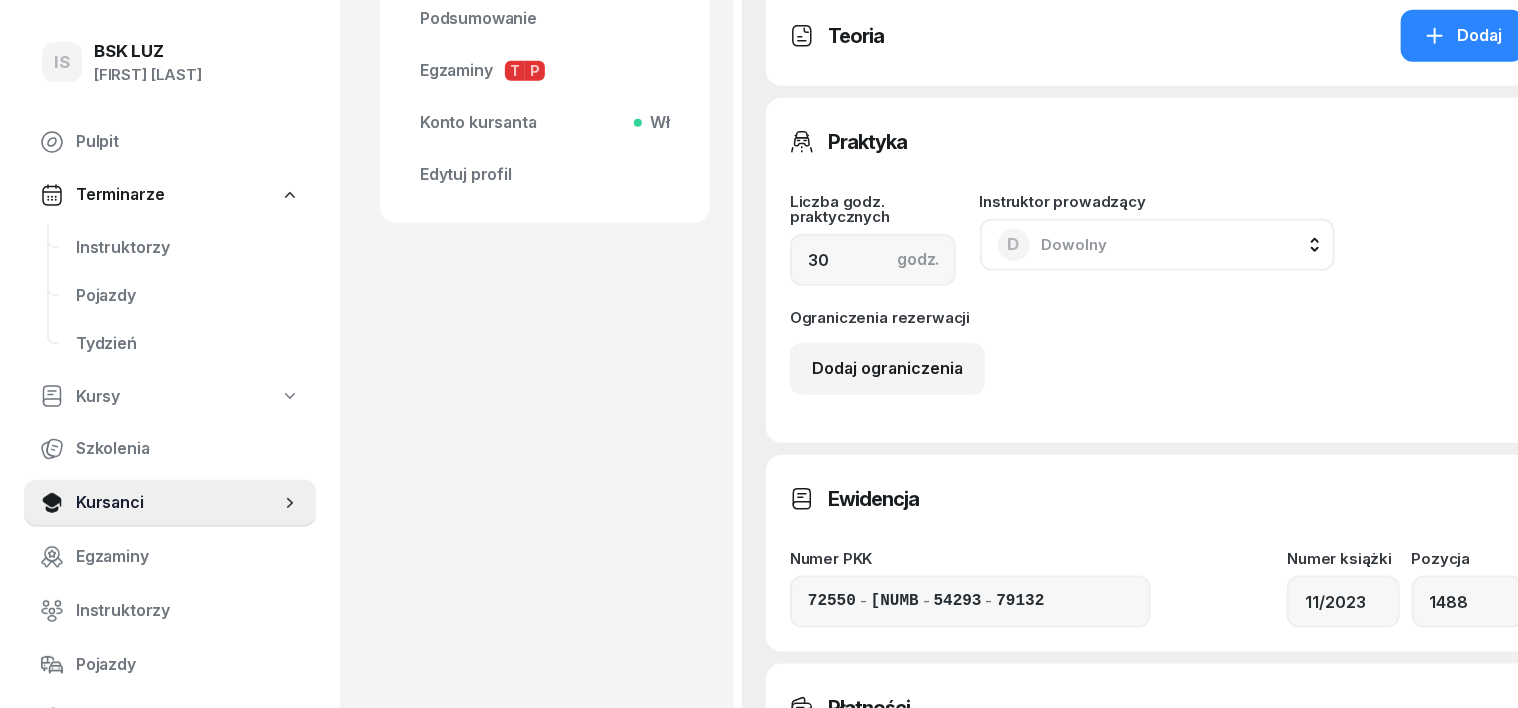 scroll, scrollTop: 1124, scrollLeft: 0, axis: vertical 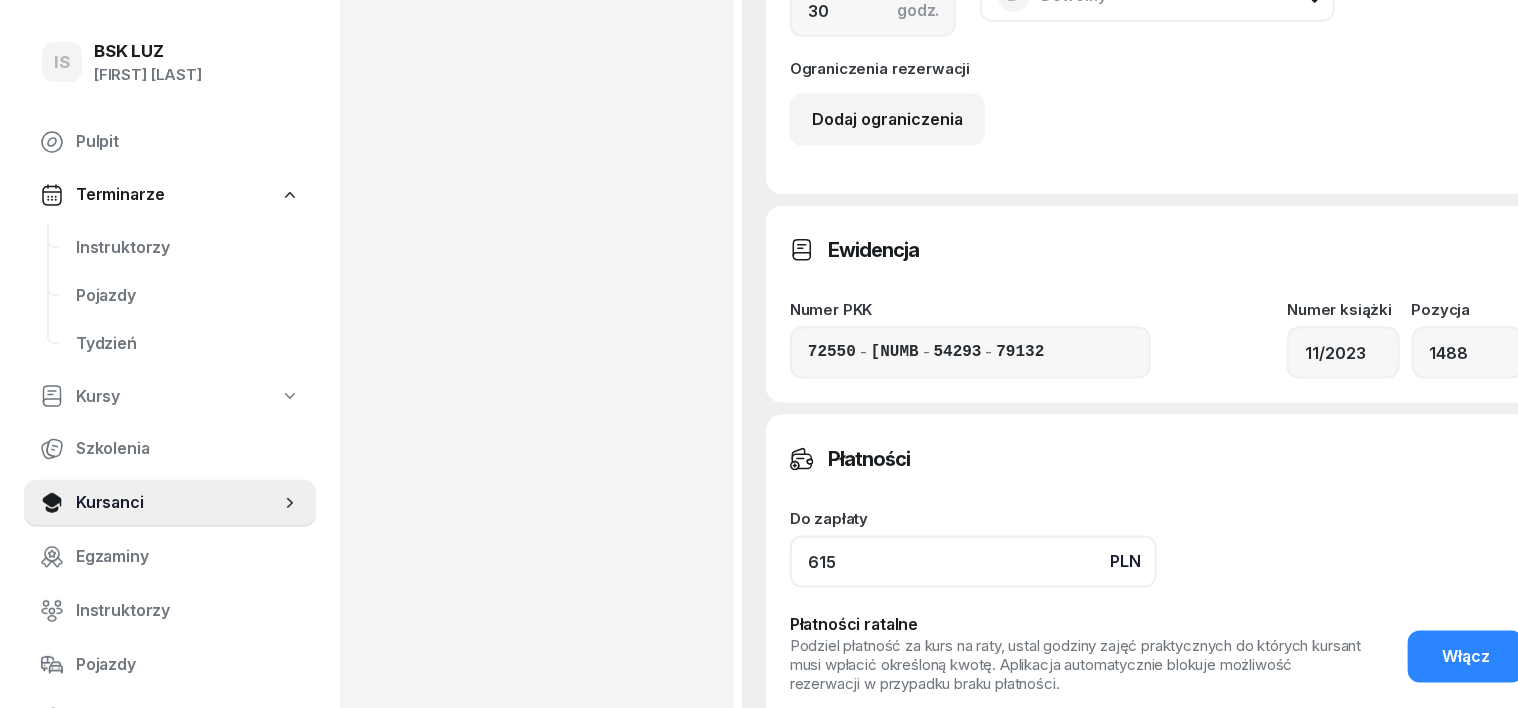 click on "615" 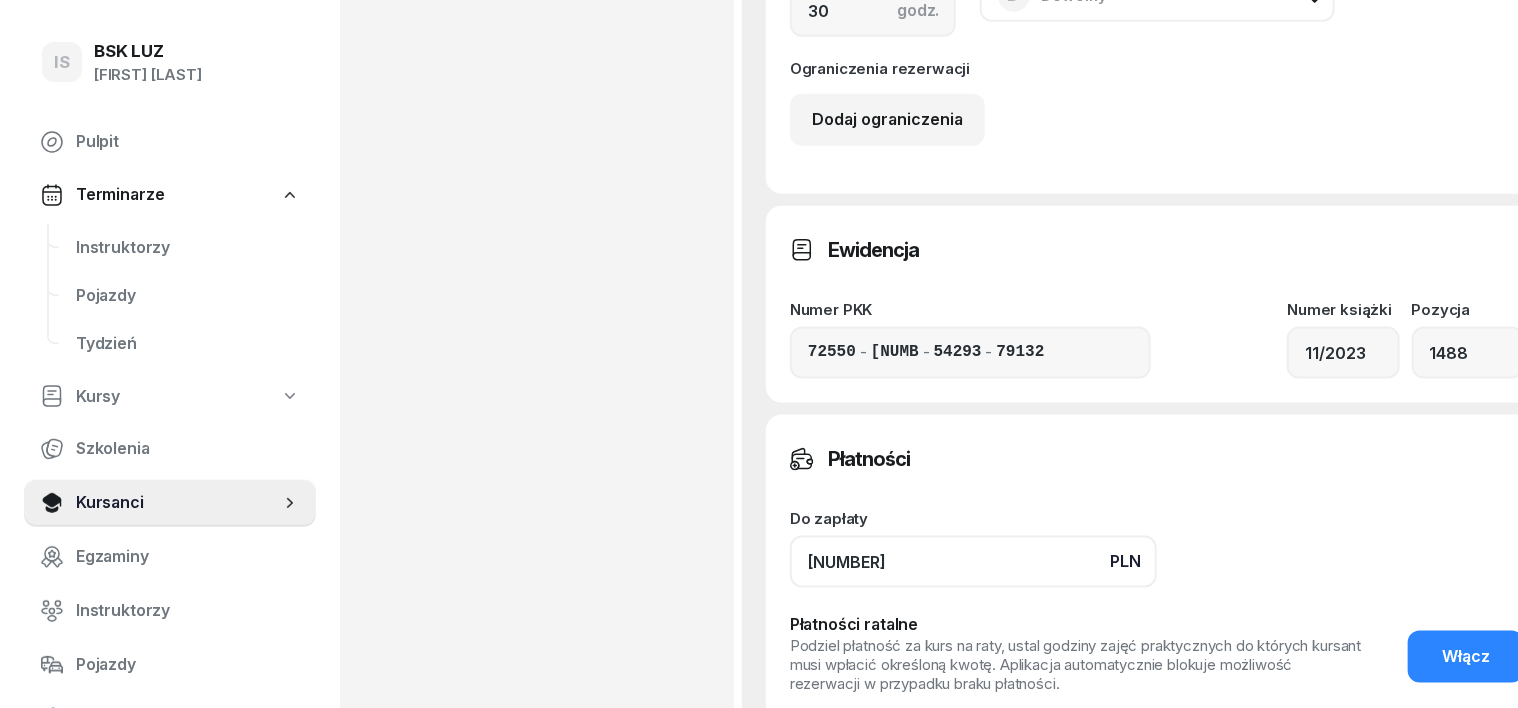 type on "6" 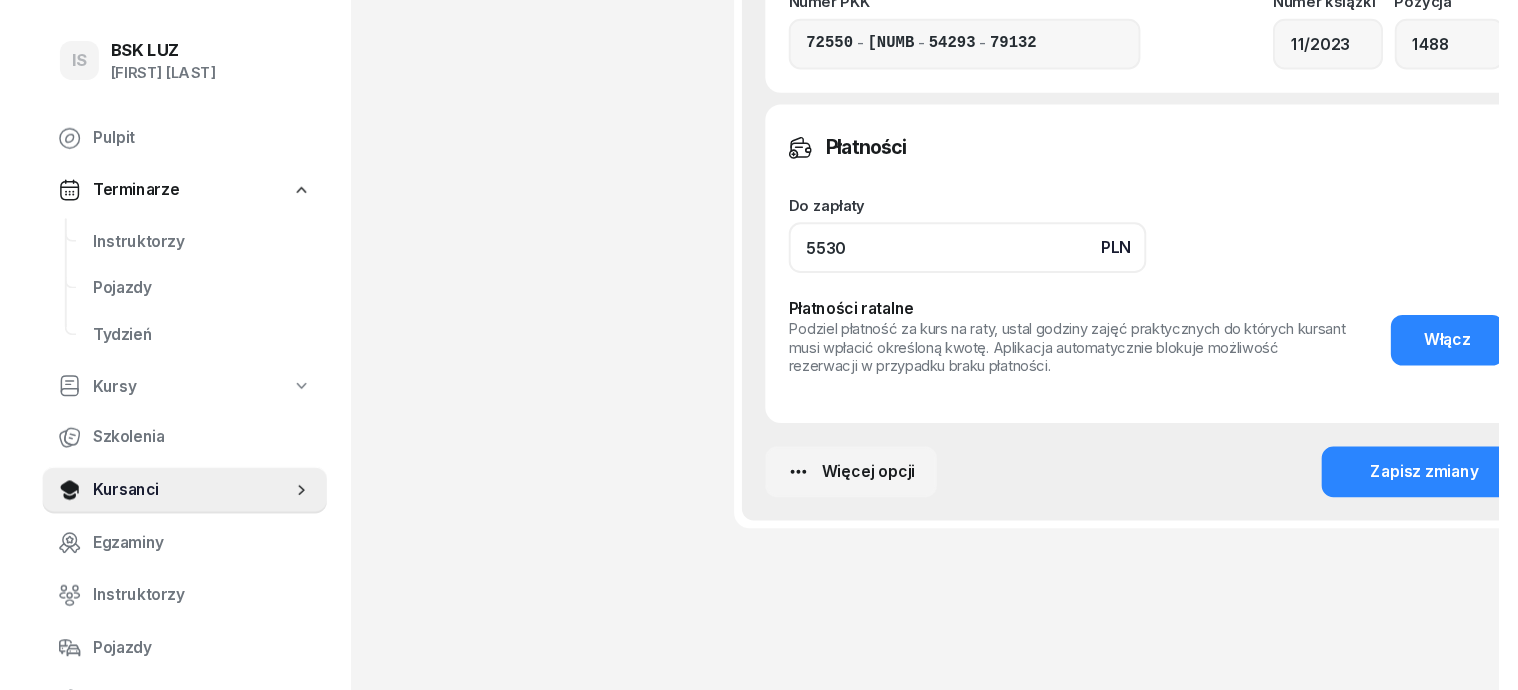 scroll, scrollTop: 1460, scrollLeft: 0, axis: vertical 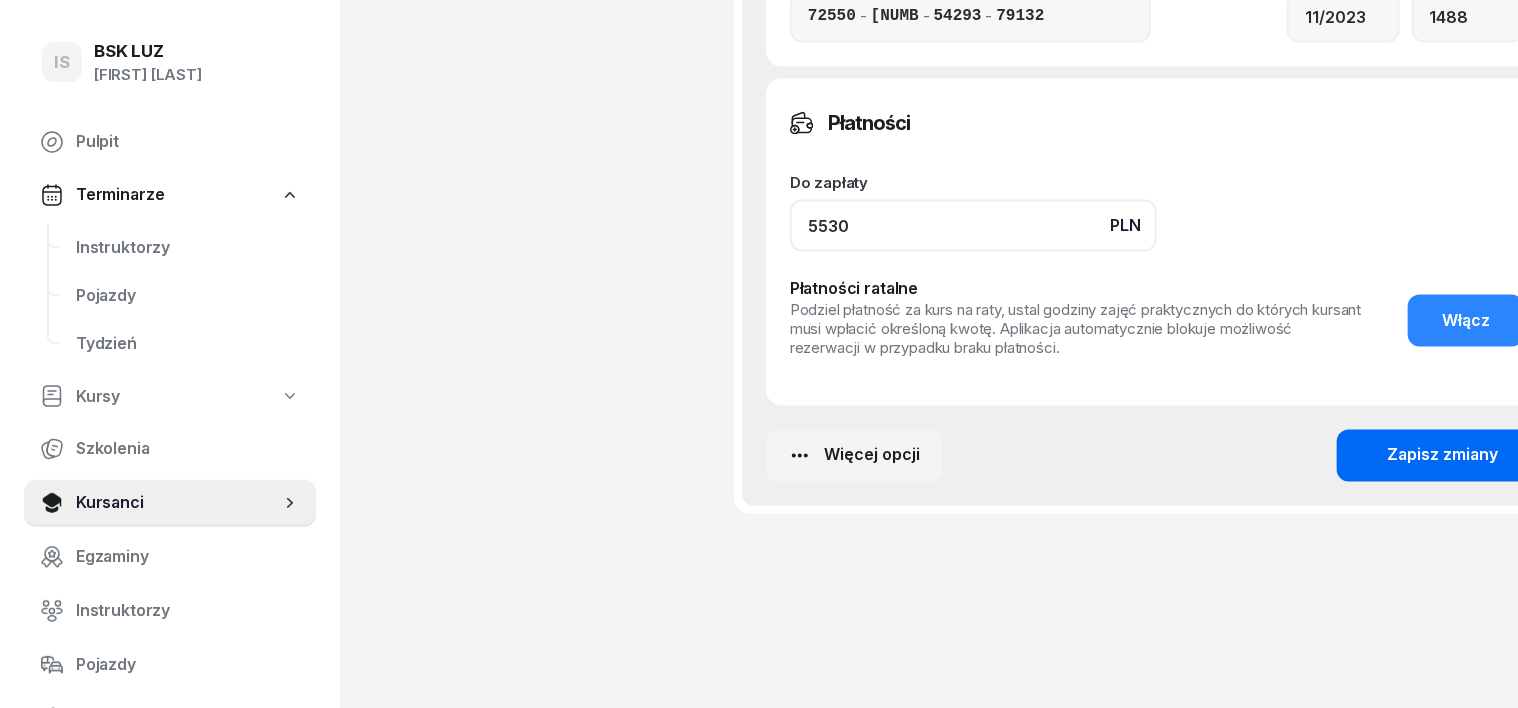 type on "5530" 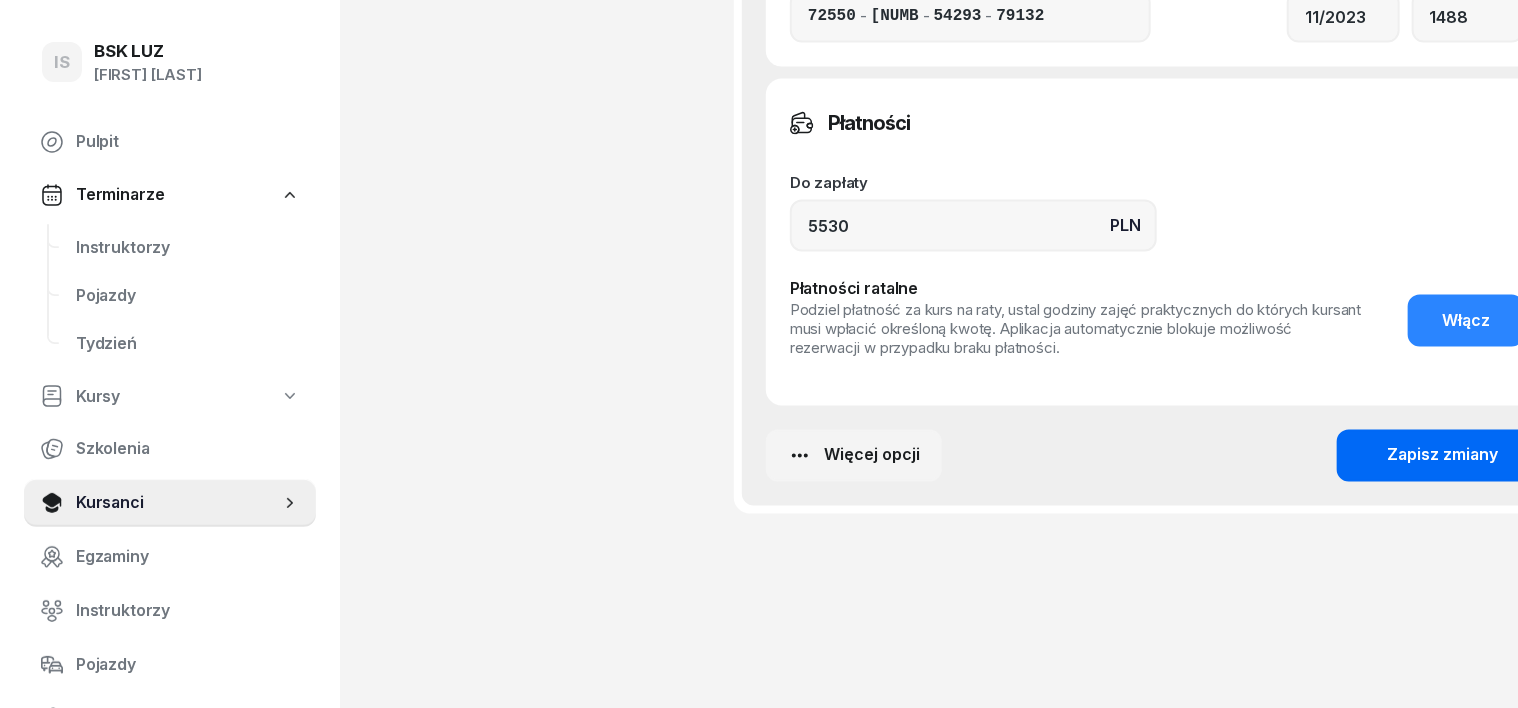 click on "Zapisz zmiany" at bounding box center [1442, 456] 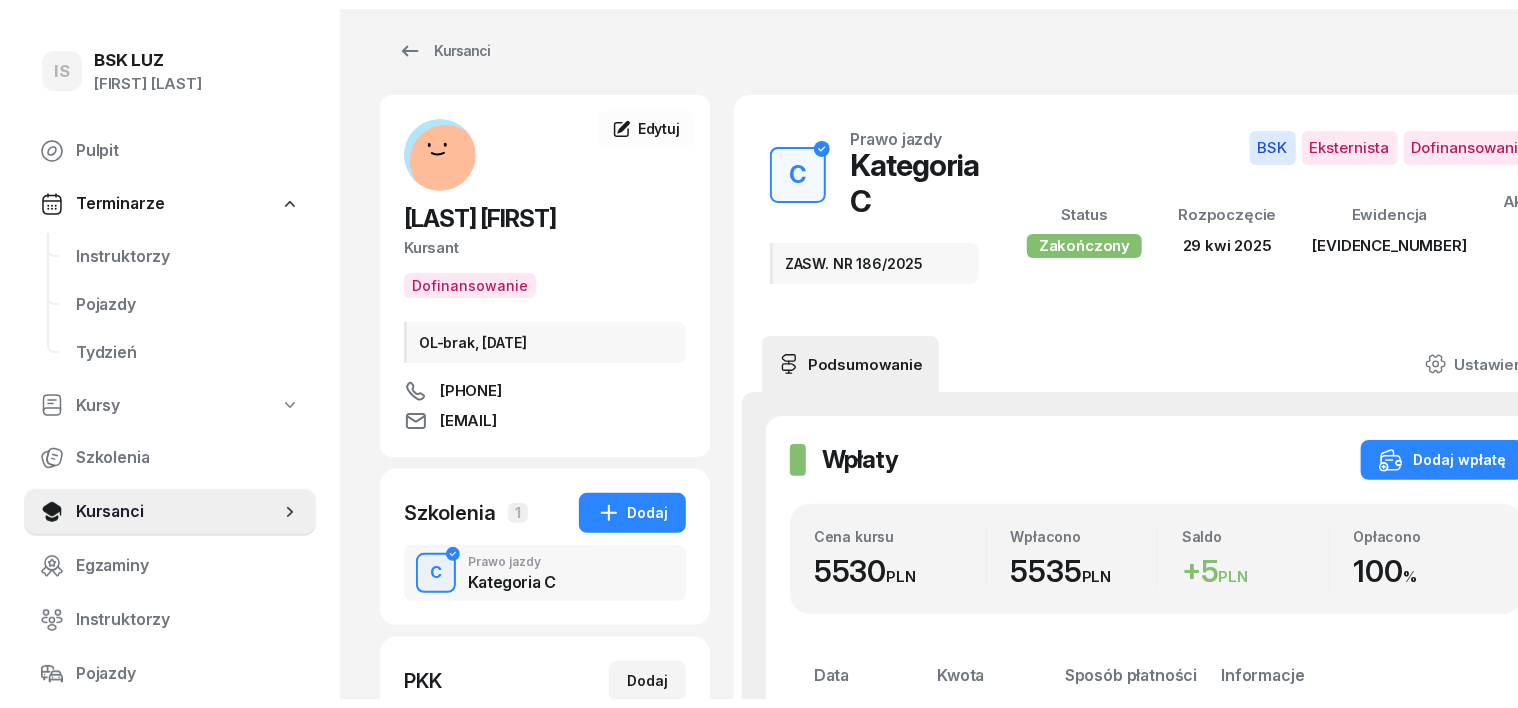 scroll, scrollTop: 0, scrollLeft: 0, axis: both 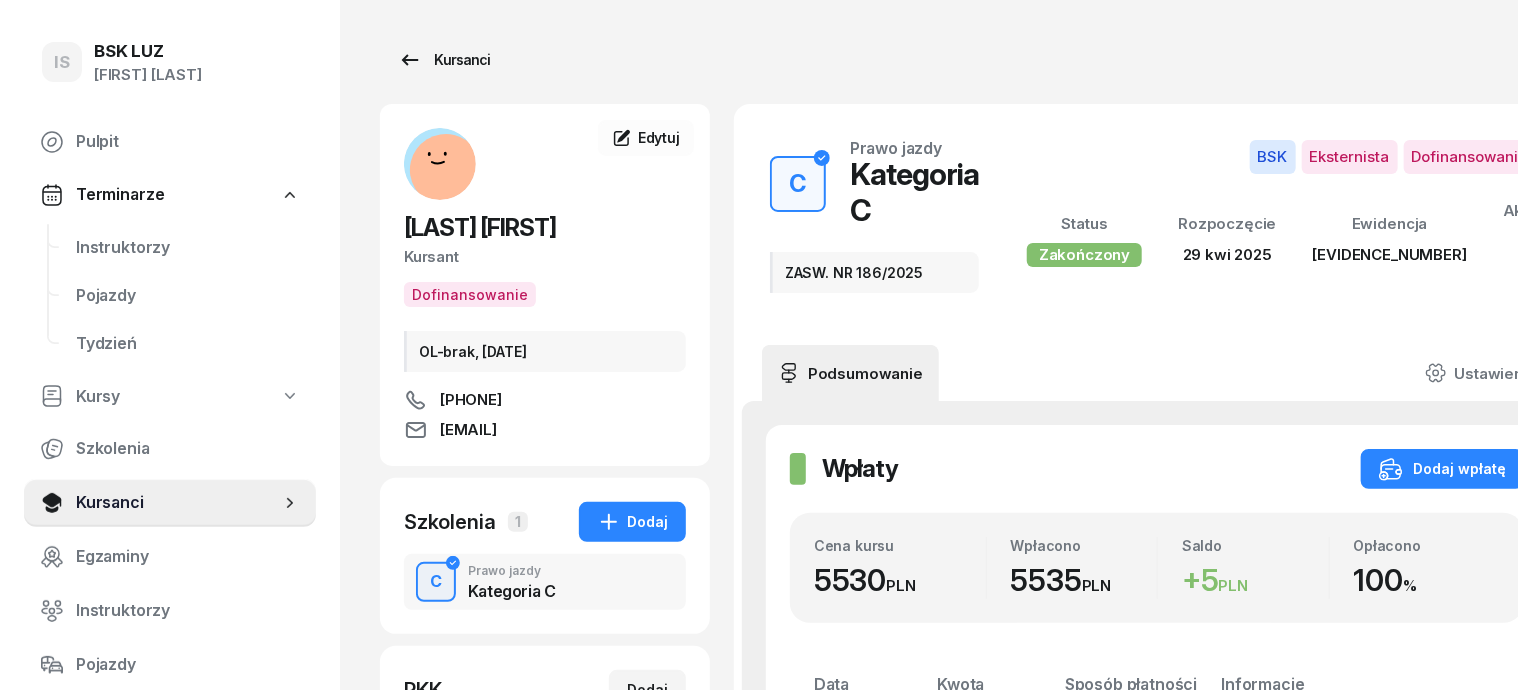 click on "Kursanci" at bounding box center (444, 60) 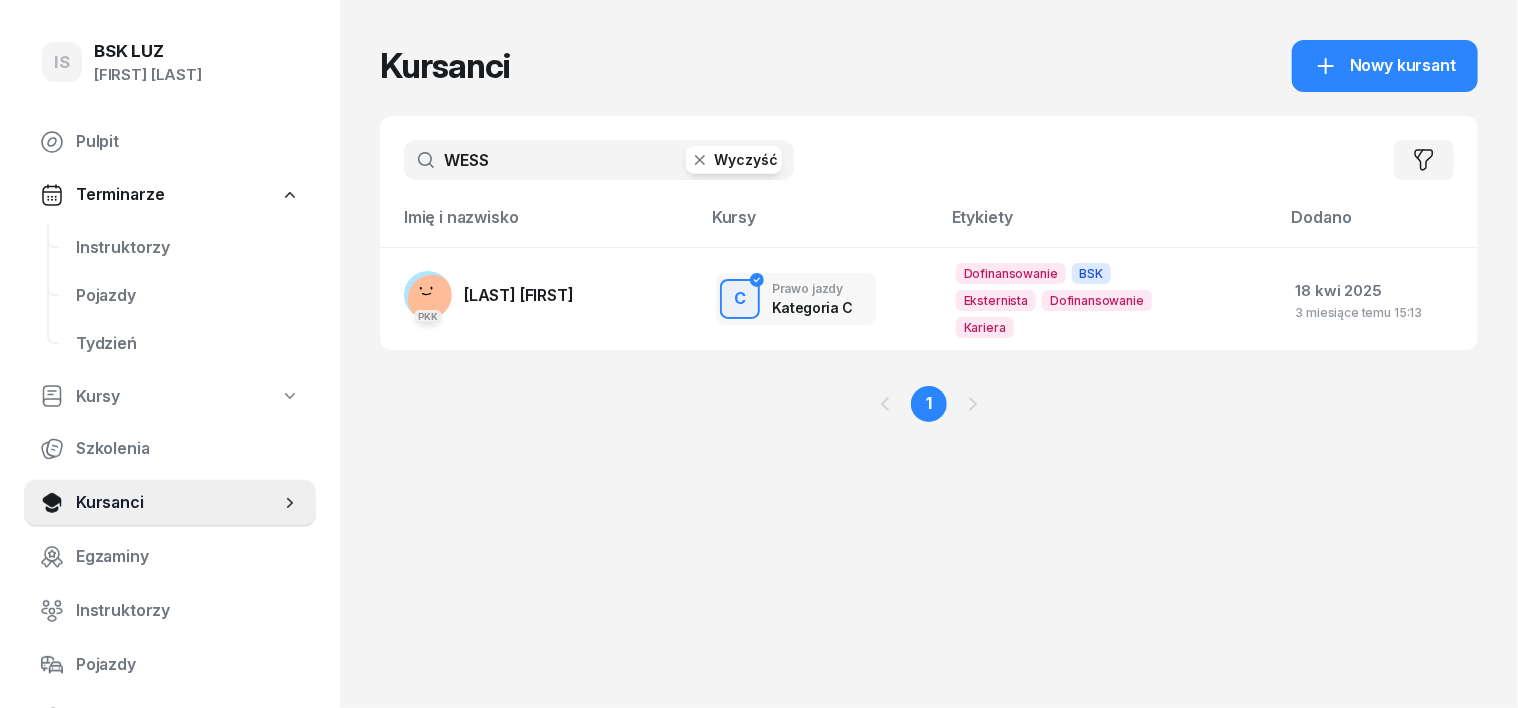 click on "WESS" at bounding box center (599, 160) 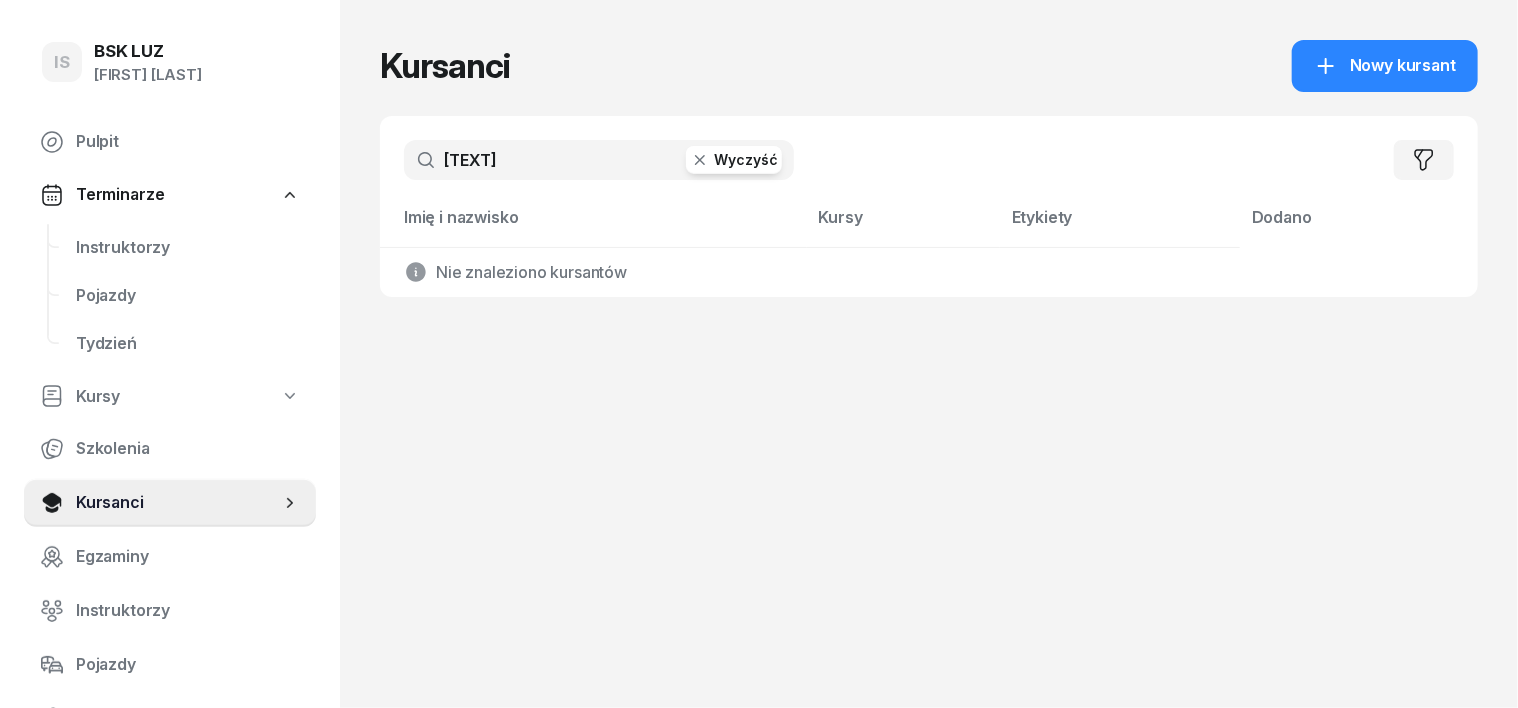 click on "[TEXT]" at bounding box center [599, 160] 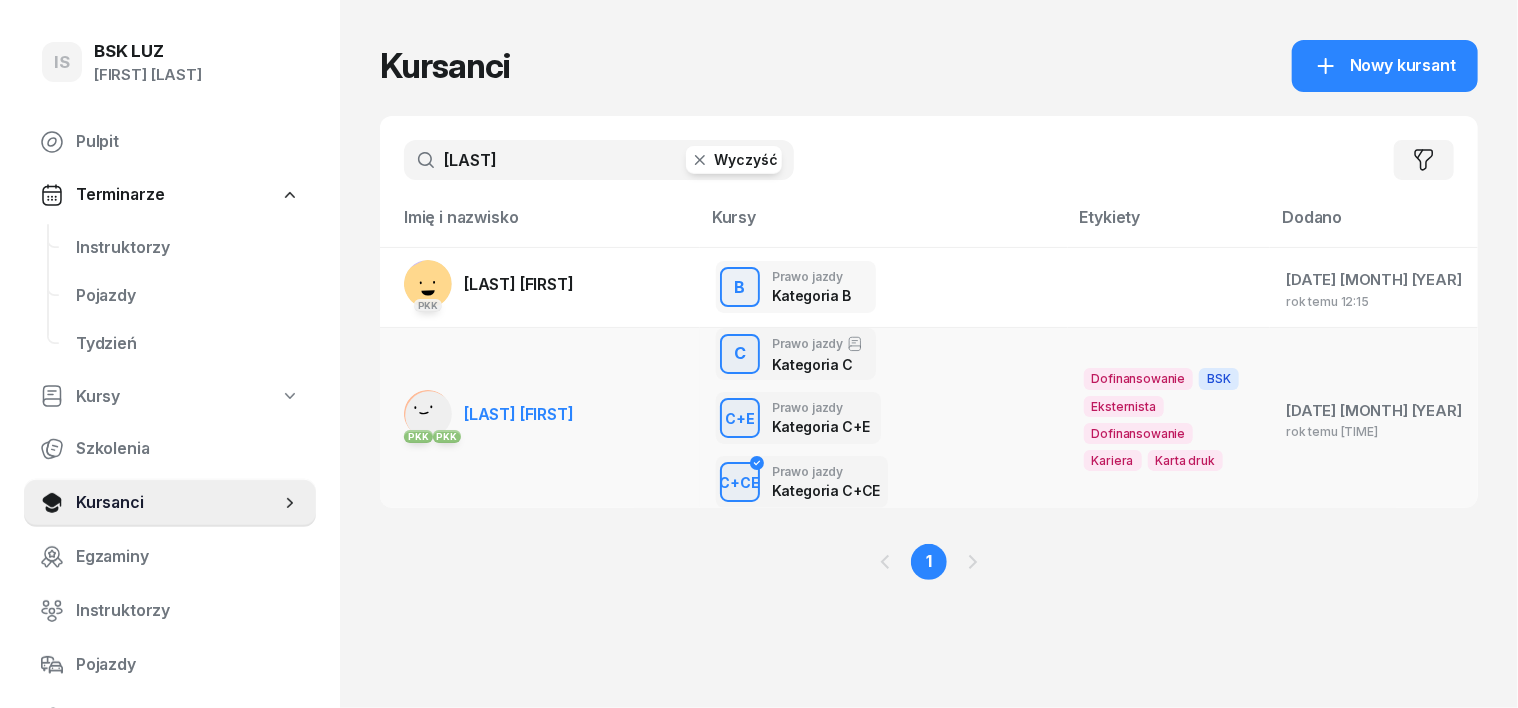 type on "[LAST]" 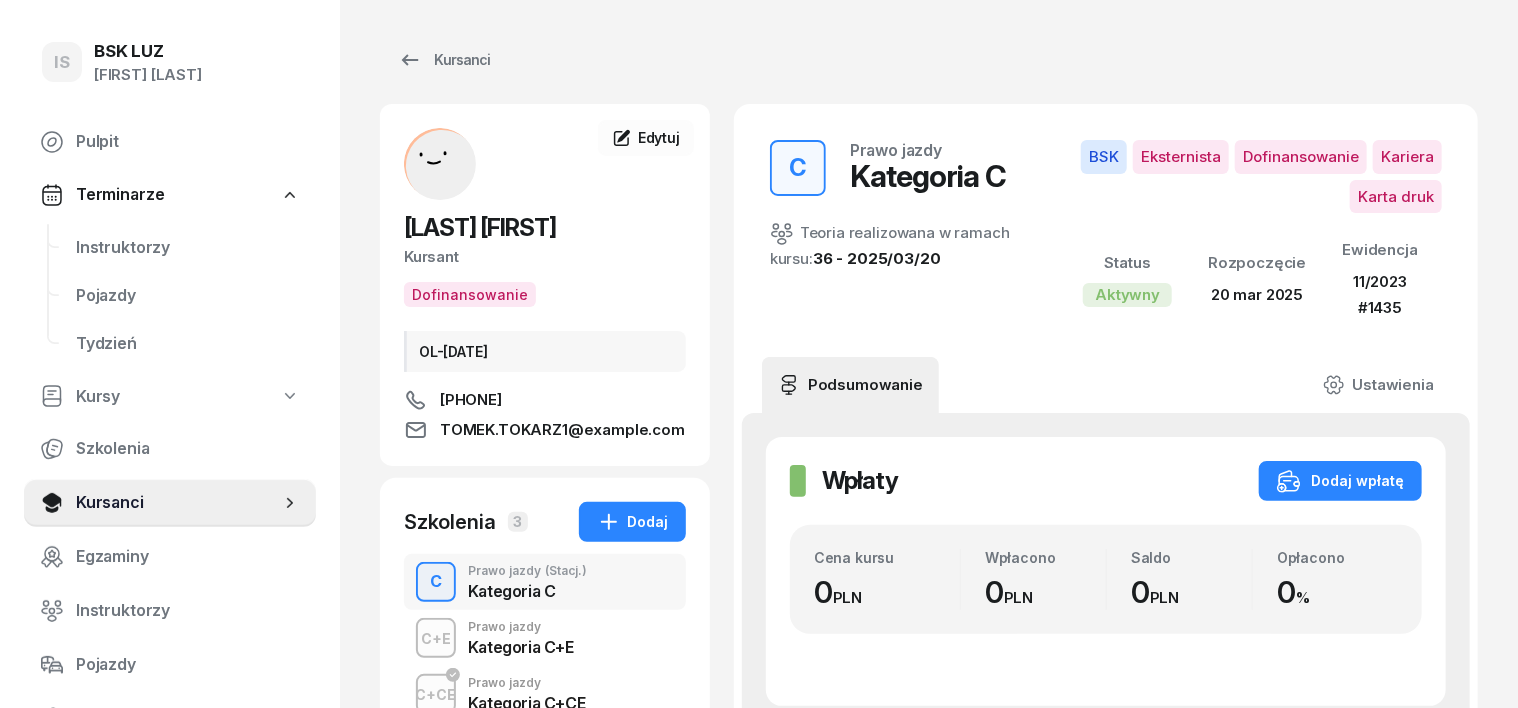 scroll, scrollTop: 124, scrollLeft: 0, axis: vertical 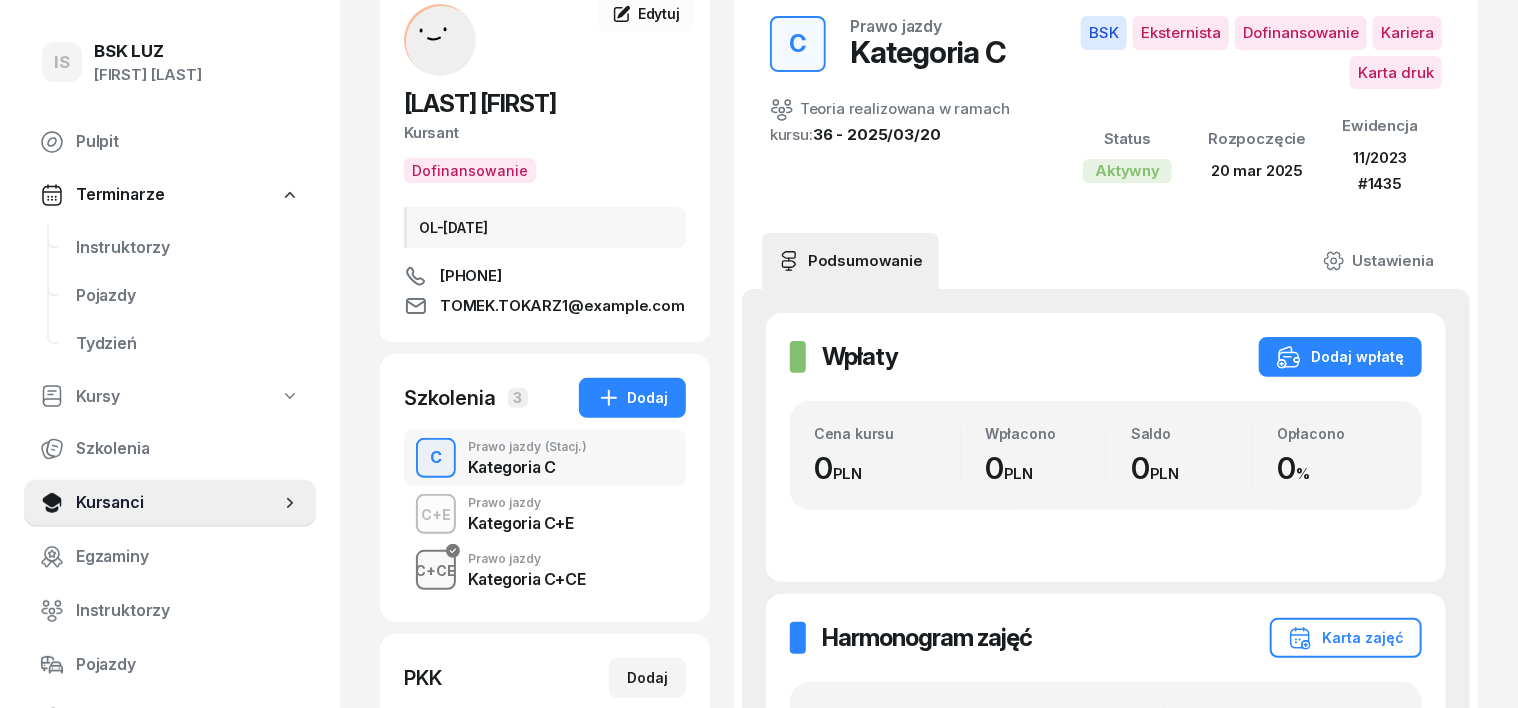 click on "C+CE" at bounding box center (436, 570) 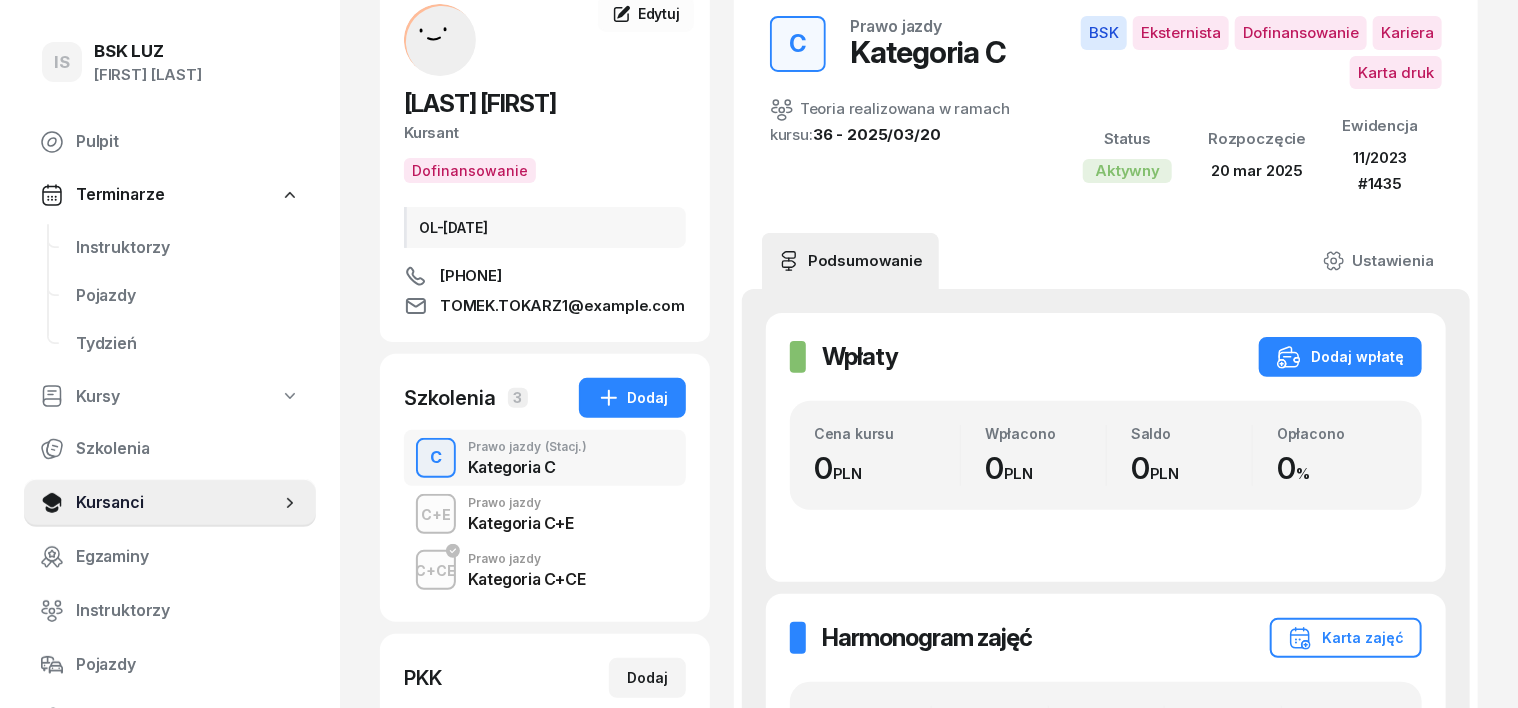scroll, scrollTop: 0, scrollLeft: 0, axis: both 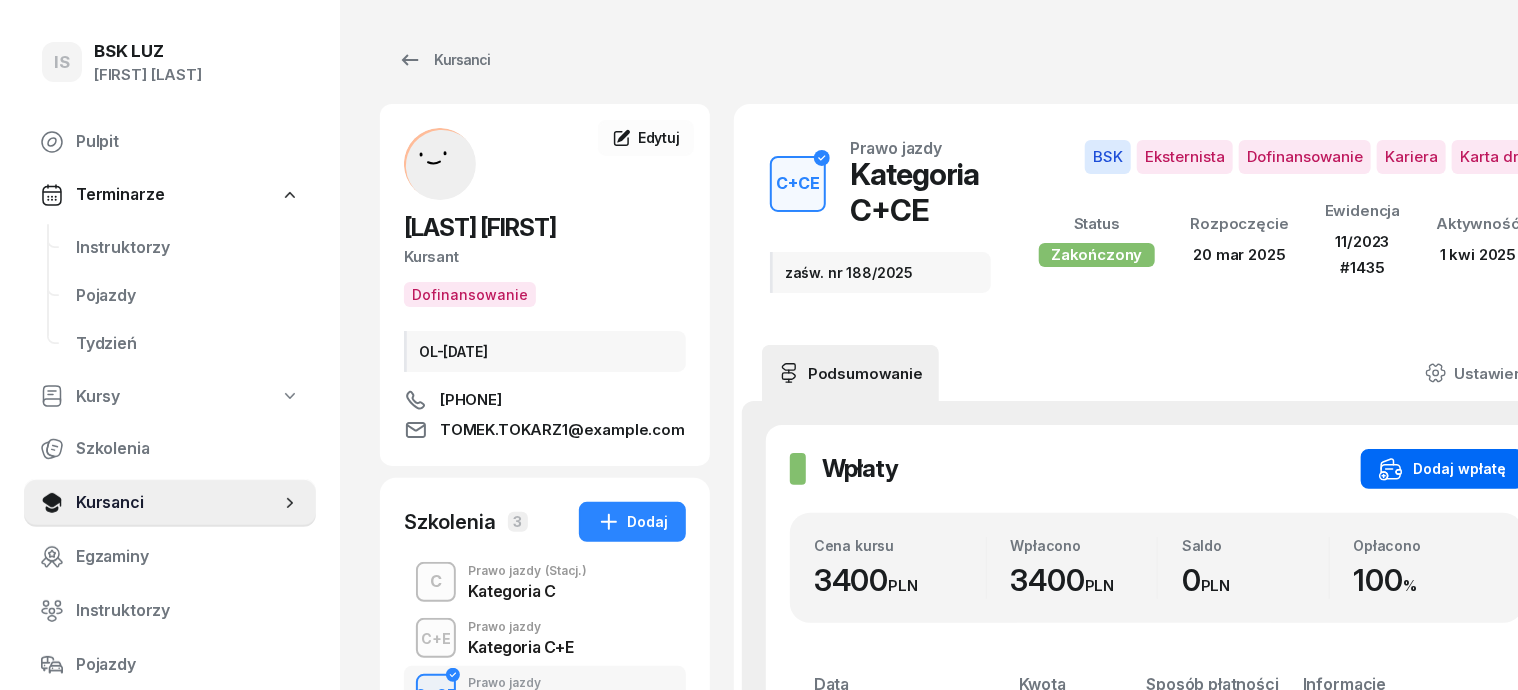 click on "Dodaj wpłatę" at bounding box center [1442, 469] 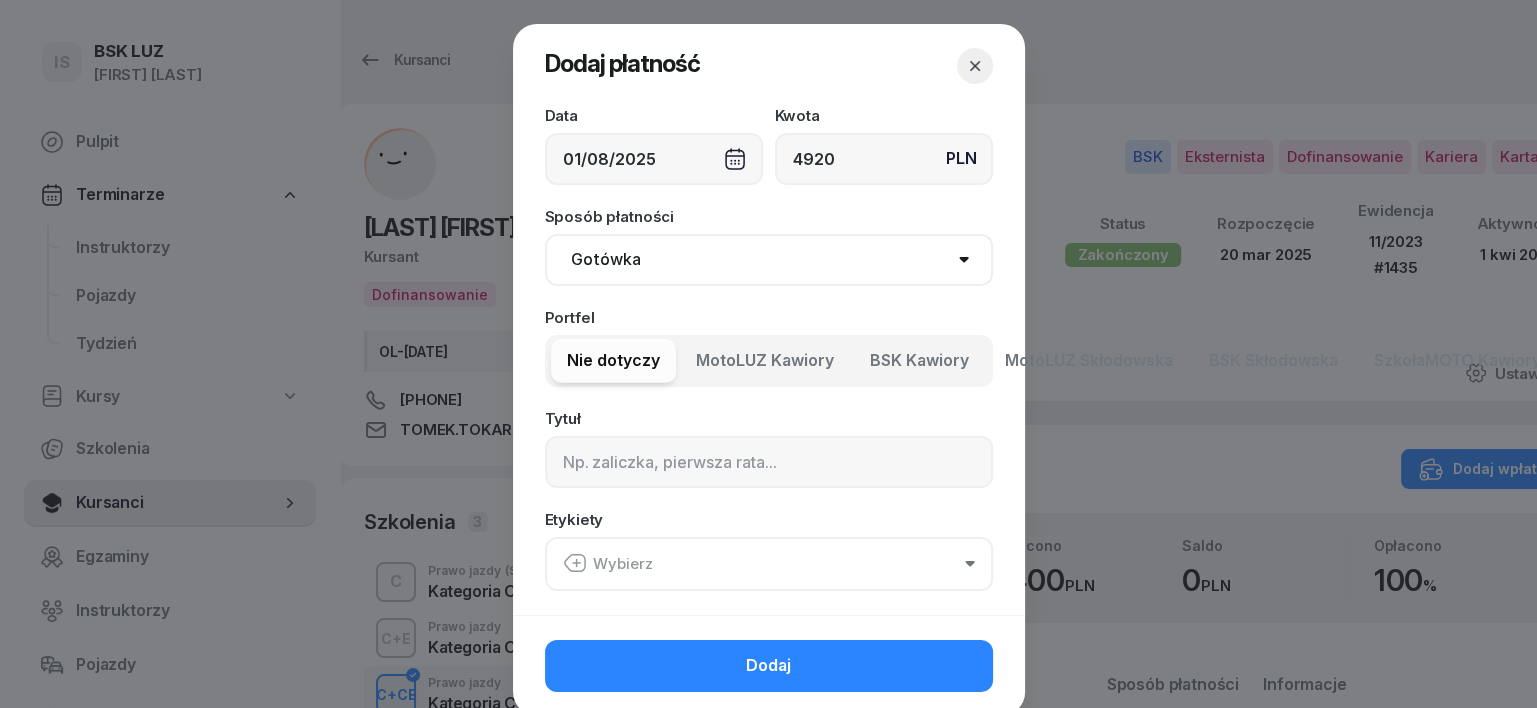 type on "4920" 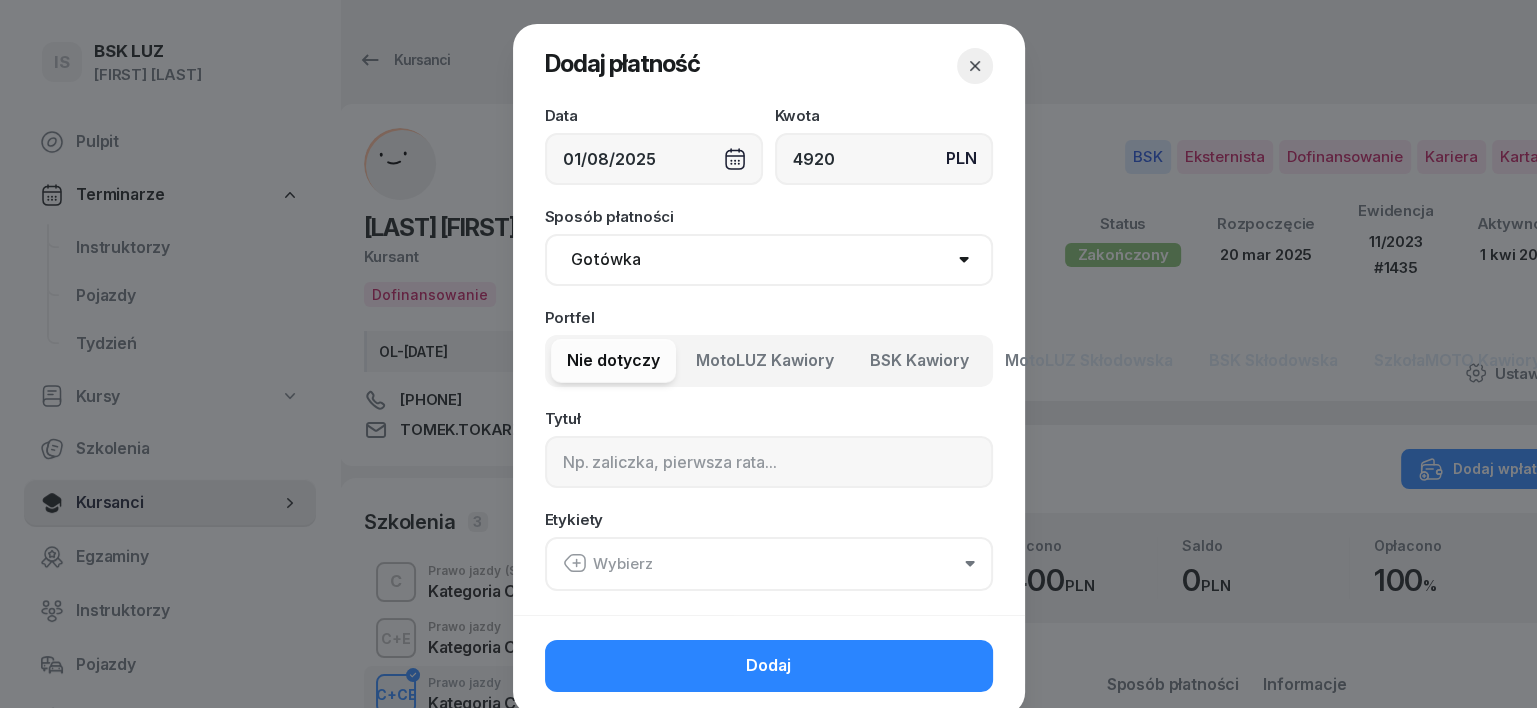 select on "transfer" 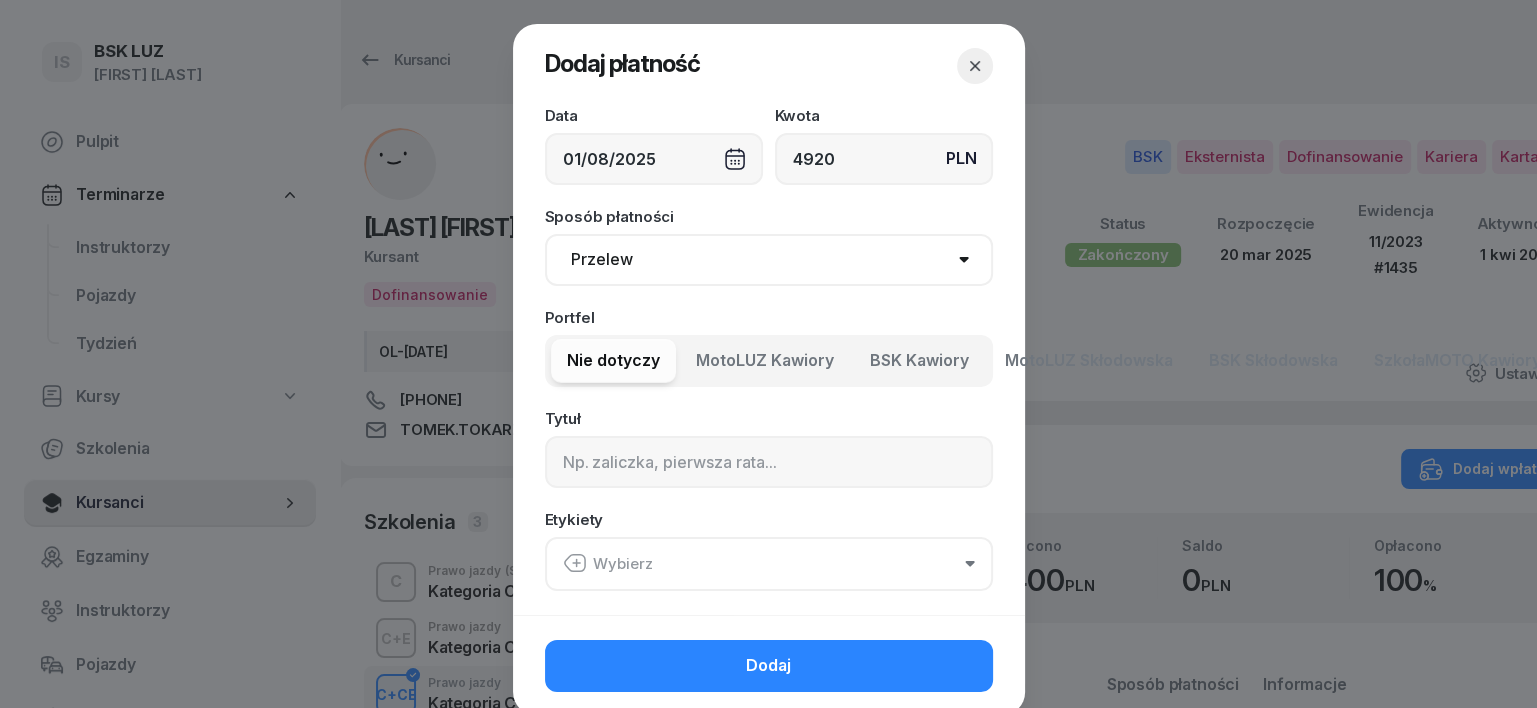 click on "Gotówka Karta Przelew Płatności online BLIK" at bounding box center (769, 260) 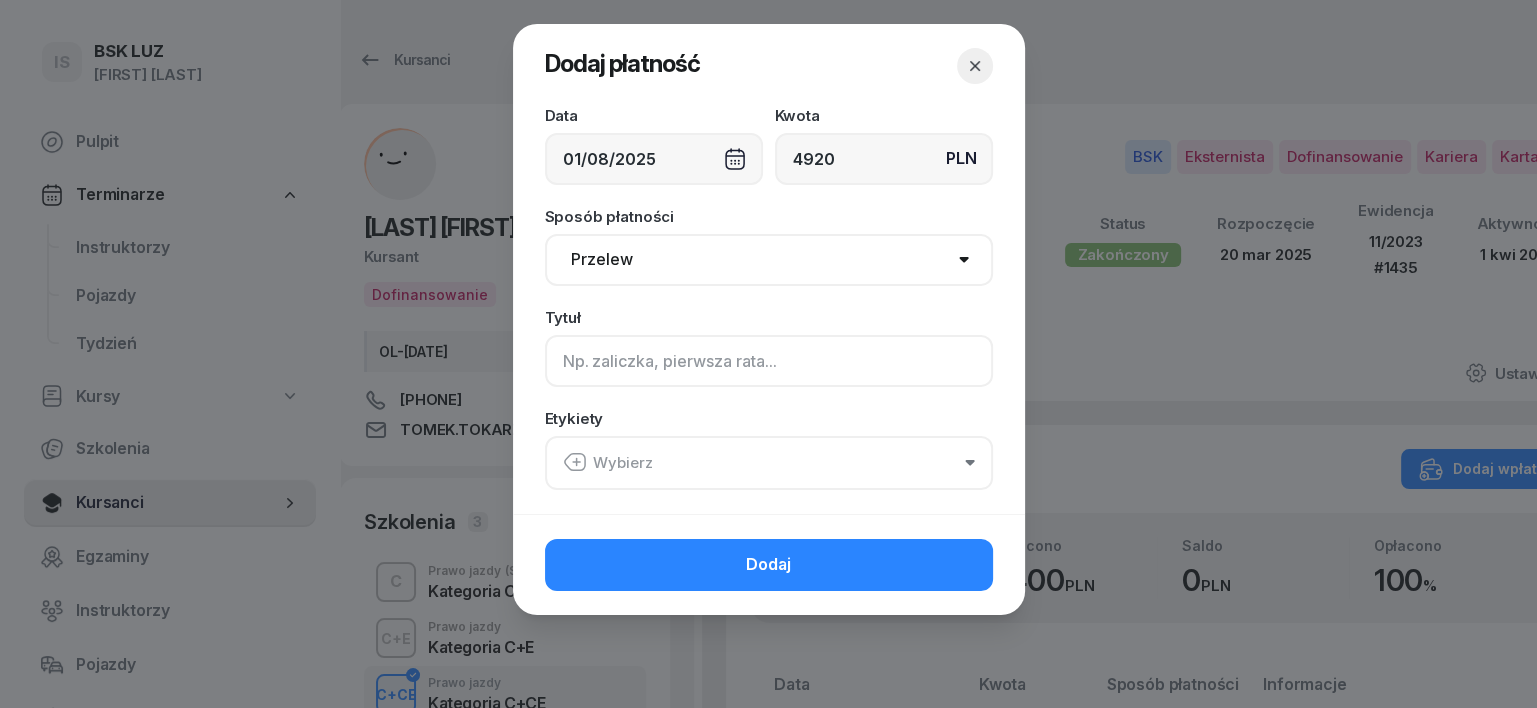 click 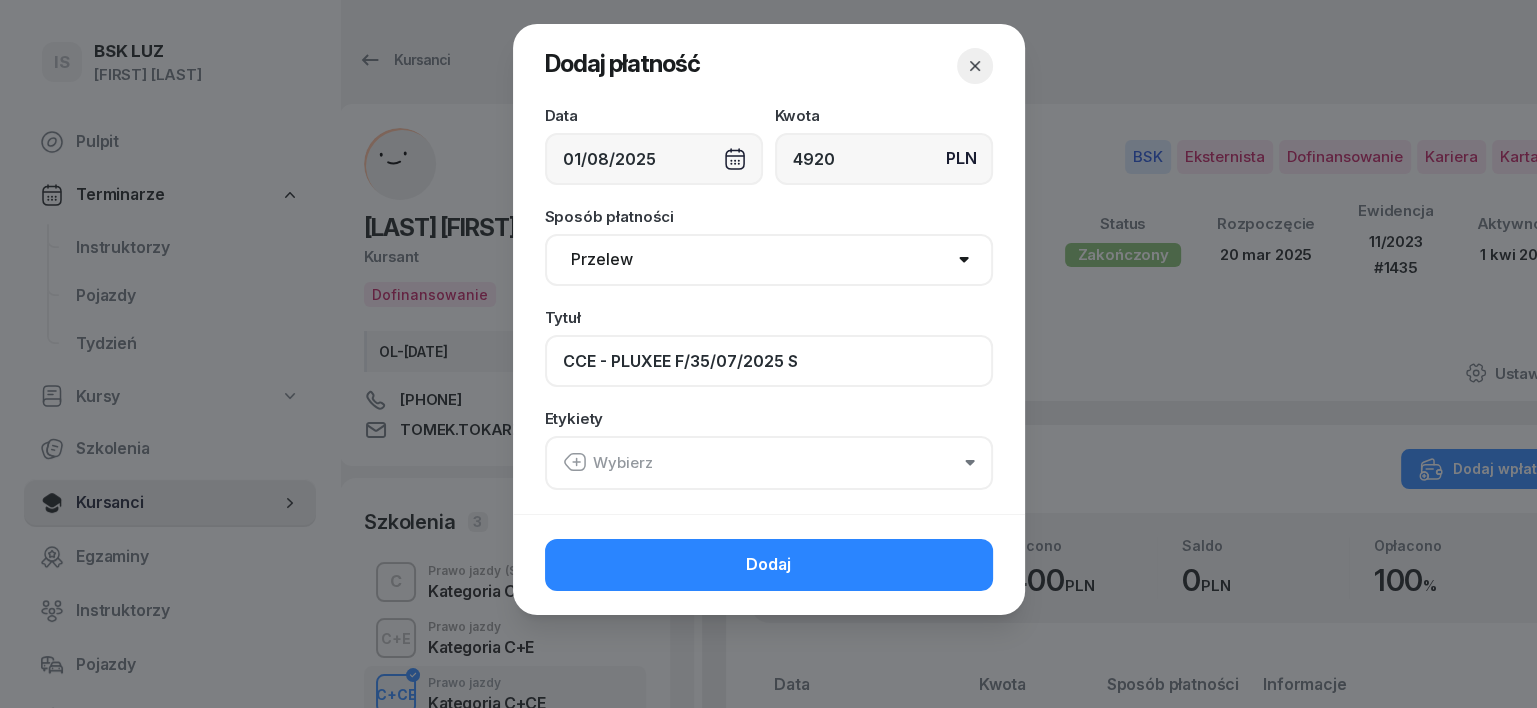 type on "CCE - PLUXEE F/35/07/2025 S" 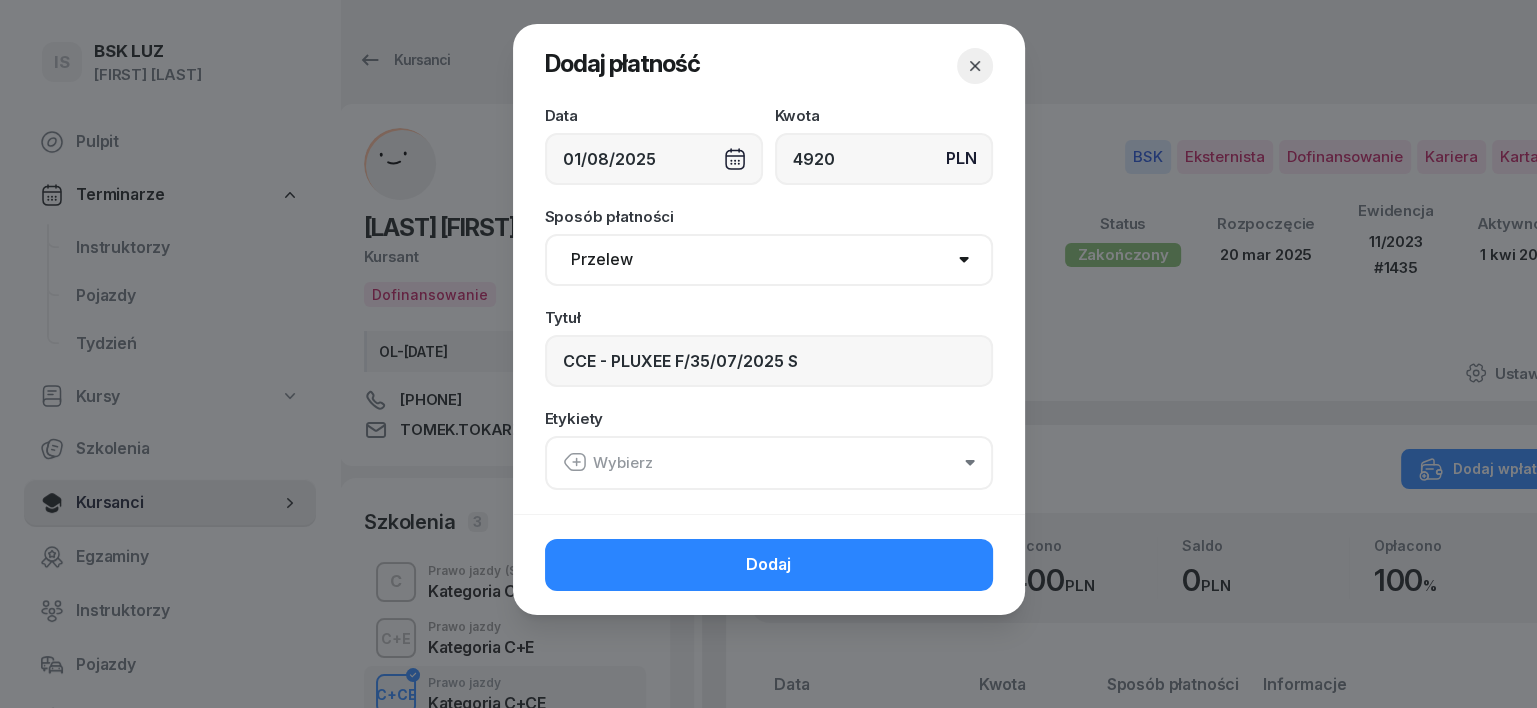 click 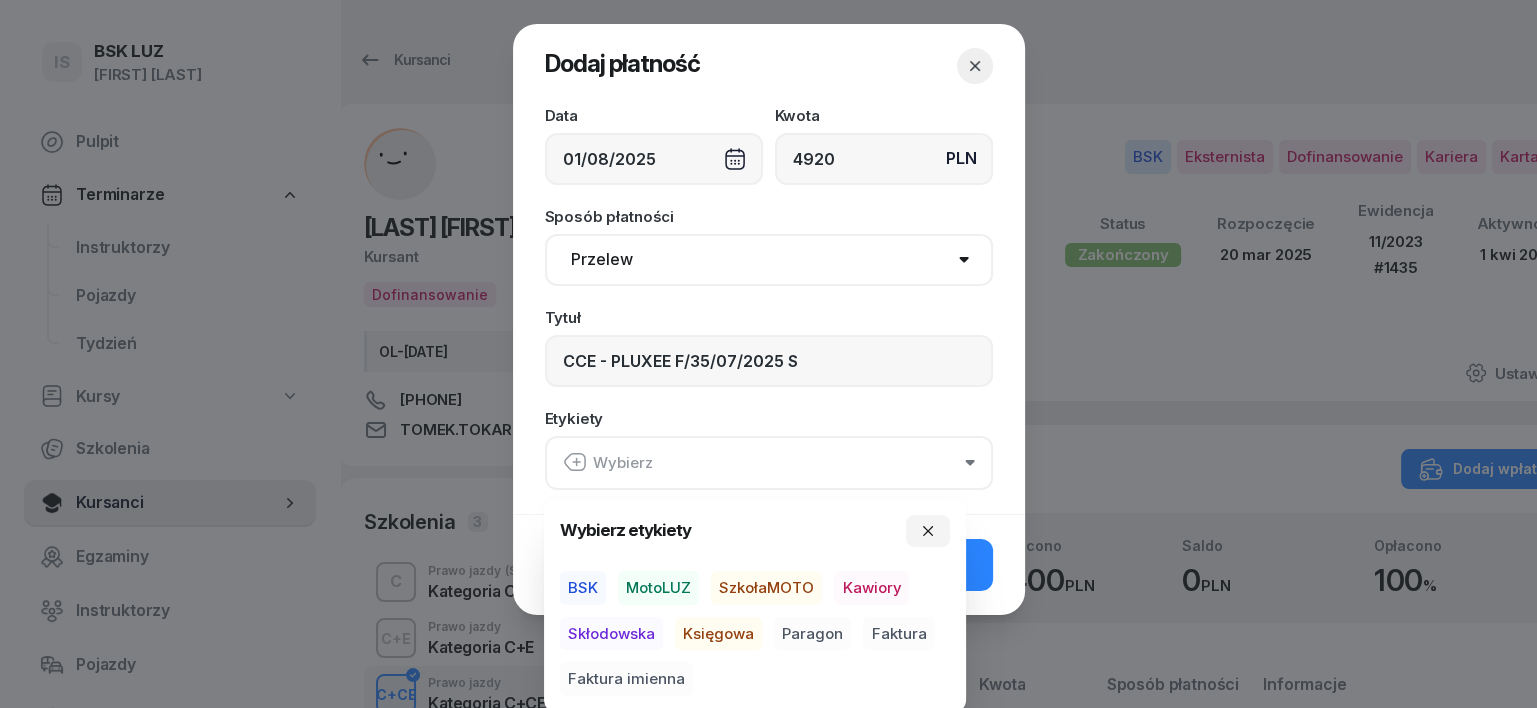 drag, startPoint x: 581, startPoint y: 582, endPoint x: 591, endPoint y: 588, distance: 11.661903 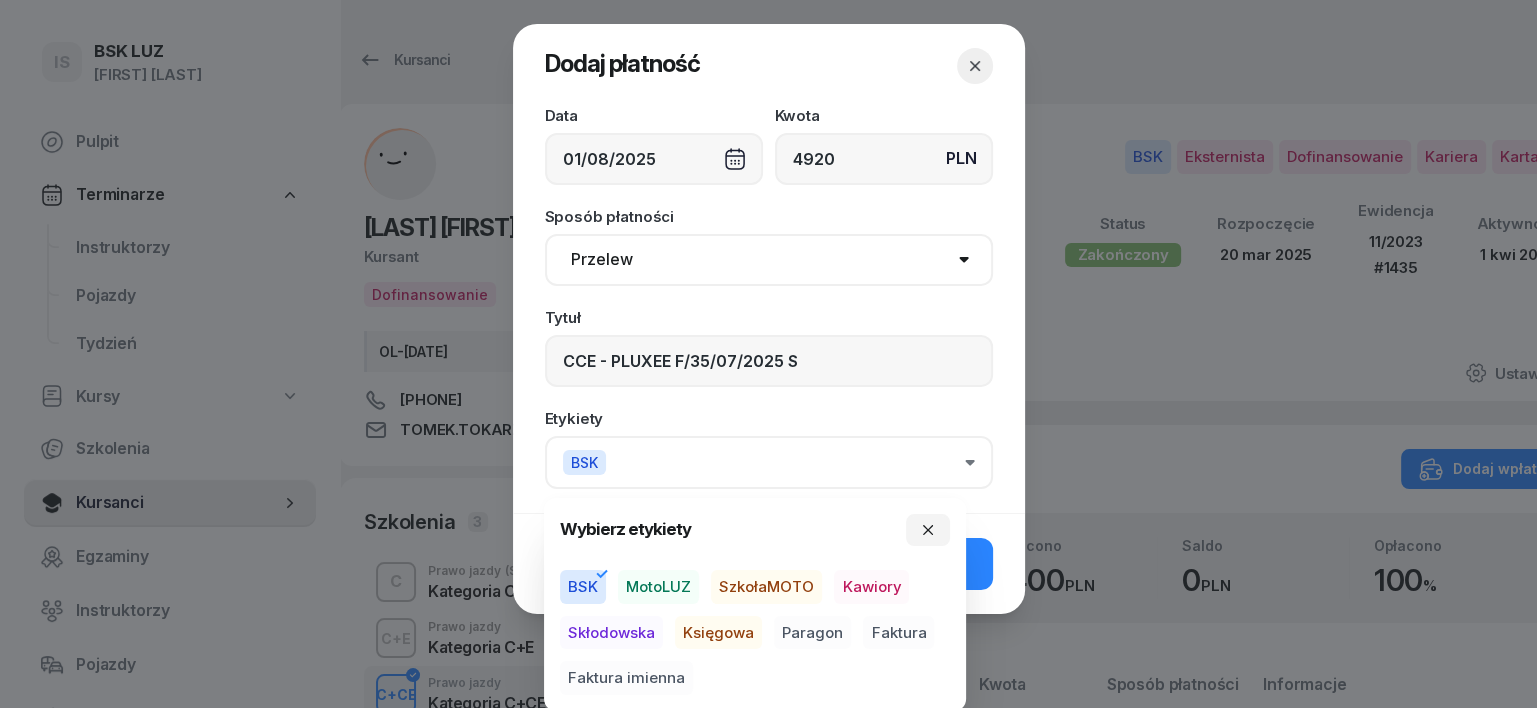 drag, startPoint x: 719, startPoint y: 643, endPoint x: 739, endPoint y: 643, distance: 20 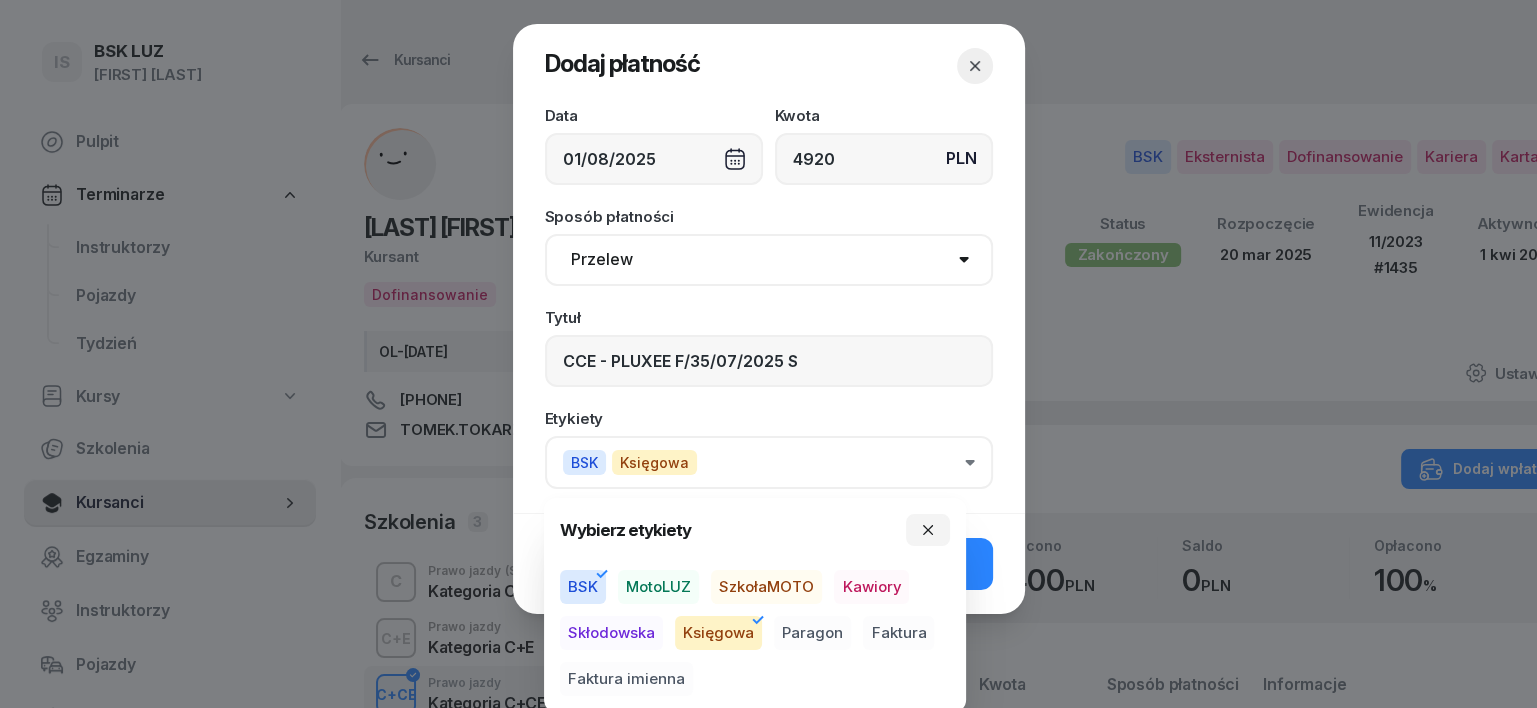 click on "Faktura" at bounding box center (898, 633) 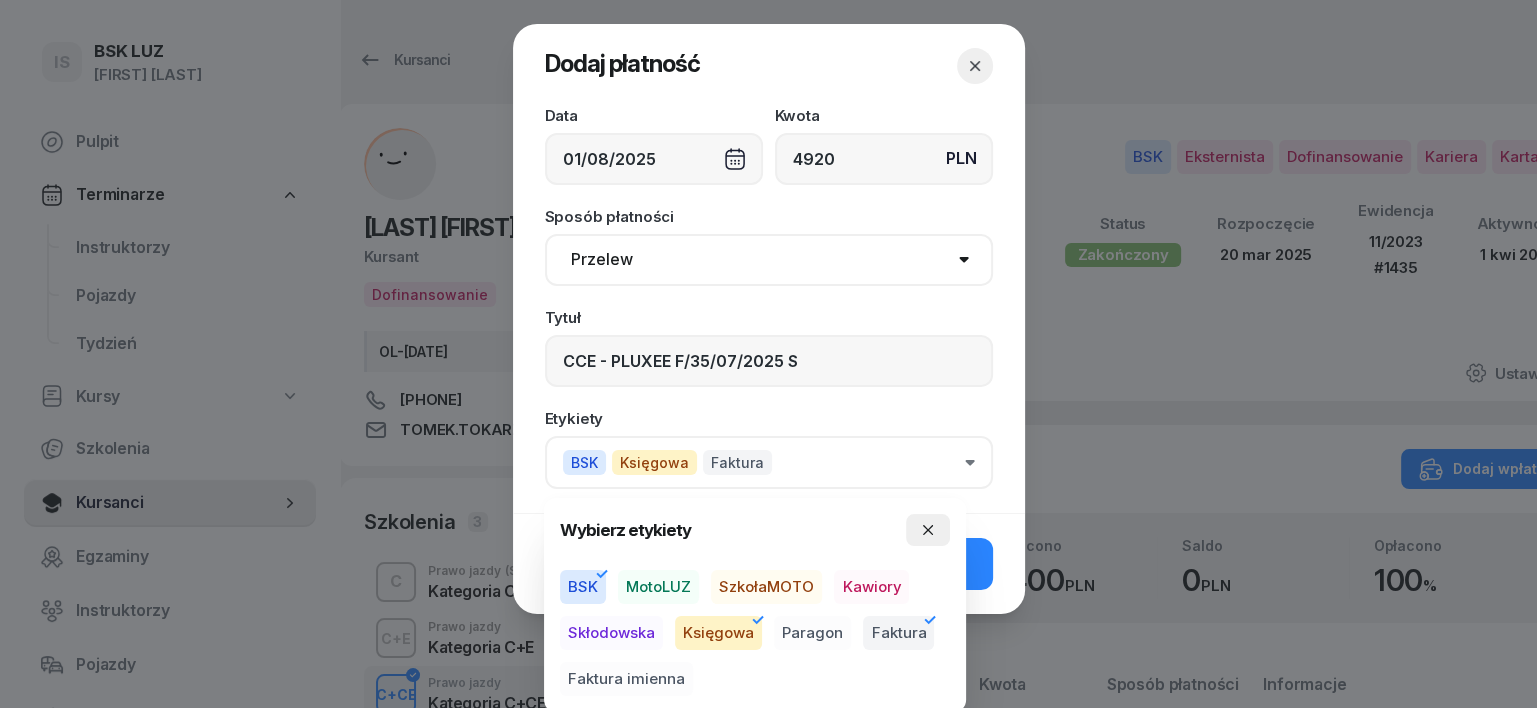 click 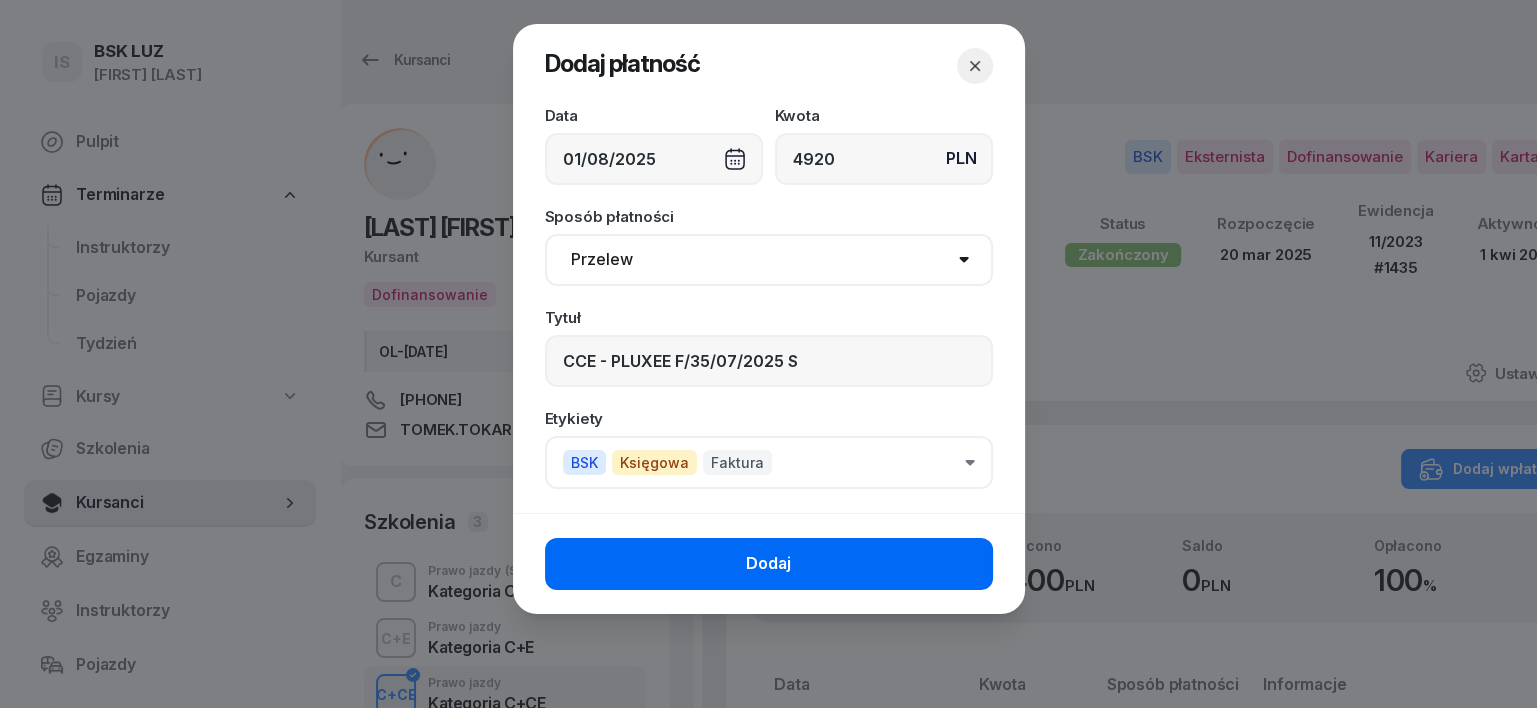 click on "Dodaj" 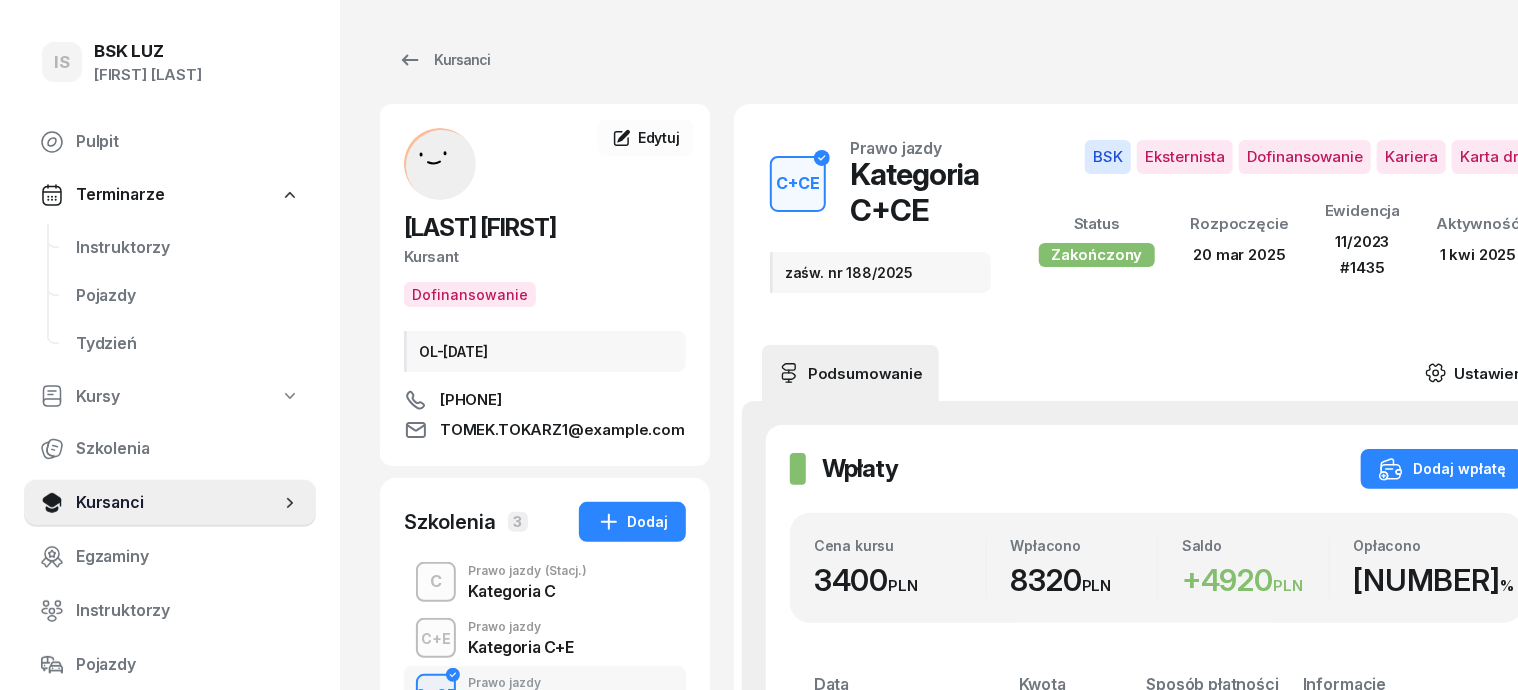 click 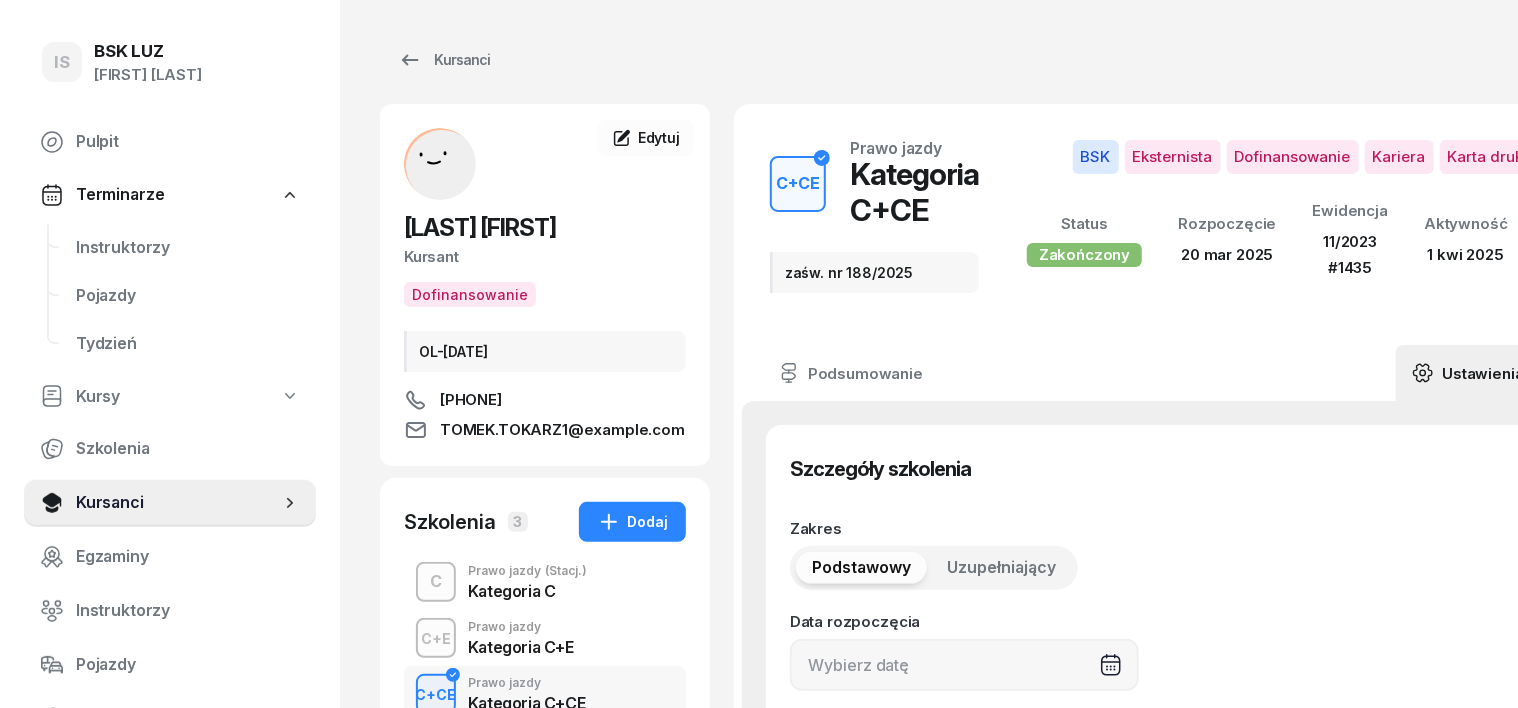 type on "20/03/2025" 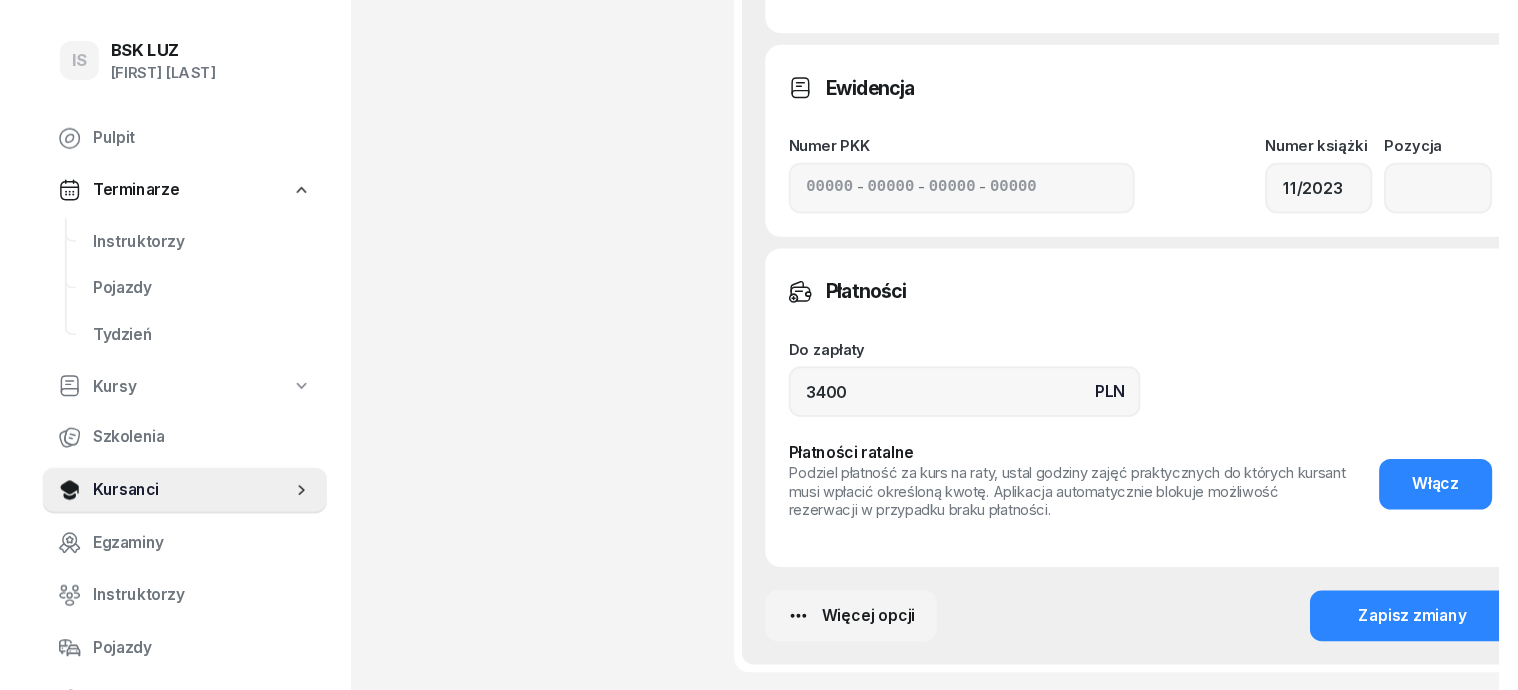 scroll, scrollTop: 1375, scrollLeft: 0, axis: vertical 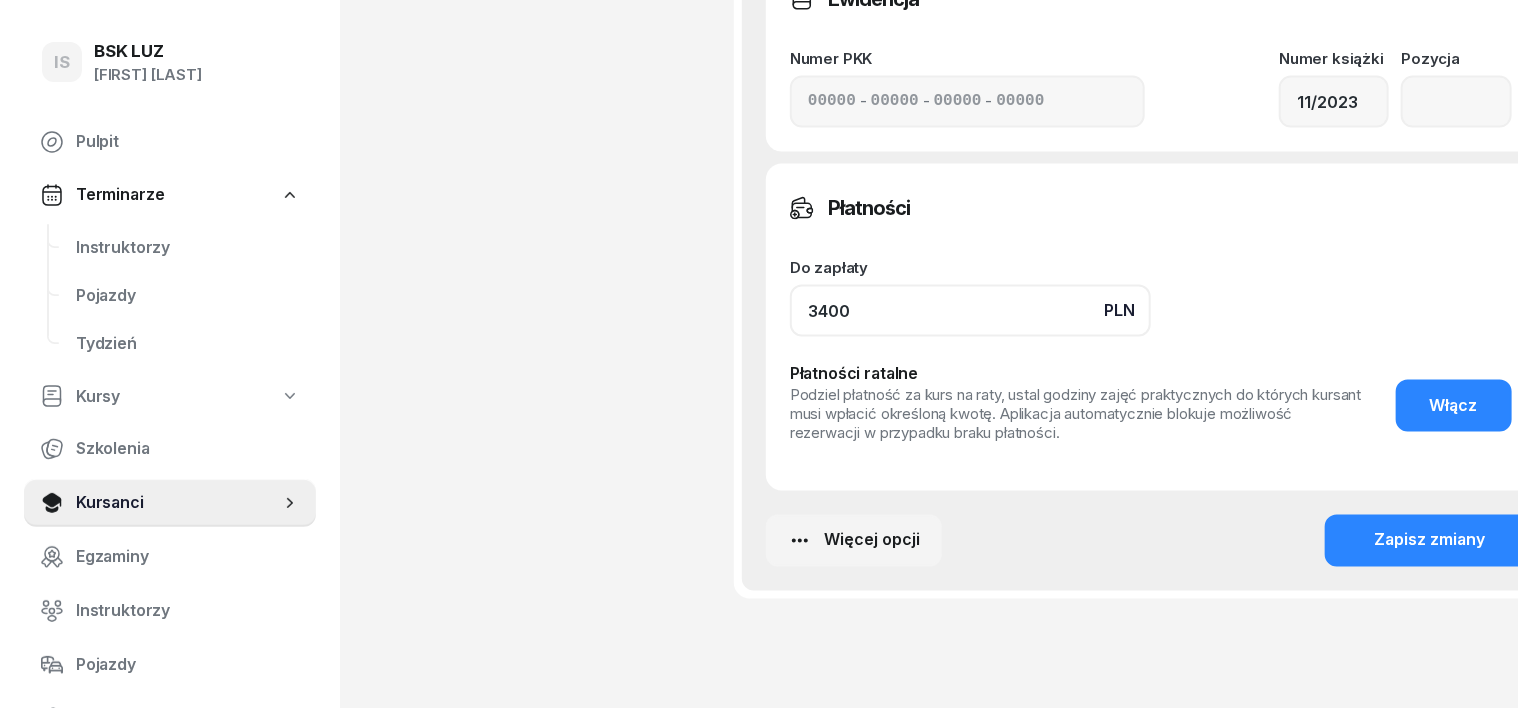click on "3400" 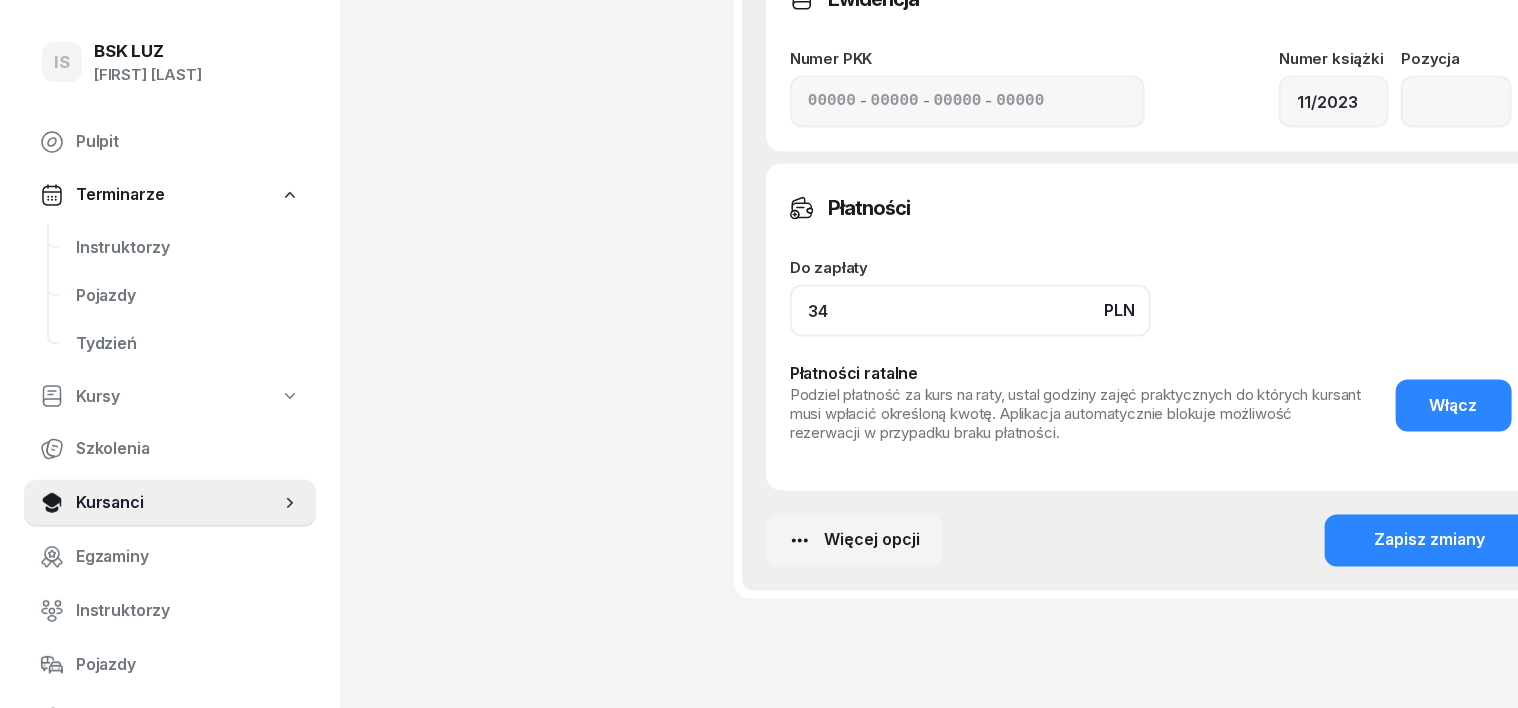 type on "3" 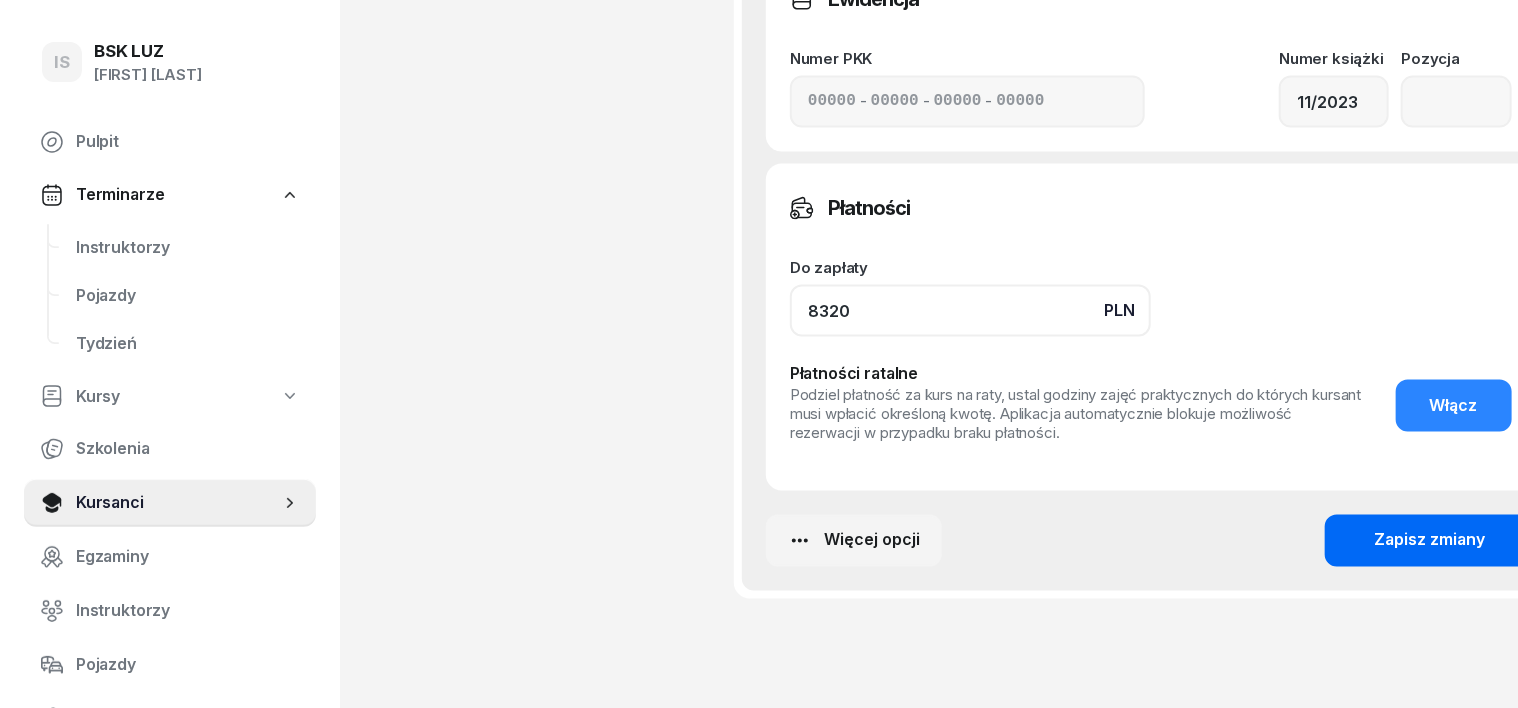 type on "8320" 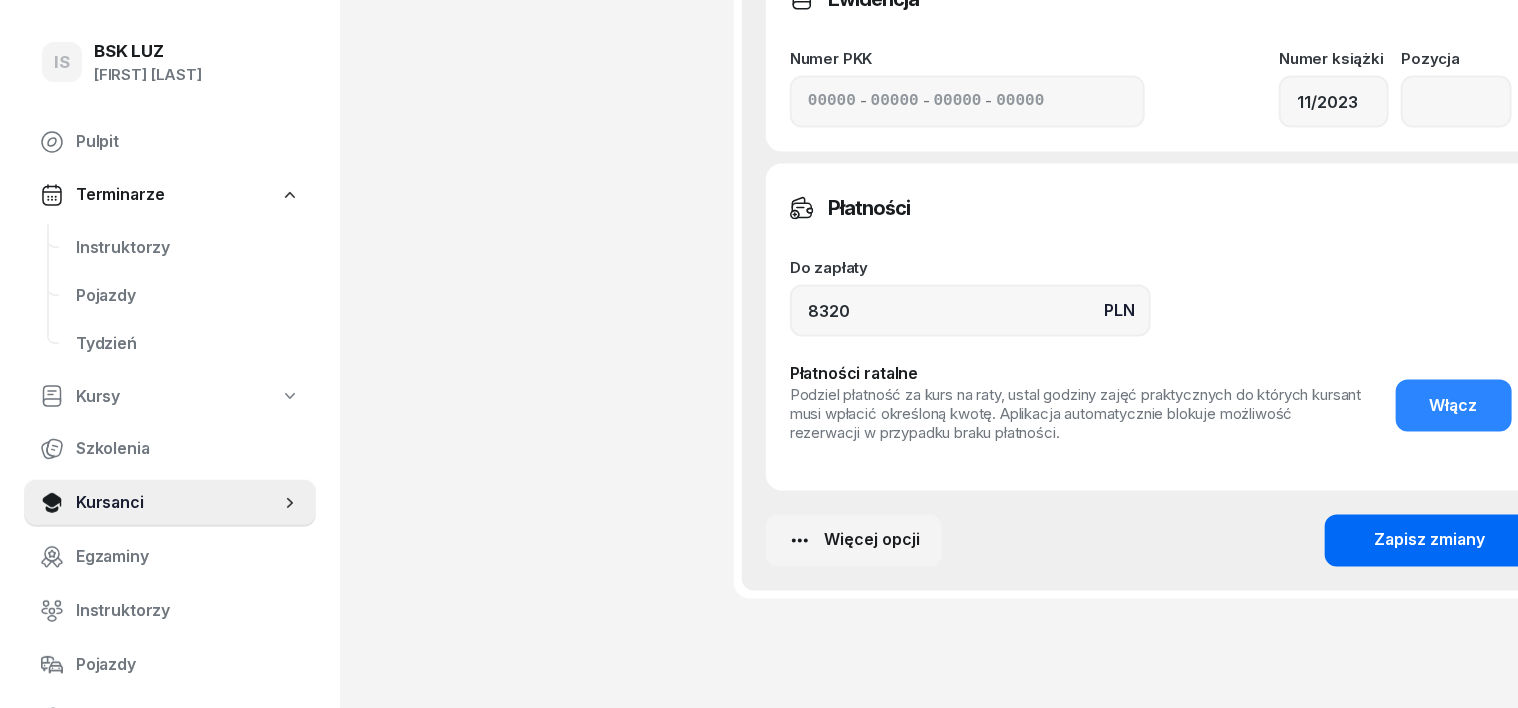 click on "Zapisz zmiany" at bounding box center [1430, 541] 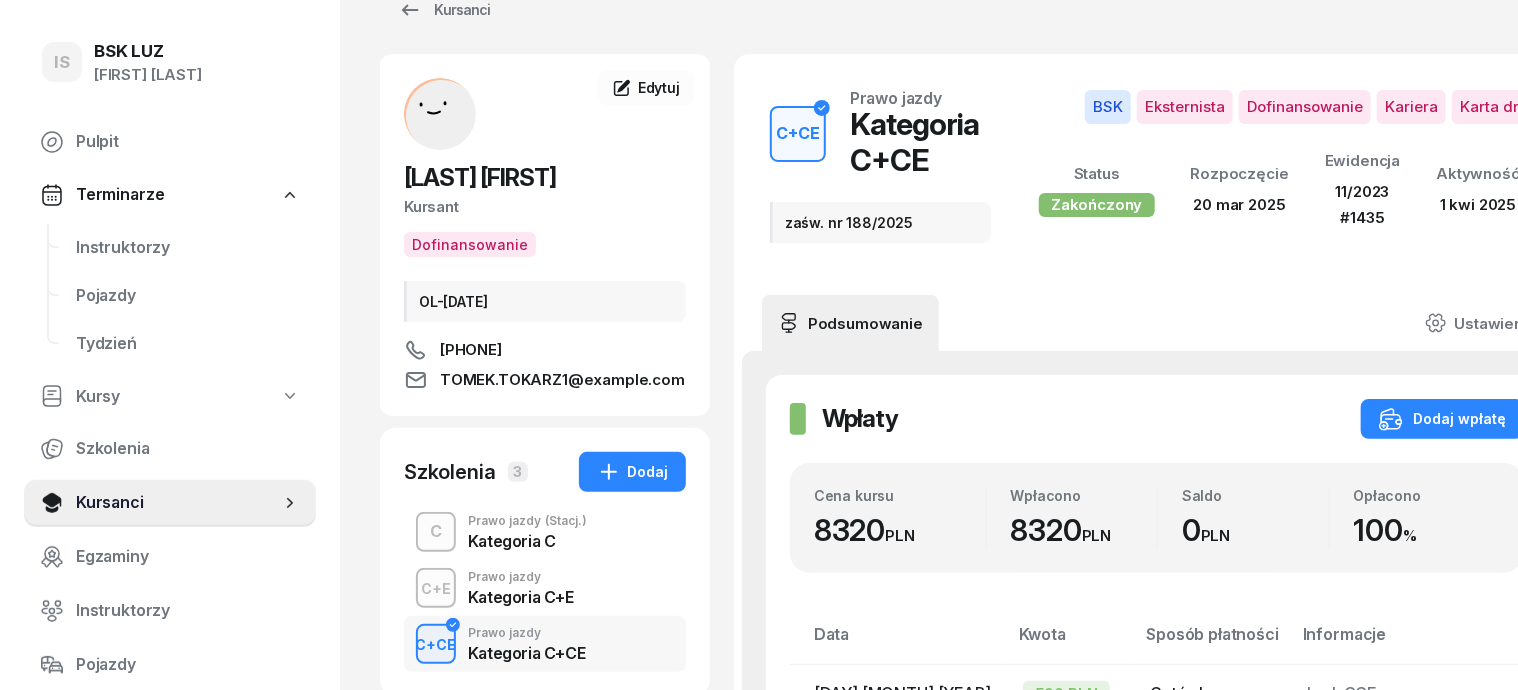 scroll, scrollTop: 0, scrollLeft: 0, axis: both 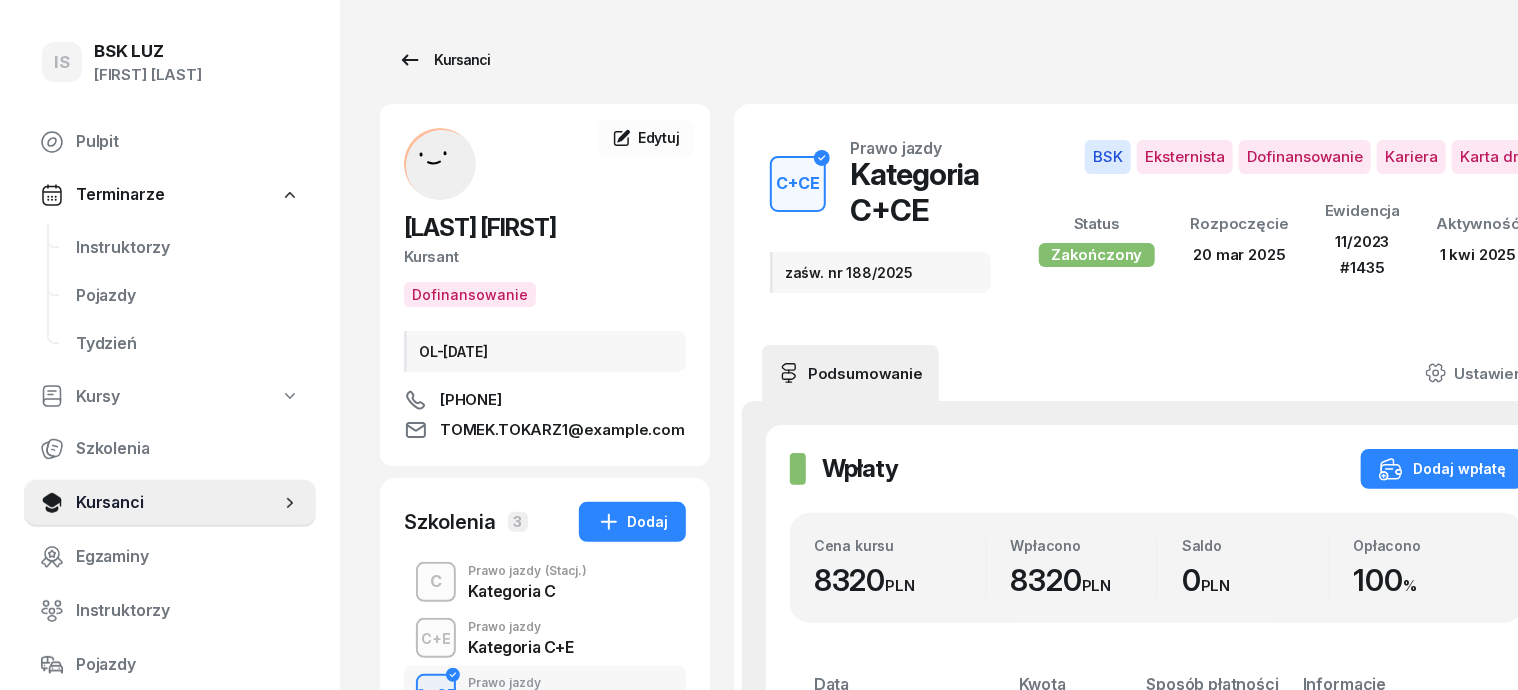 click on "Kursanci" at bounding box center [444, 60] 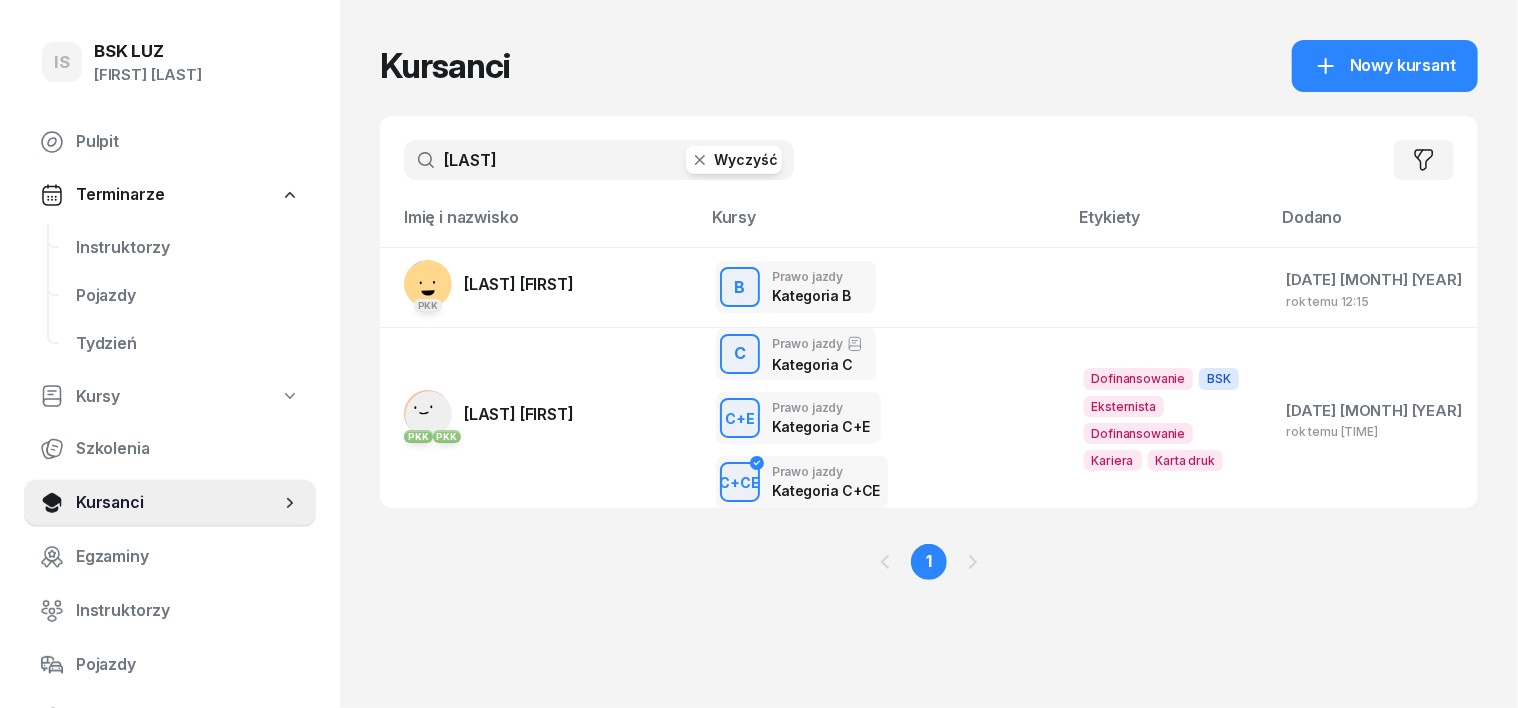 click 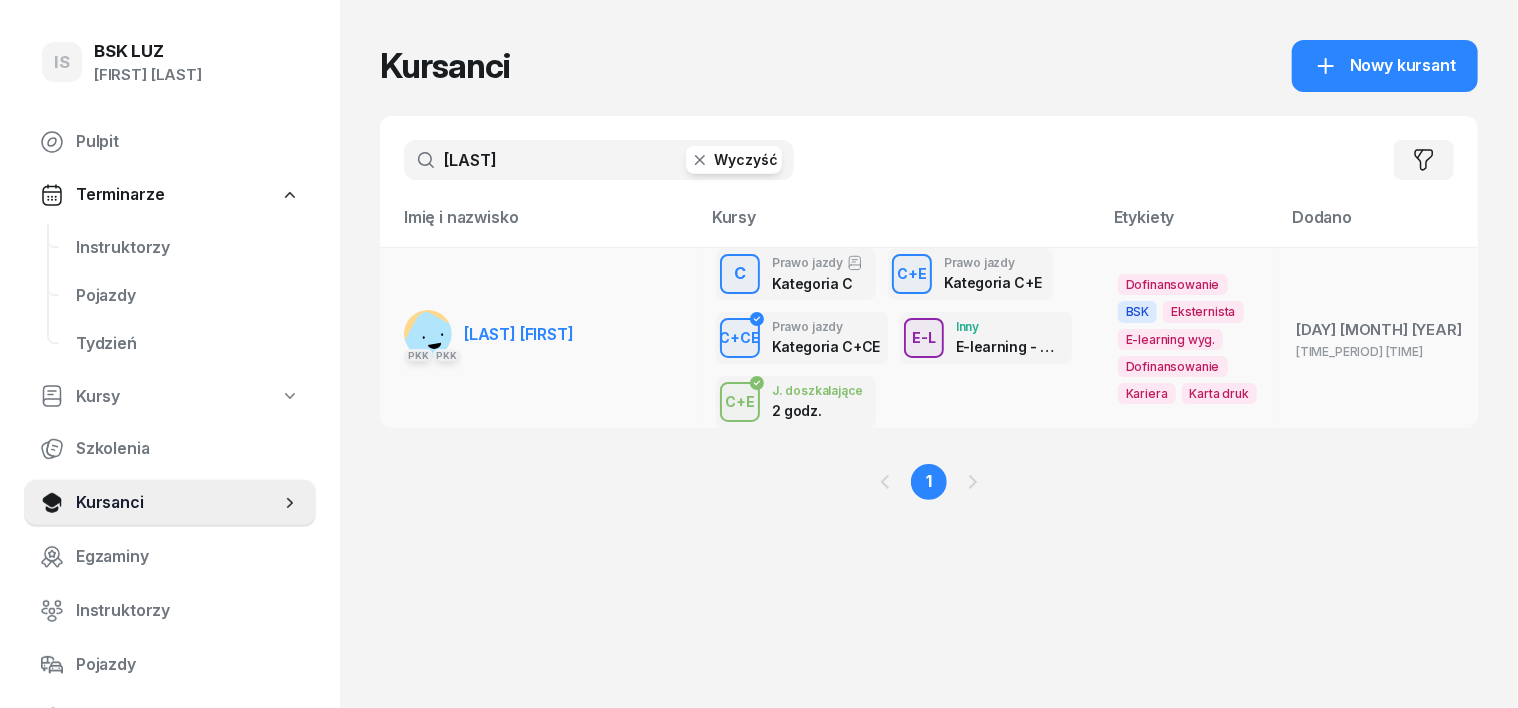 type on "[LAST]" 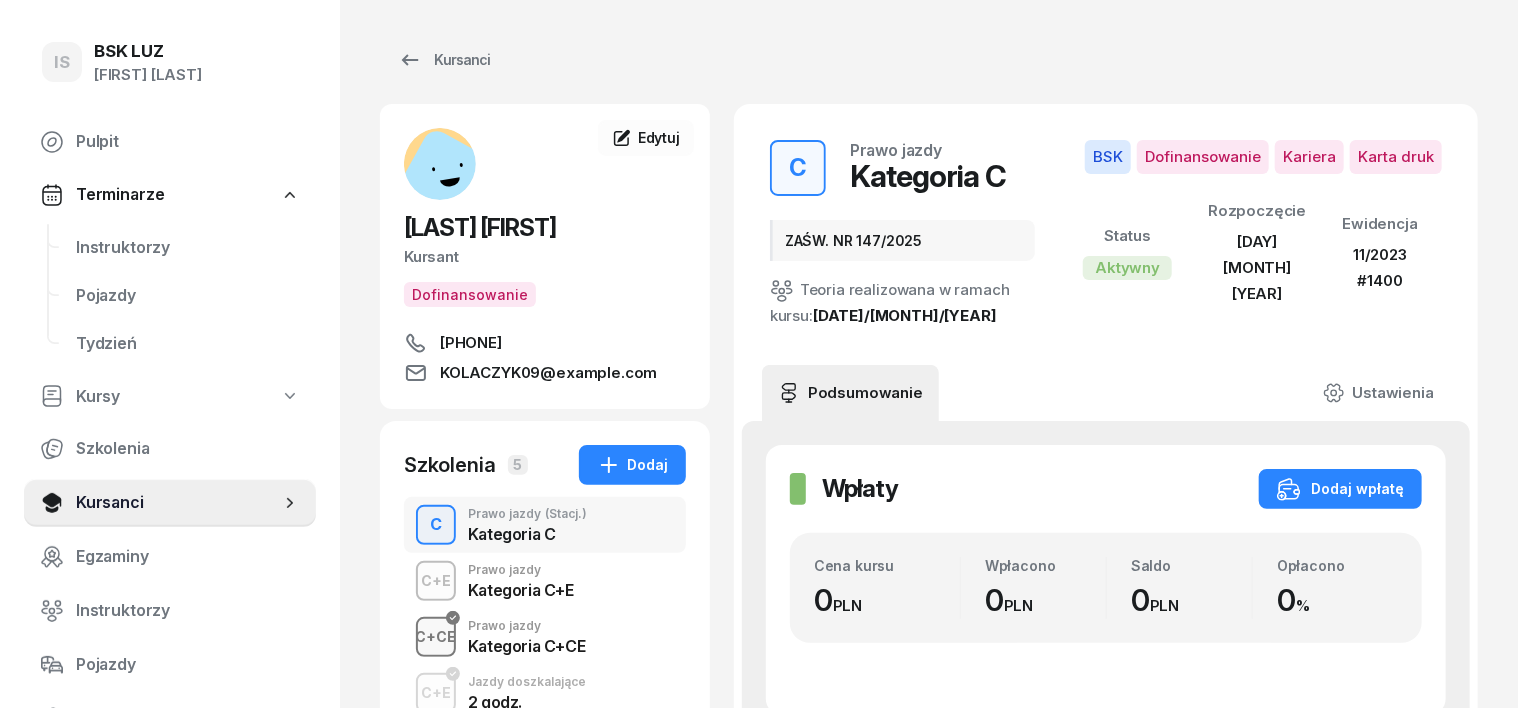 click on "C+CE" at bounding box center (436, 636) 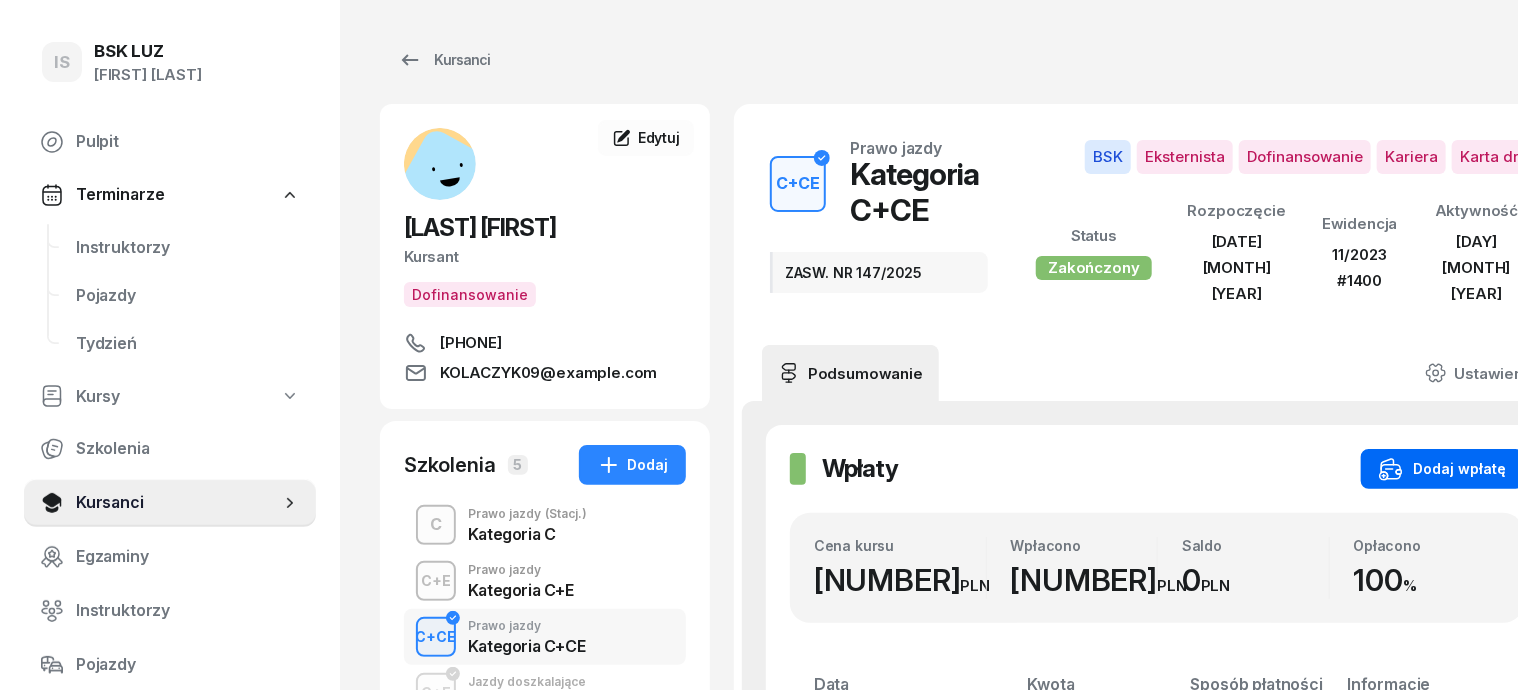 click on "Dodaj wpłatę" at bounding box center [1442, 469] 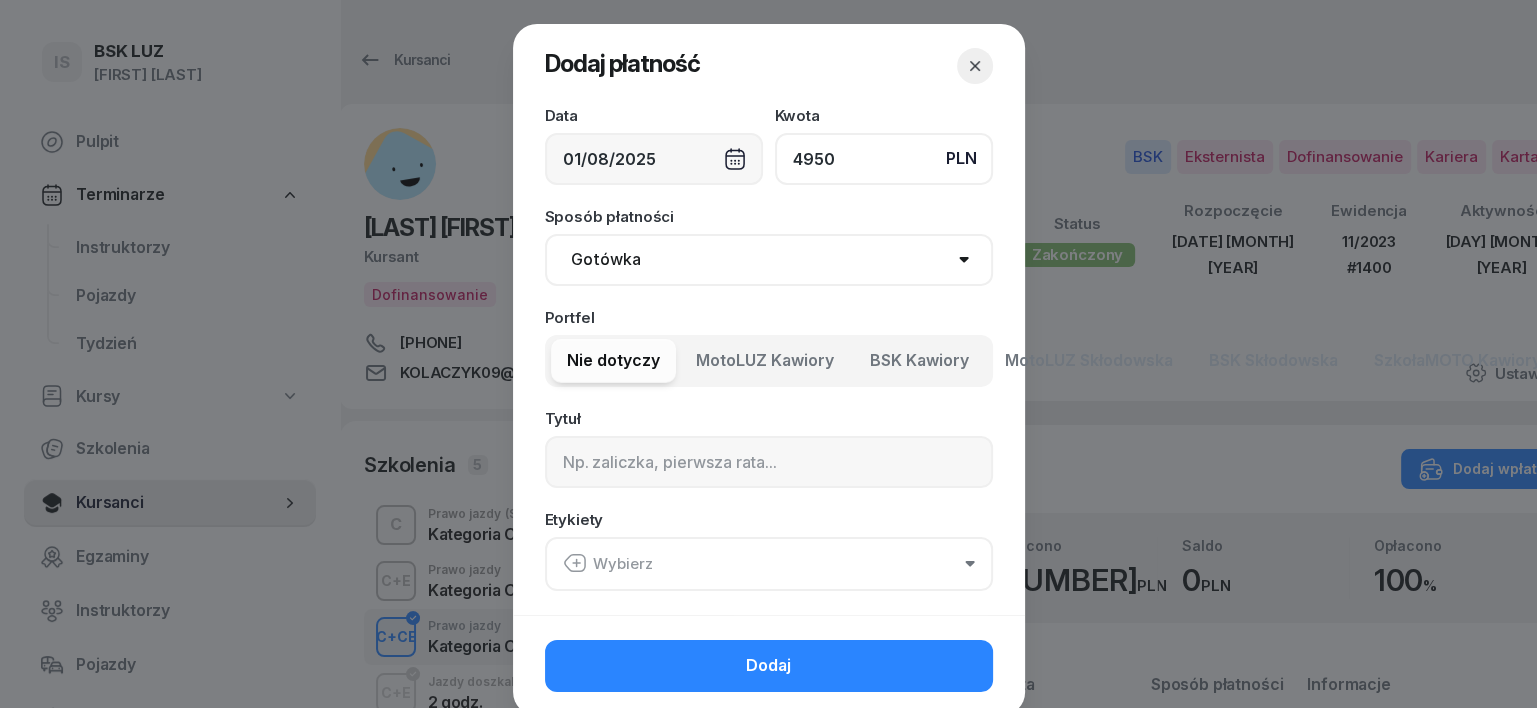 type on "4950" 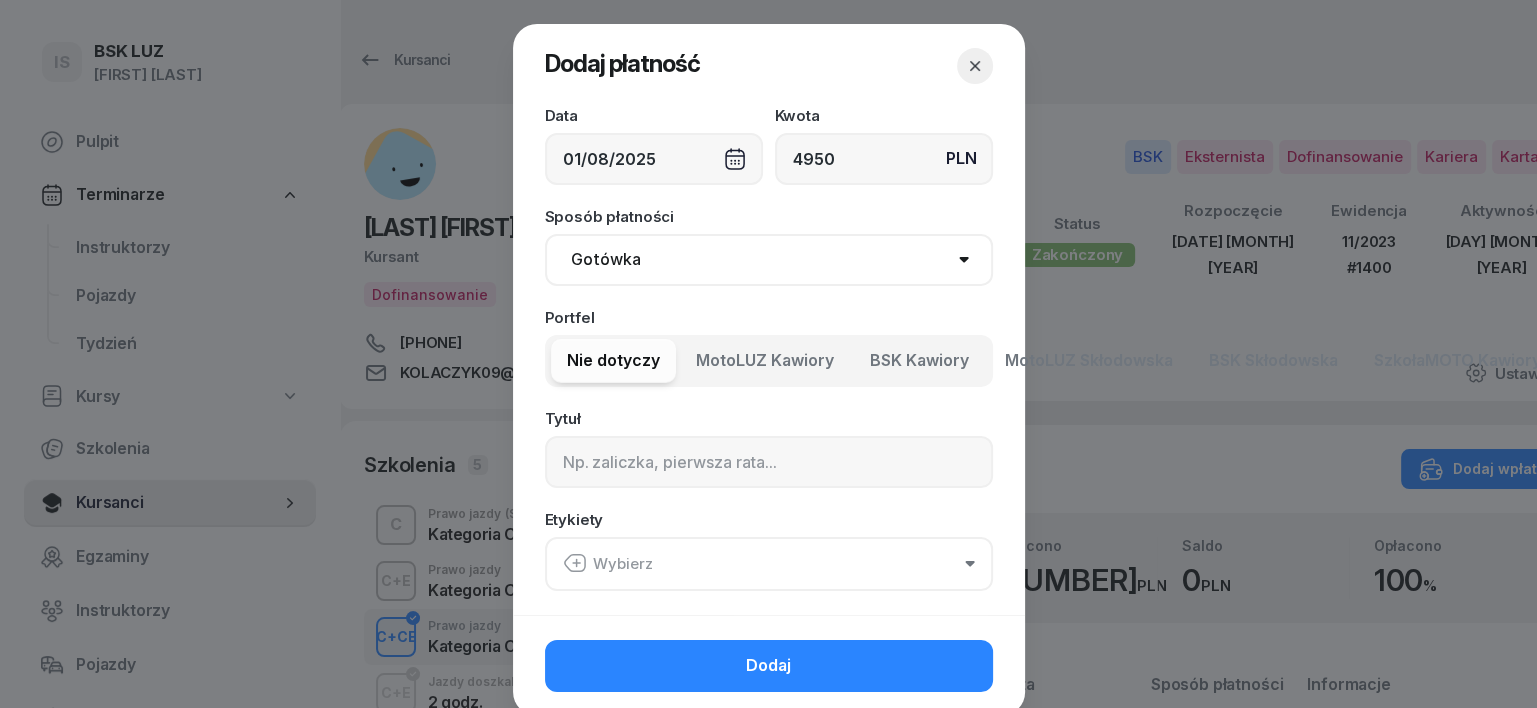 click on "Gotówka Karta Przelew Płatności online BLIK" at bounding box center (769, 260) 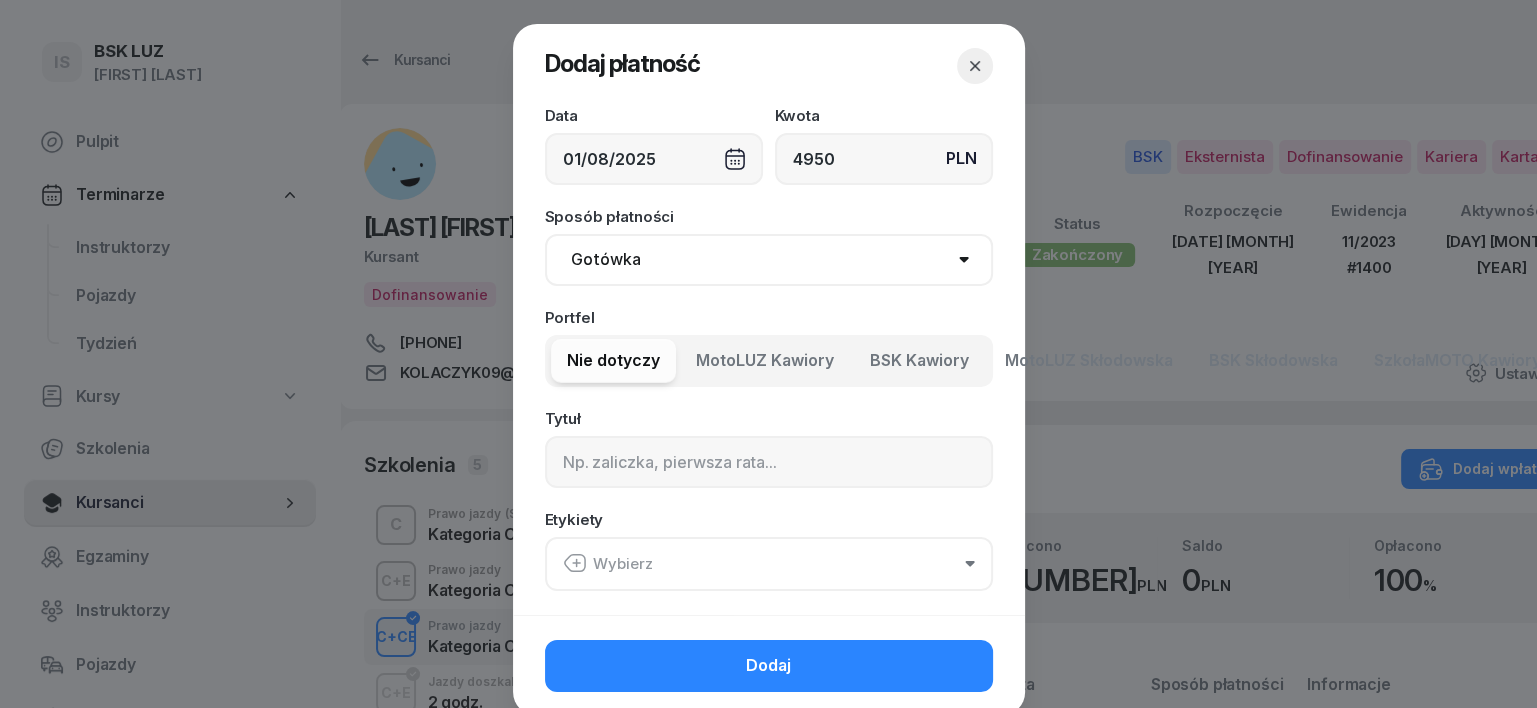 select on "transfer" 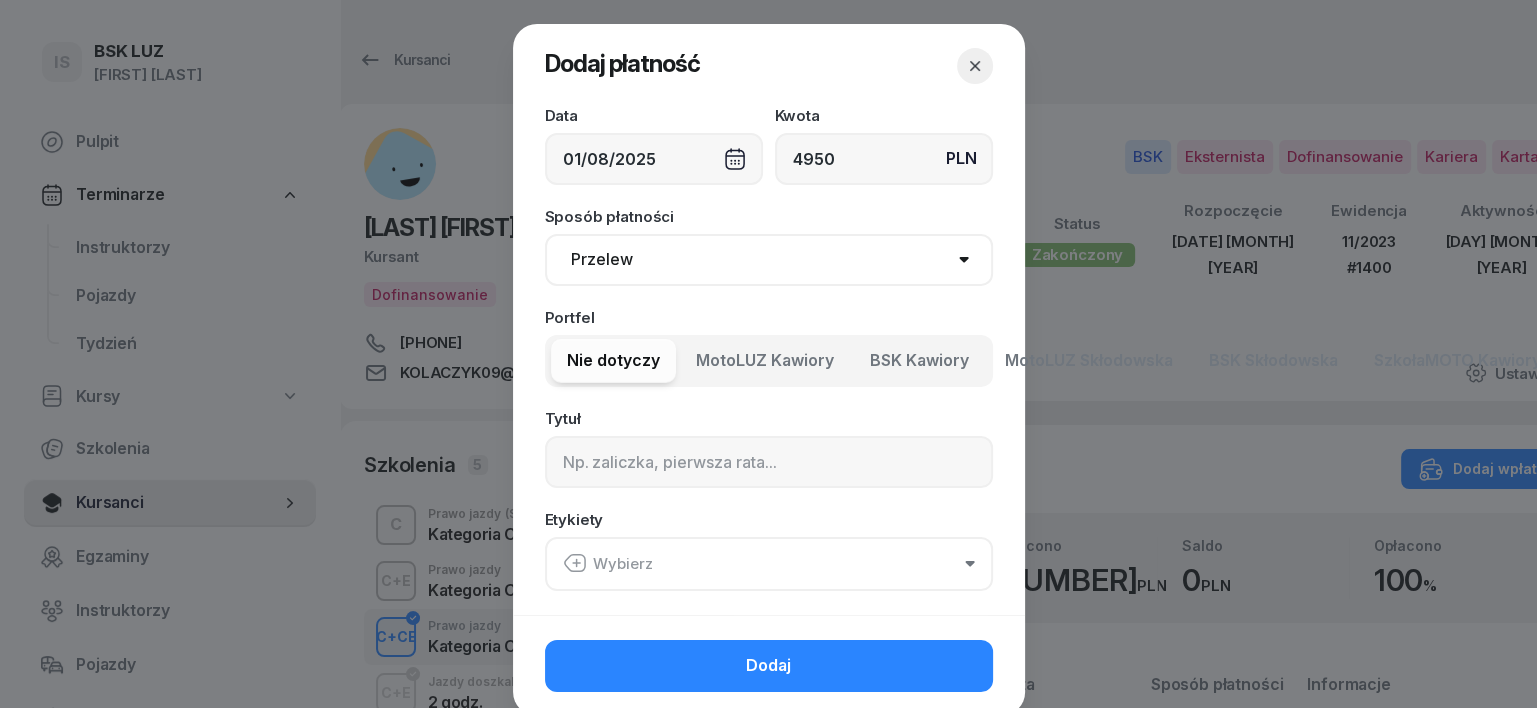 click on "Gotówka Karta Przelew Płatności online BLIK" at bounding box center [769, 260] 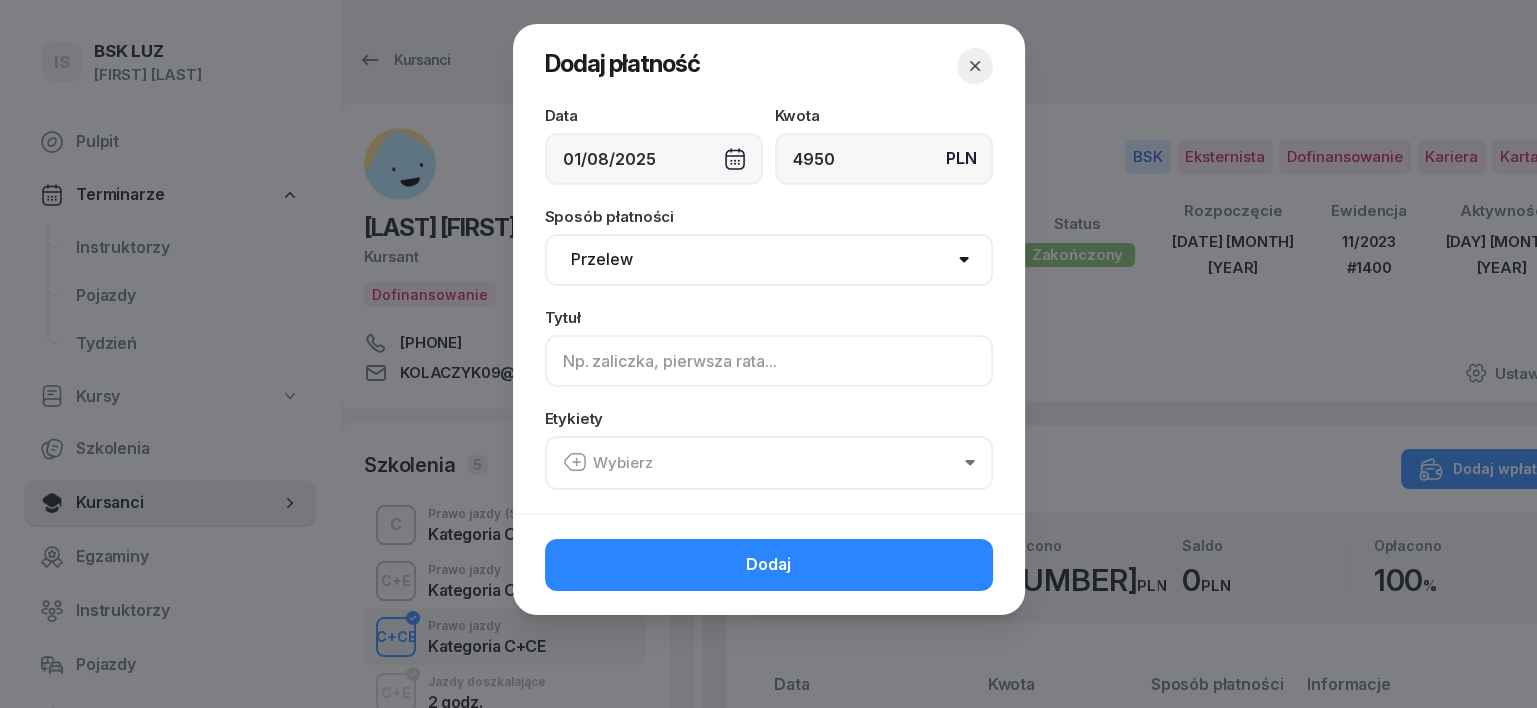 click 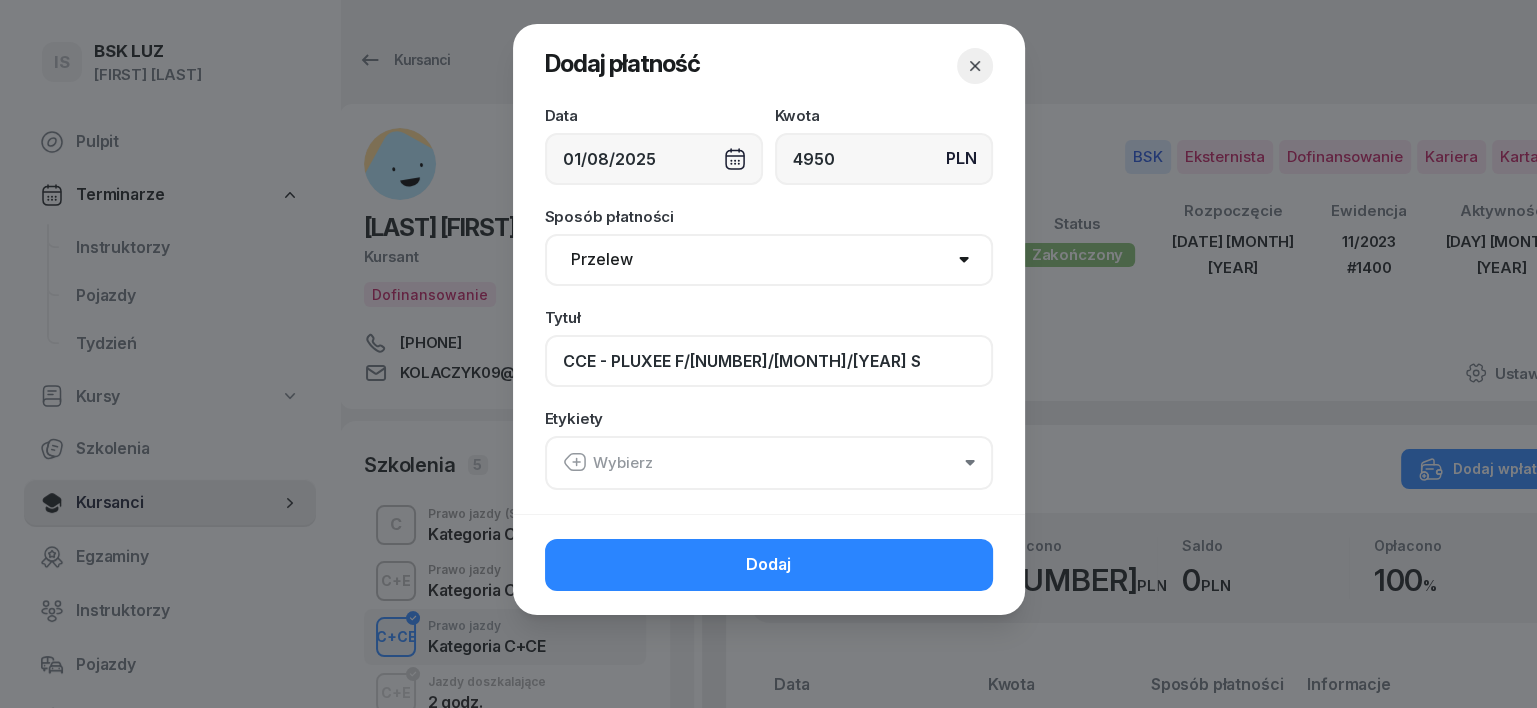 type on "CCE - PLUXEE F/[NUMBER]/[MONTH]/[YEAR] S" 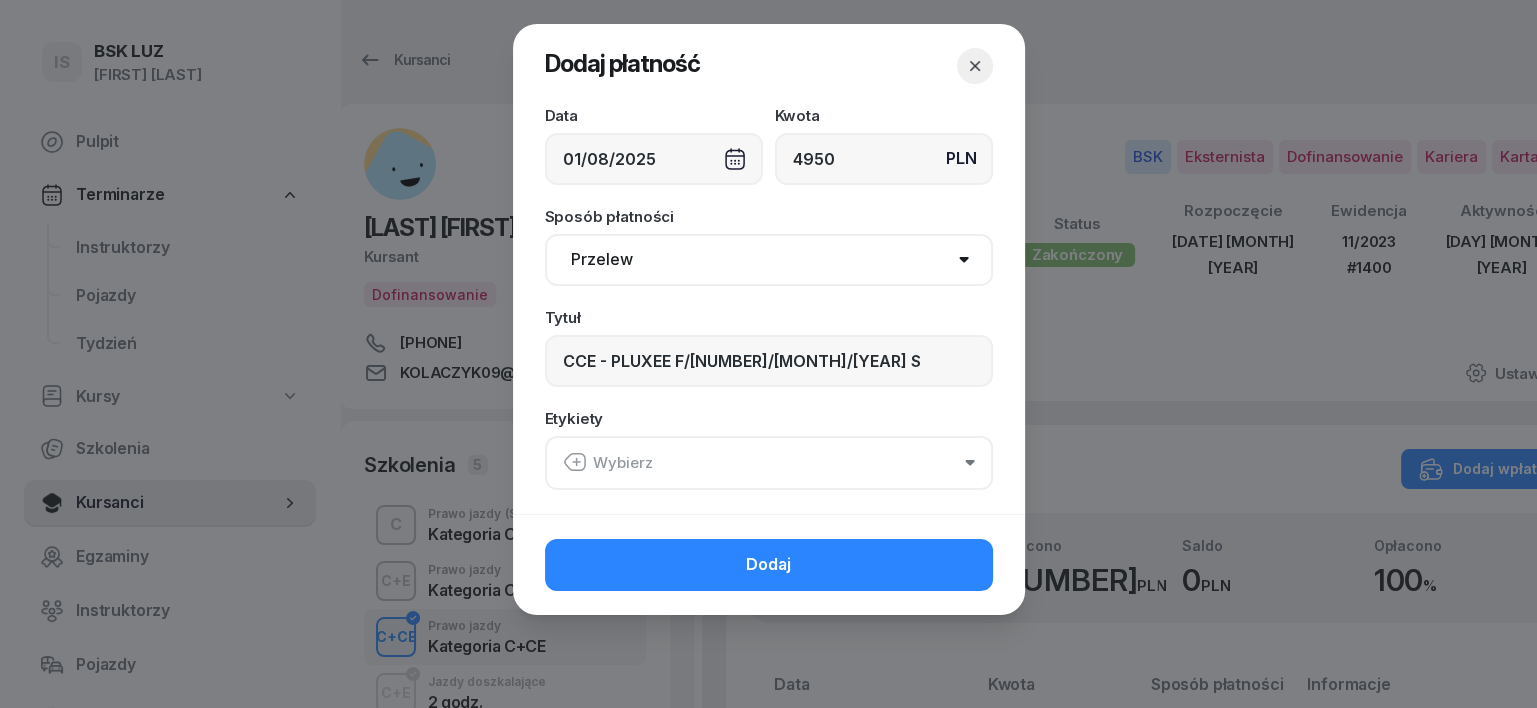 drag, startPoint x: 571, startPoint y: 454, endPoint x: 581, endPoint y: 476, distance: 24.166092 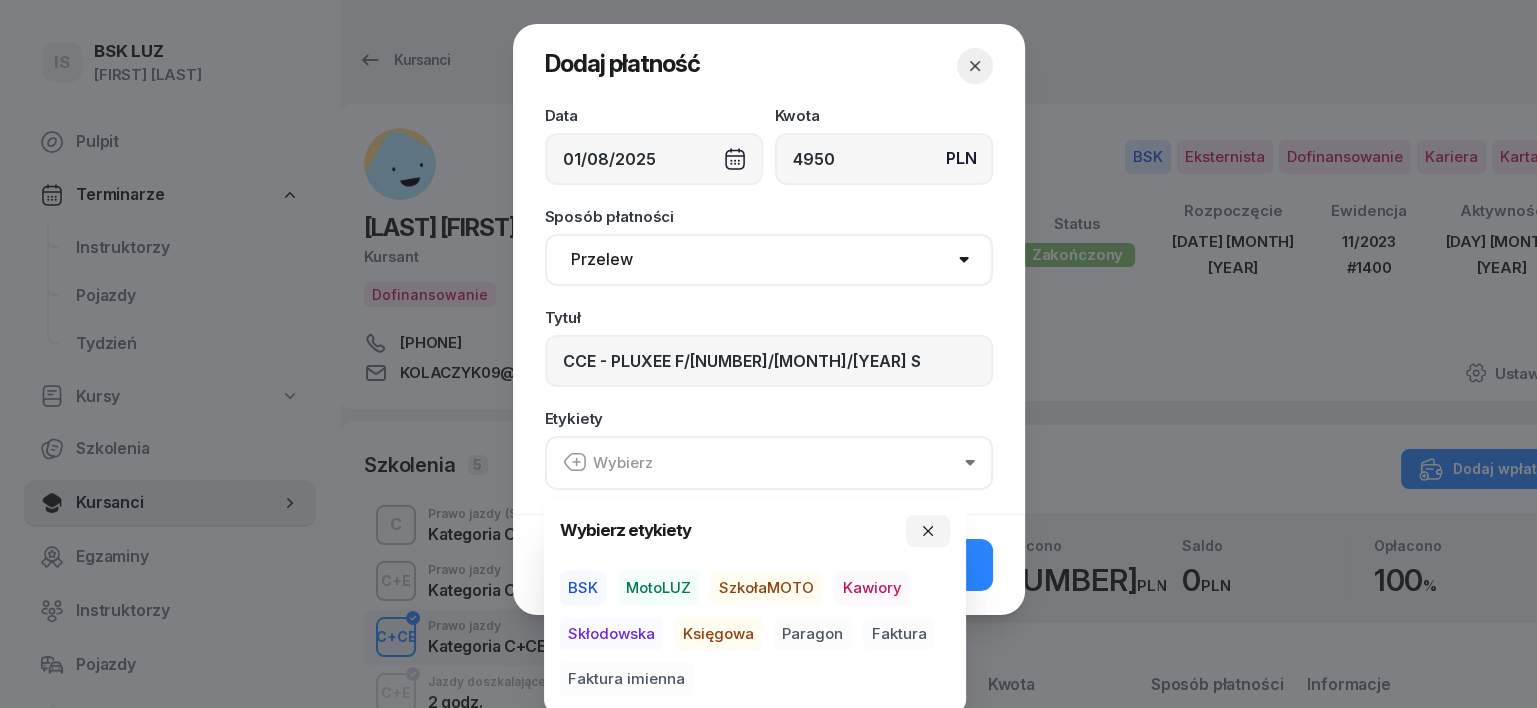 click on "BSK" at bounding box center [583, 588] 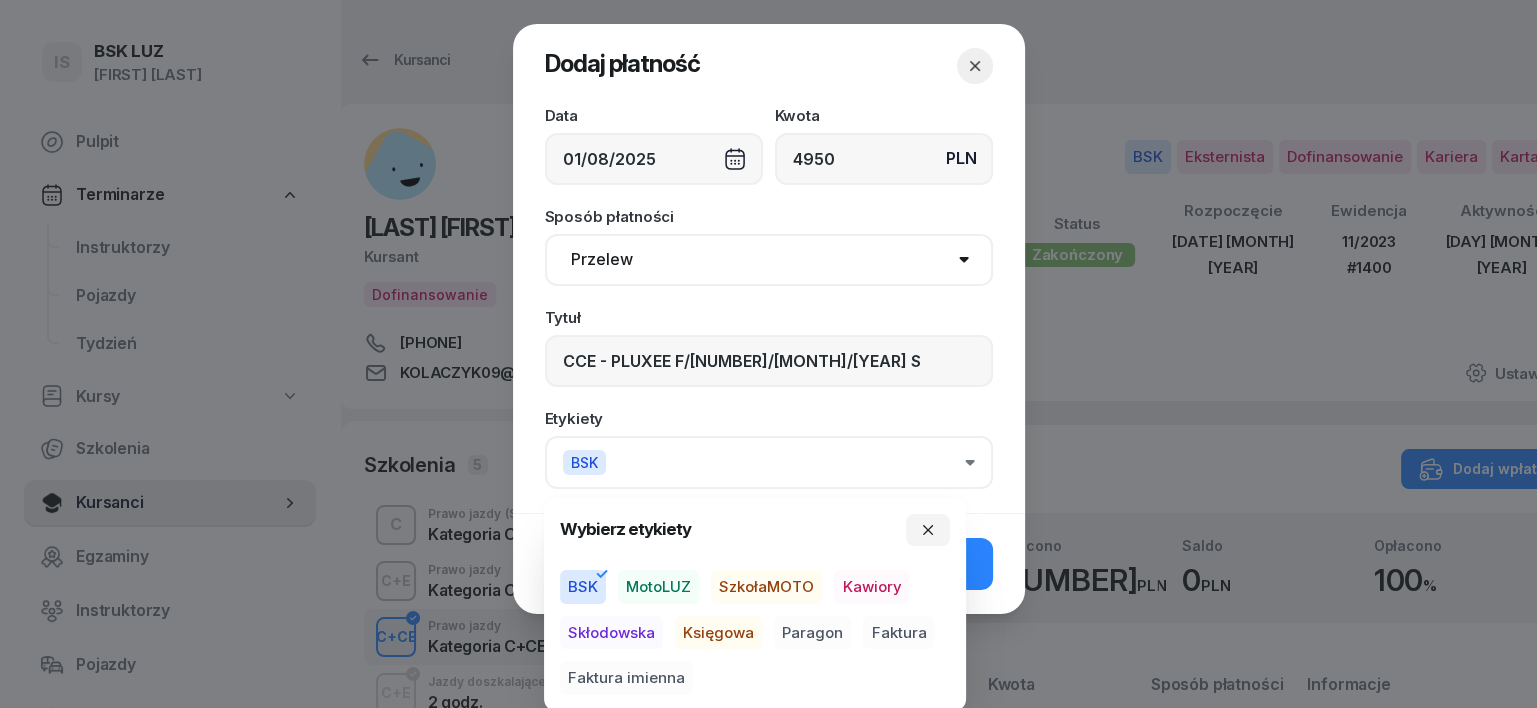 click on "Księgowa" at bounding box center (718, 633) 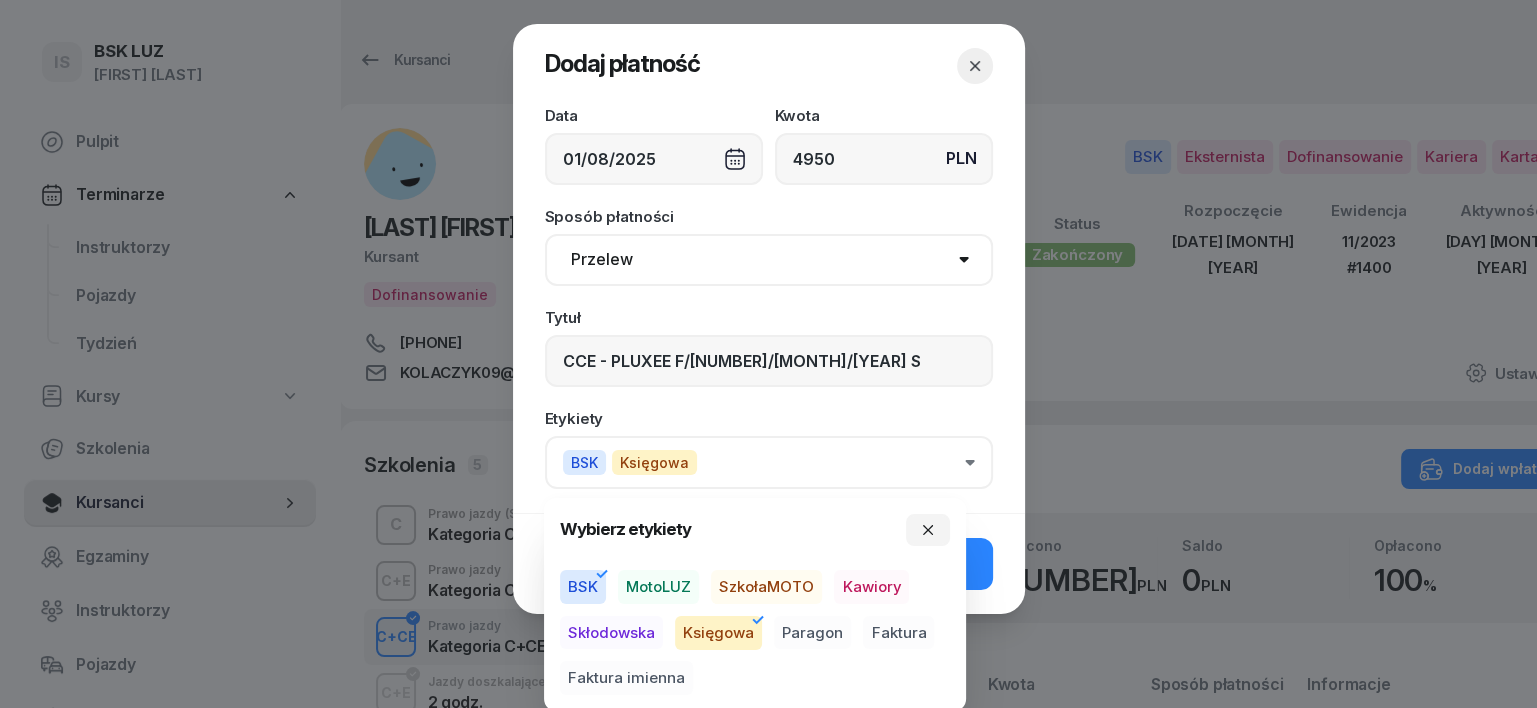 drag, startPoint x: 907, startPoint y: 632, endPoint x: 898, endPoint y: 572, distance: 60.671246 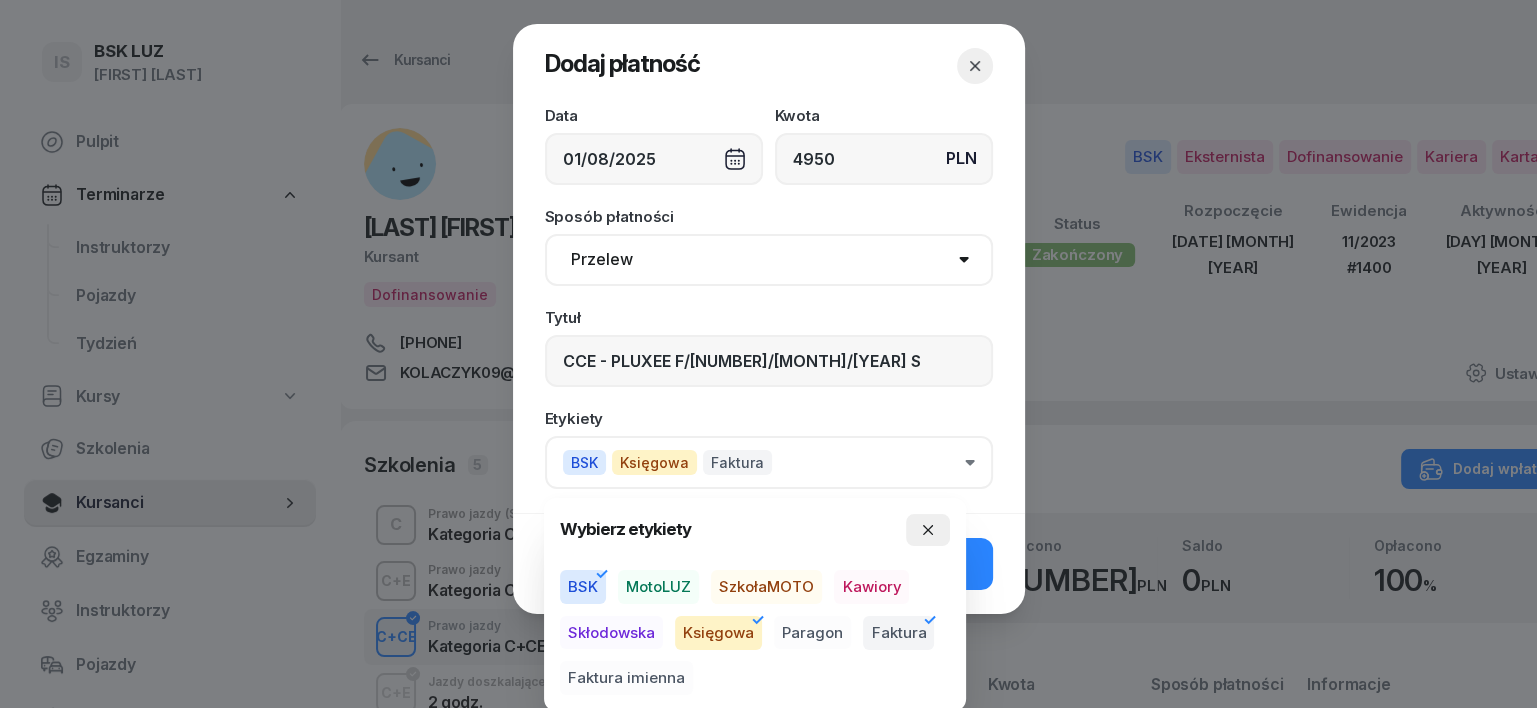 click 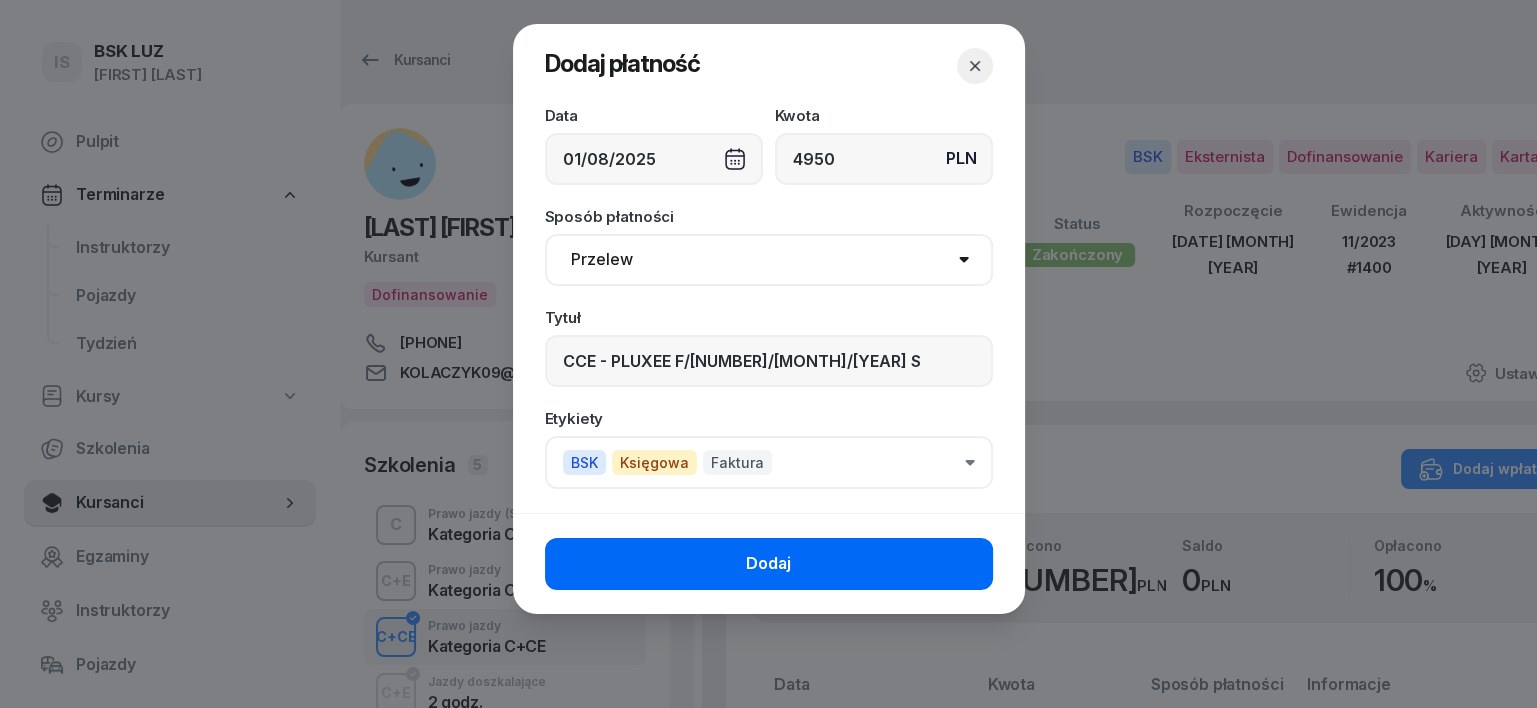 click on "Dodaj" 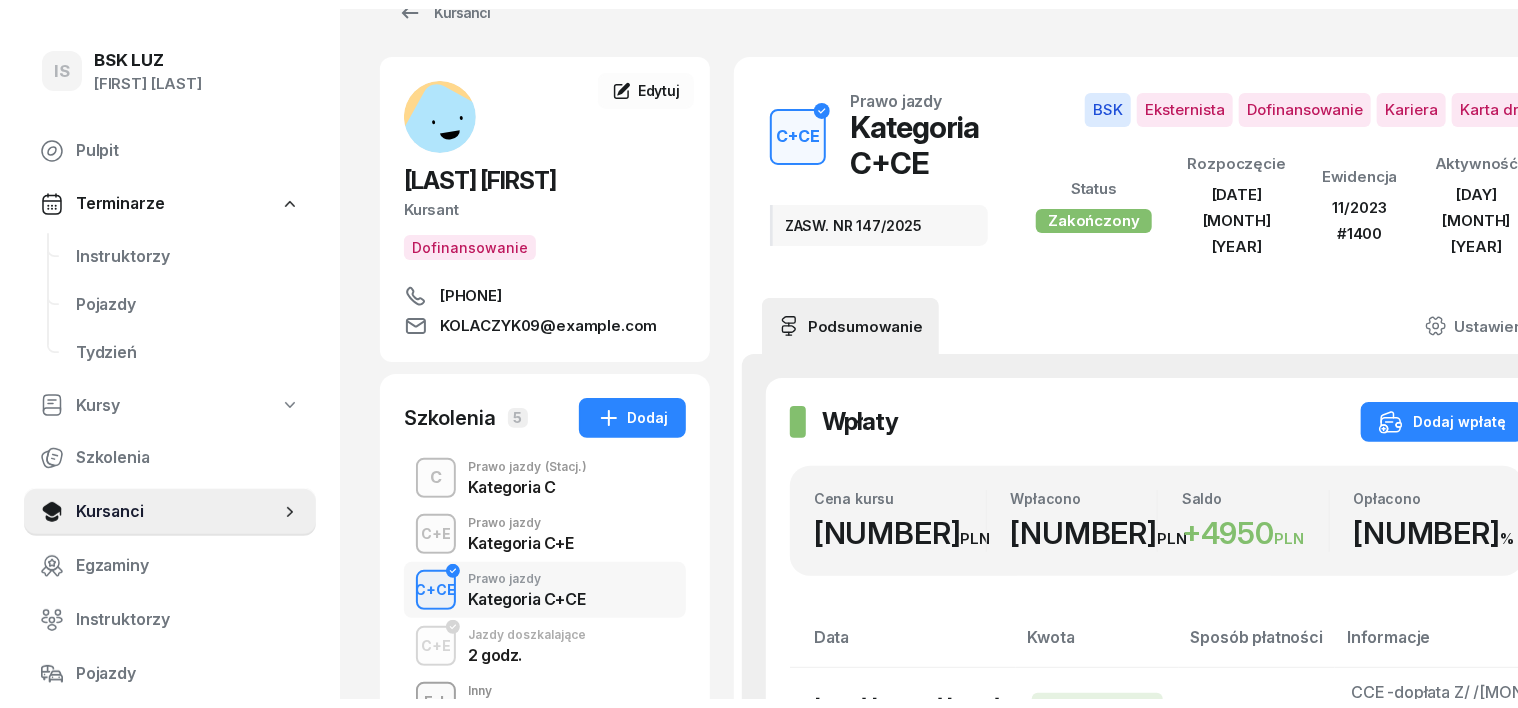 scroll, scrollTop: 0, scrollLeft: 0, axis: both 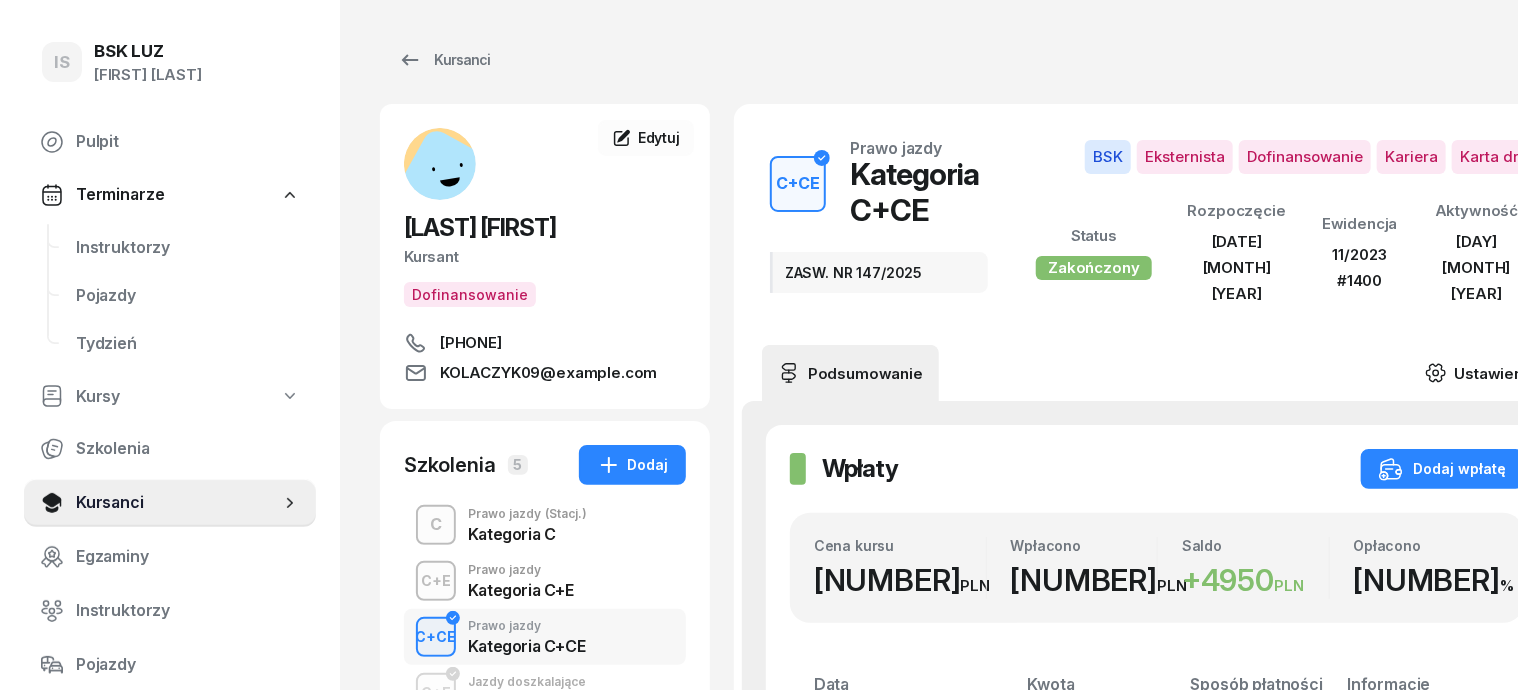 click 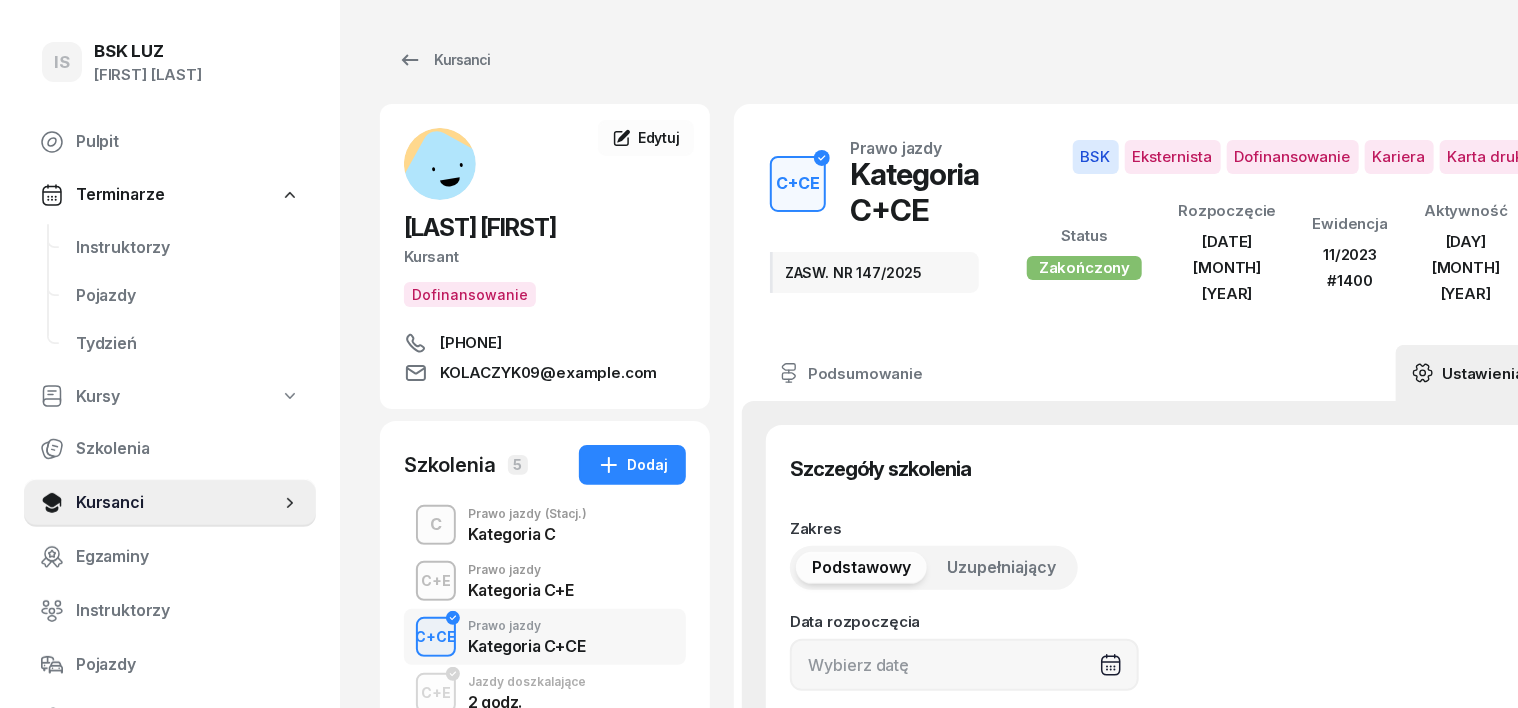 type on "[DATE]/[MONTH]/[YEAR]" 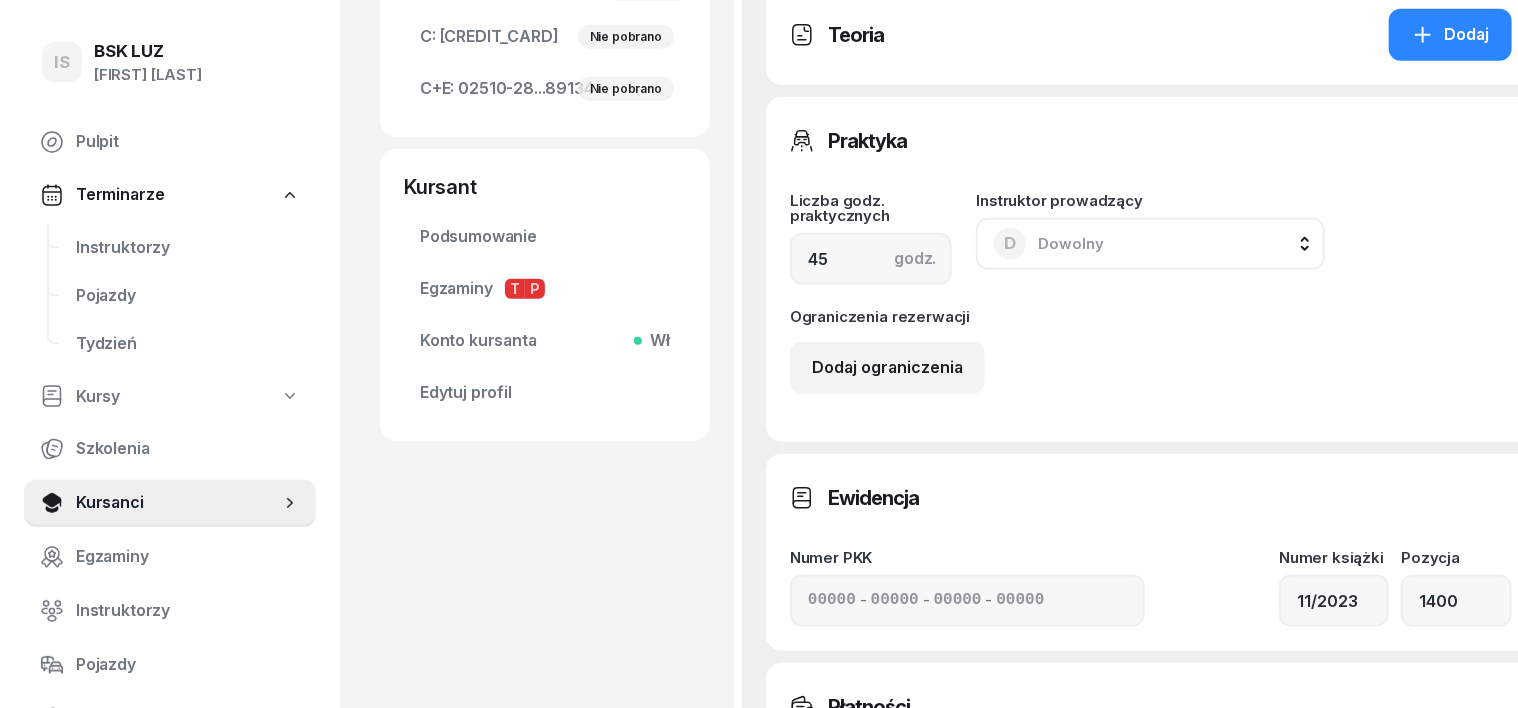 scroll, scrollTop: 1124, scrollLeft: 0, axis: vertical 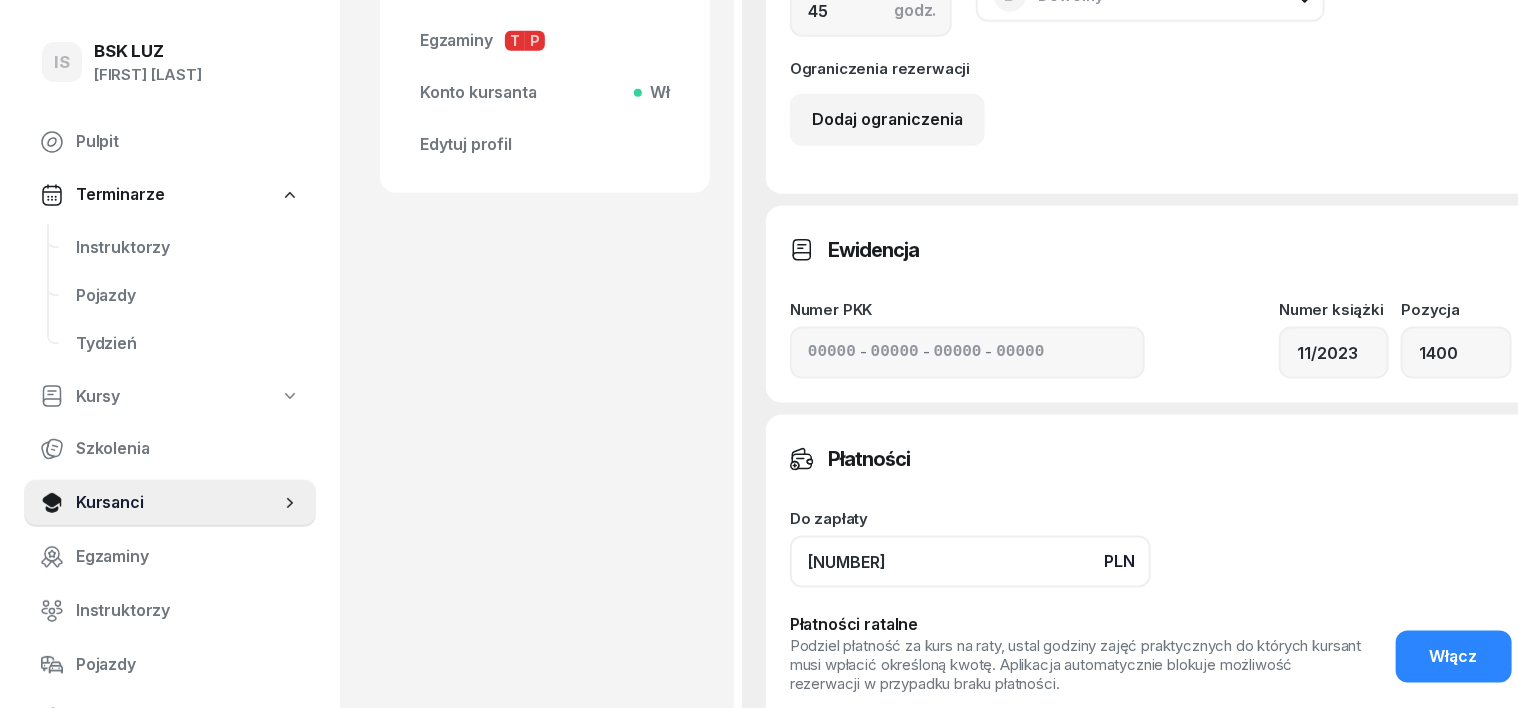 click on "[NUMBER]" 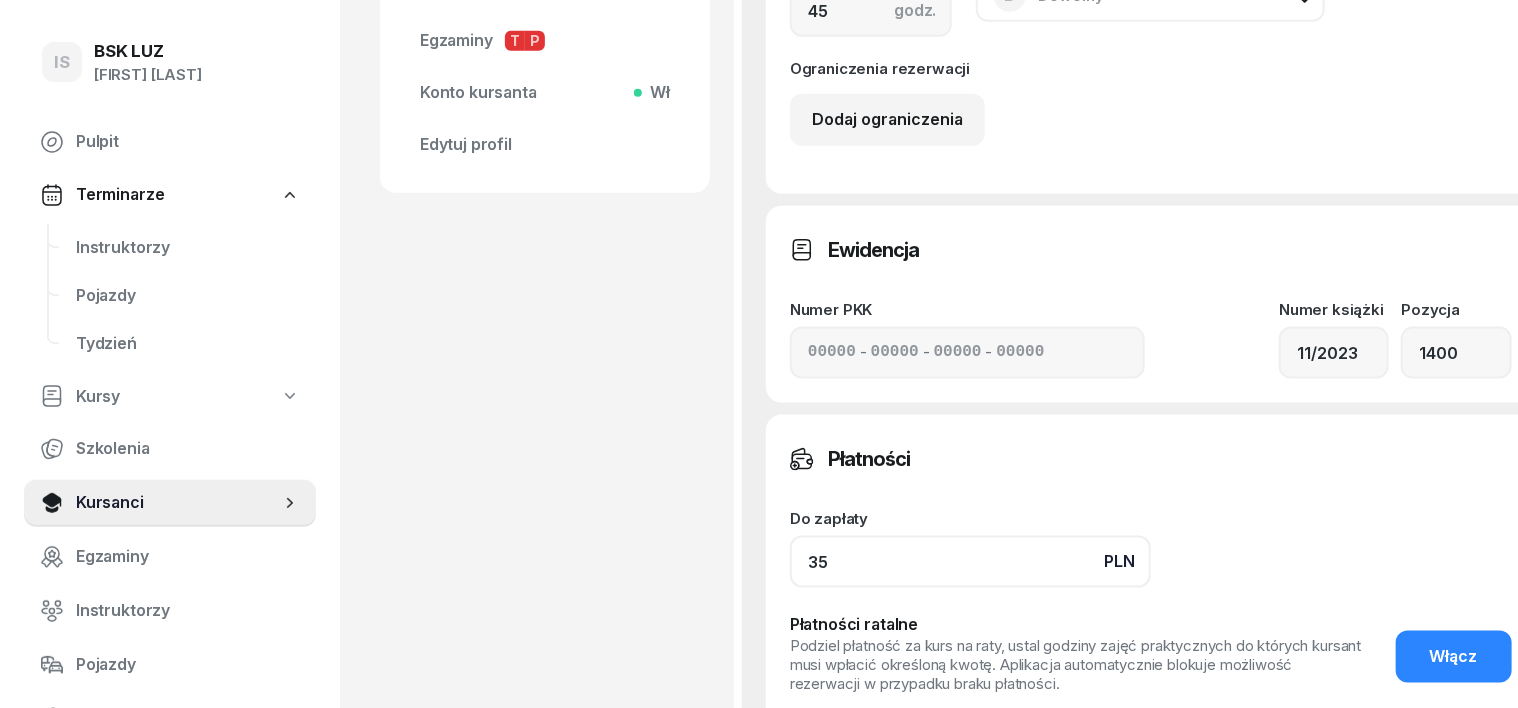 type on "3" 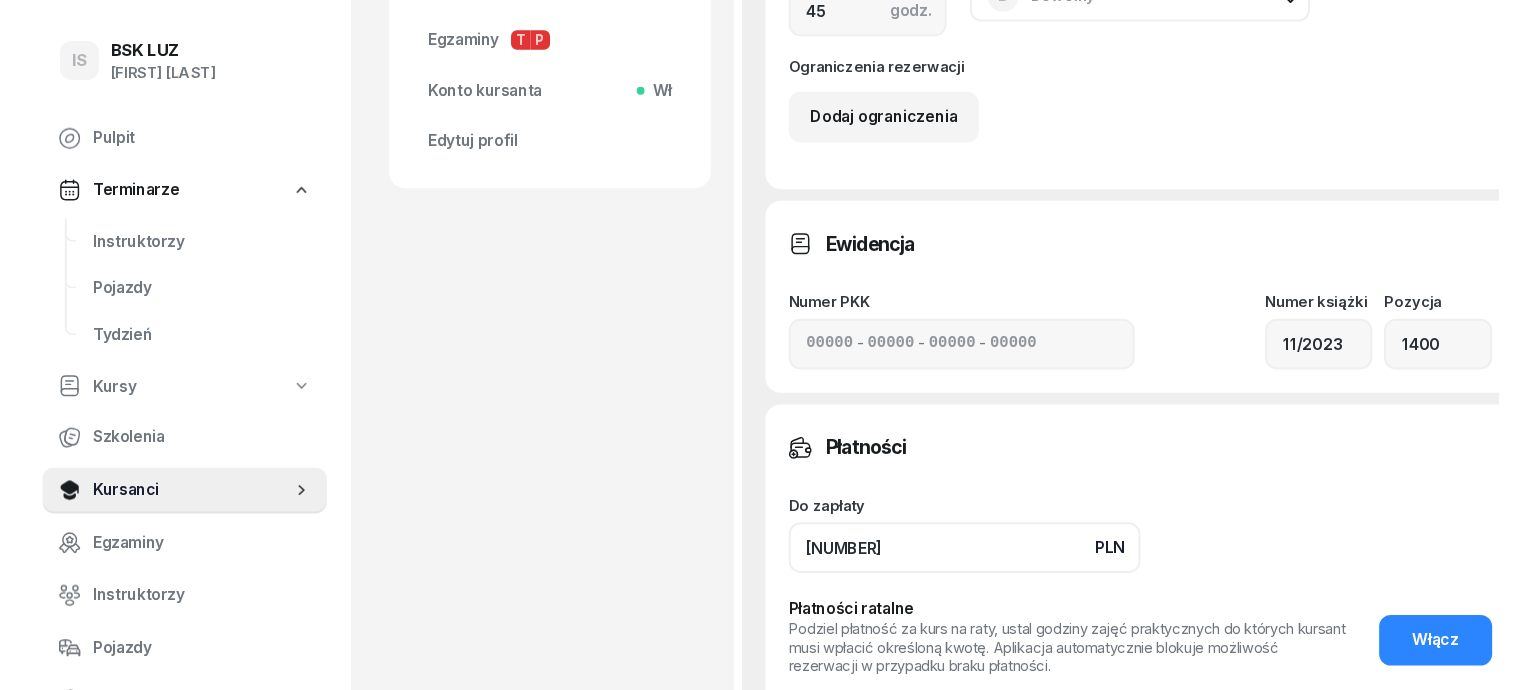 scroll, scrollTop: 1375, scrollLeft: 0, axis: vertical 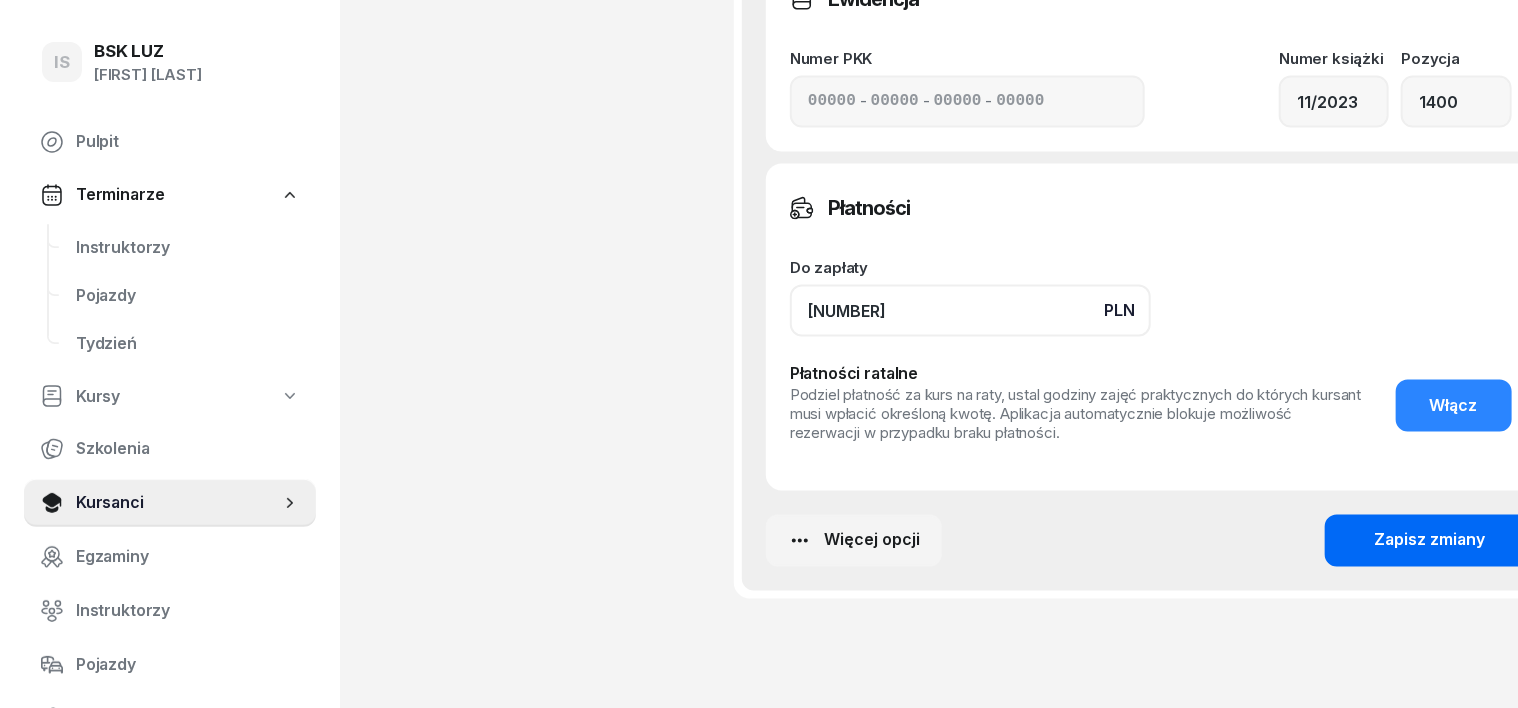 type on "[NUMBER]" 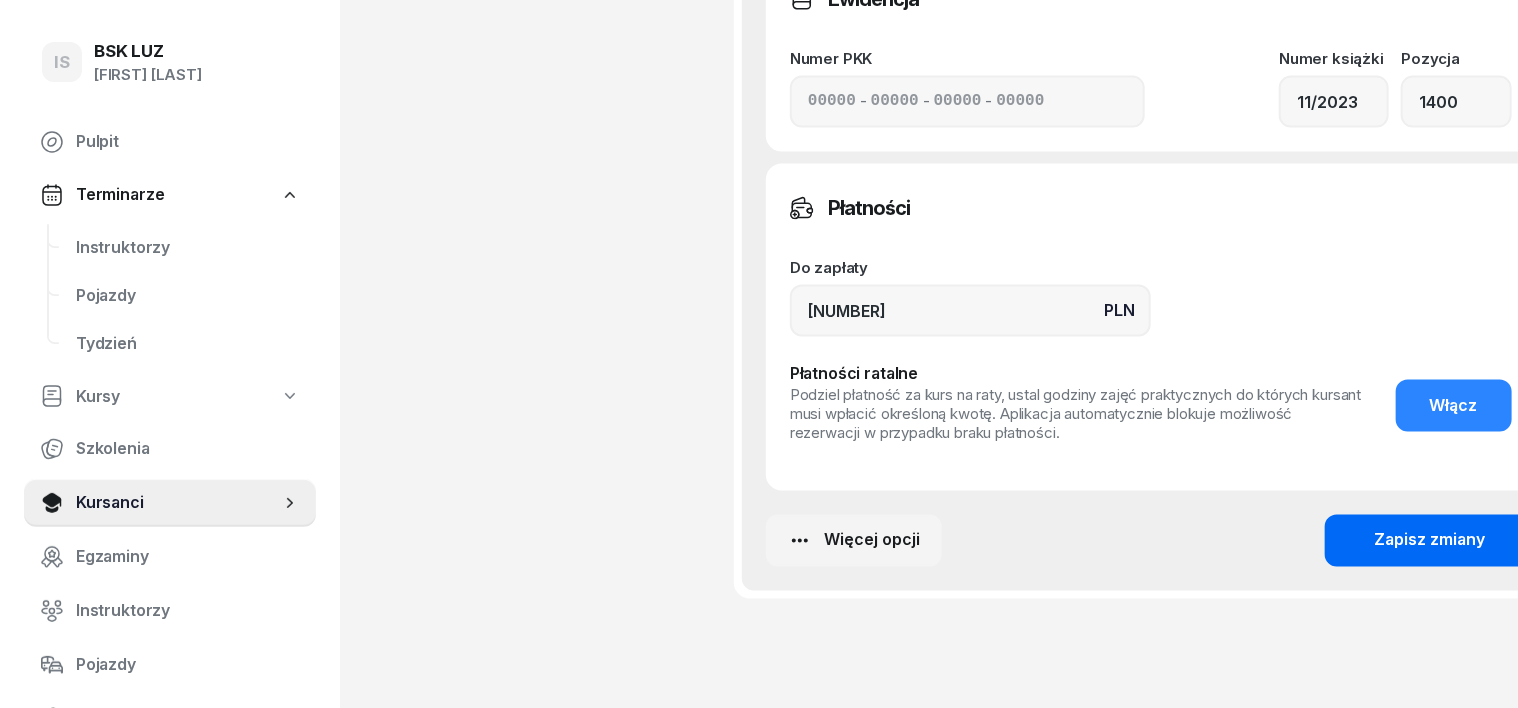 click on "Zapisz zmiany" at bounding box center (1430, 541) 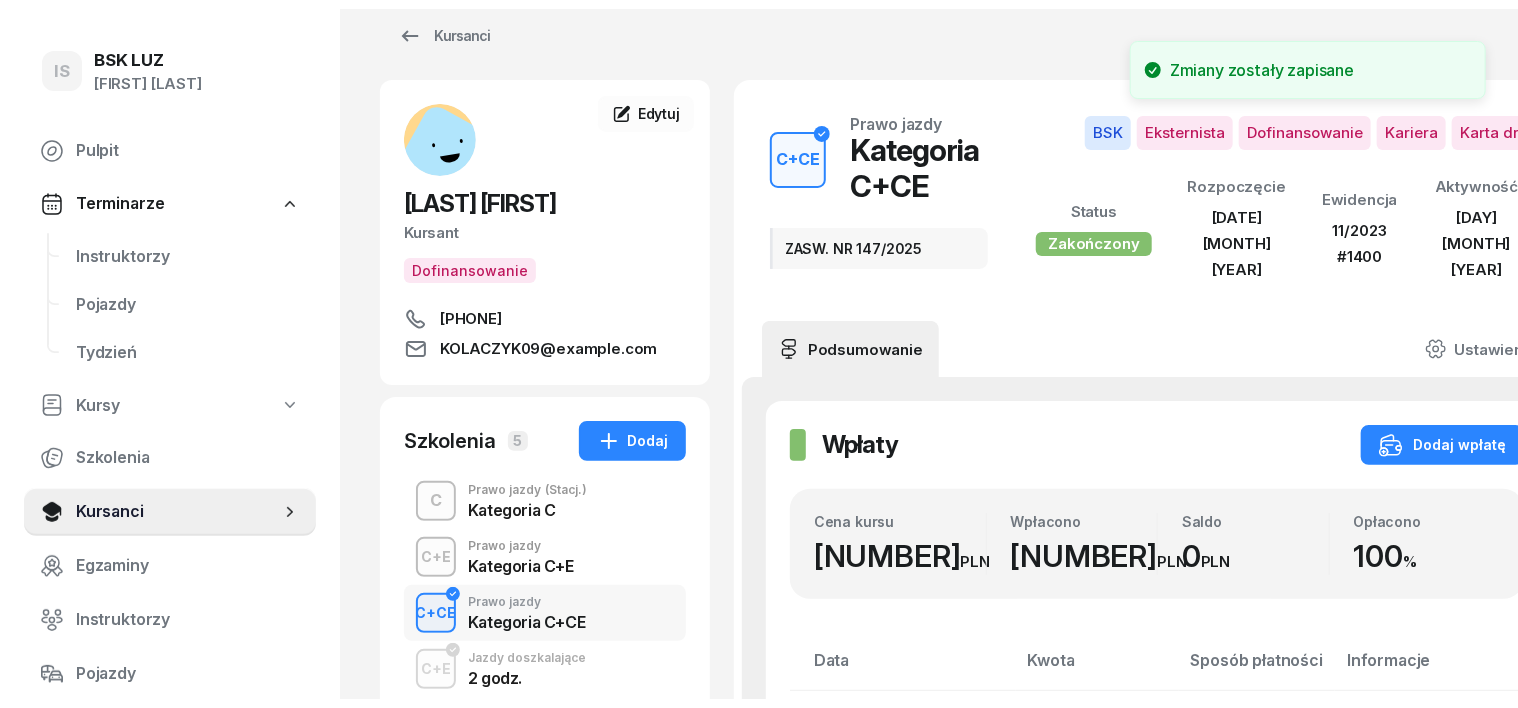 scroll, scrollTop: 0, scrollLeft: 0, axis: both 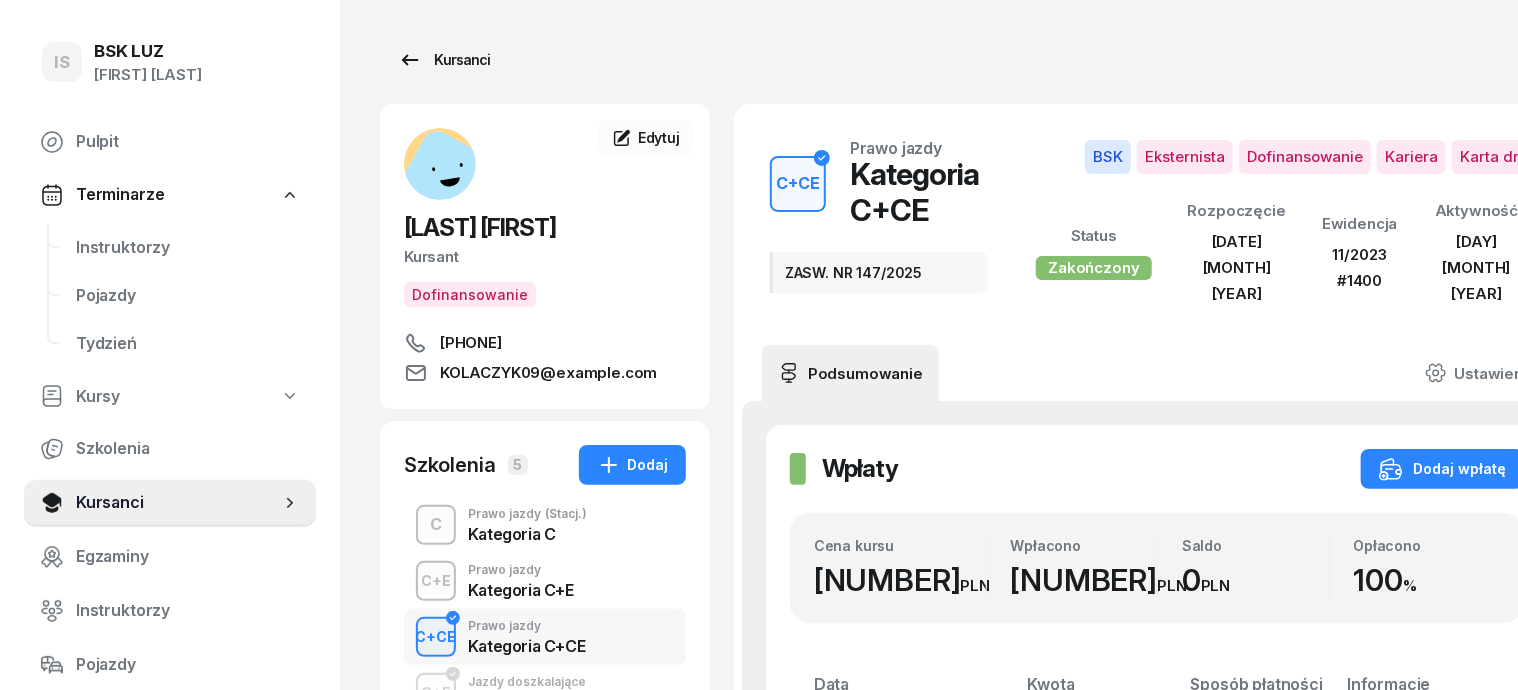 click on "Kursanci" at bounding box center (444, 60) 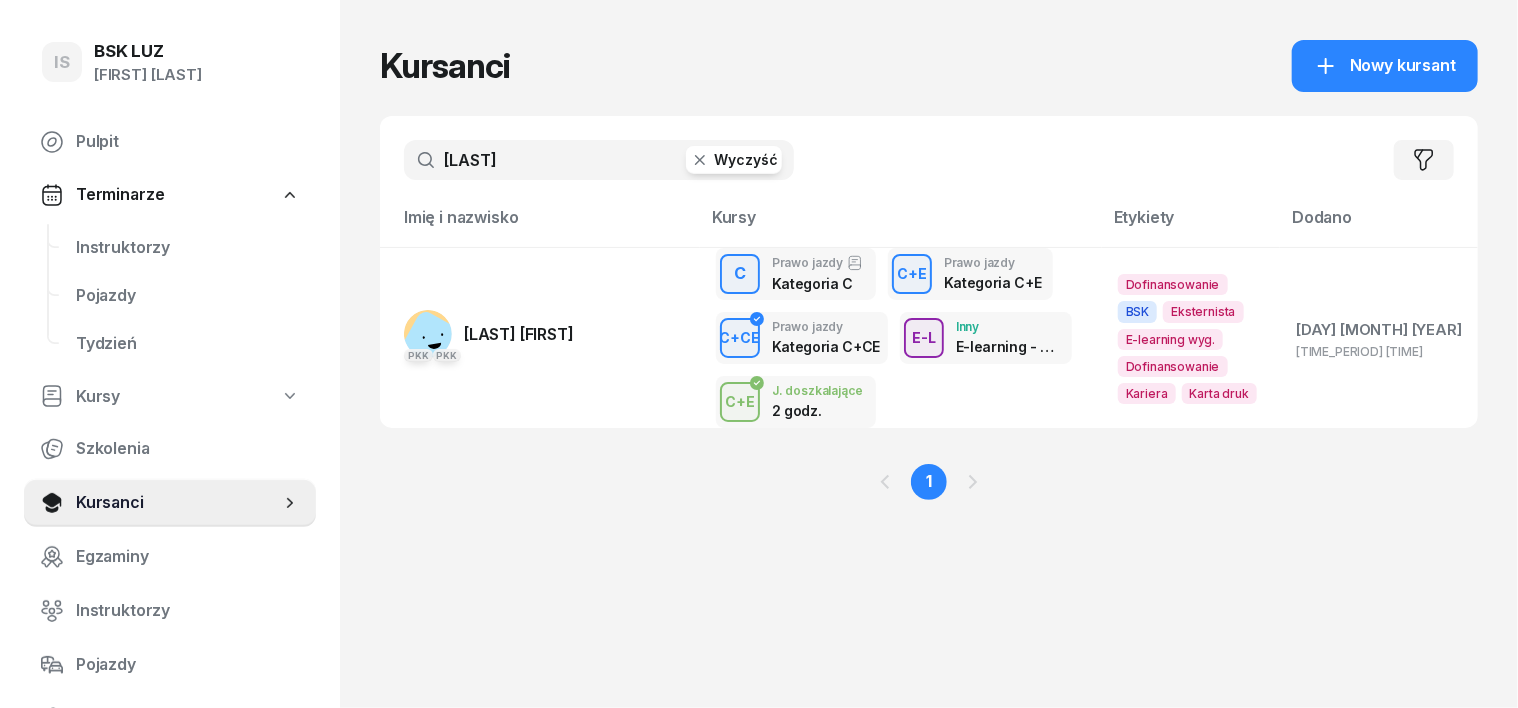 click 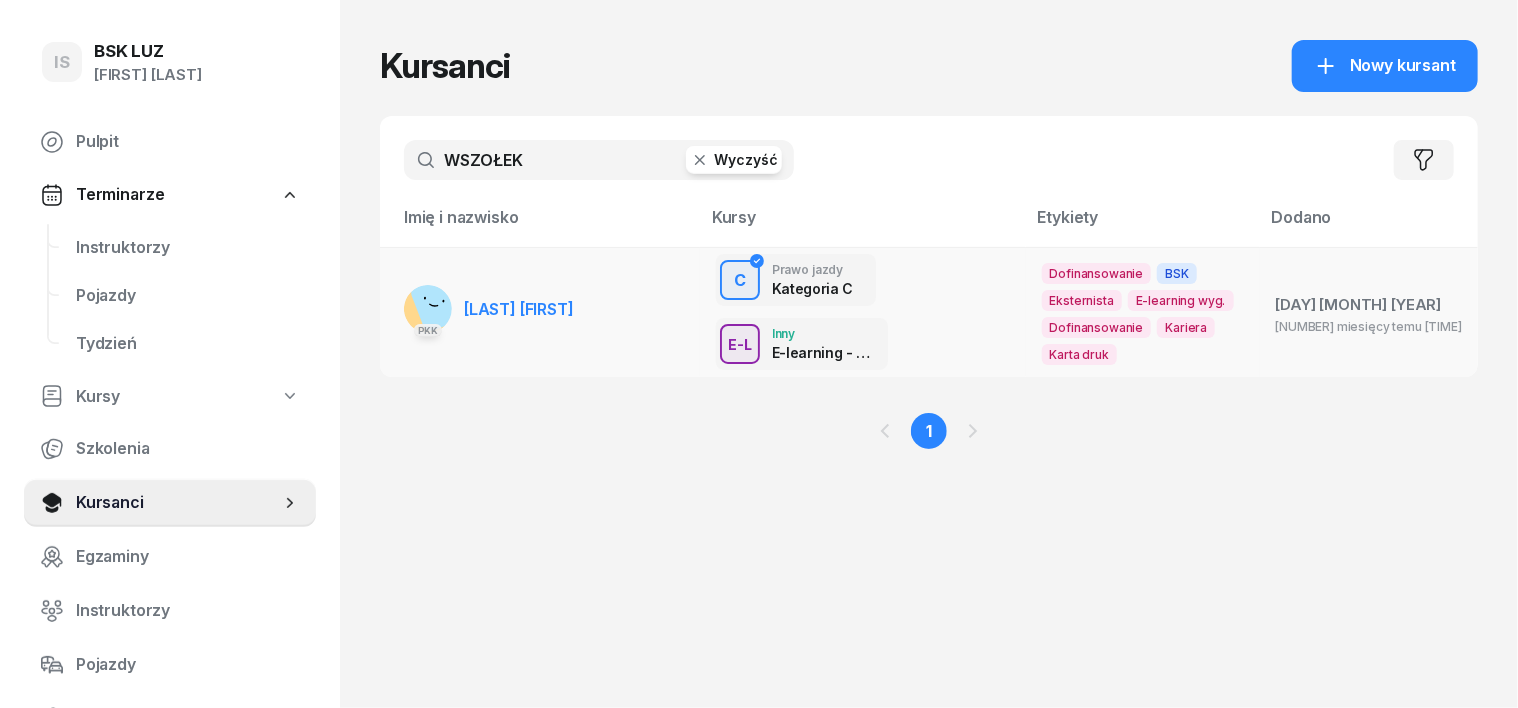 type on "WSZOŁEK" 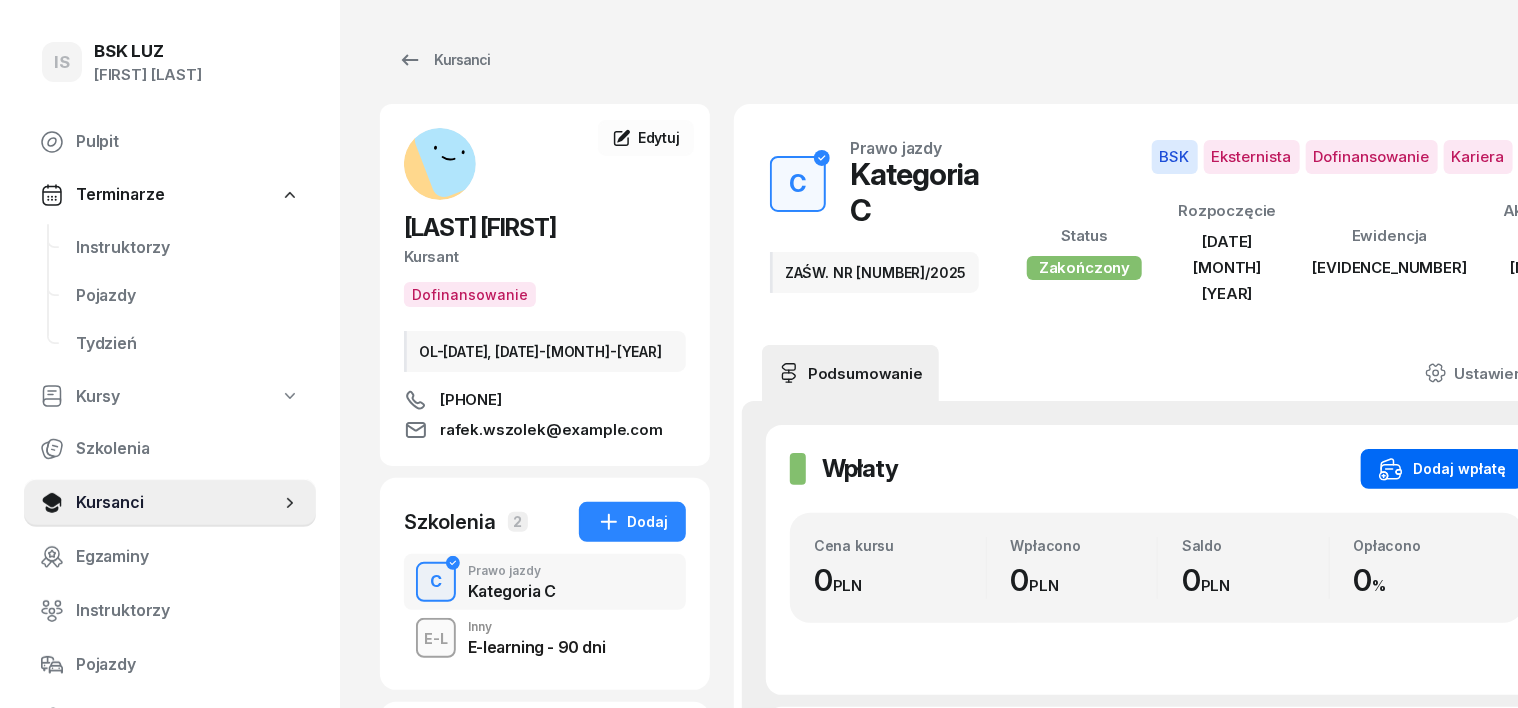 click on "Dodaj wpłatę" at bounding box center [1442, 469] 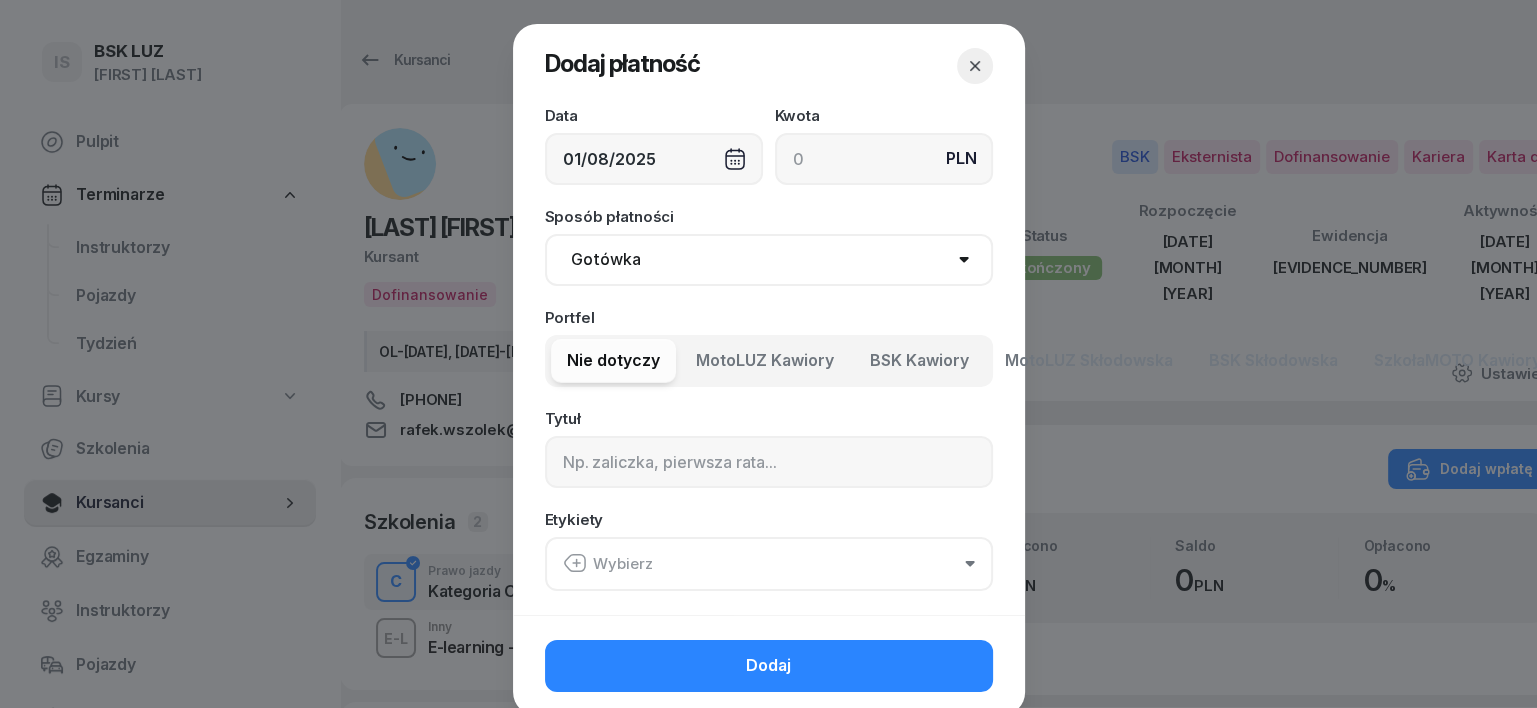 click on "Gotówka Karta Przelew Płatności online BLIK" at bounding box center (769, 260) 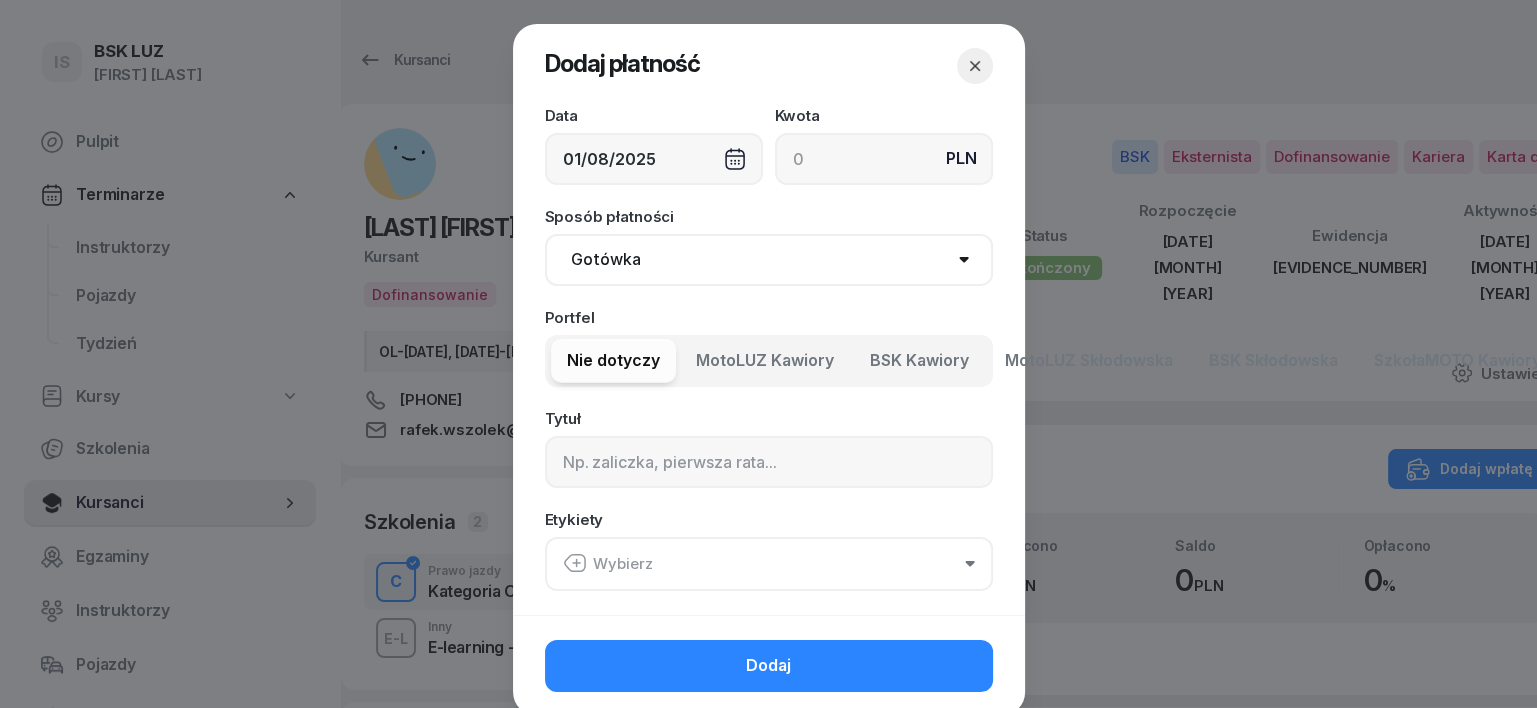 select on "transfer" 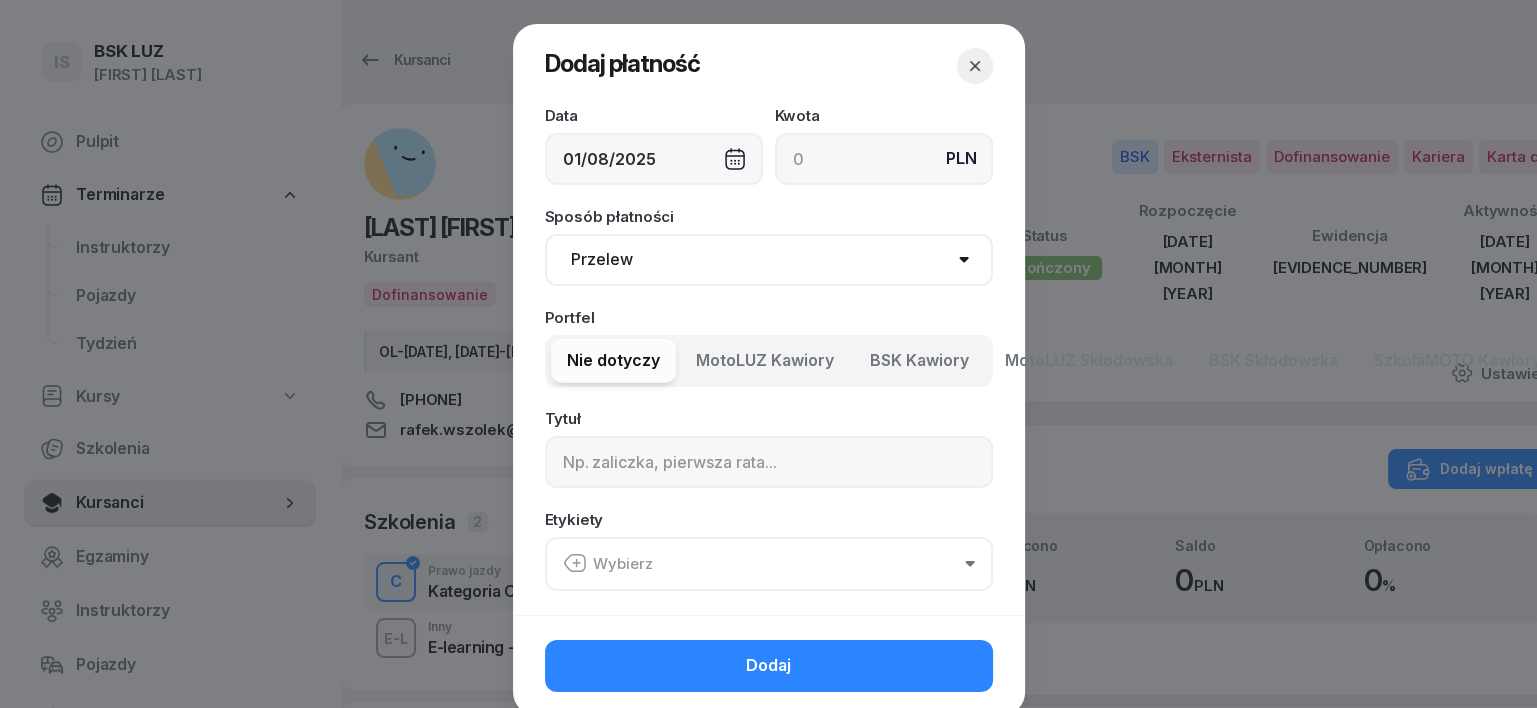 click on "Gotówka Karta Przelew Płatności online BLIK" at bounding box center (769, 260) 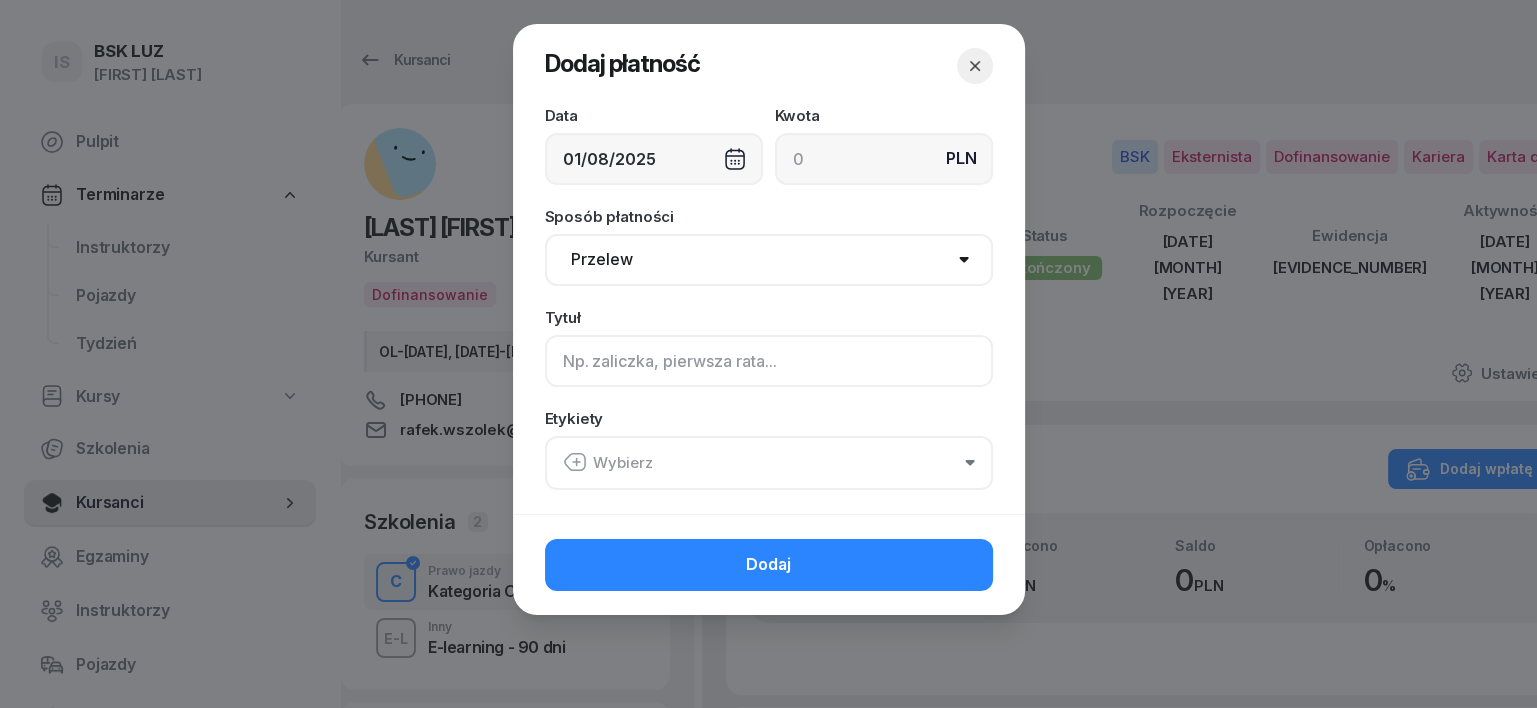 click 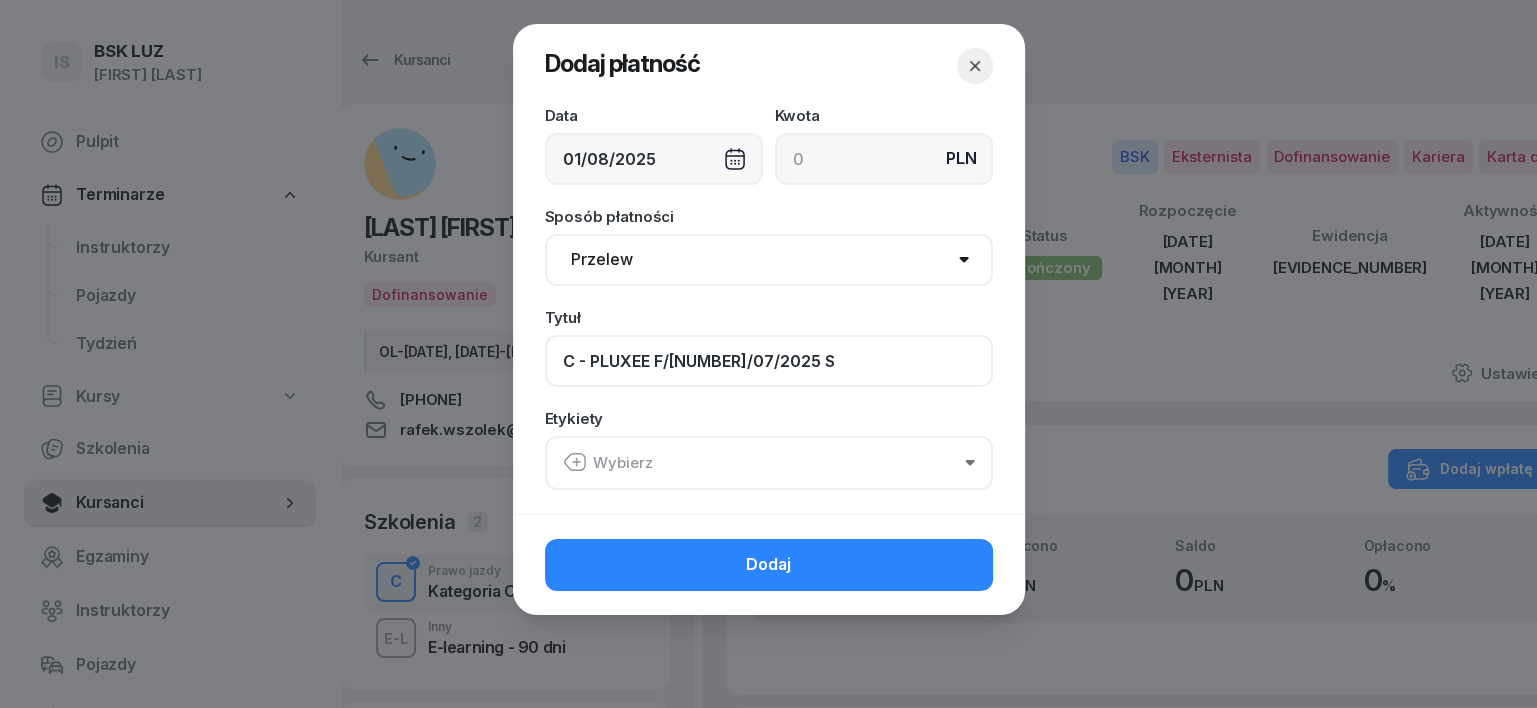 type on "C - PLUXEE F/[NUMBER]/07/2025 S" 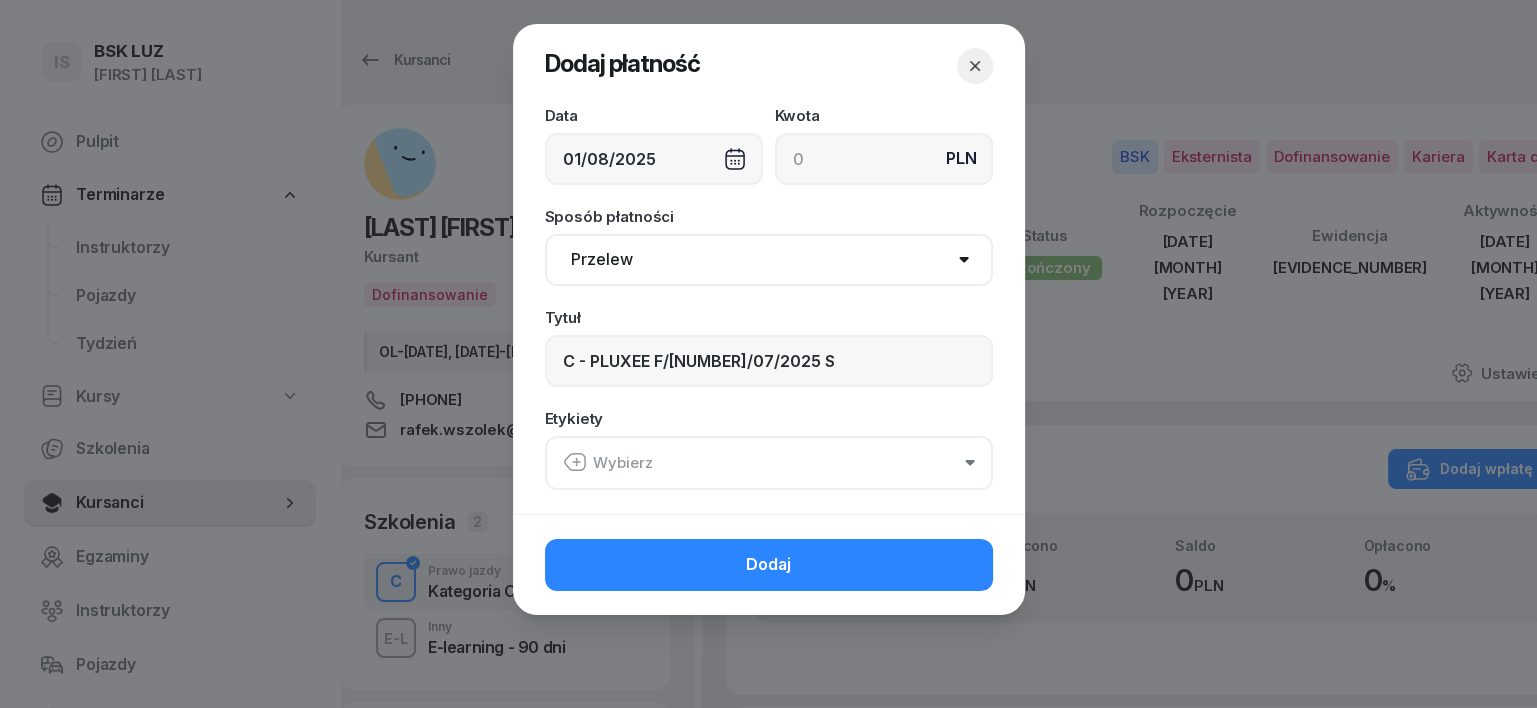 click 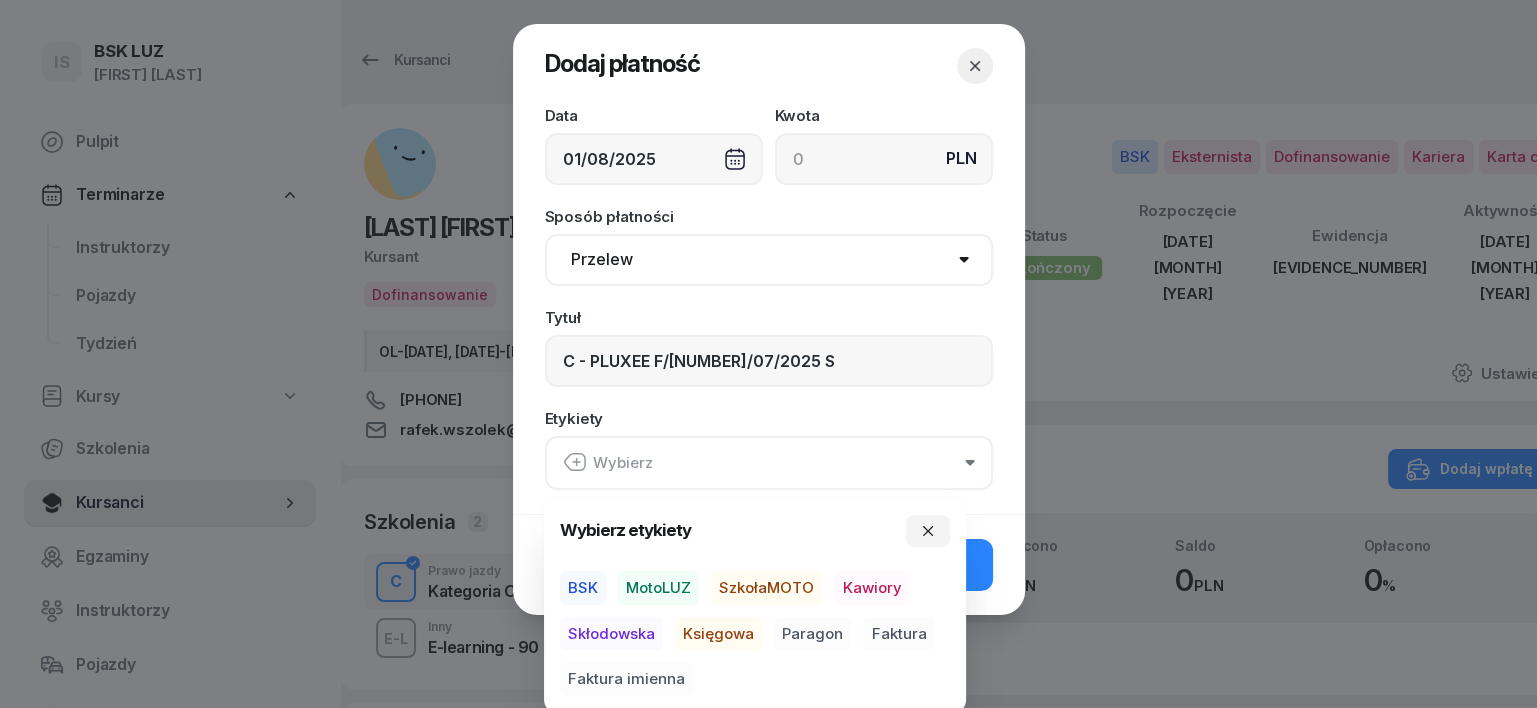 click on "BSK" at bounding box center [583, 588] 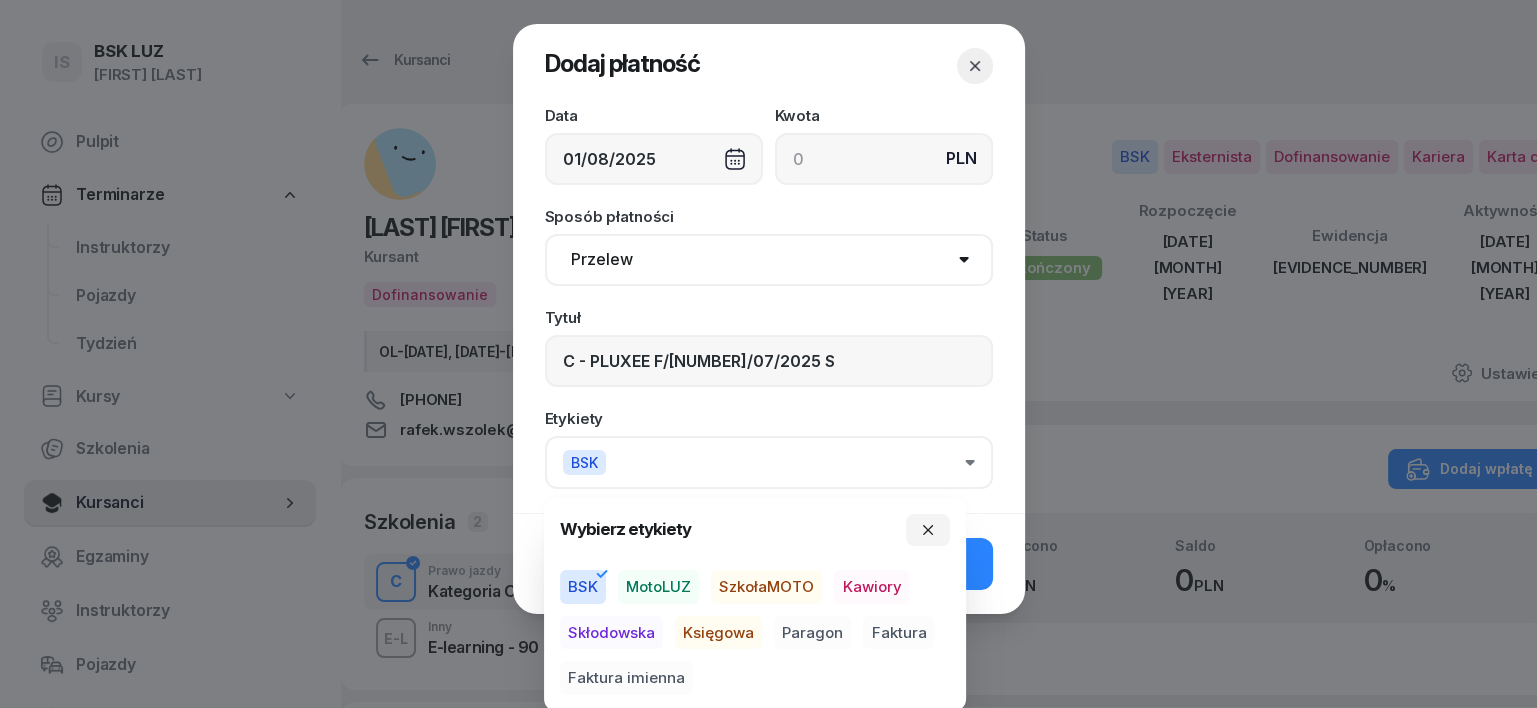 drag, startPoint x: 725, startPoint y: 634, endPoint x: 735, endPoint y: 640, distance: 11.661903 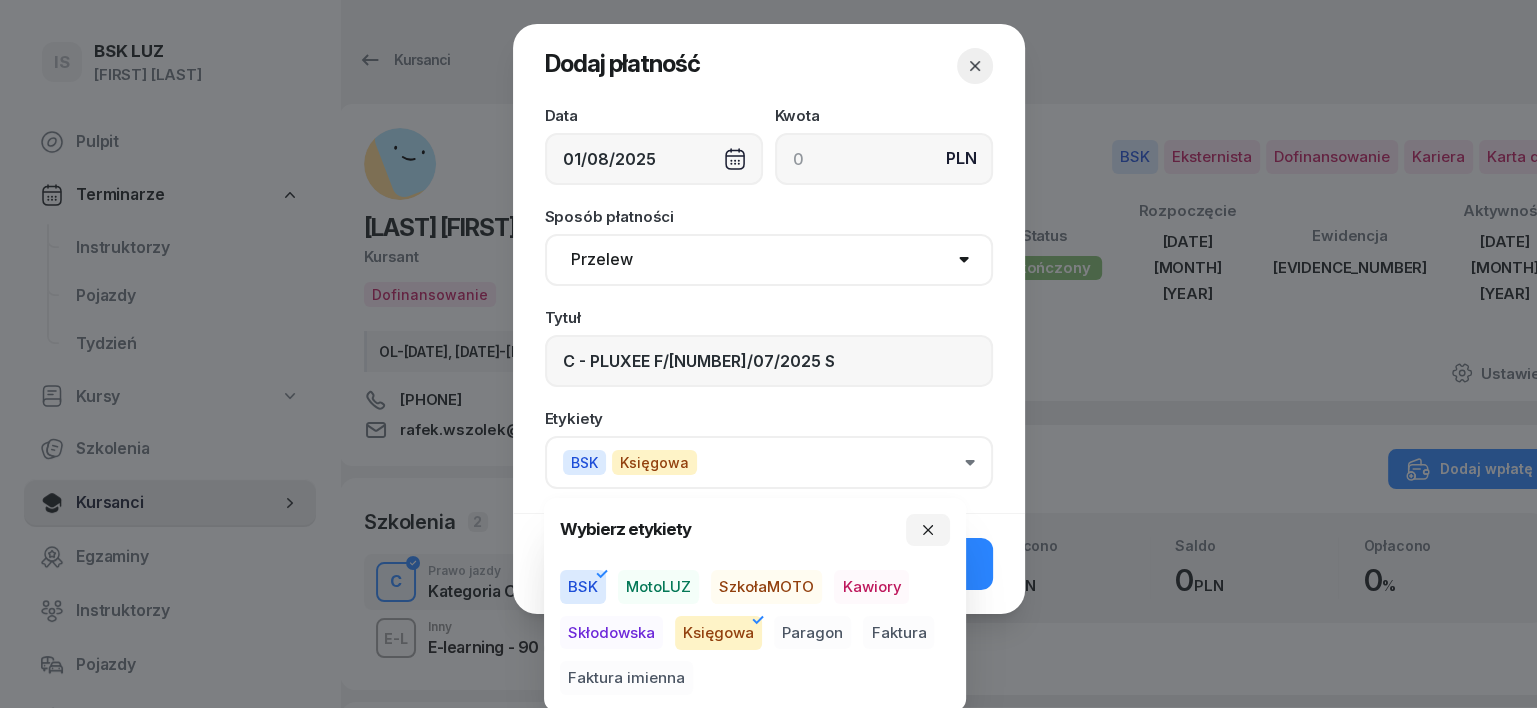 click on "Paragon" at bounding box center (812, 633) 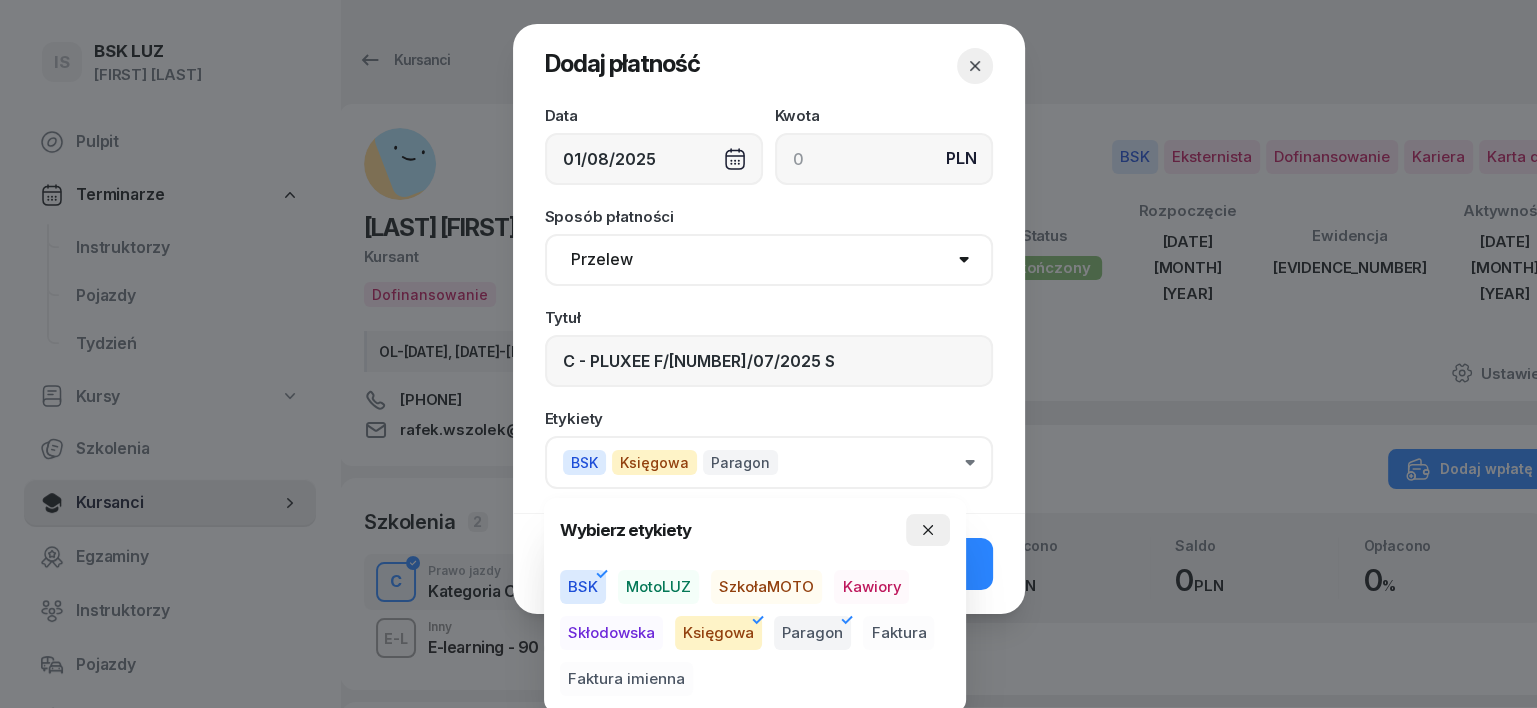 click 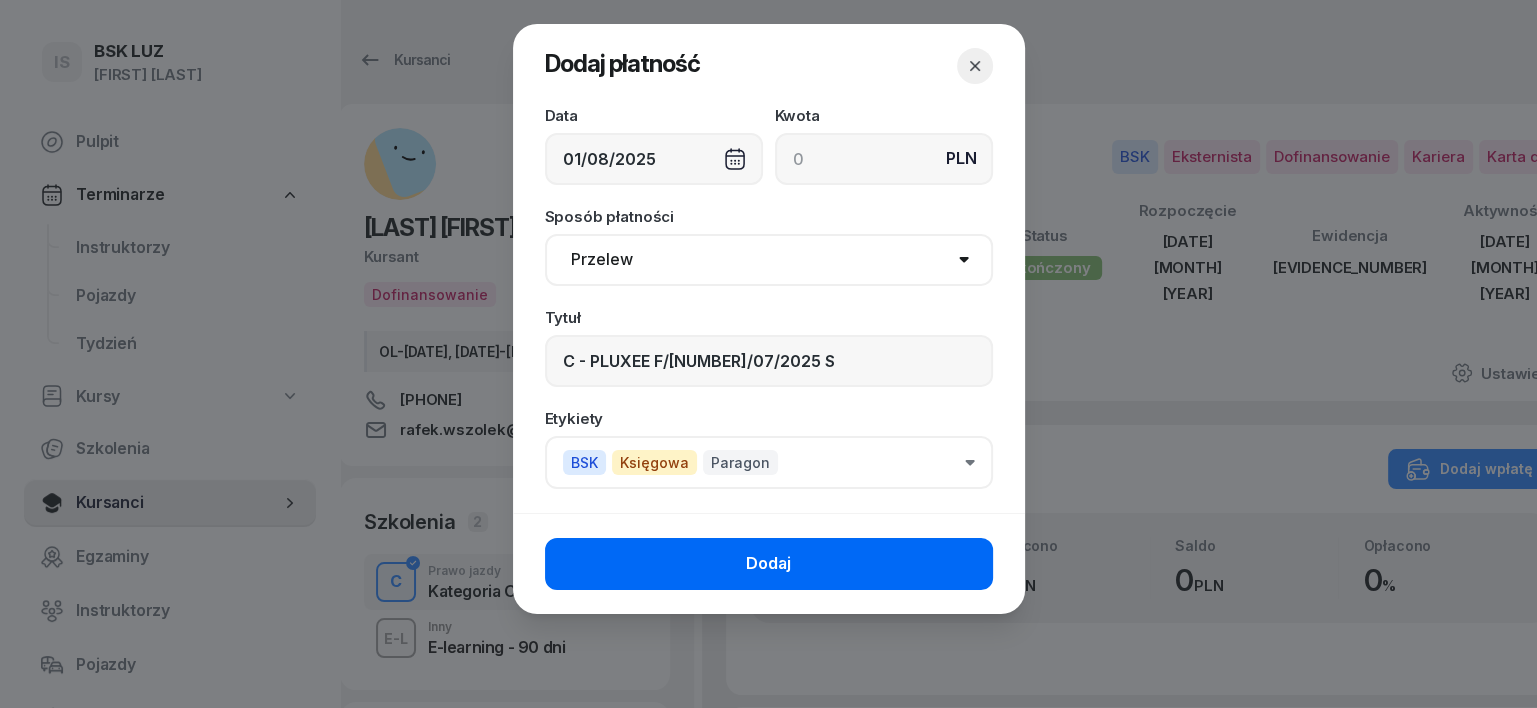 click on "Dodaj" 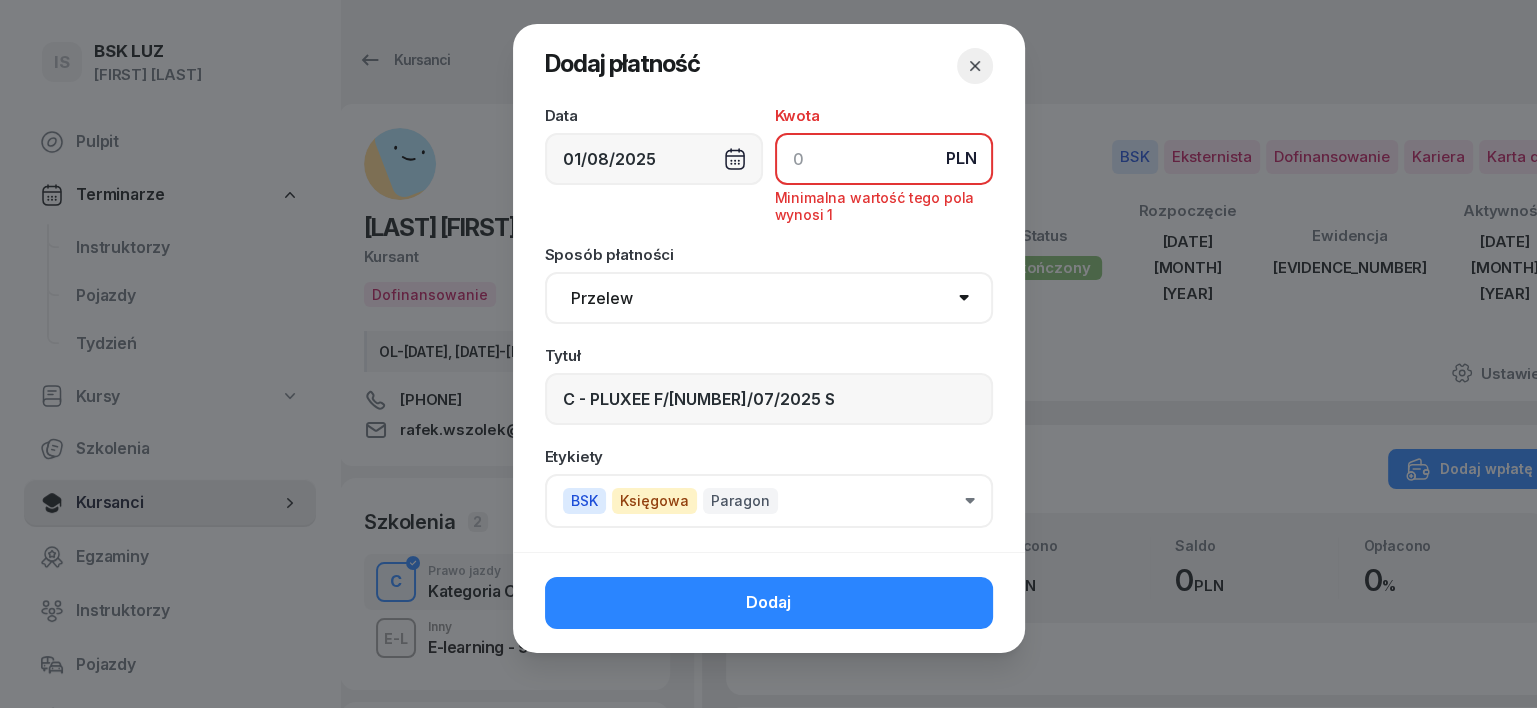click 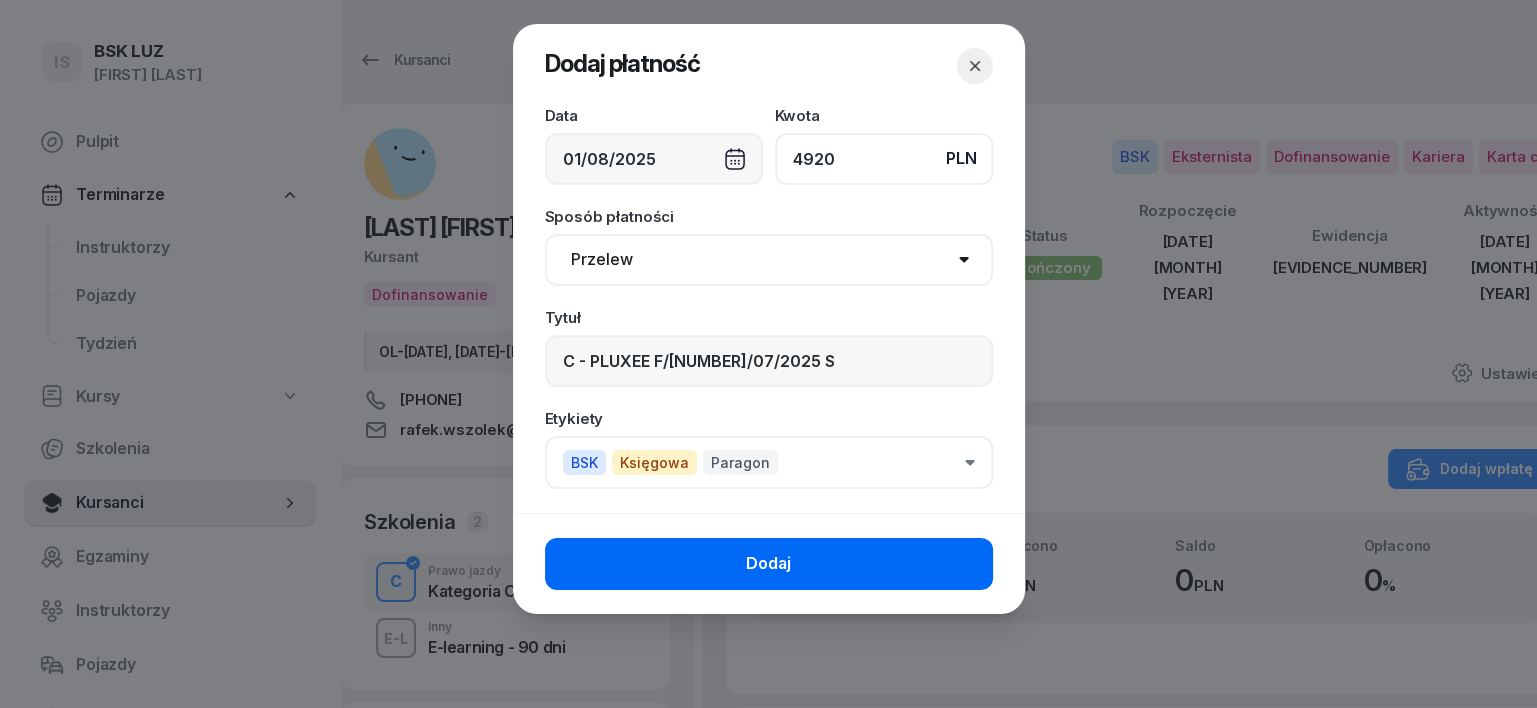 type on "4920" 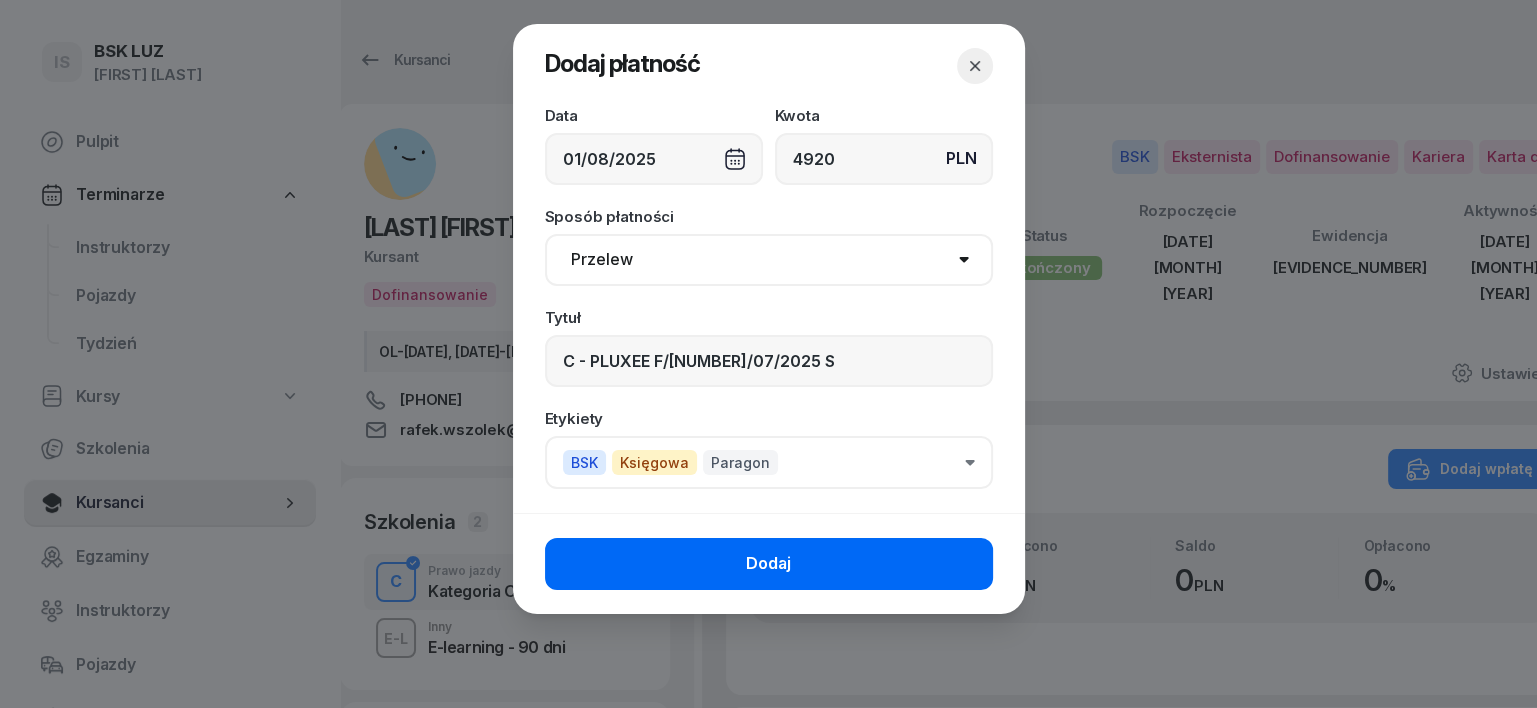 click on "Dodaj" 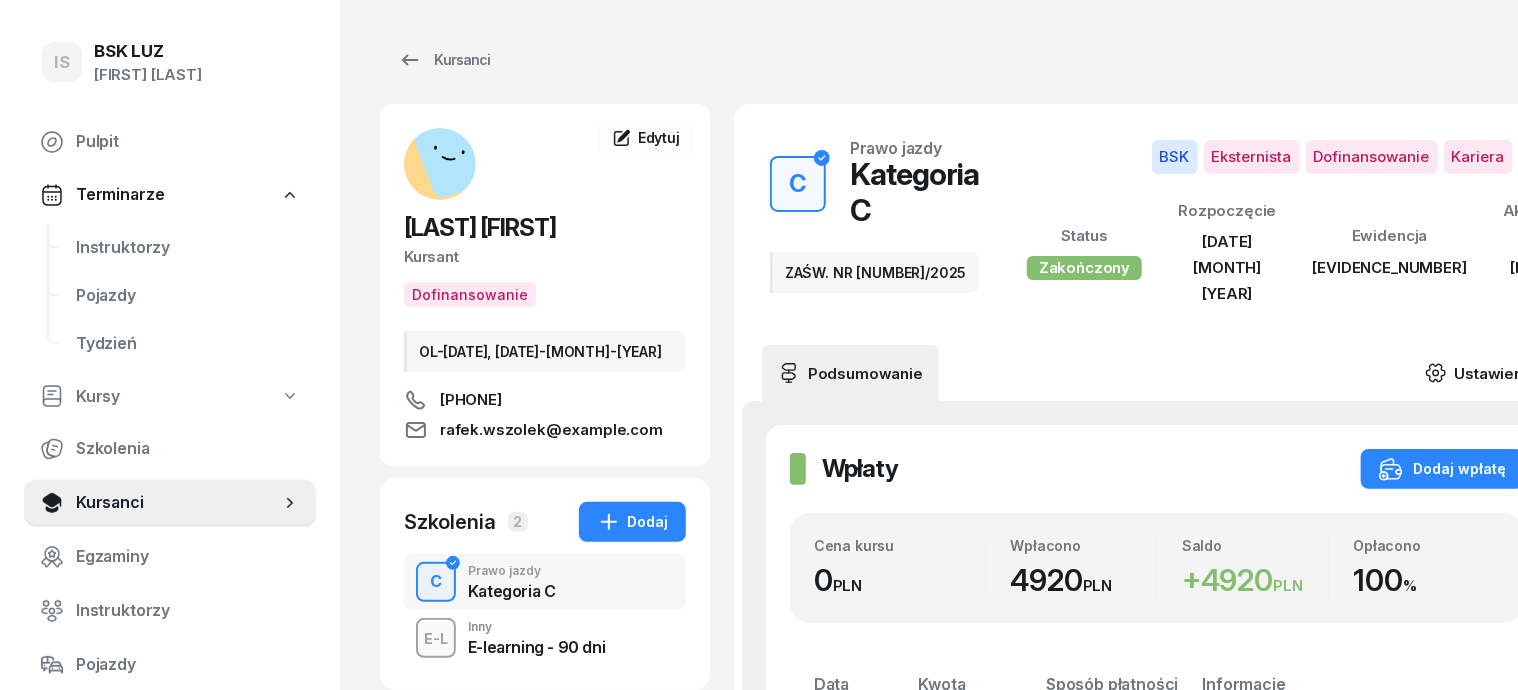 click 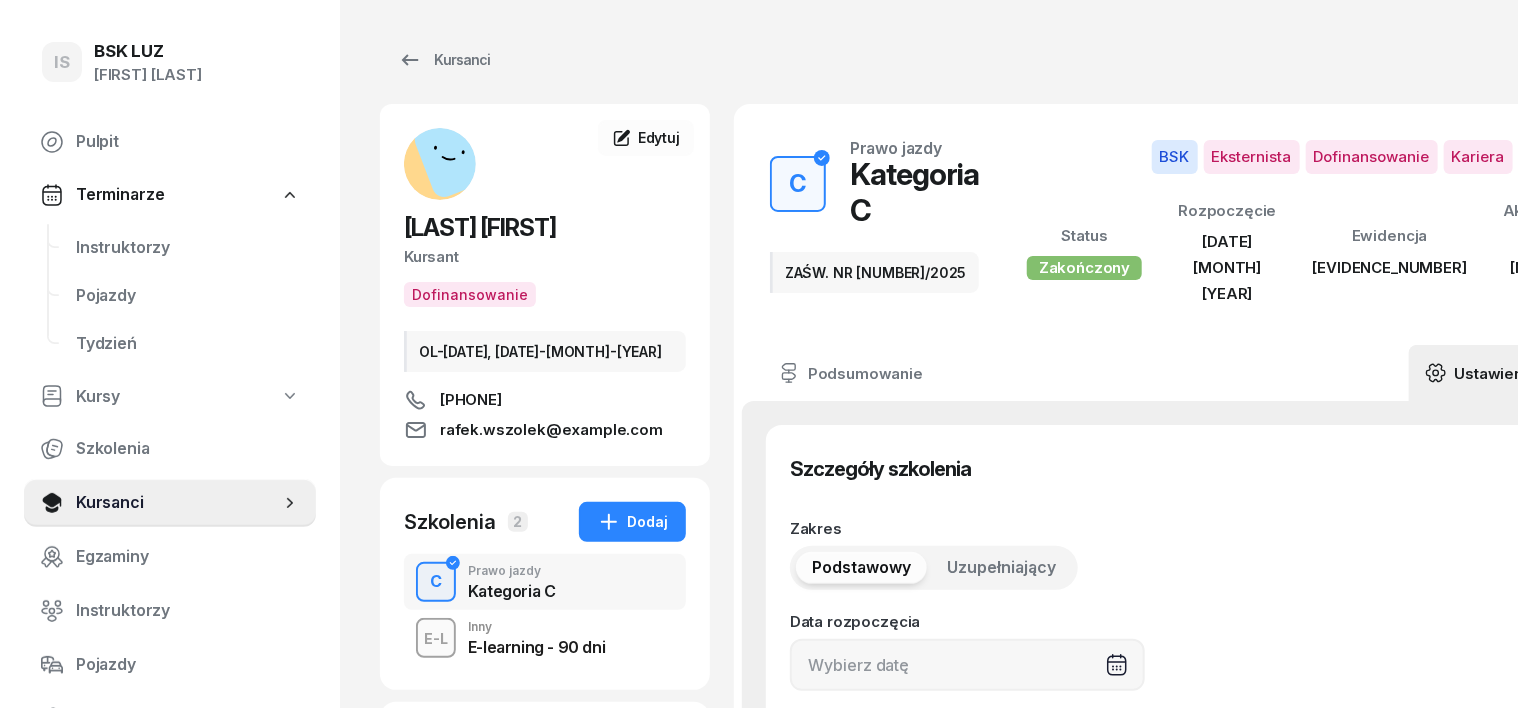 type on "11/03/2025" 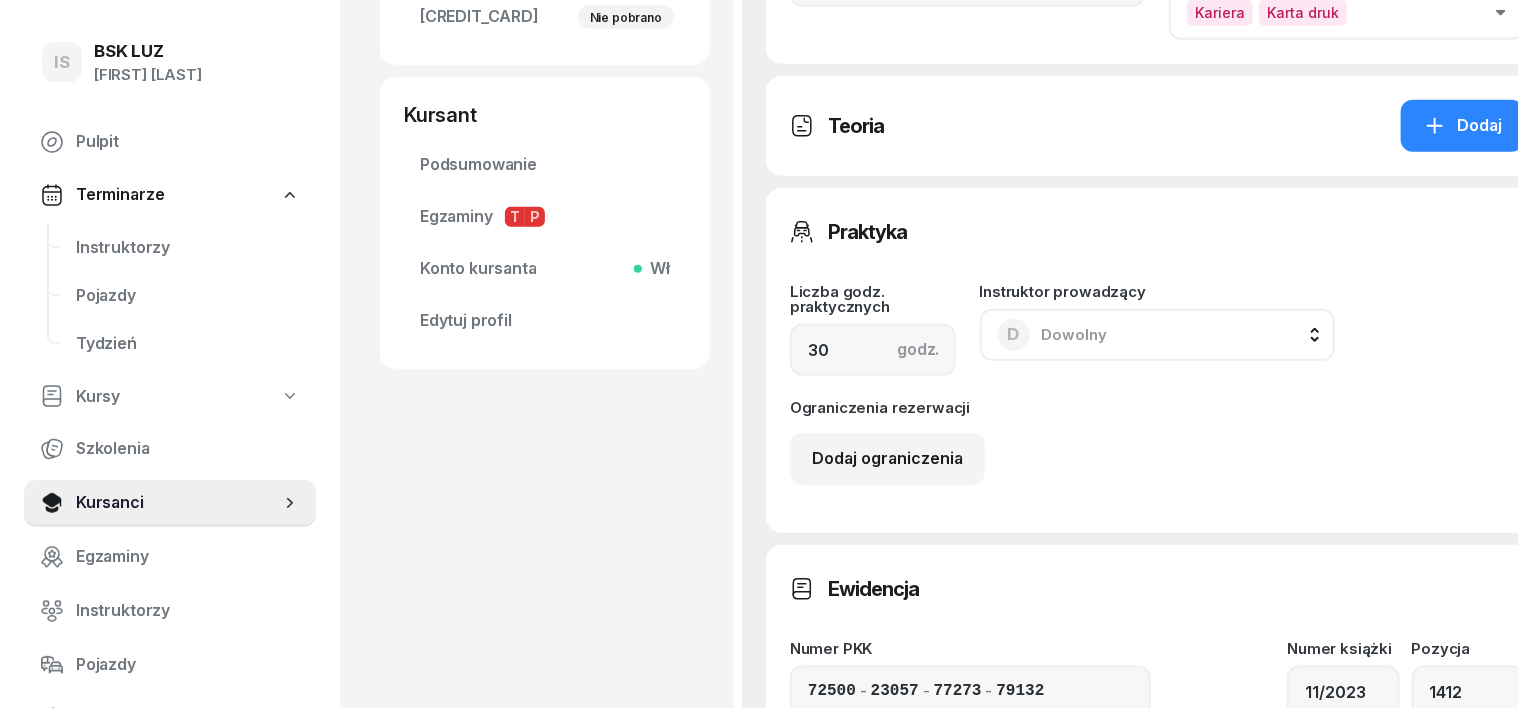 scroll, scrollTop: 1124, scrollLeft: 0, axis: vertical 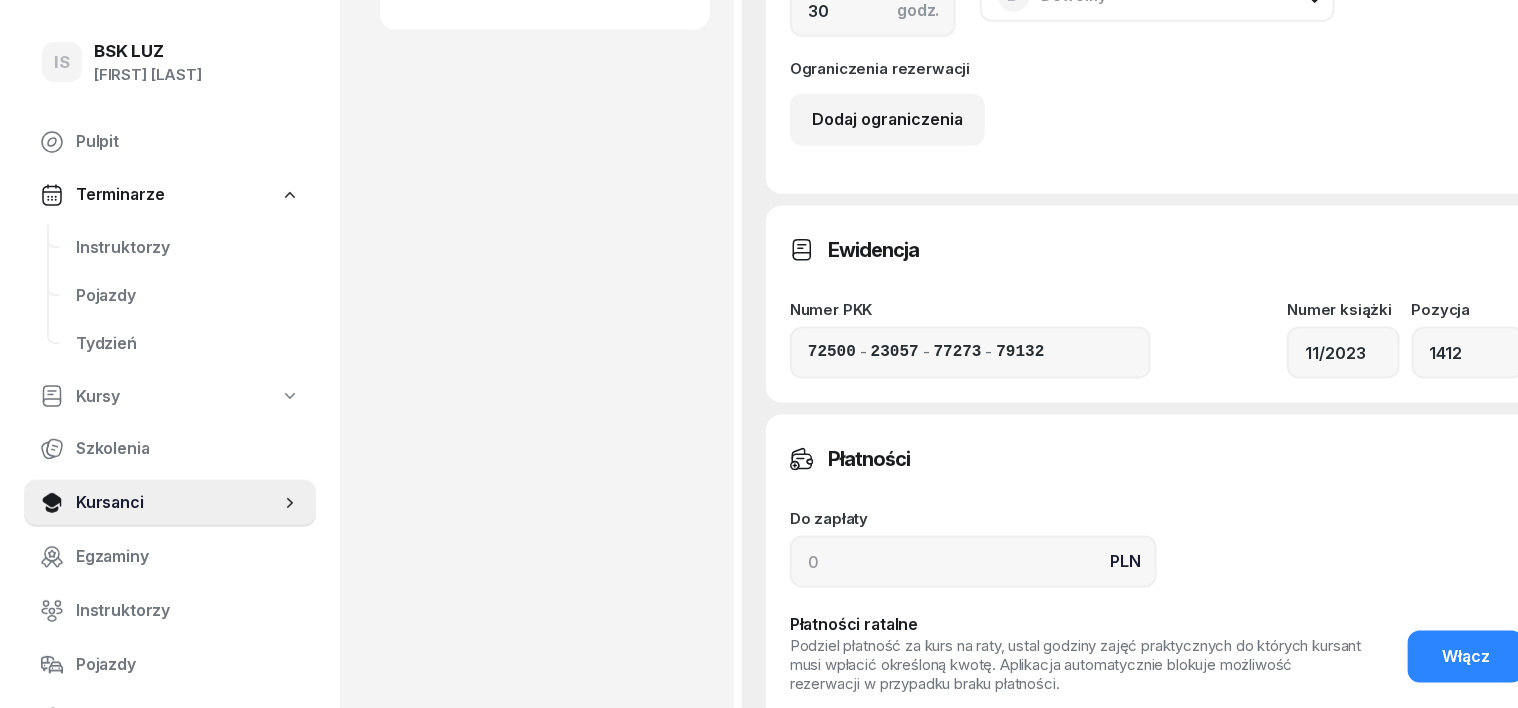 click on "Płatności Do zapłaty PLN Płatności ratalne  Podziel płatność za kurs na raty, ustal godziny zajęć praktycznych do których kursant musi wpłacić określoną kwotę. Aplikacja automatycznie blokuje możliwość rezerwacji w przypadku braku płatności.  Włącz
[]
[
{}
]" at bounding box center (1157, 578) 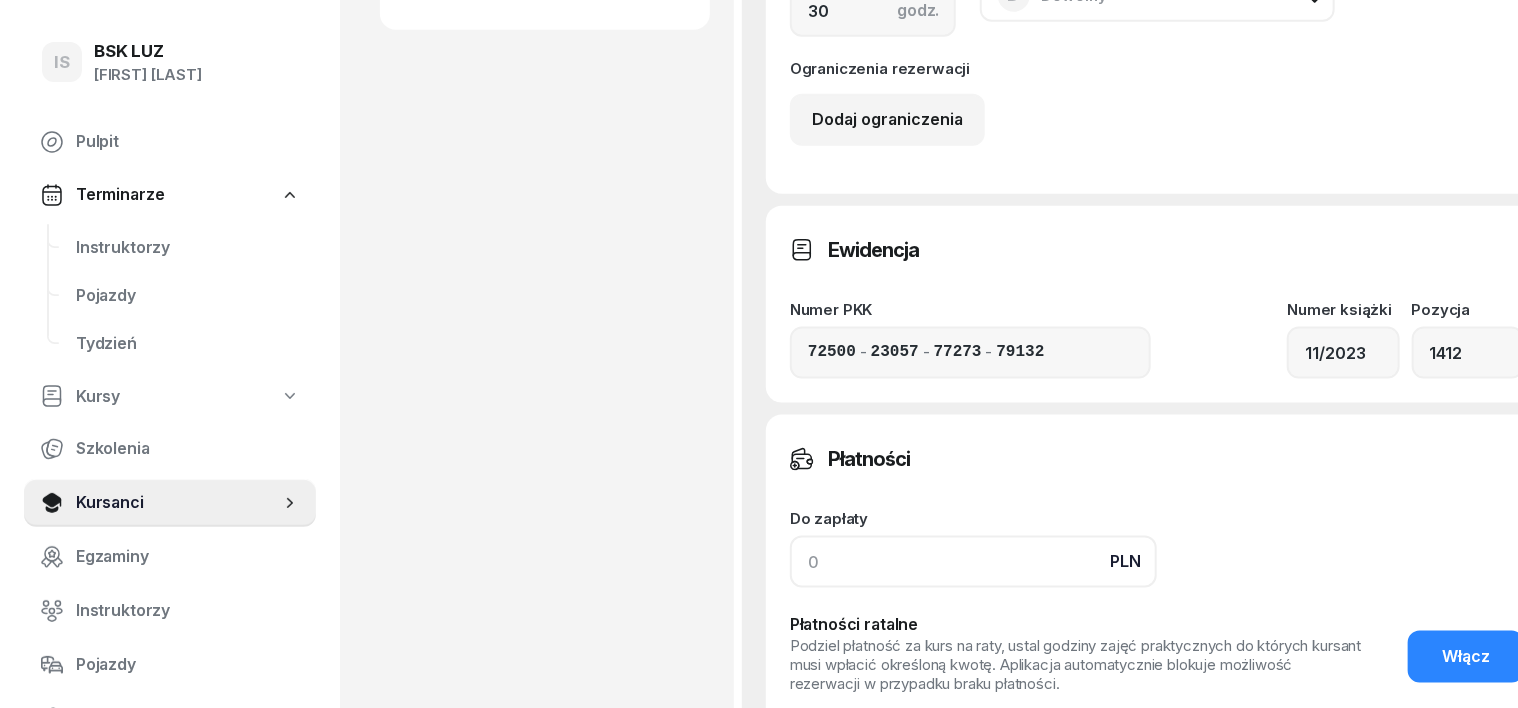 click 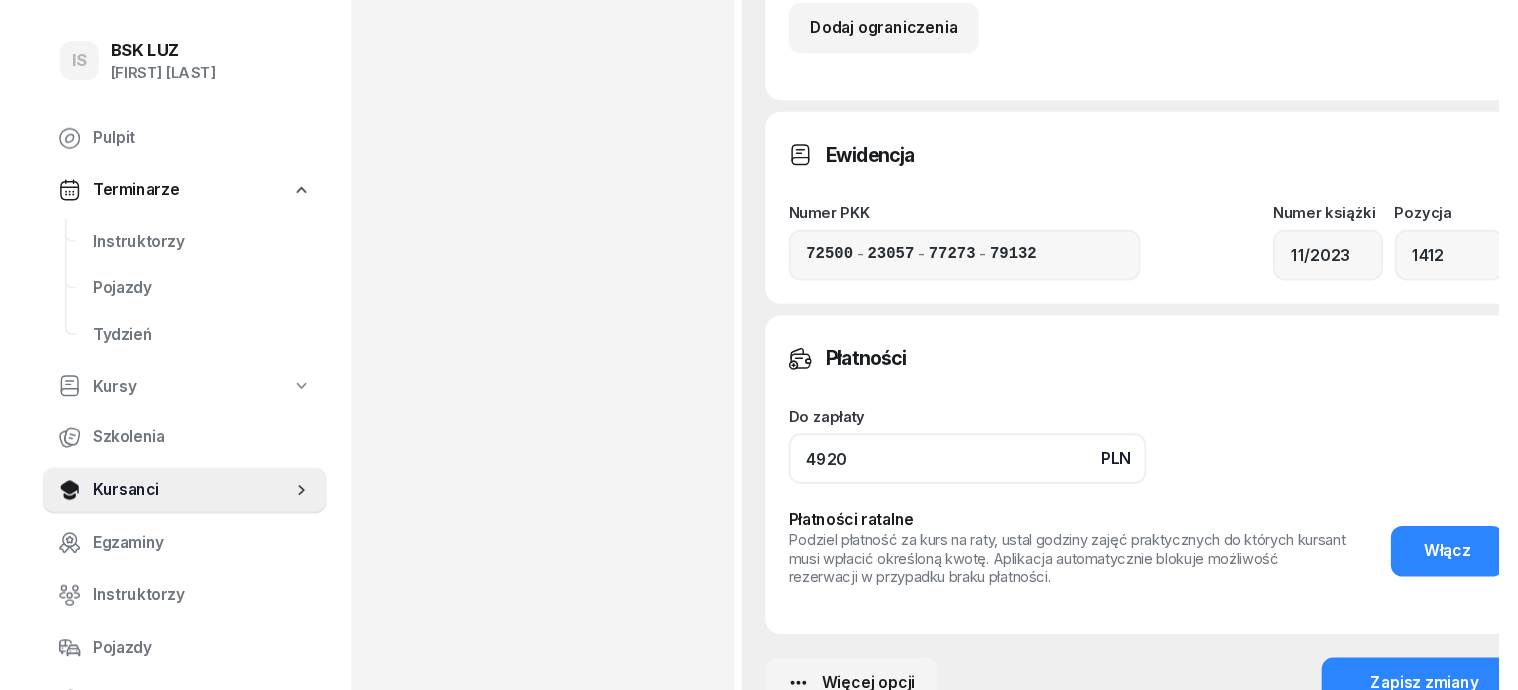 scroll, scrollTop: 1250, scrollLeft: 0, axis: vertical 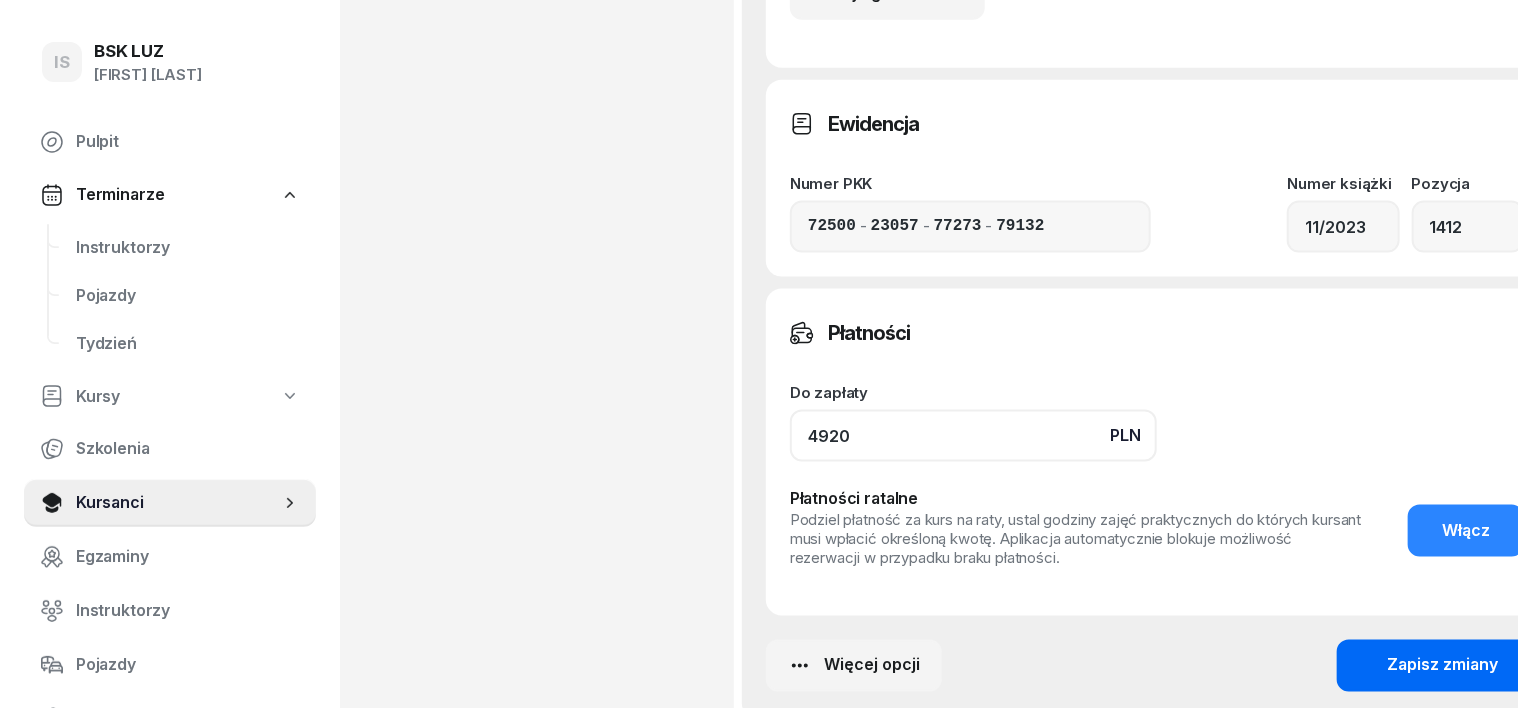 type on "4920" 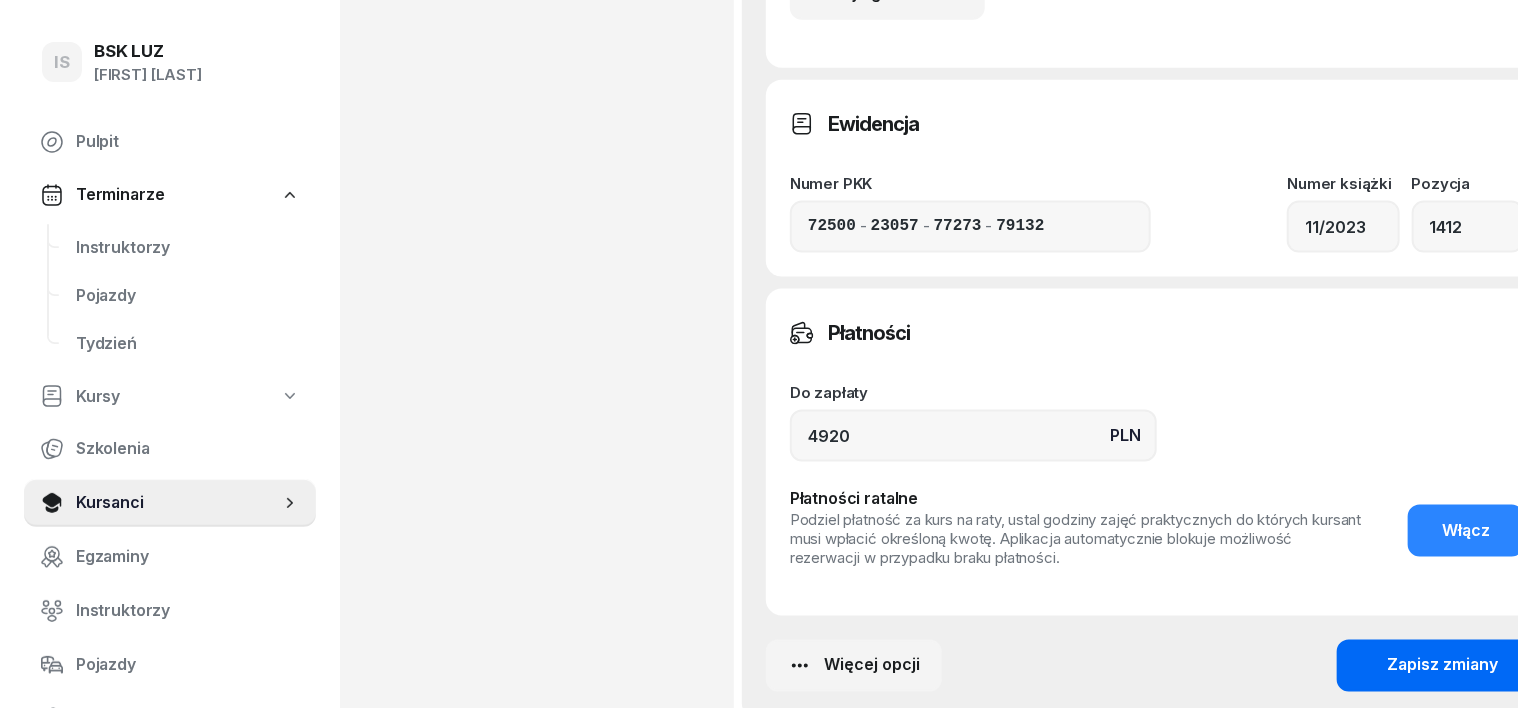 click on "Zapisz zmiany" 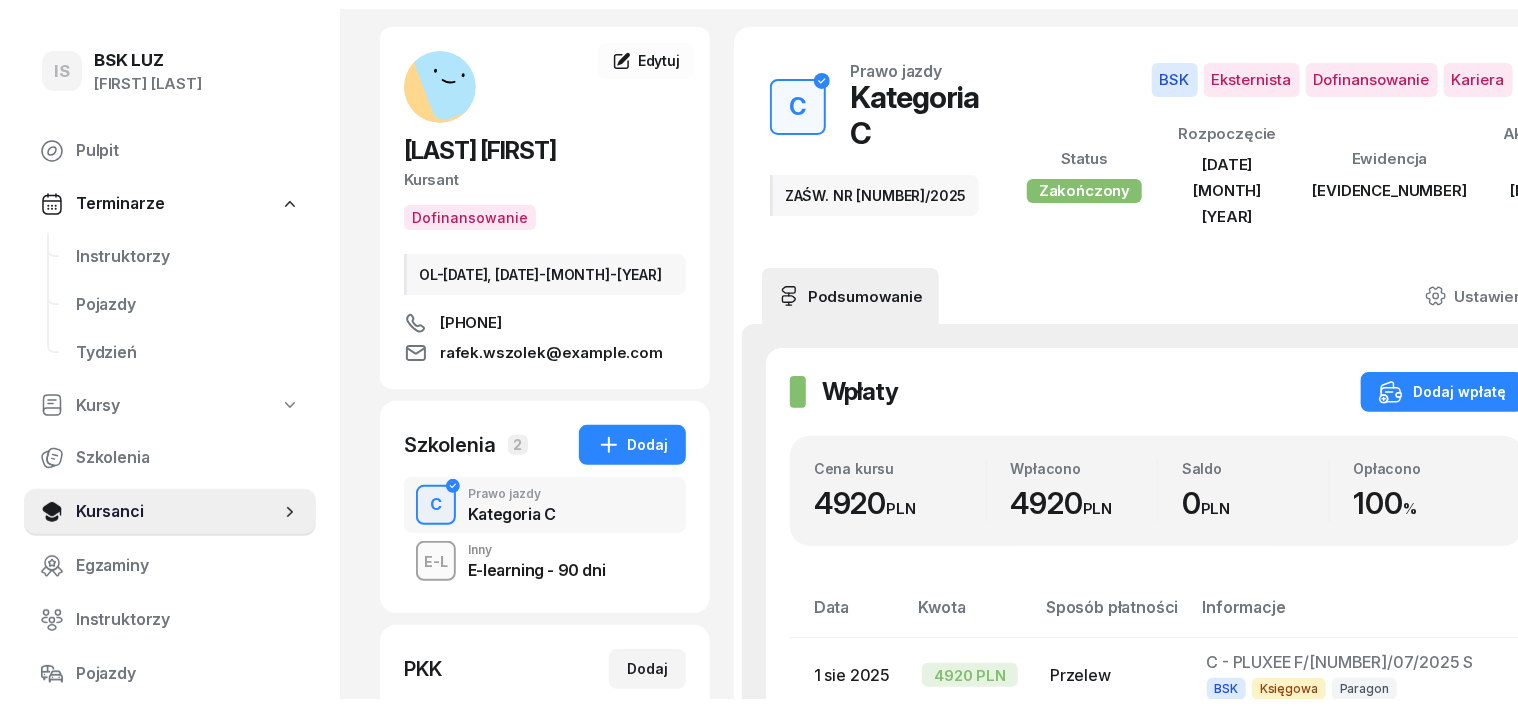 scroll, scrollTop: 0, scrollLeft: 0, axis: both 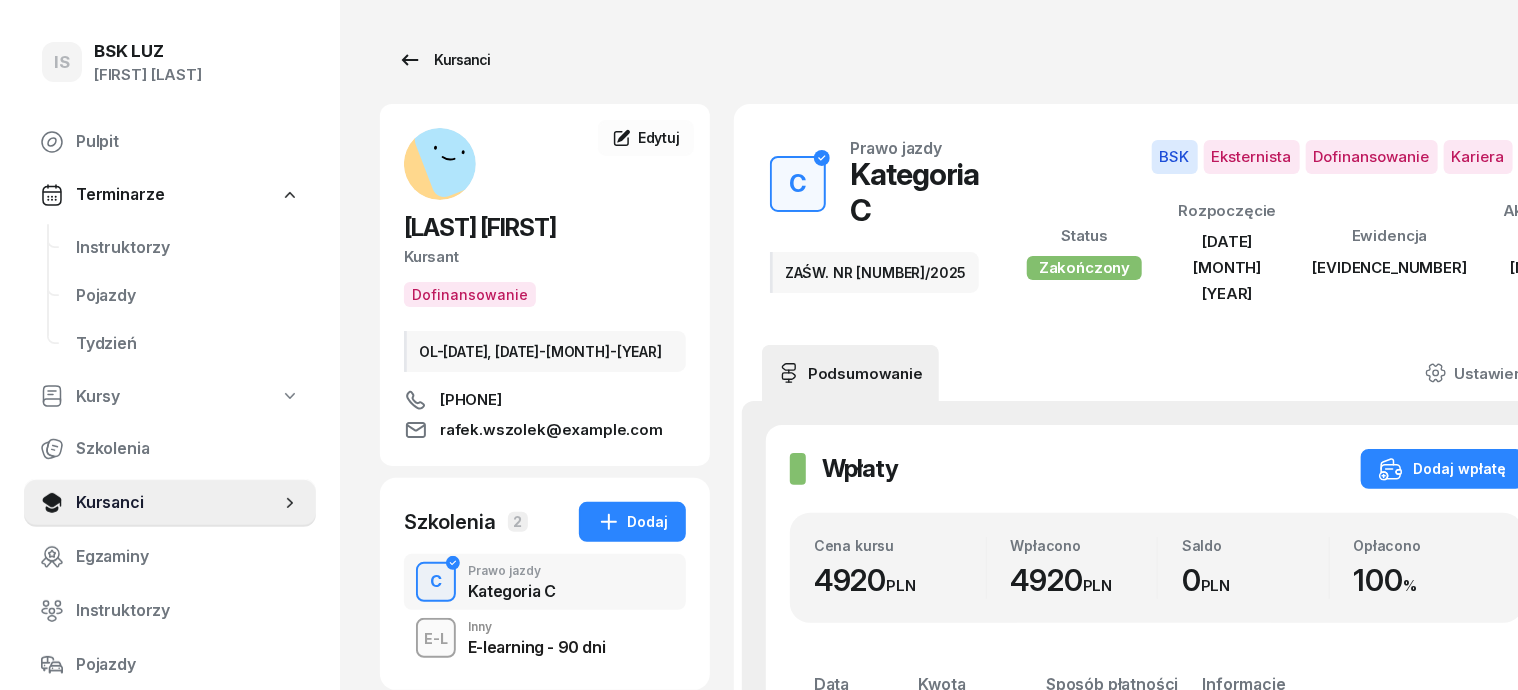 click on "Kursanci" at bounding box center (444, 60) 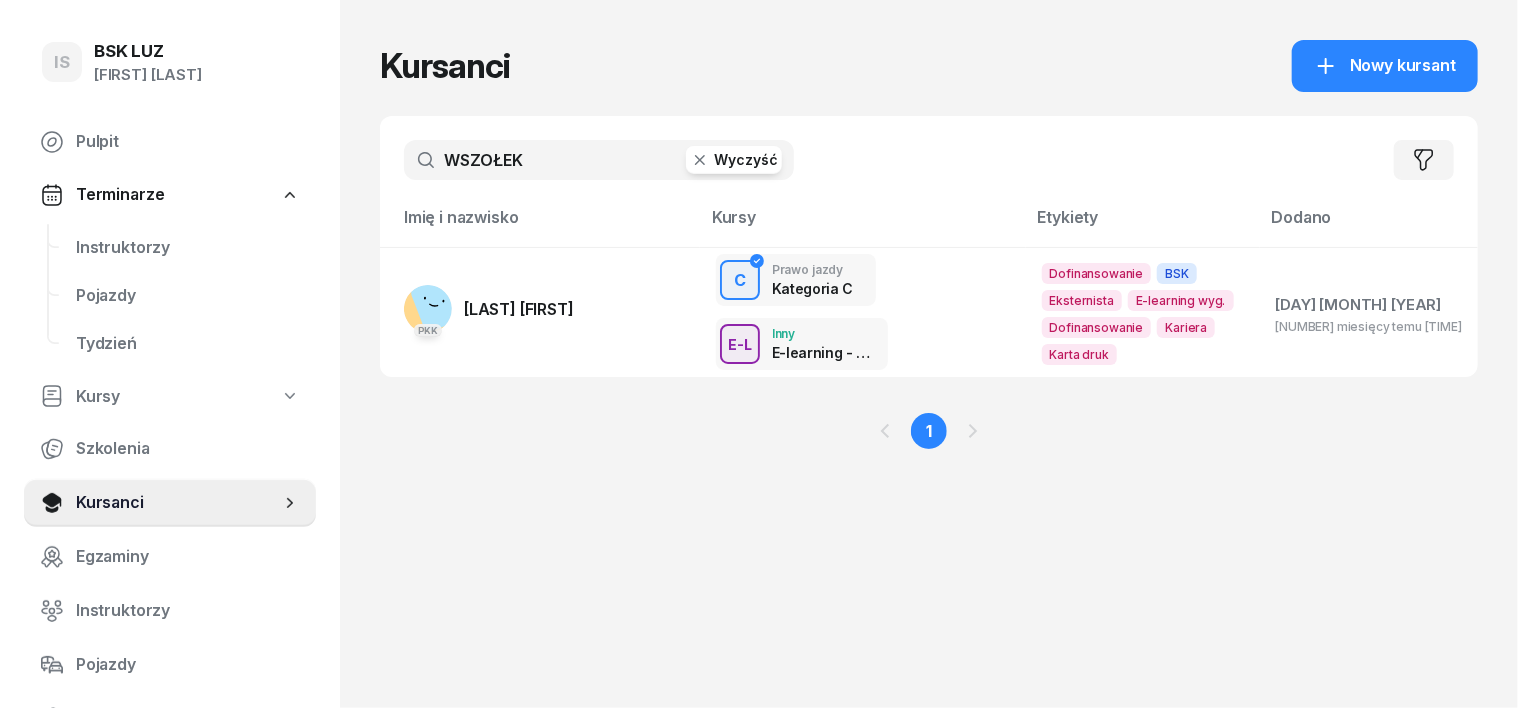 click 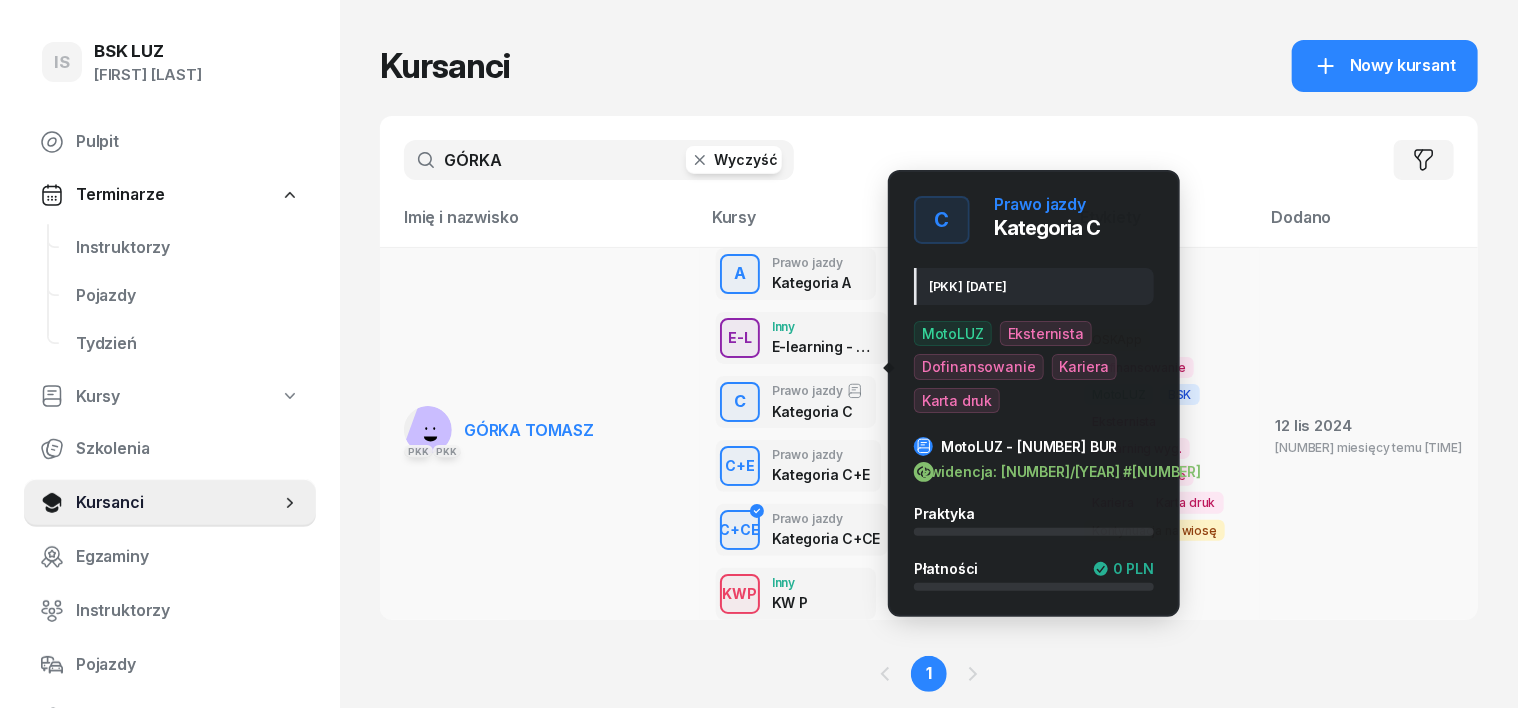 type on "GÓRKA" 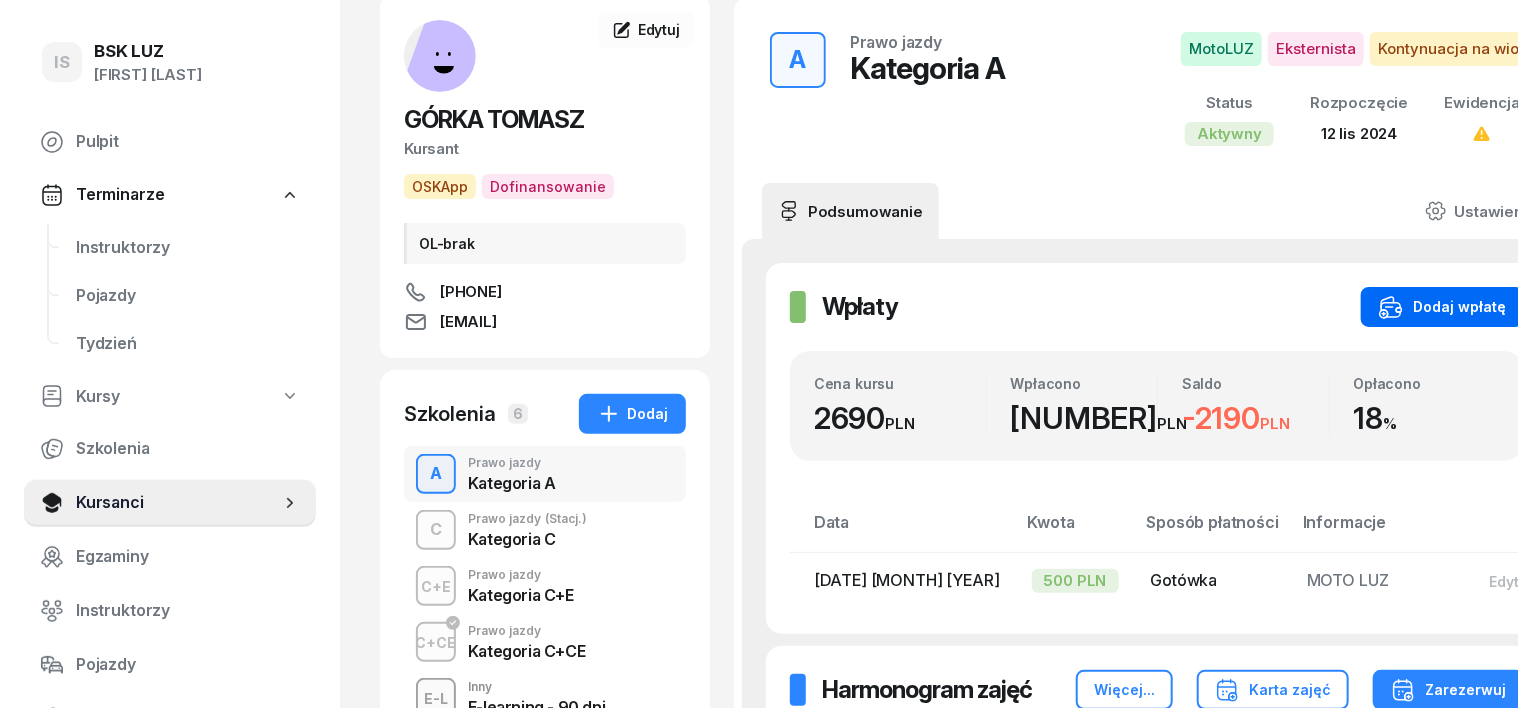 scroll, scrollTop: 0, scrollLeft: 0, axis: both 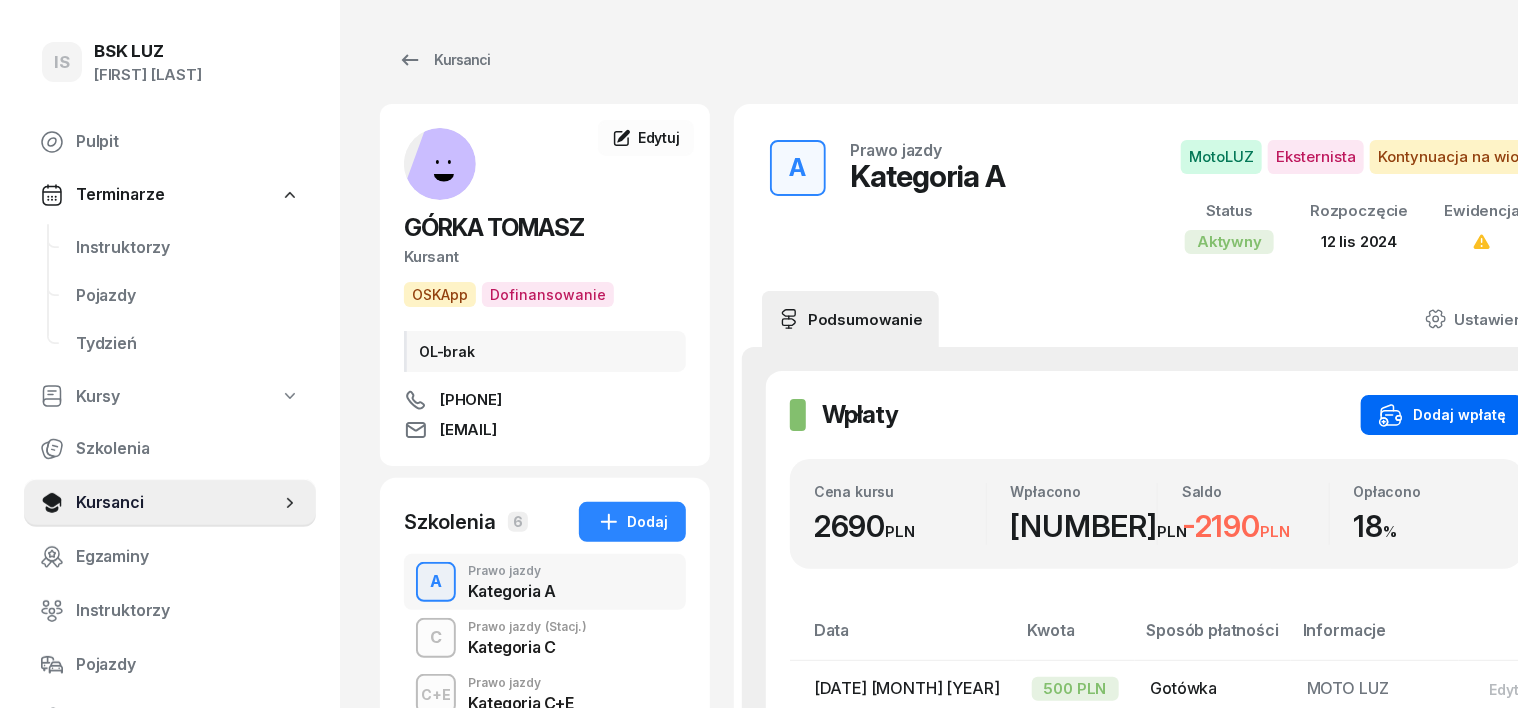 click on "Dodaj wpłatę" at bounding box center (1442, 415) 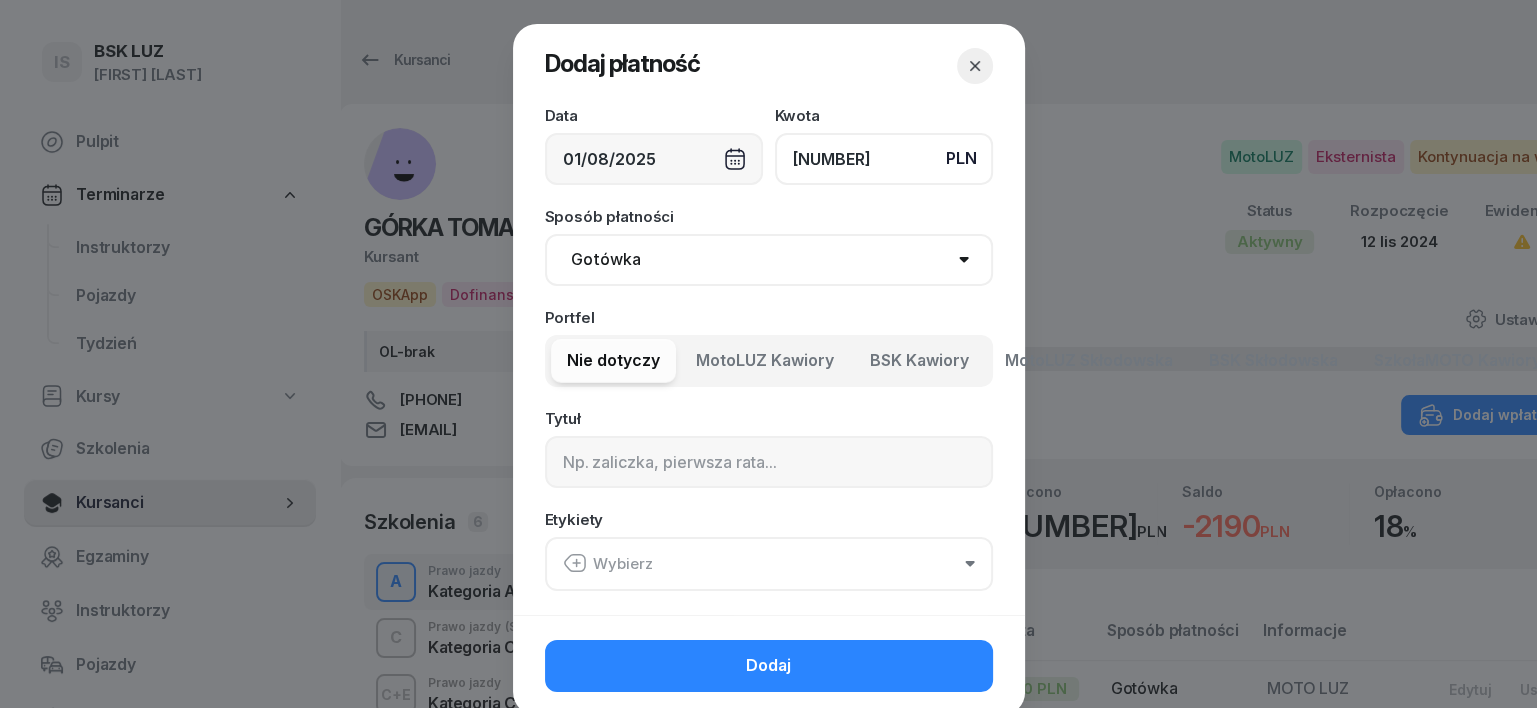 type on "[NUMBER]" 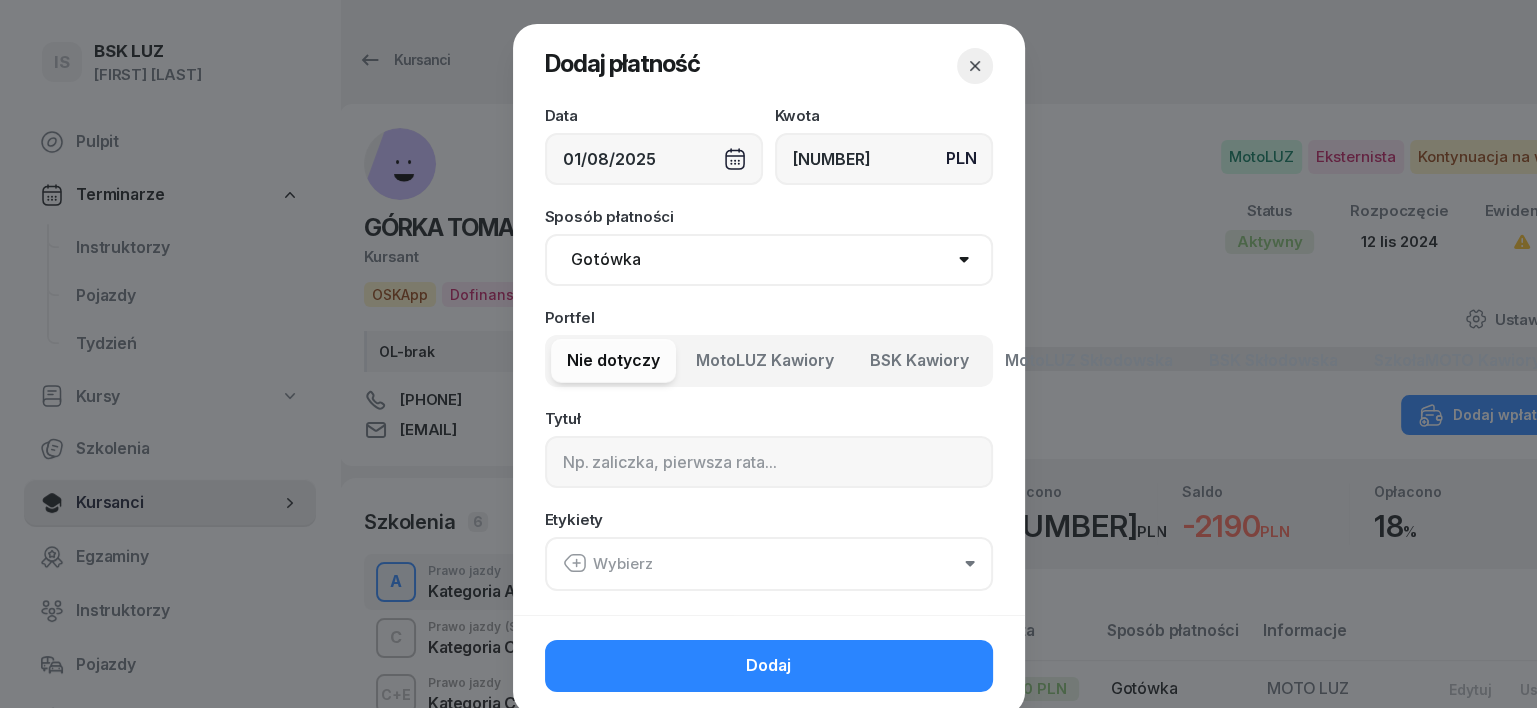 click on "Gotówka Karta Przelew Płatności online BLIK" at bounding box center (769, 260) 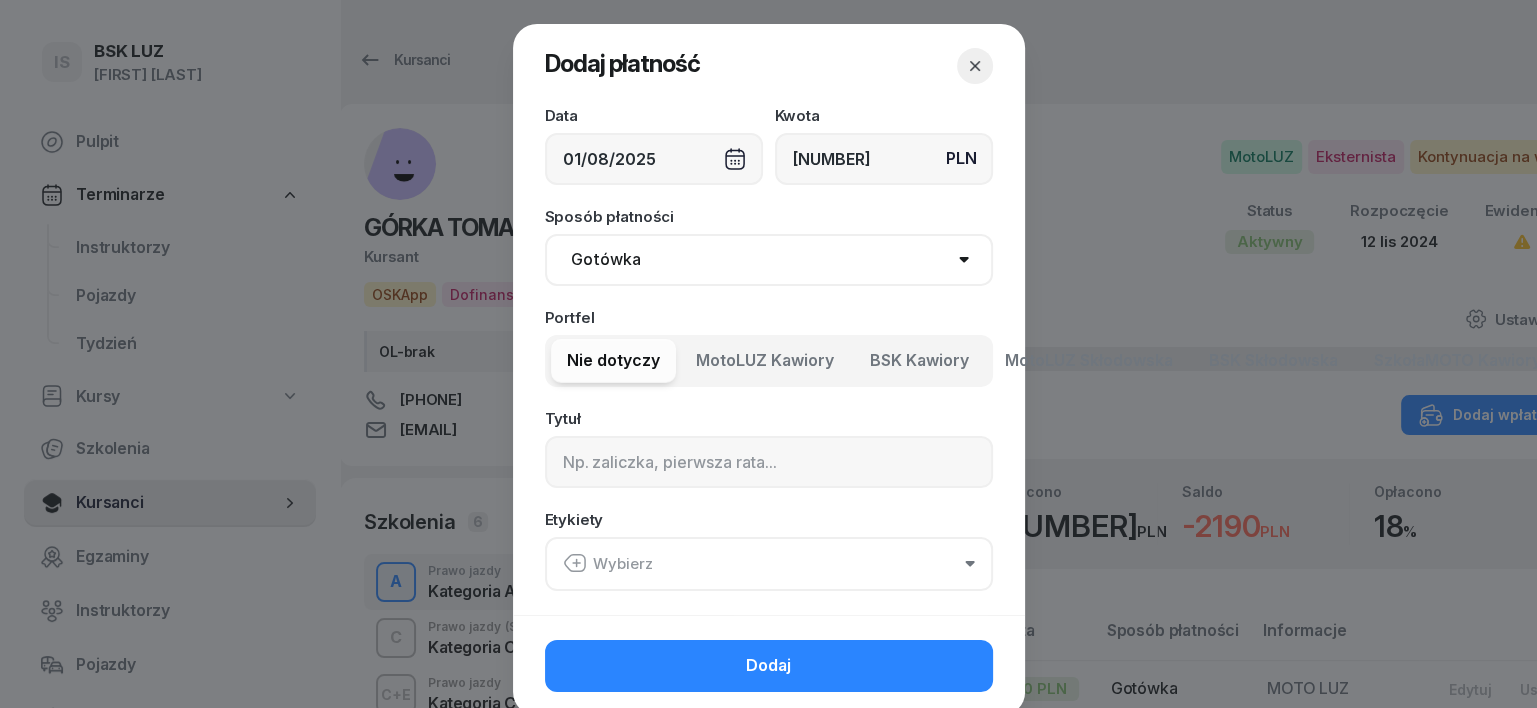 select on "transfer" 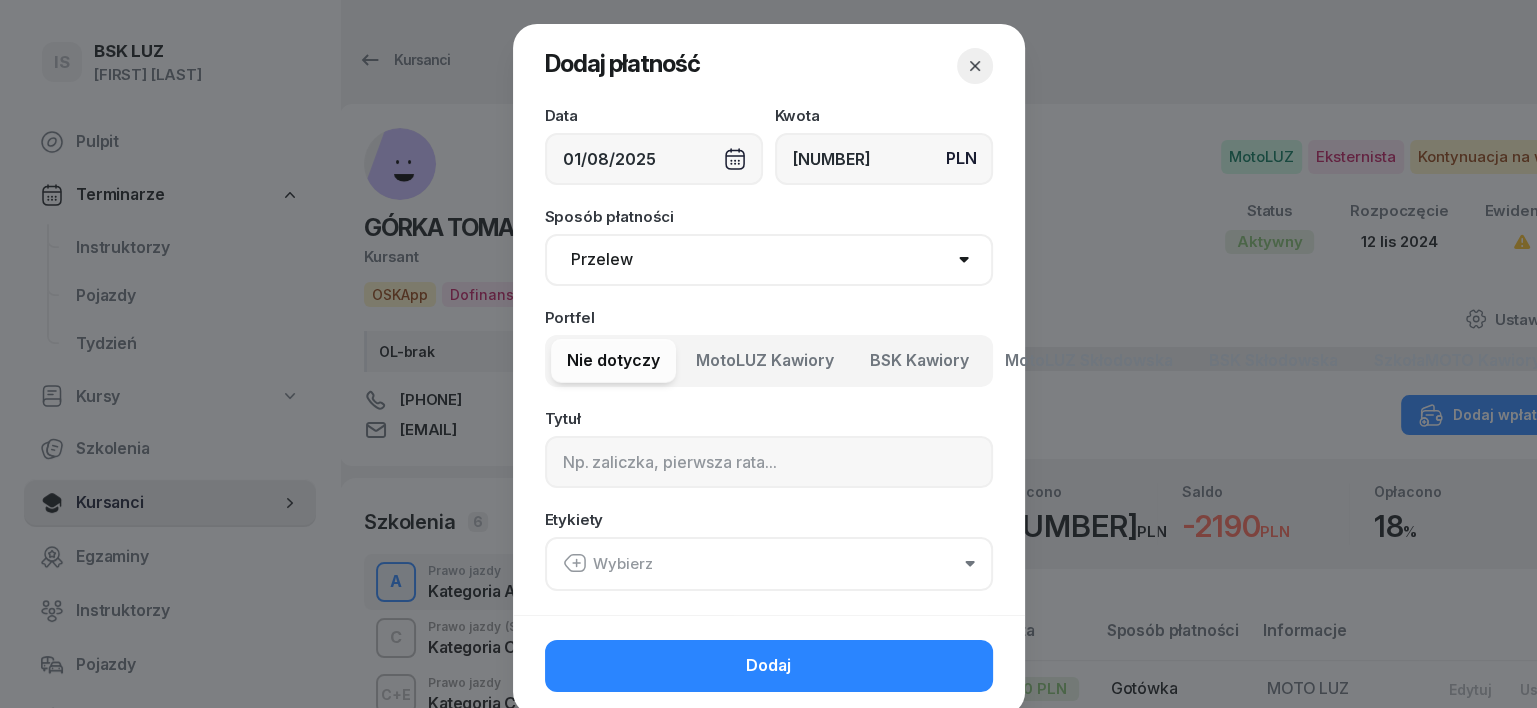 click on "Gotówka Karta Przelew Płatności online BLIK" at bounding box center (769, 260) 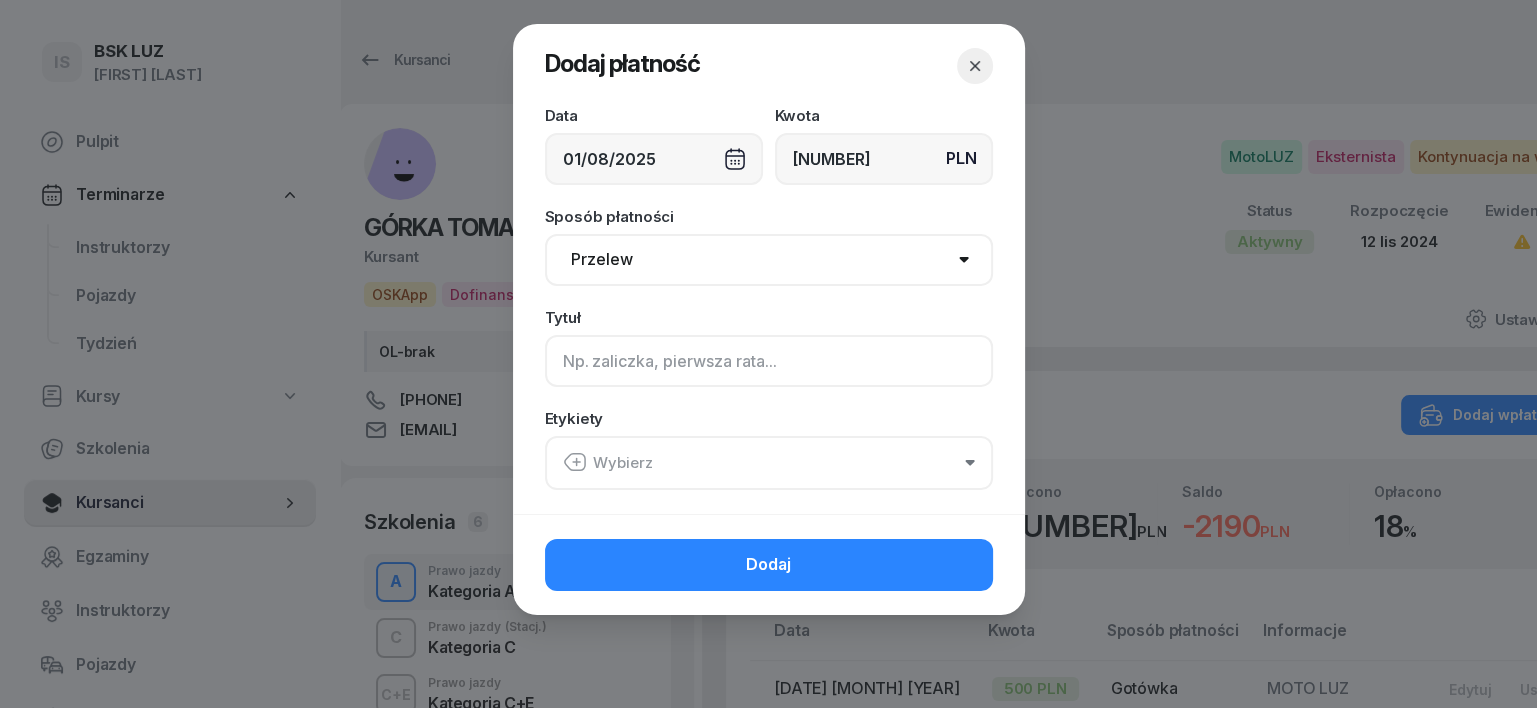click 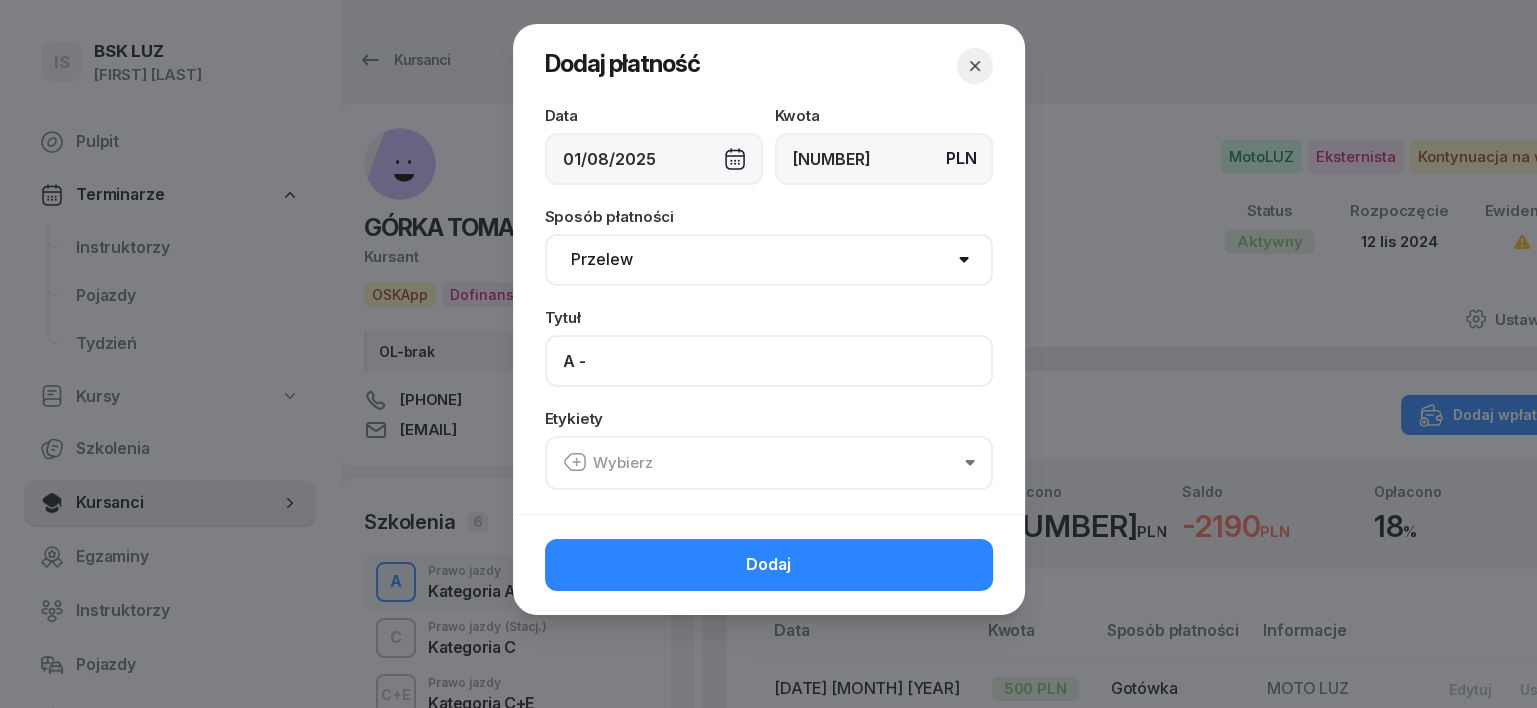 type on "A -" 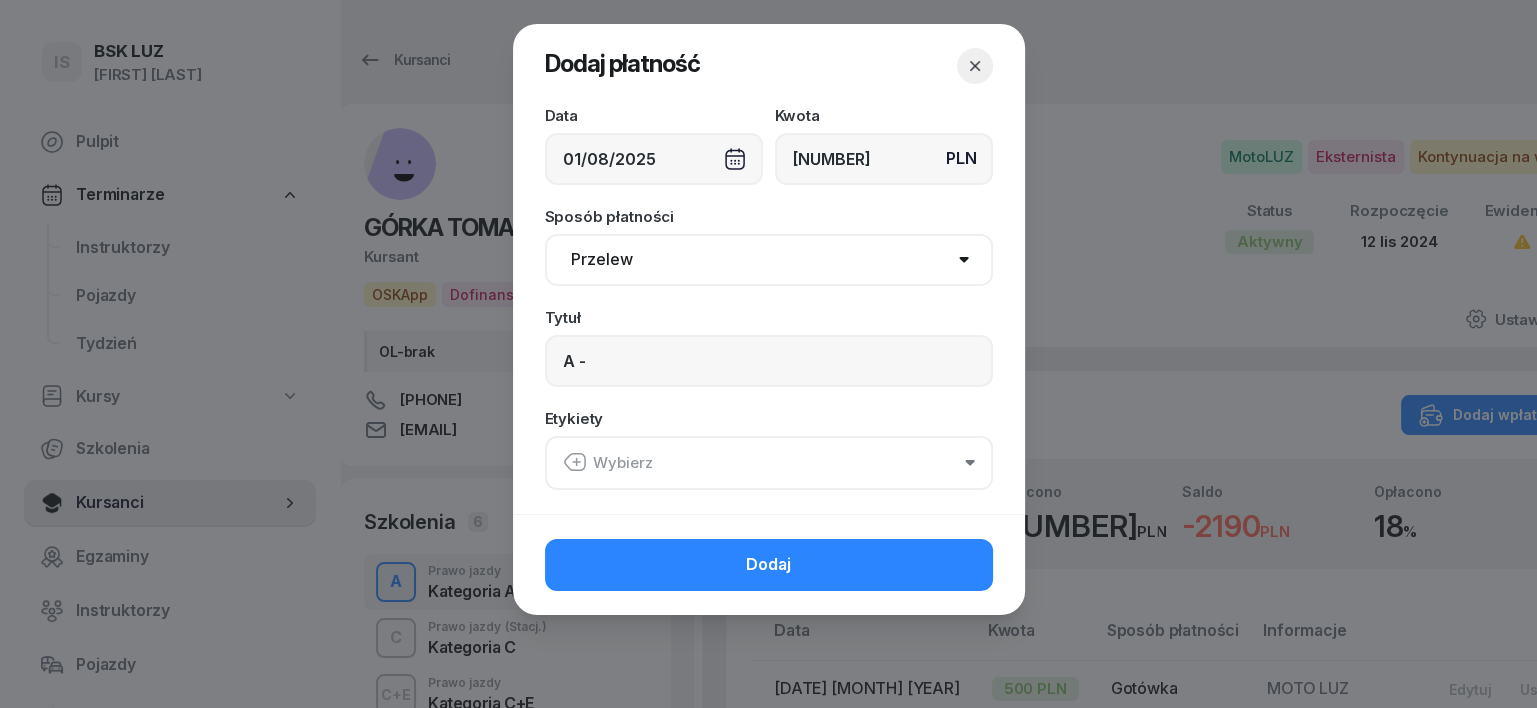 click 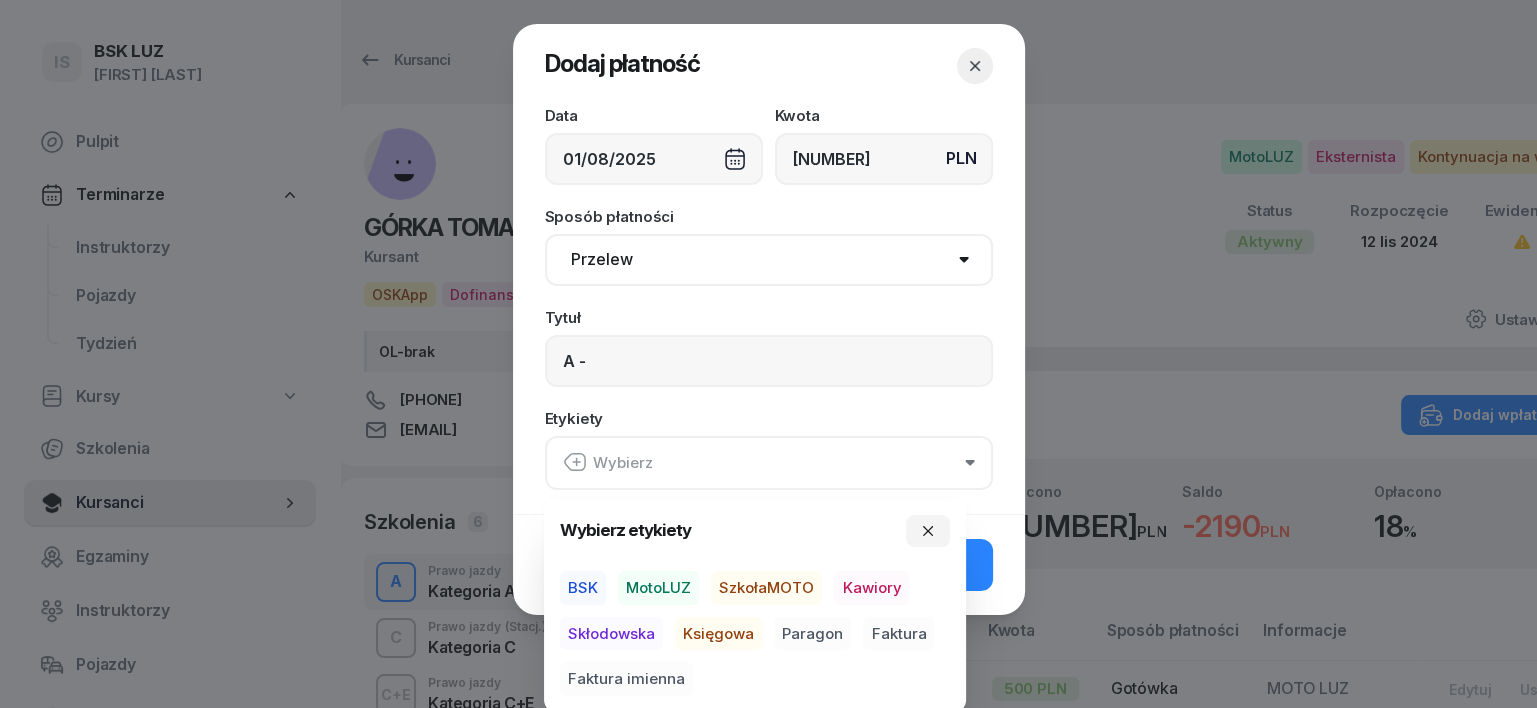drag, startPoint x: 586, startPoint y: 582, endPoint x: 676, endPoint y: 617, distance: 96.56604 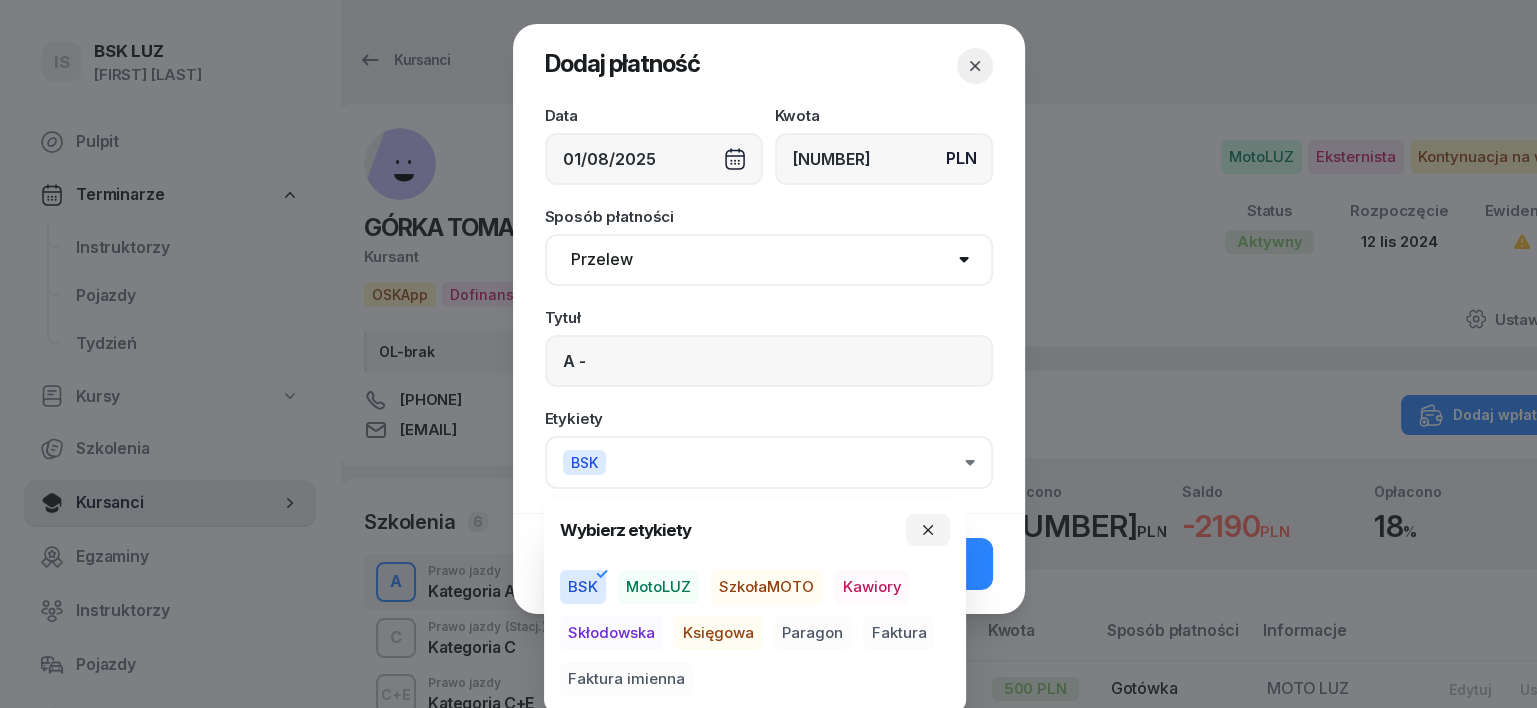 drag, startPoint x: 711, startPoint y: 638, endPoint x: 762, endPoint y: 649, distance: 52.17279 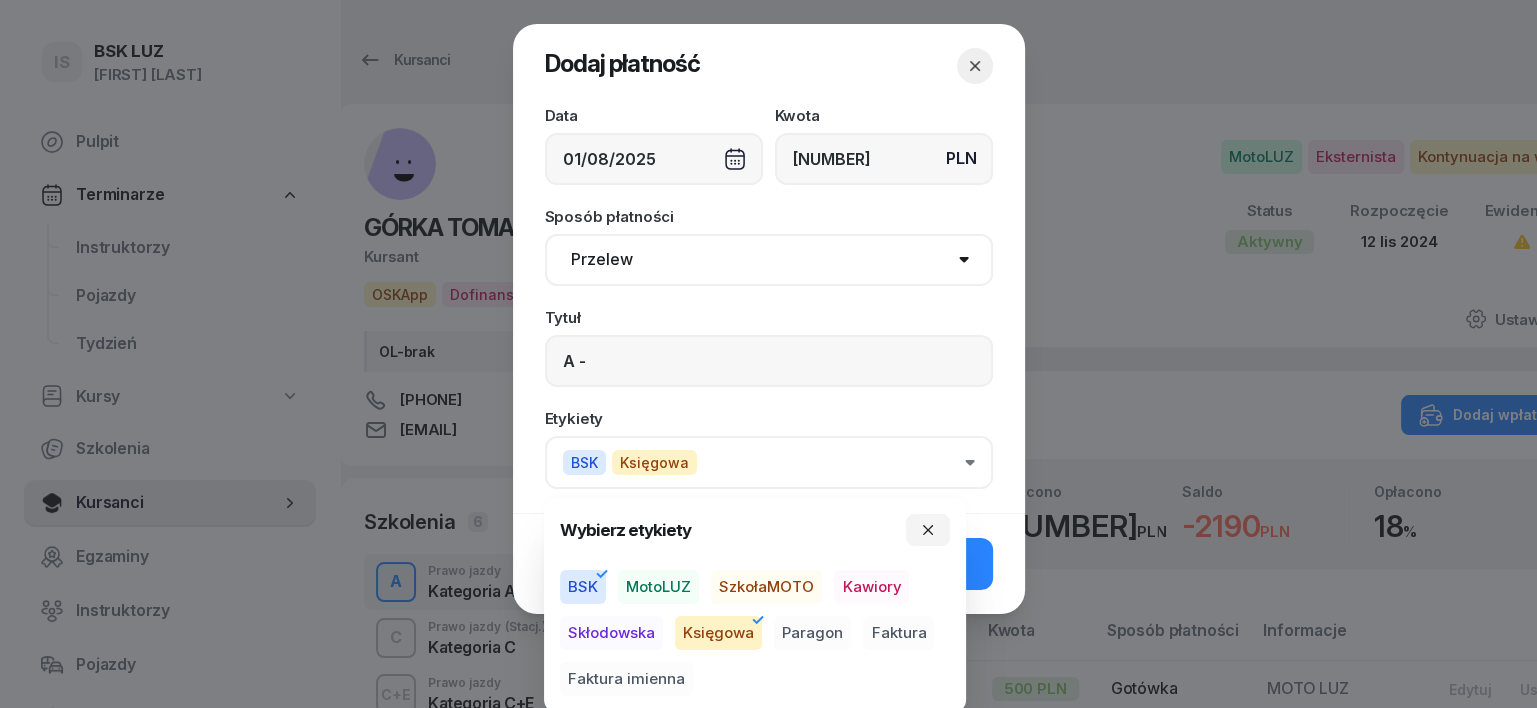 click on "Paragon" at bounding box center [812, 633] 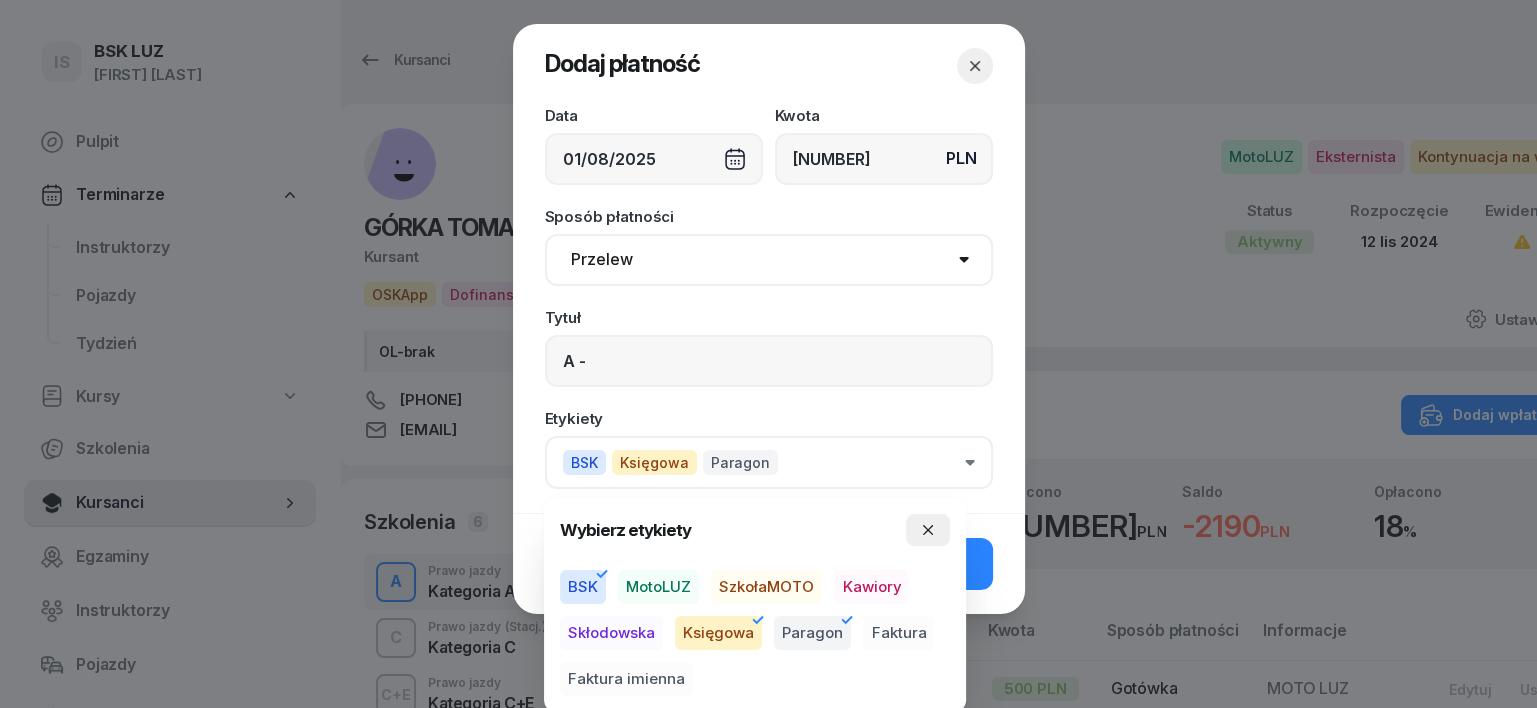 click 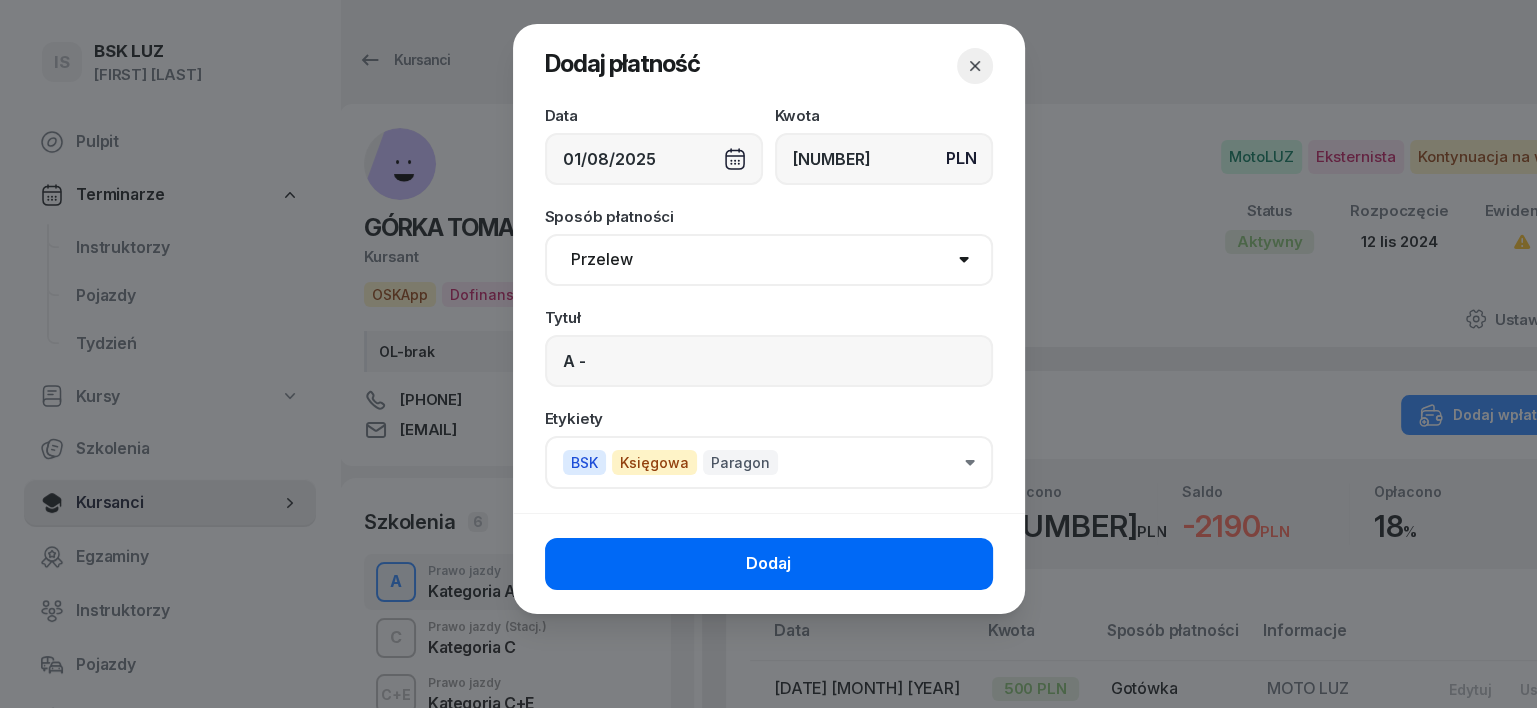 click on "Dodaj" 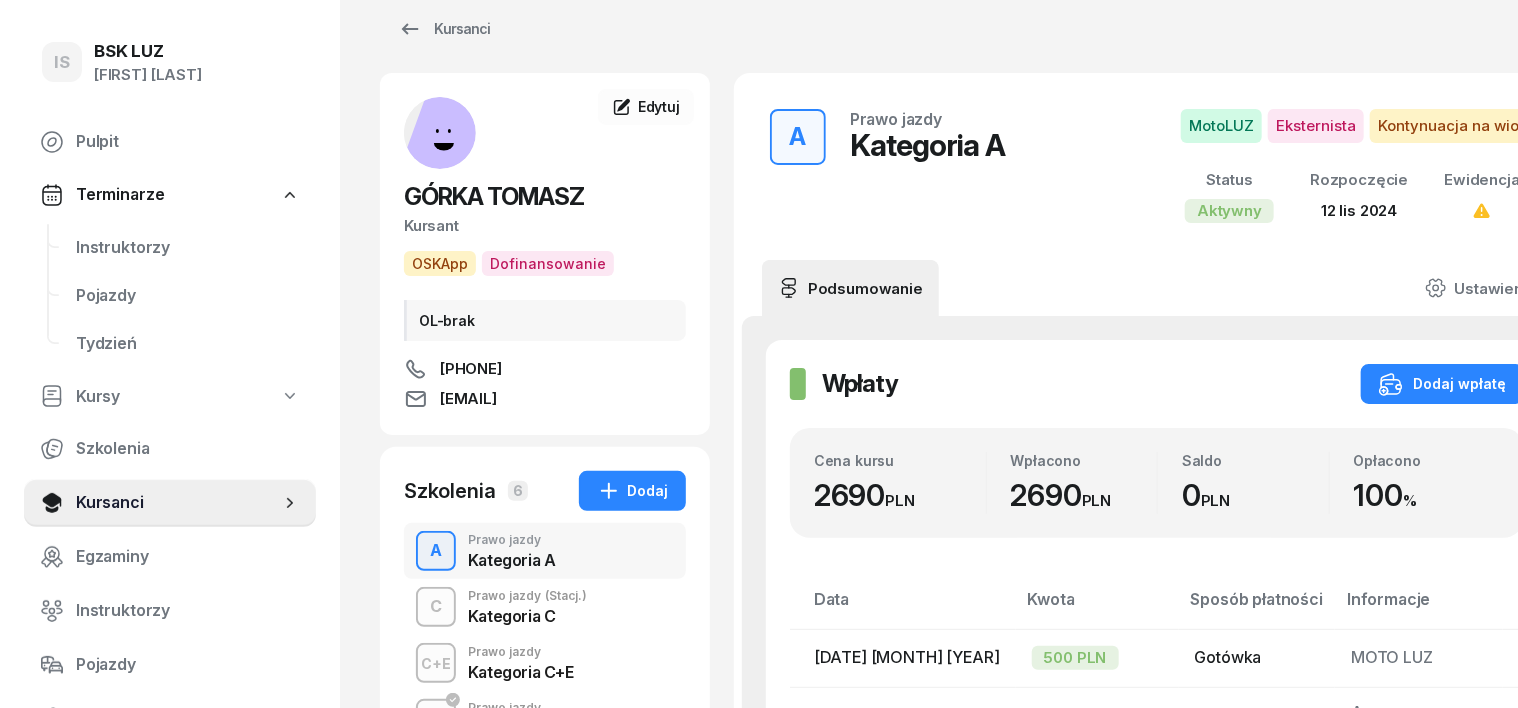 scroll, scrollTop: 0, scrollLeft: 0, axis: both 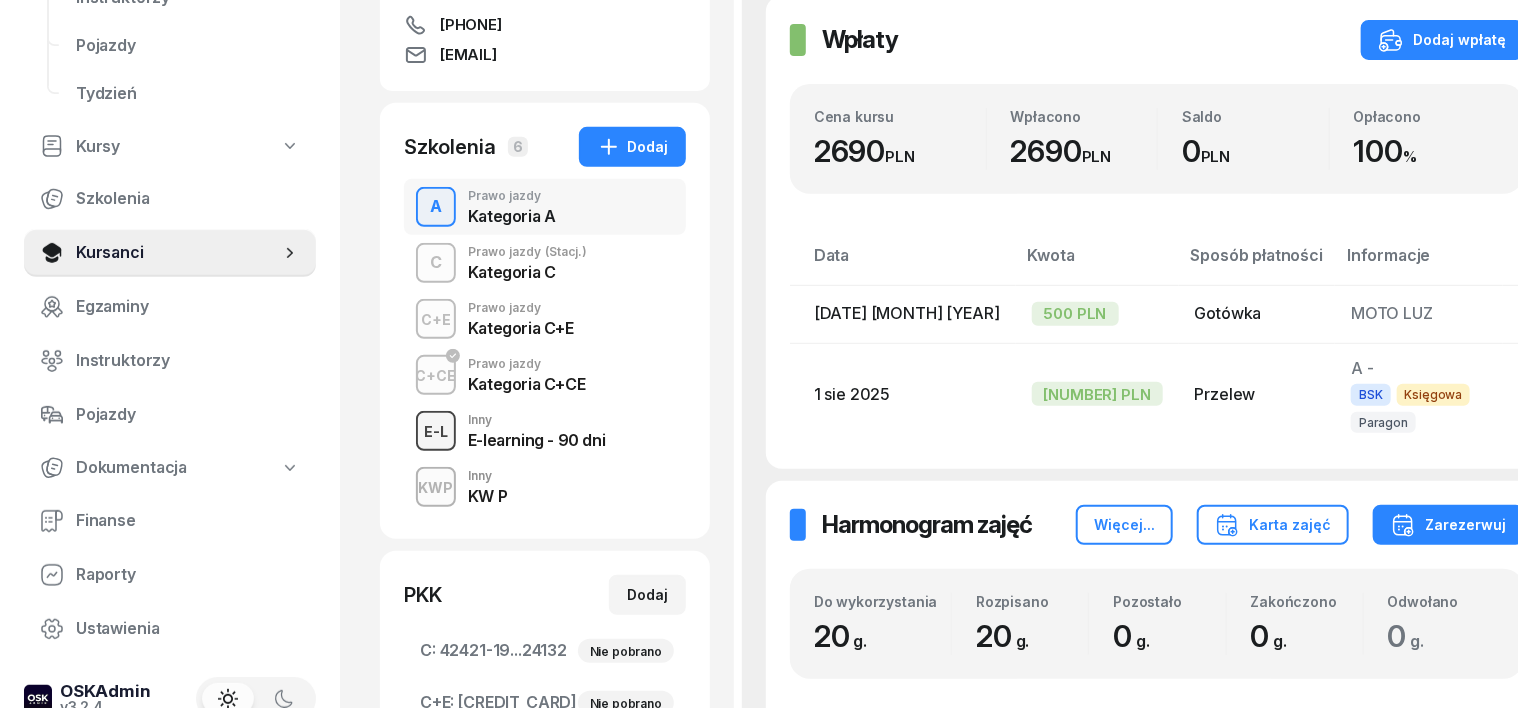 click on "E-L" at bounding box center [436, 431] 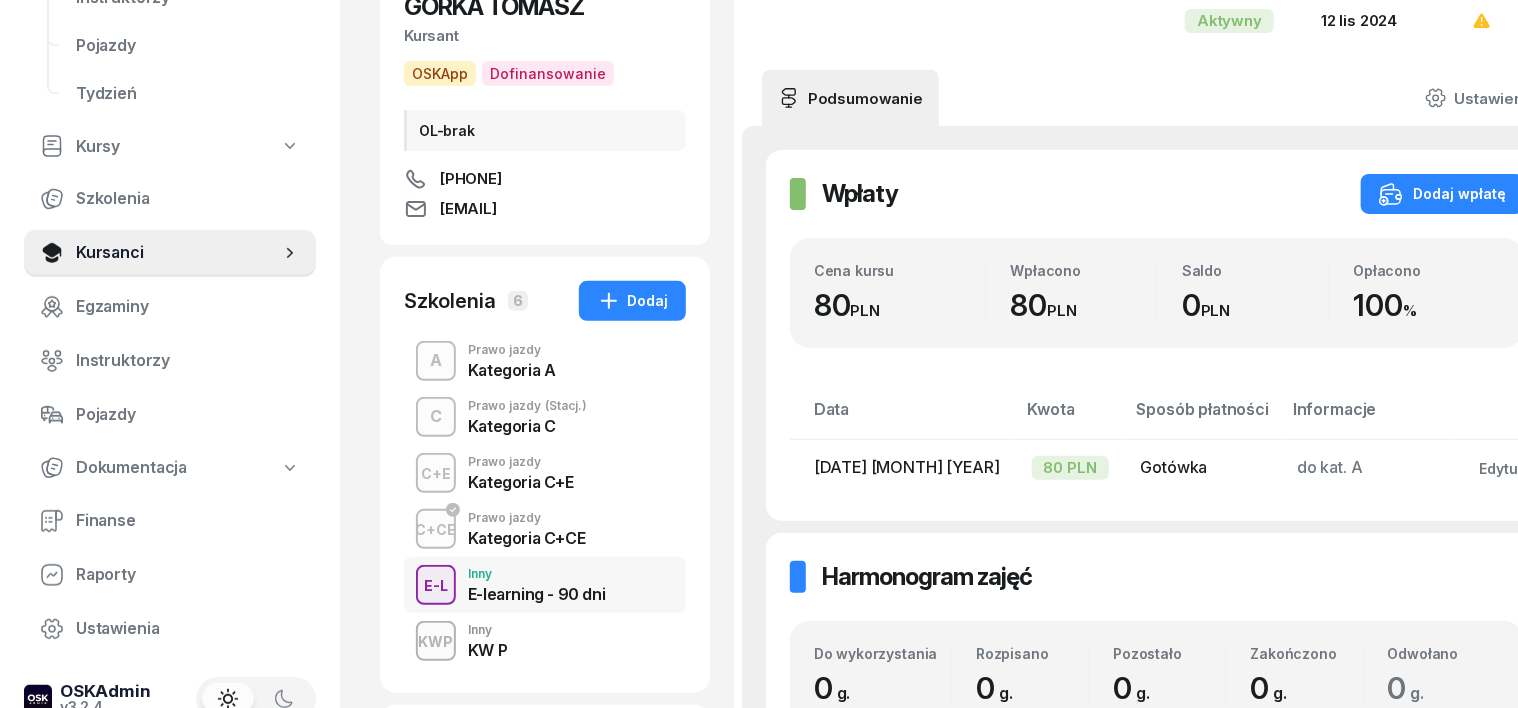 scroll, scrollTop: 250, scrollLeft: 0, axis: vertical 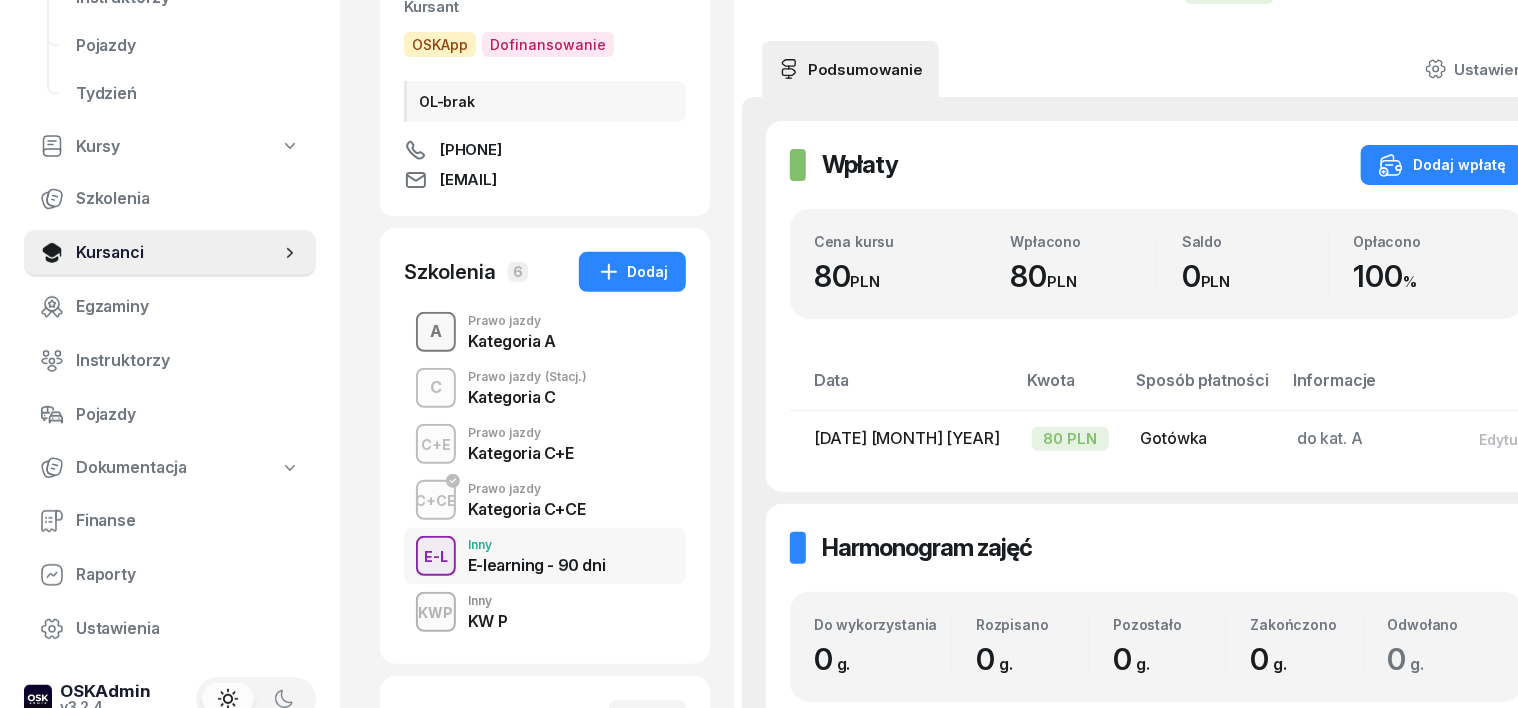 click on "A" at bounding box center (436, 332) 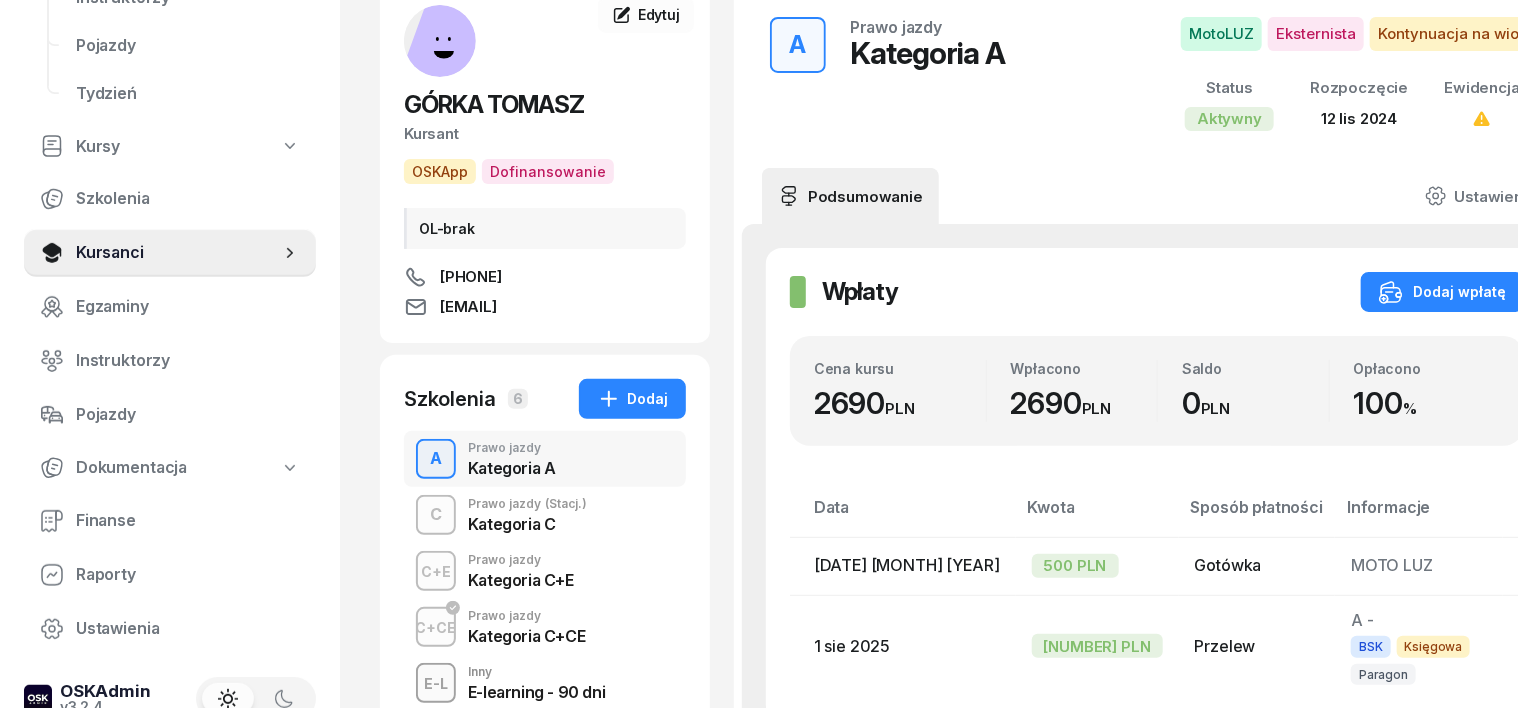 scroll, scrollTop: 124, scrollLeft: 0, axis: vertical 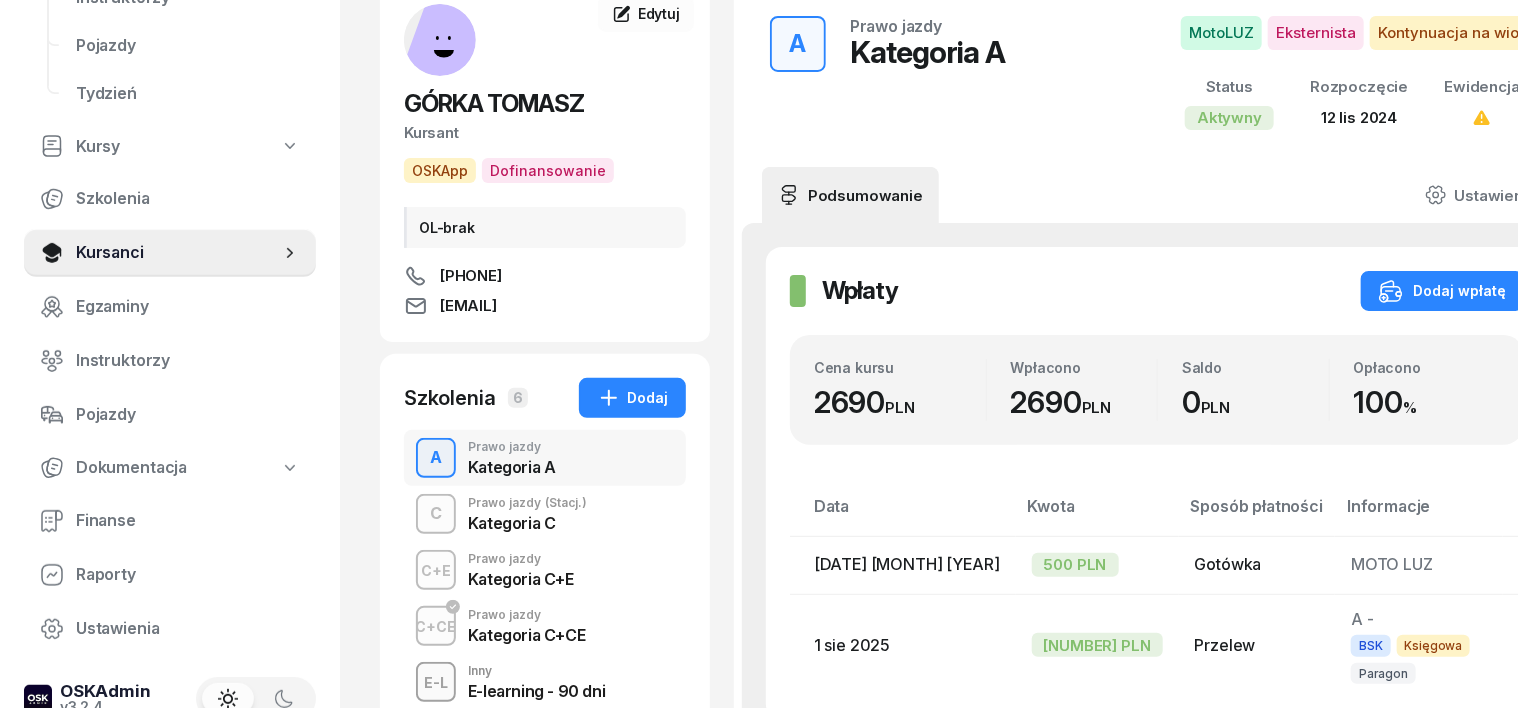 click on "Edytuj" at bounding box center (1554, 565) 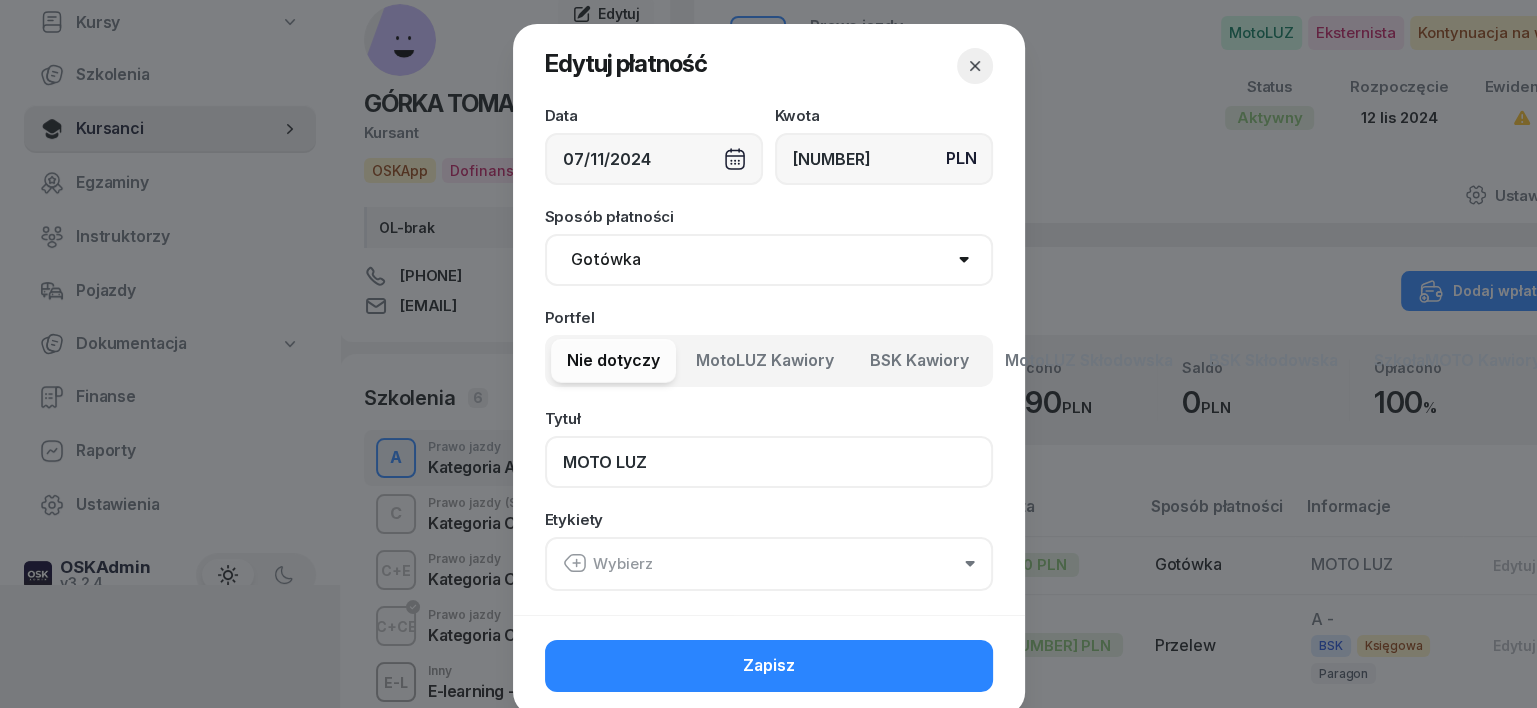 drag, startPoint x: 641, startPoint y: 458, endPoint x: 631, endPoint y: 459, distance: 10.049875 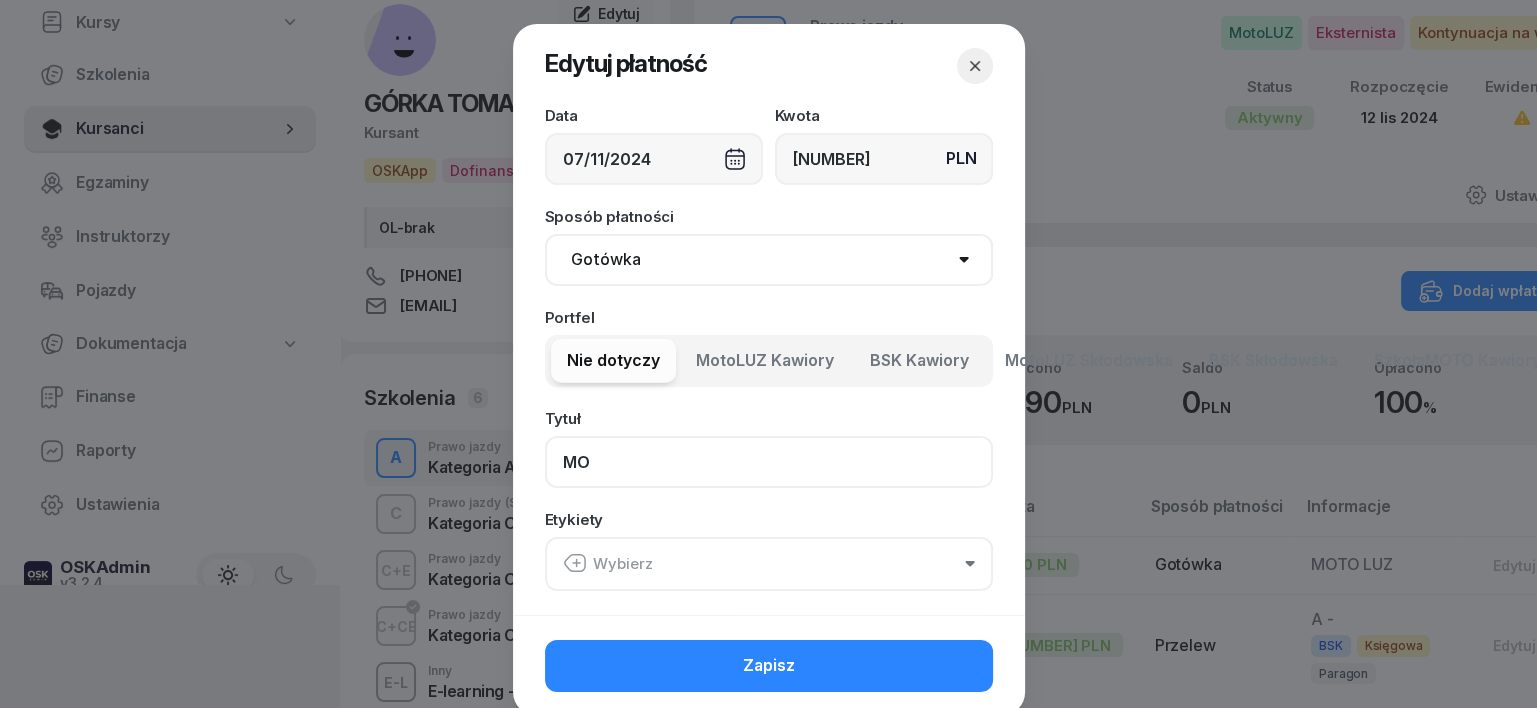 type on "M" 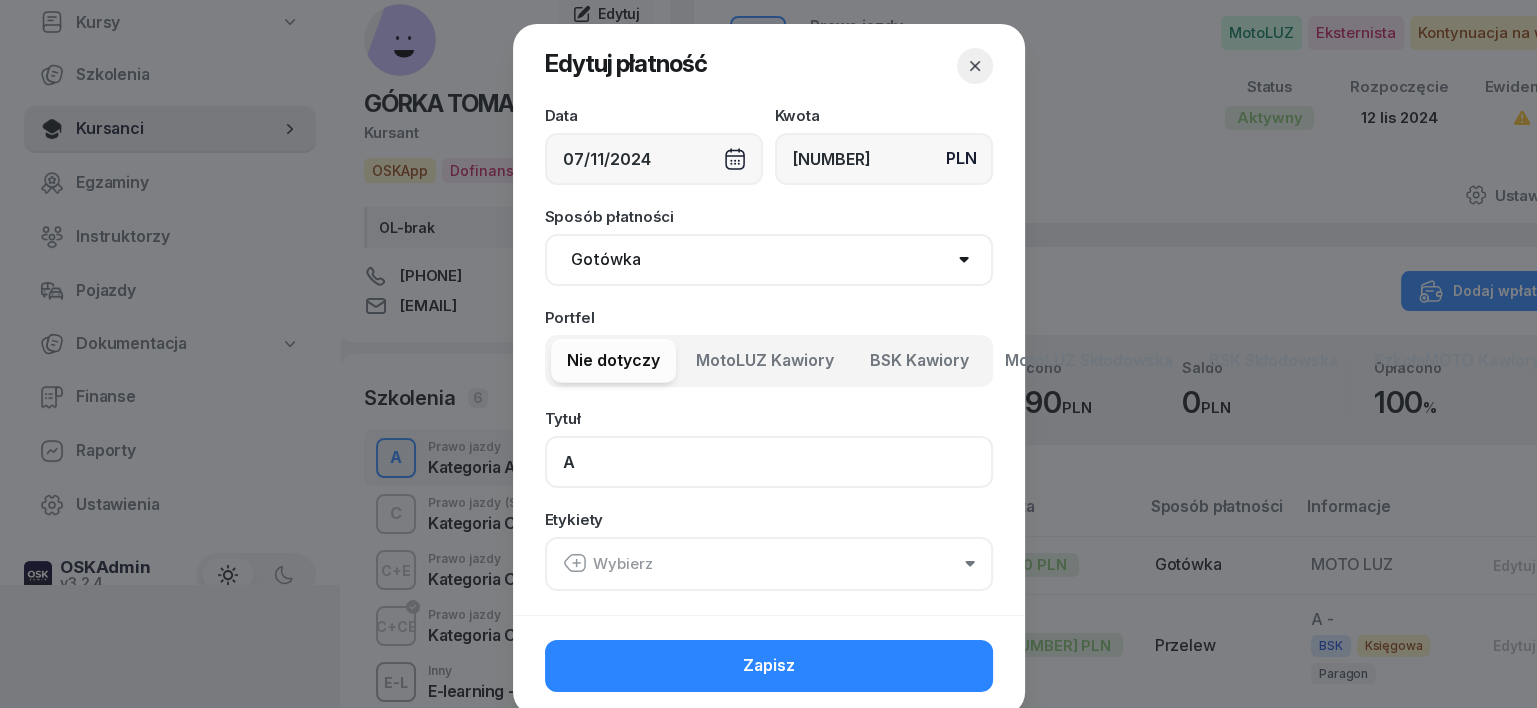 type on "A" 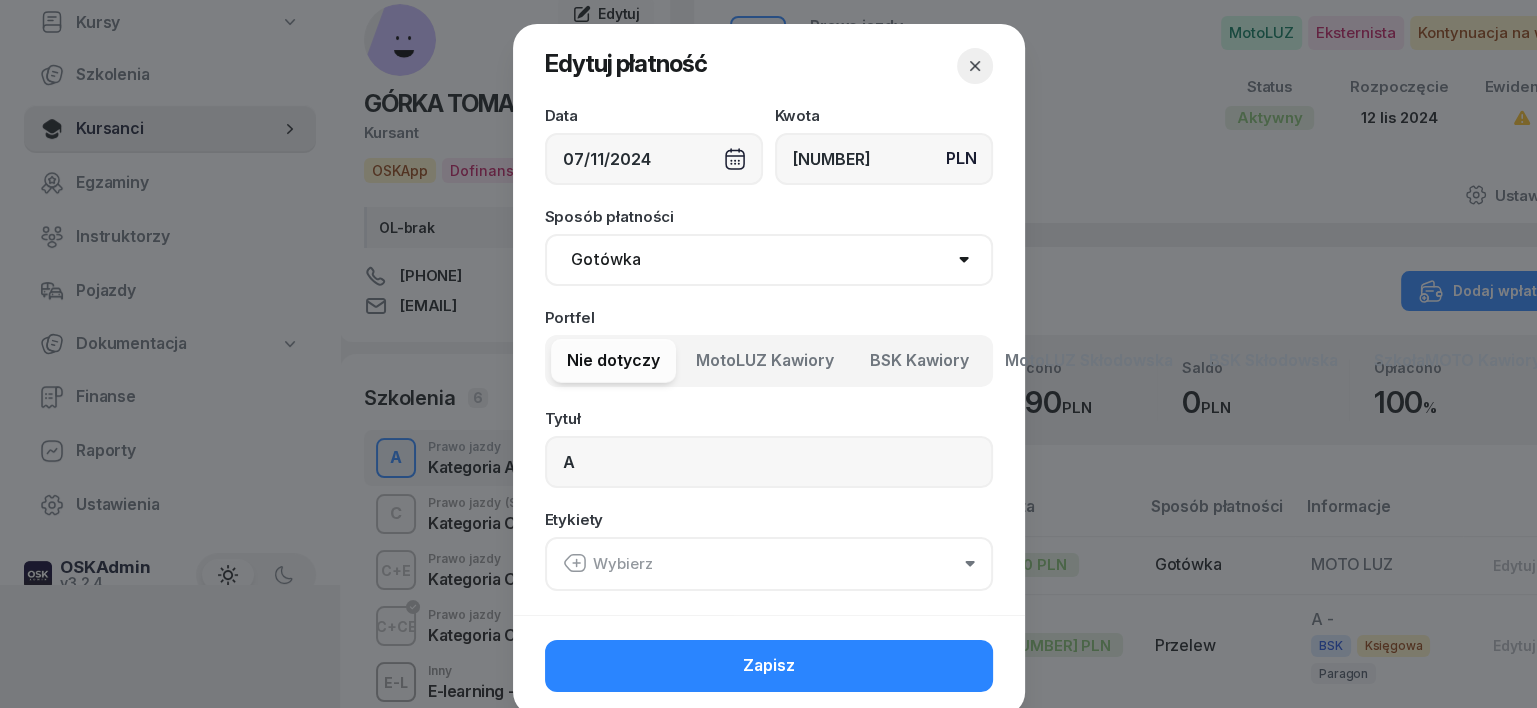 click 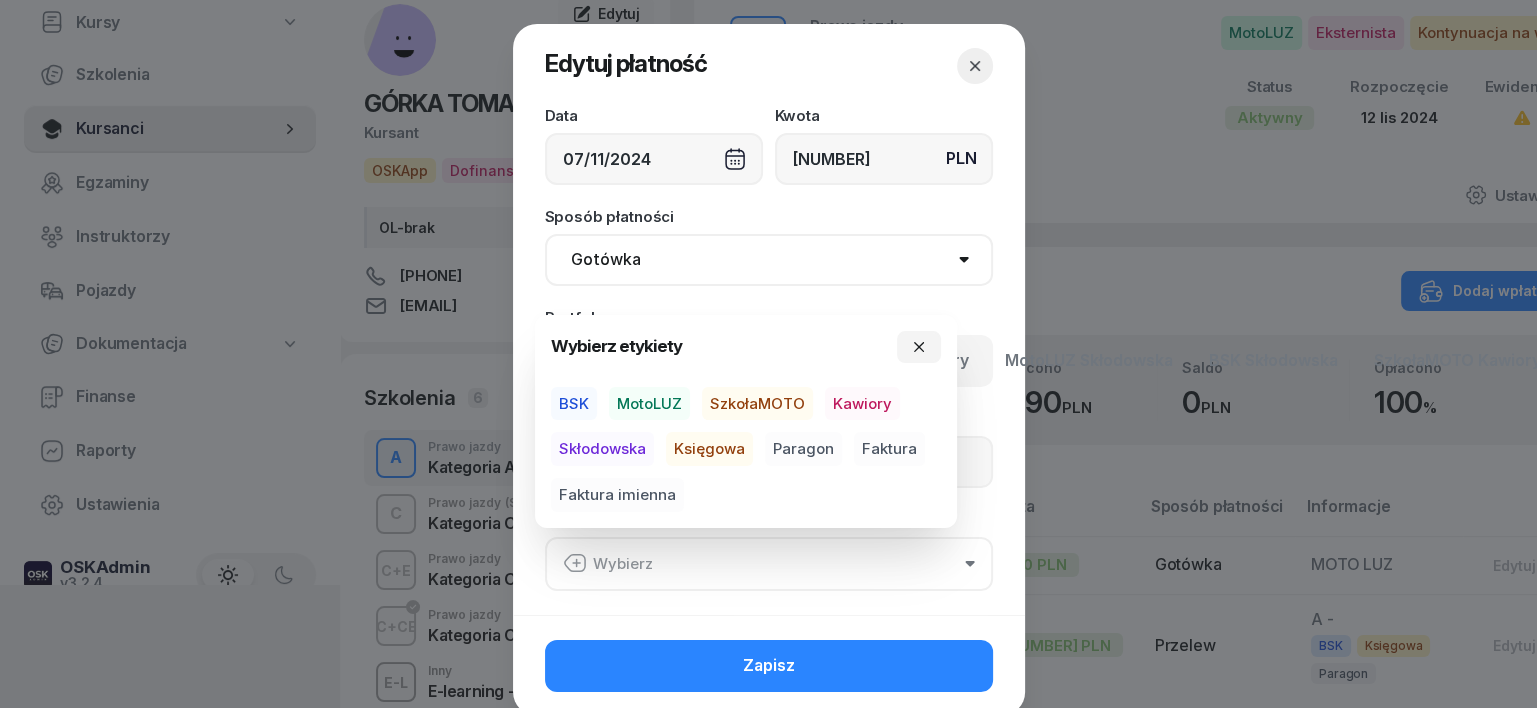 click on "BSK" at bounding box center (574, 404) 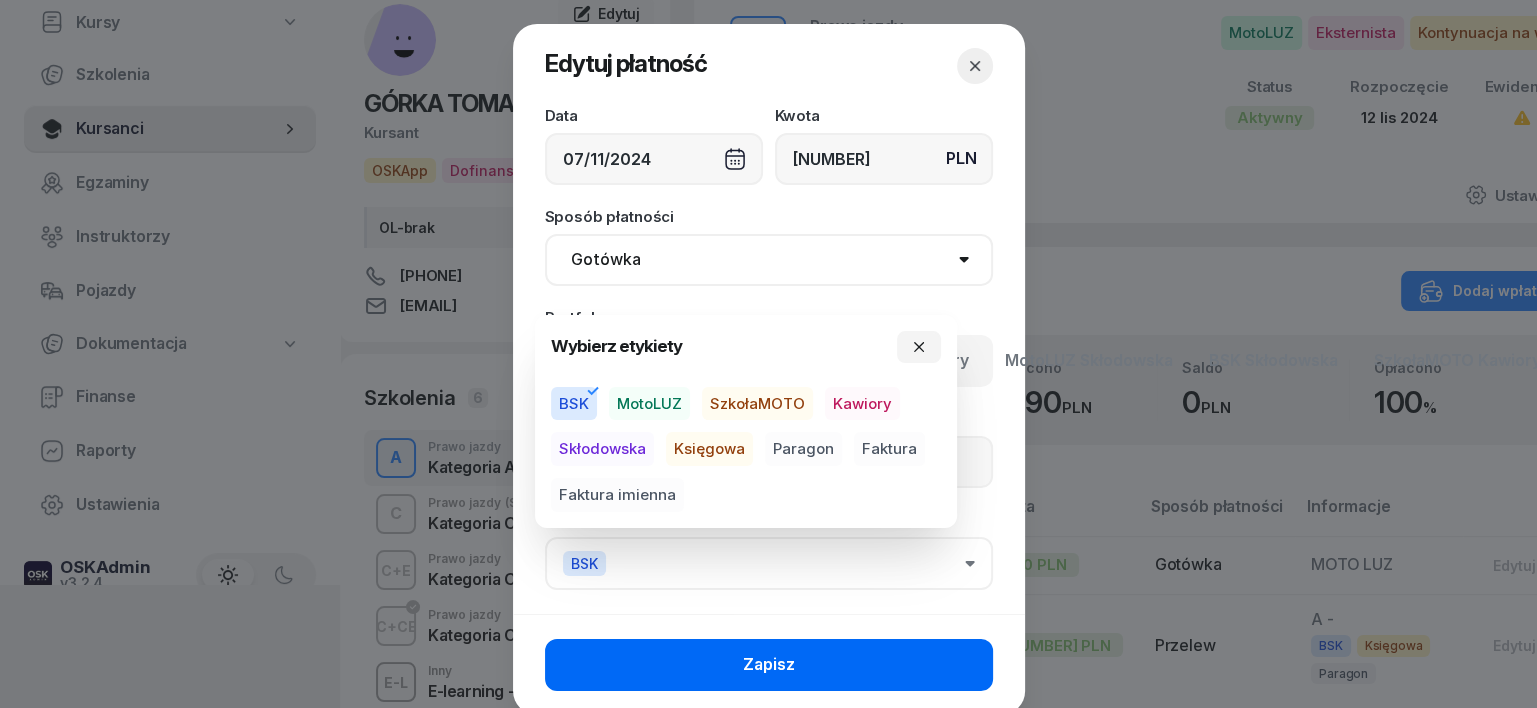 click on "Zapisz" 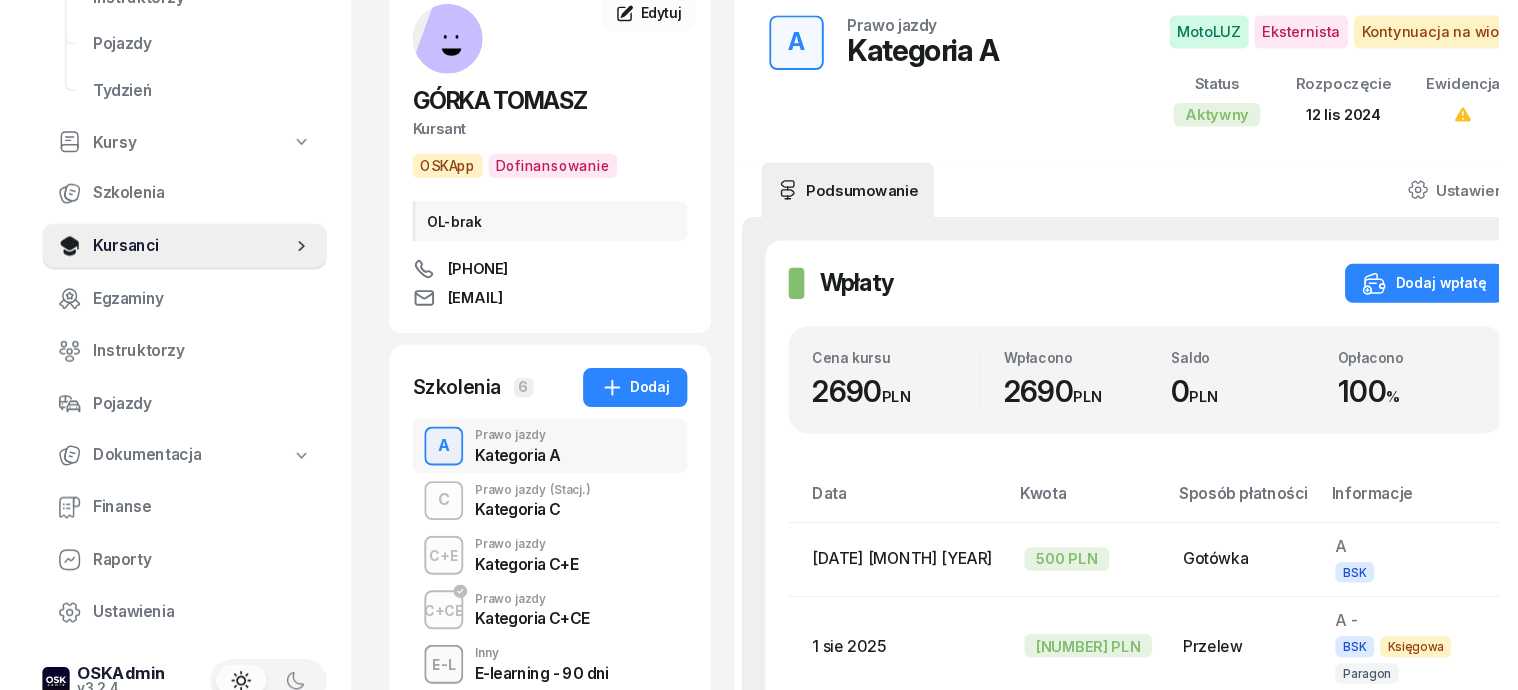 scroll, scrollTop: 0, scrollLeft: 0, axis: both 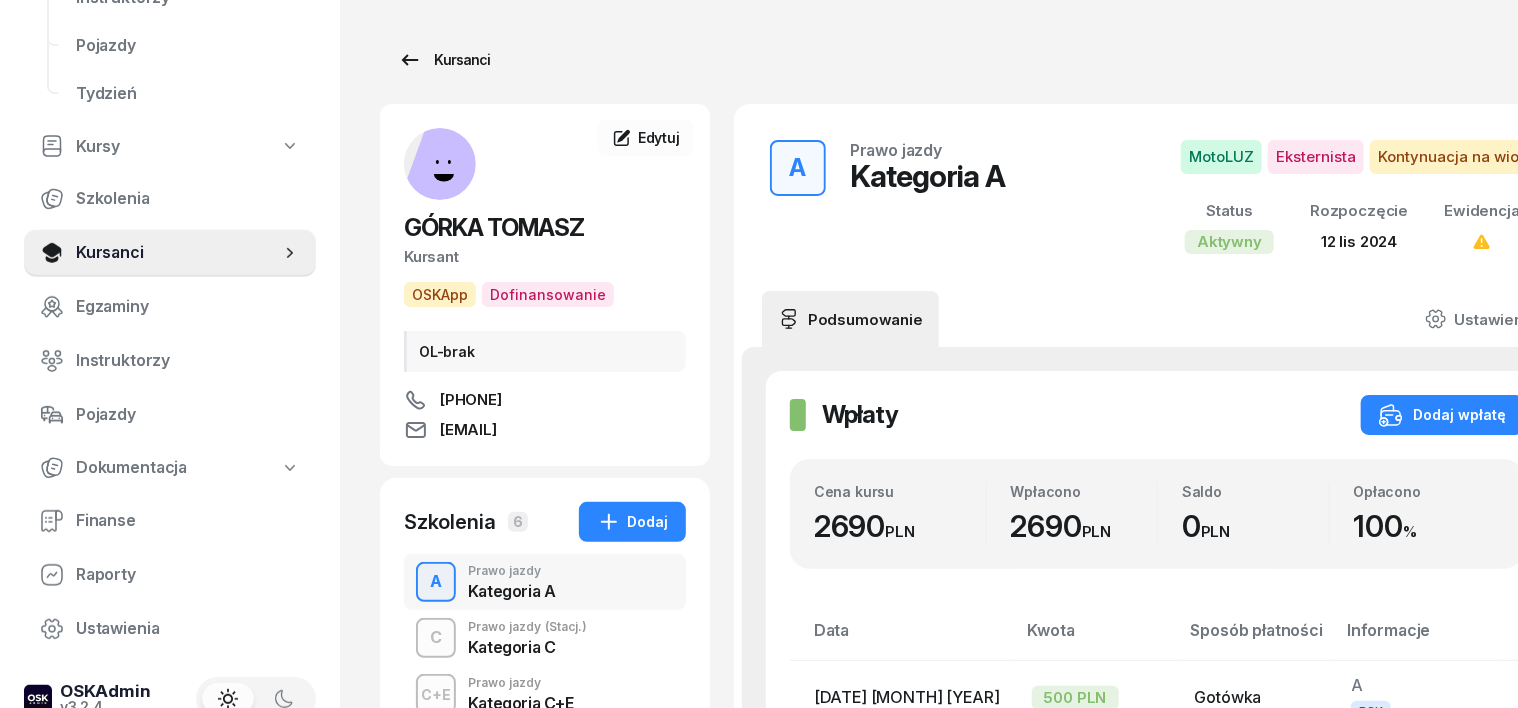 click on "Kursanci" at bounding box center [444, 60] 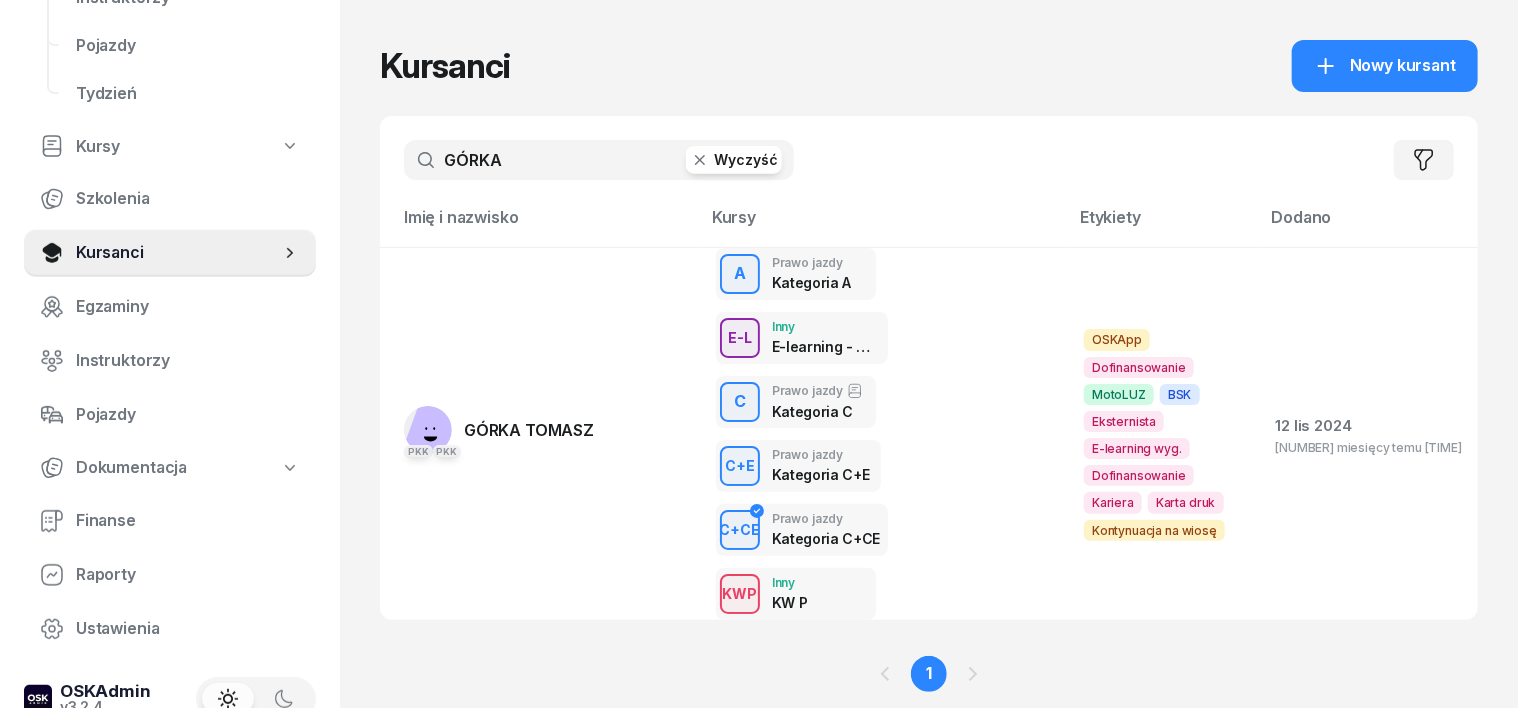 click 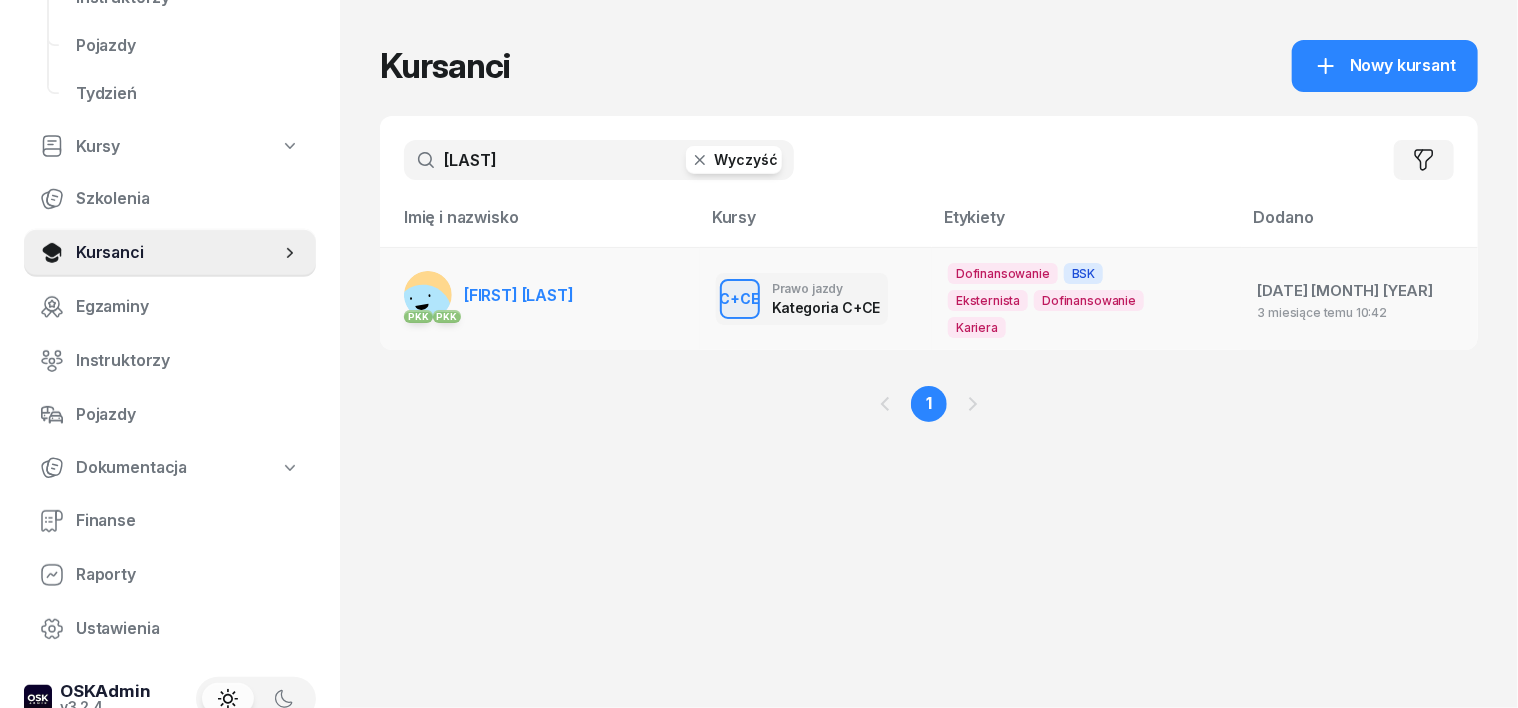 type on "[LAST]" 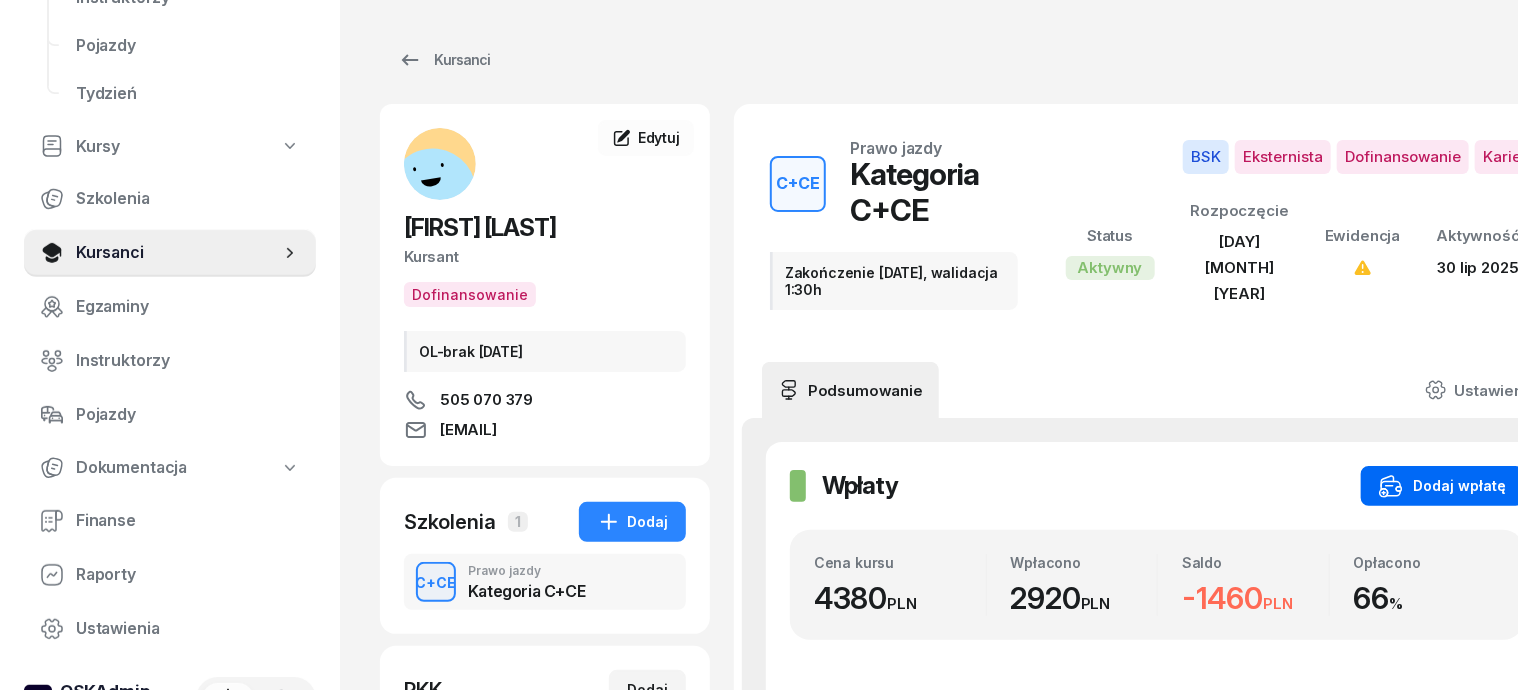 click on "Dodaj wpłatę" at bounding box center [1442, 486] 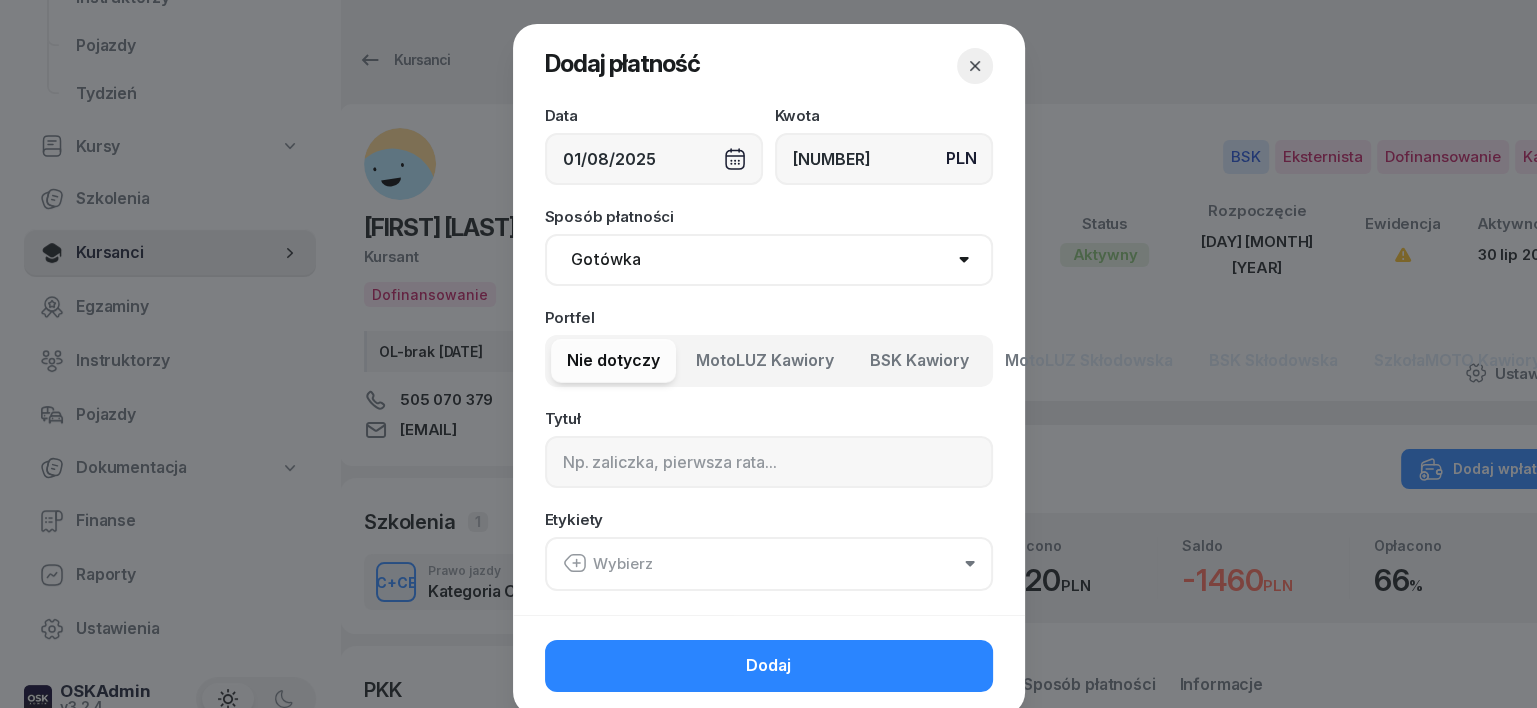 type on "[NUMBER]" 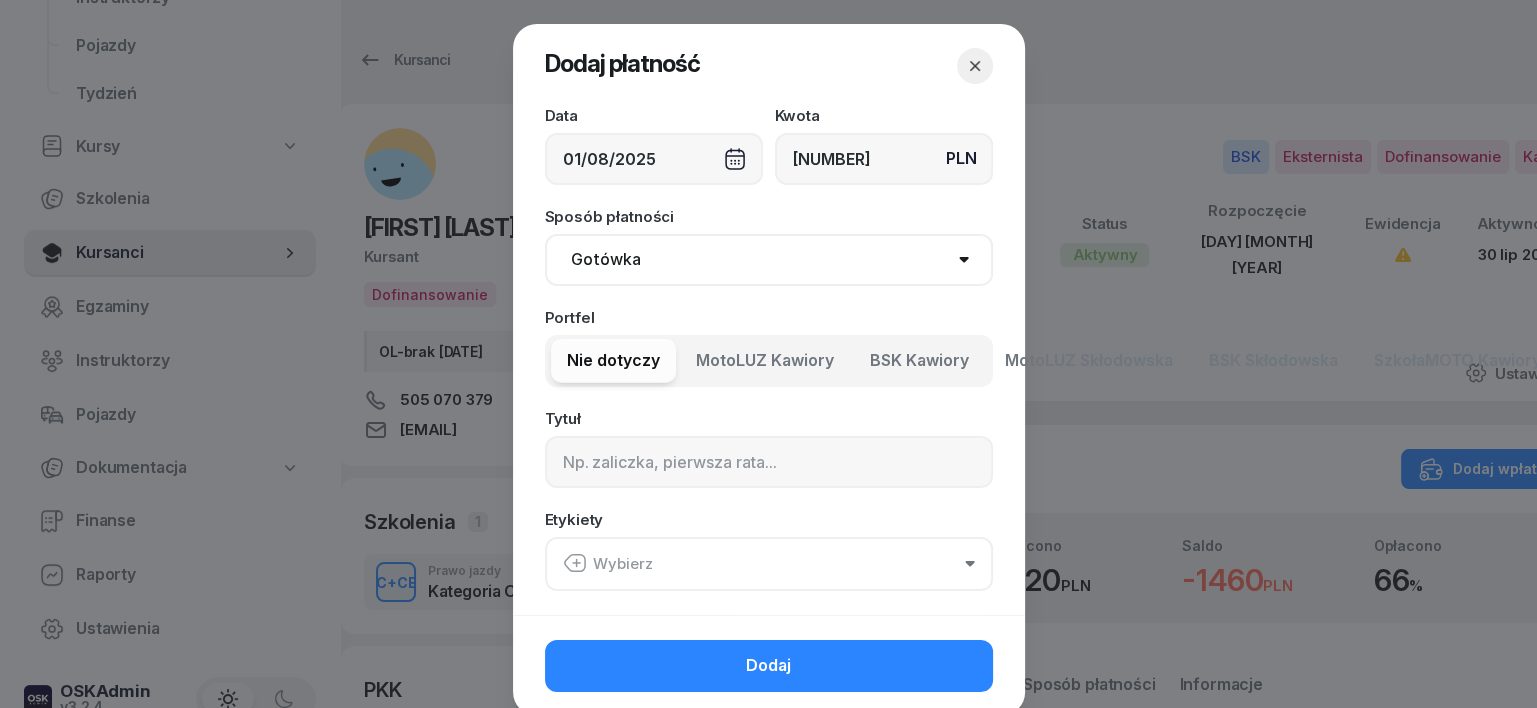 select on "transfer" 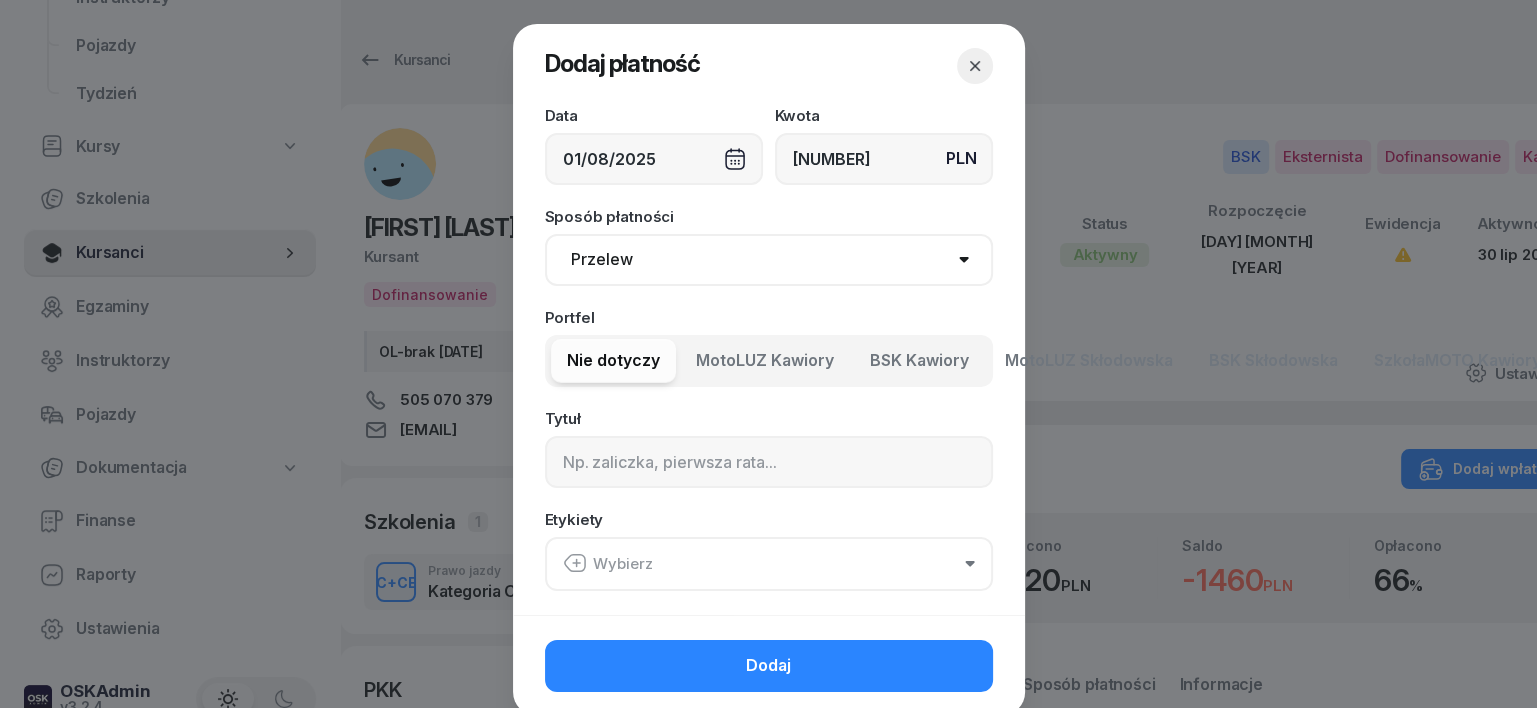 click on "Gotówka Karta Przelew Płatności online BLIK" at bounding box center (769, 260) 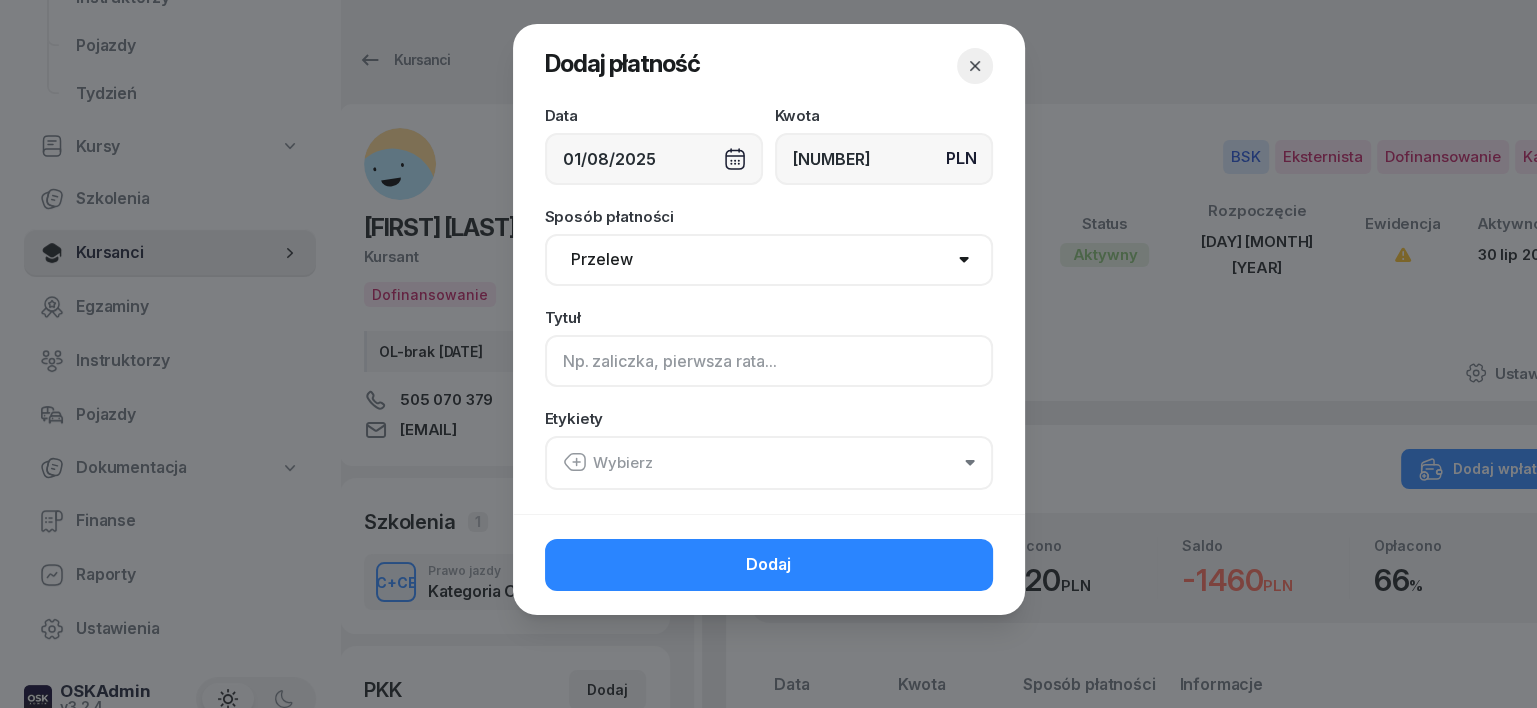click 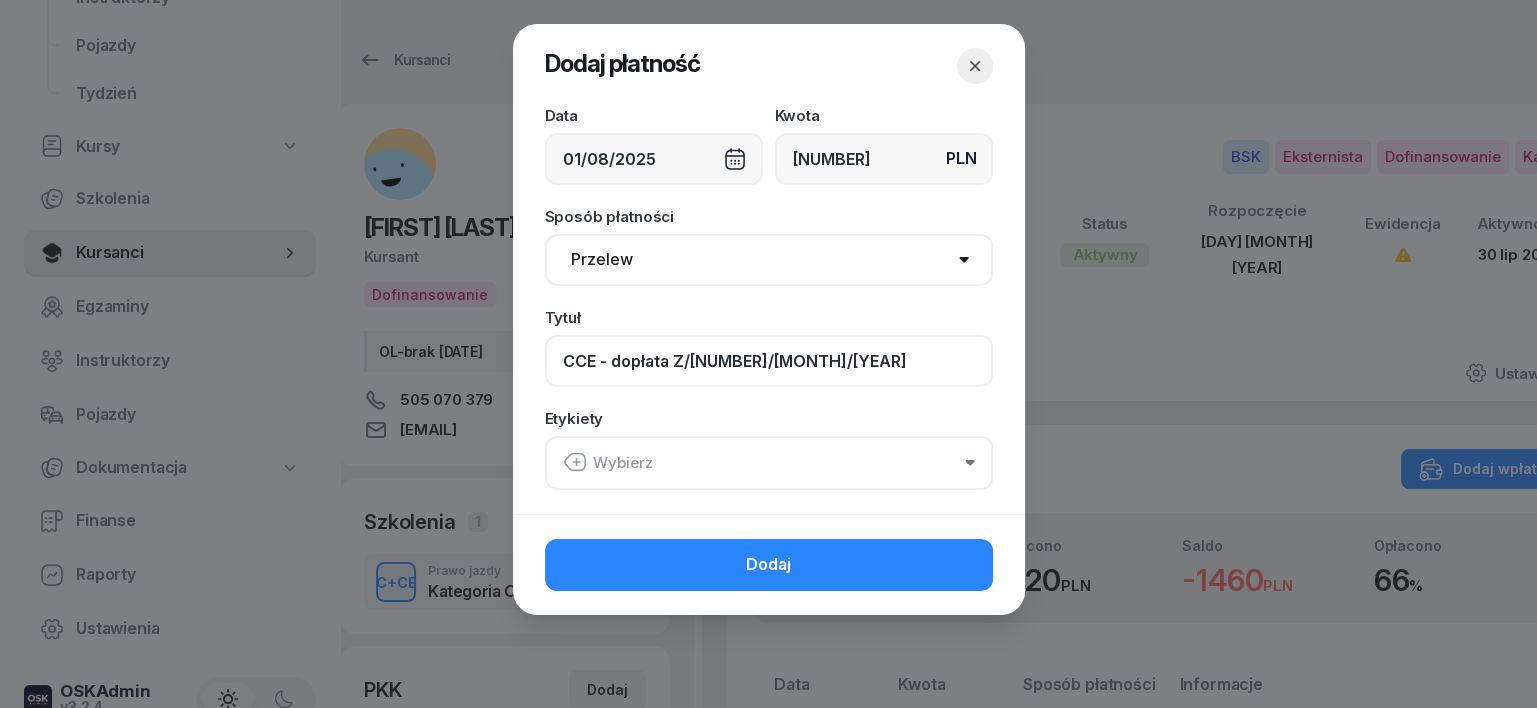 type on "CCE - dopłata Z/[NUMBER]/[MONTH]/[YEAR]" 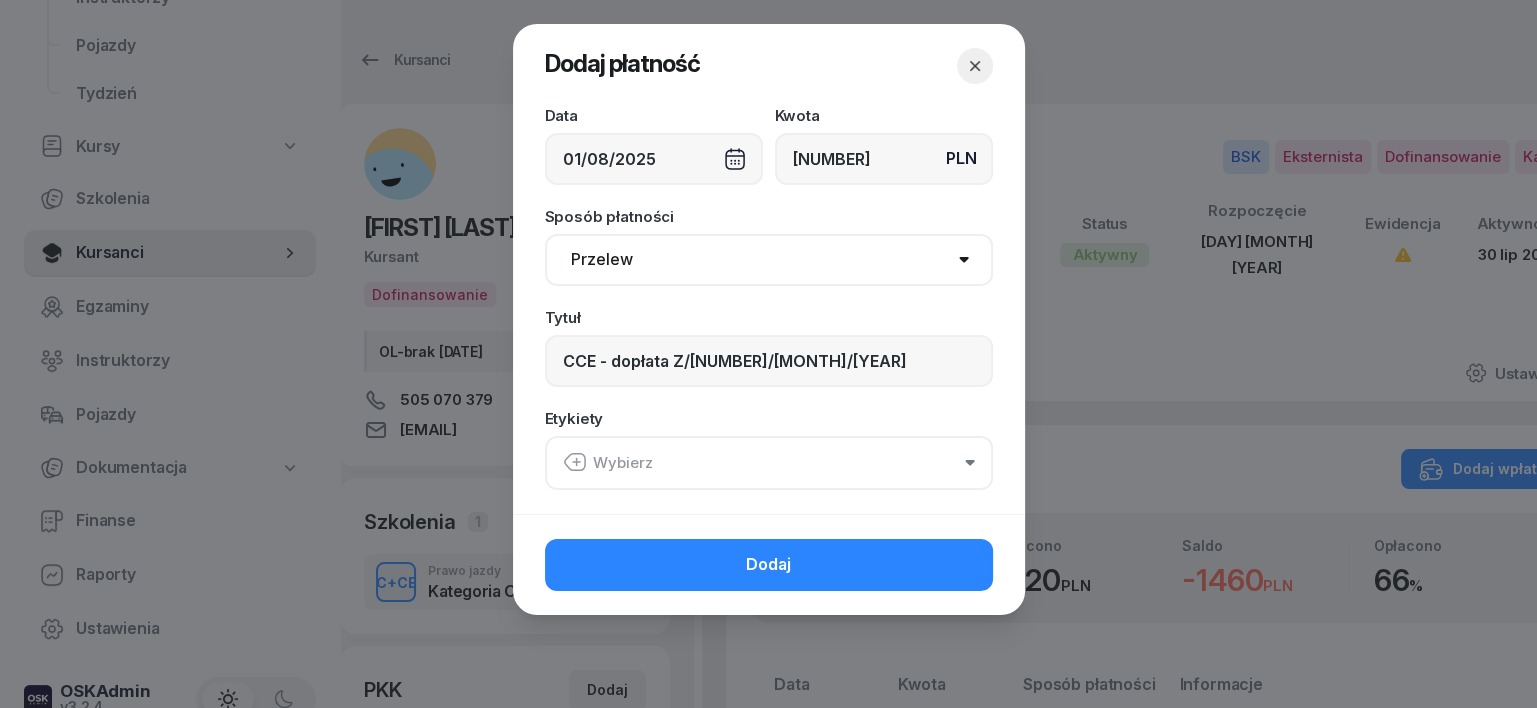 click 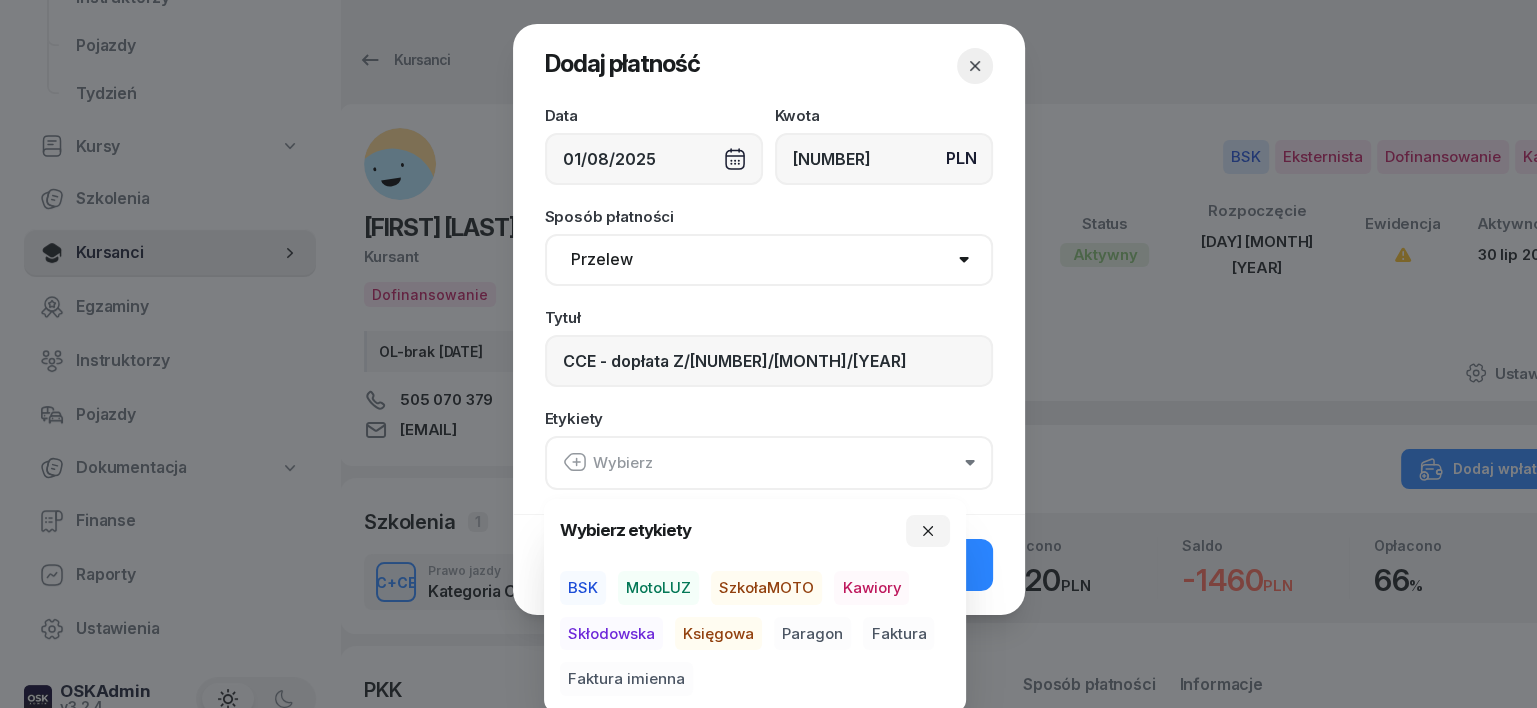 click on "BSK" at bounding box center (583, 588) 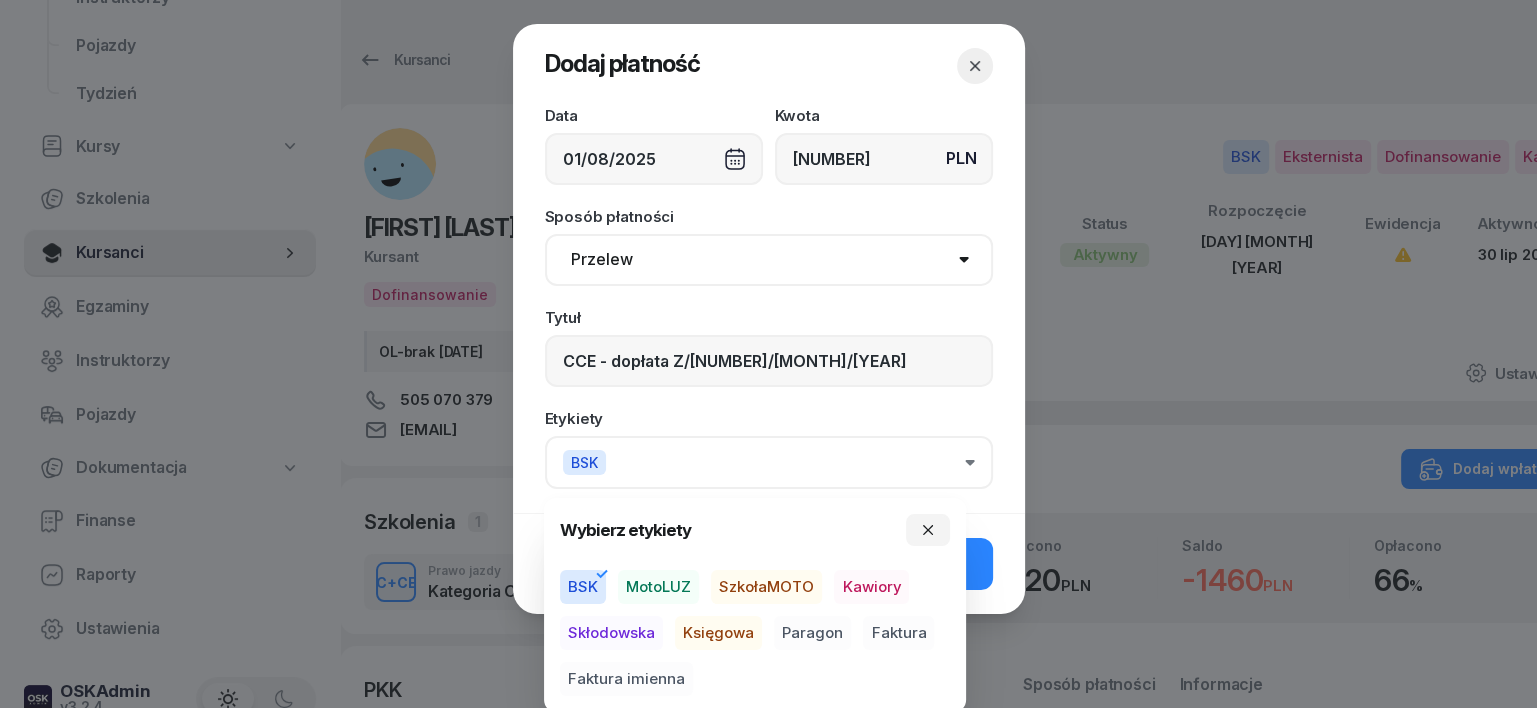 click on "Księgowa" at bounding box center (718, 633) 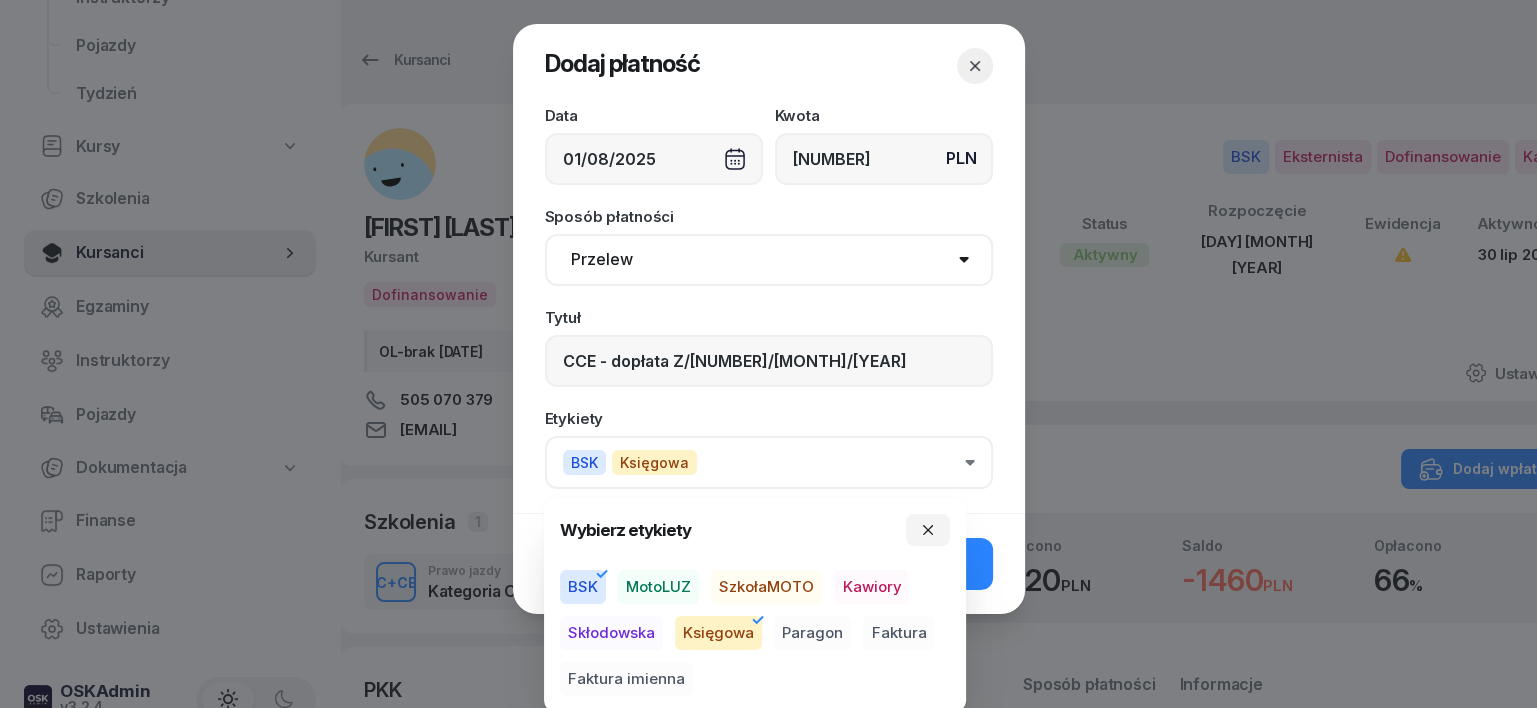 click on "Faktura imienna" at bounding box center [626, 679] 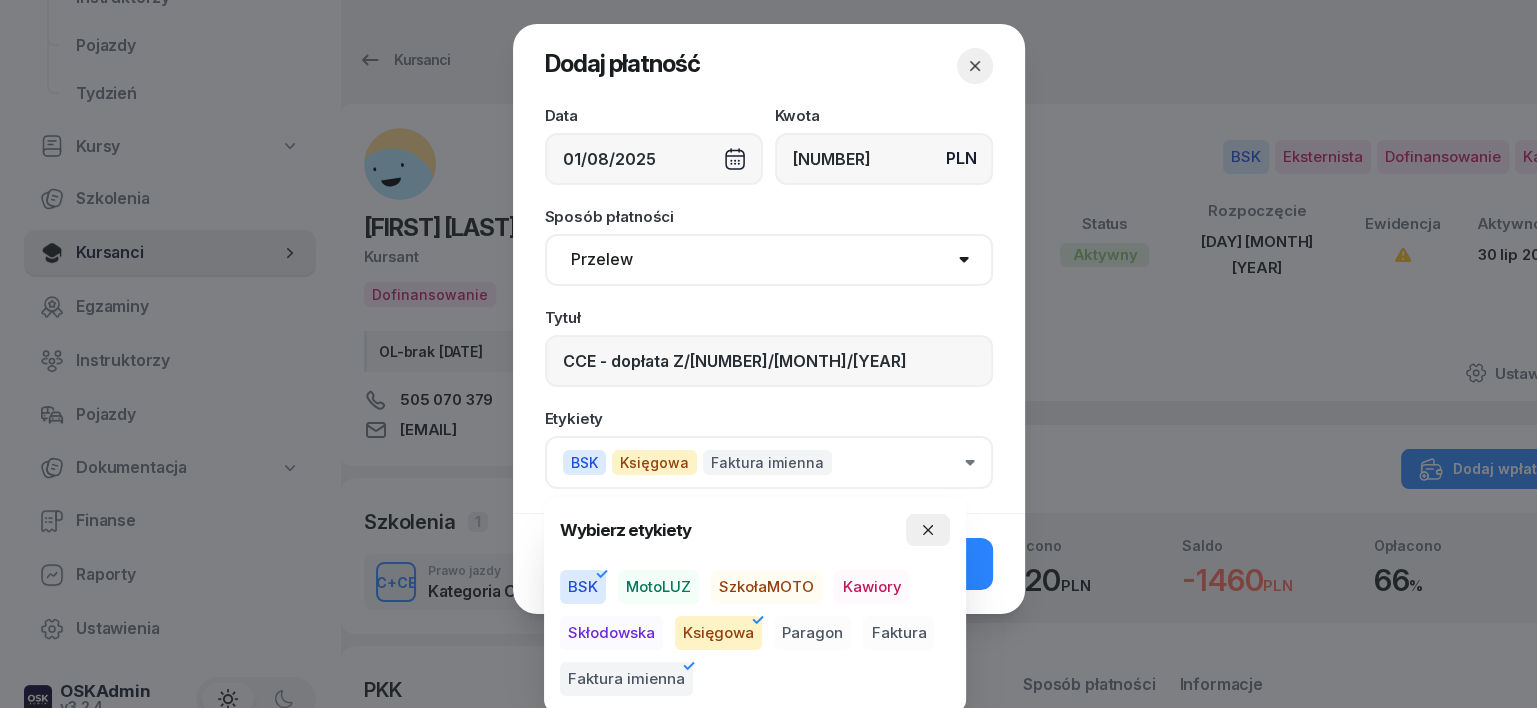 click 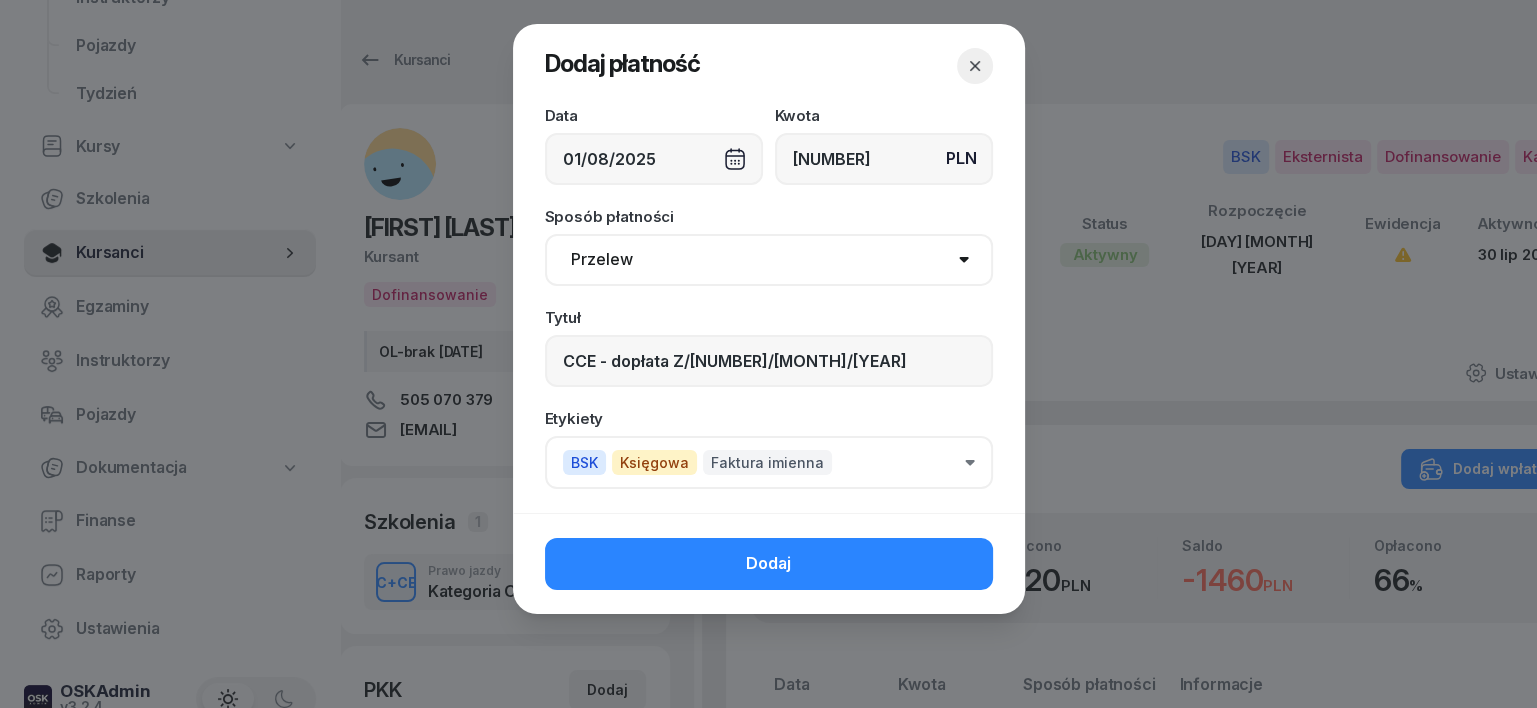 click on "Dodaj" 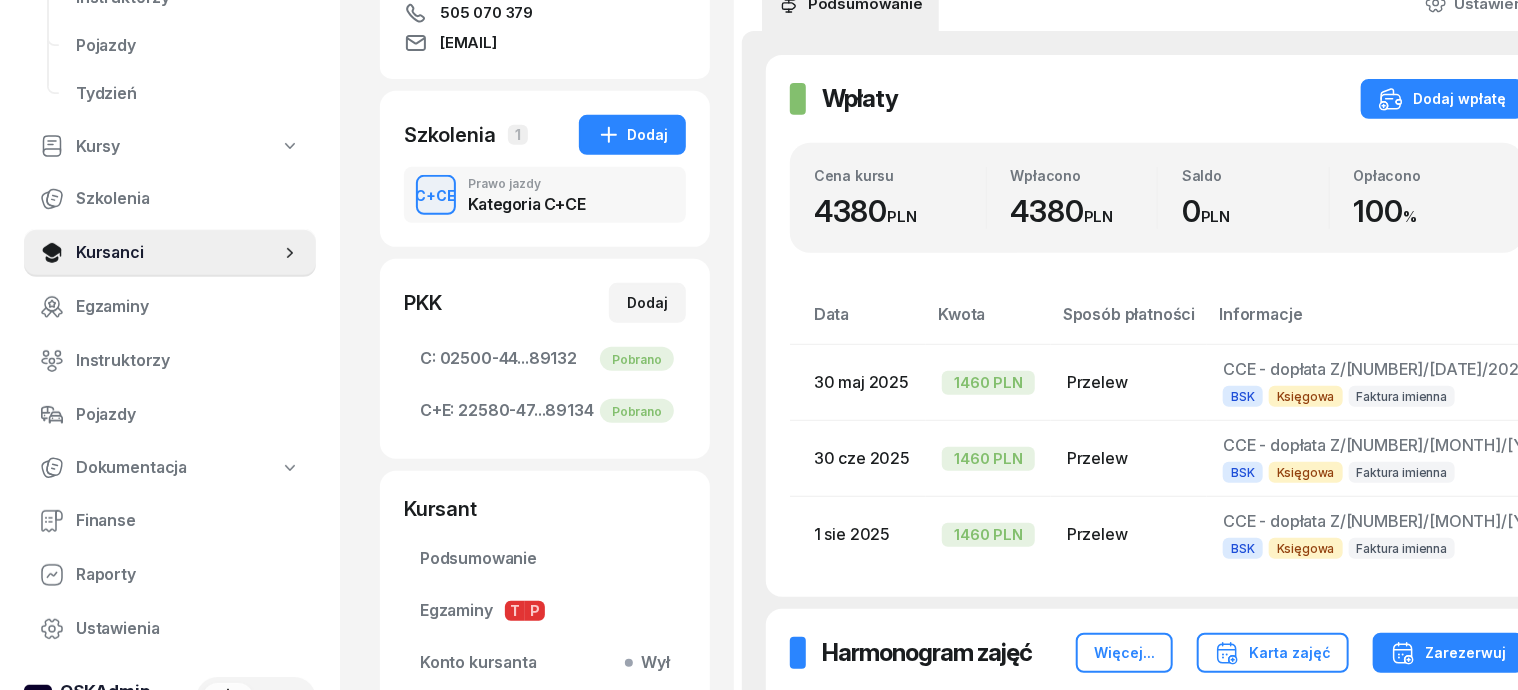 scroll, scrollTop: 0, scrollLeft: 0, axis: both 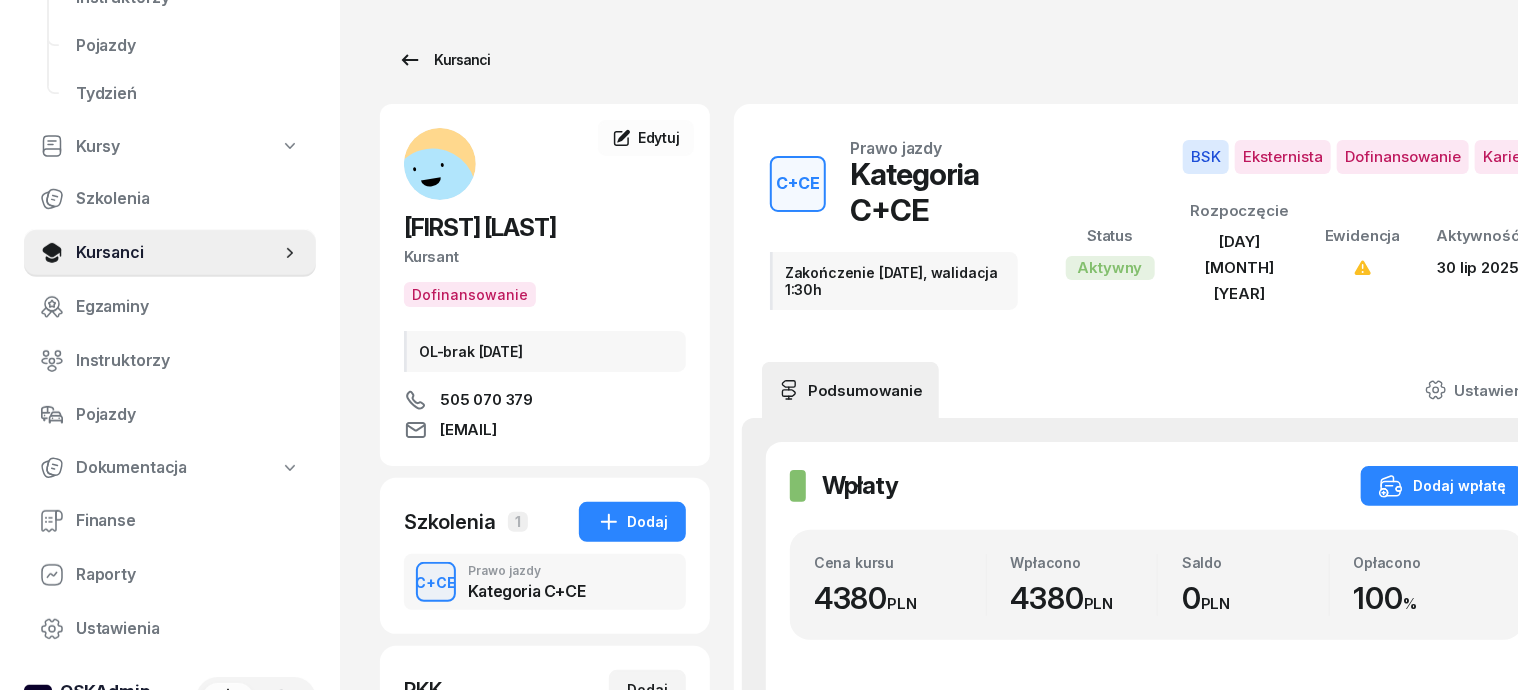 click on "Kursanci" at bounding box center (444, 60) 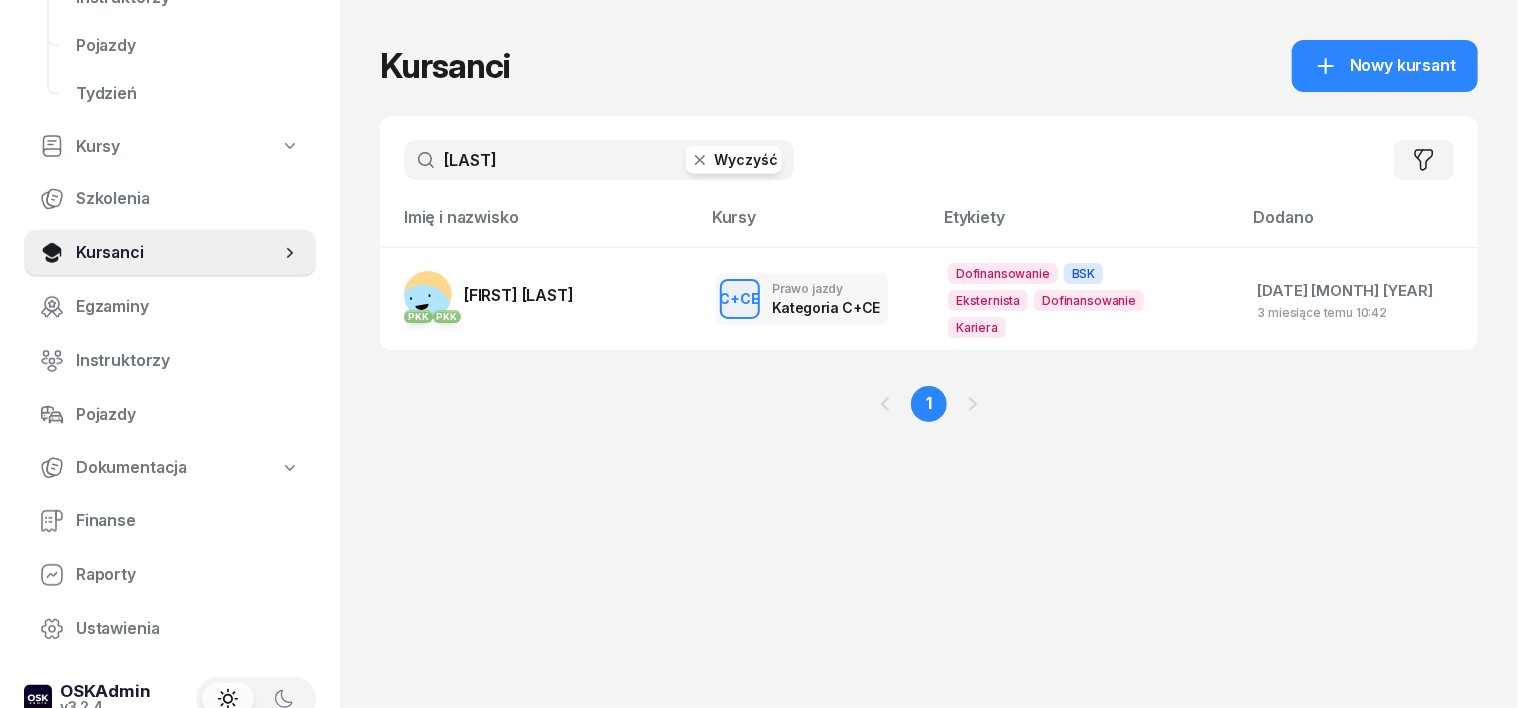 click 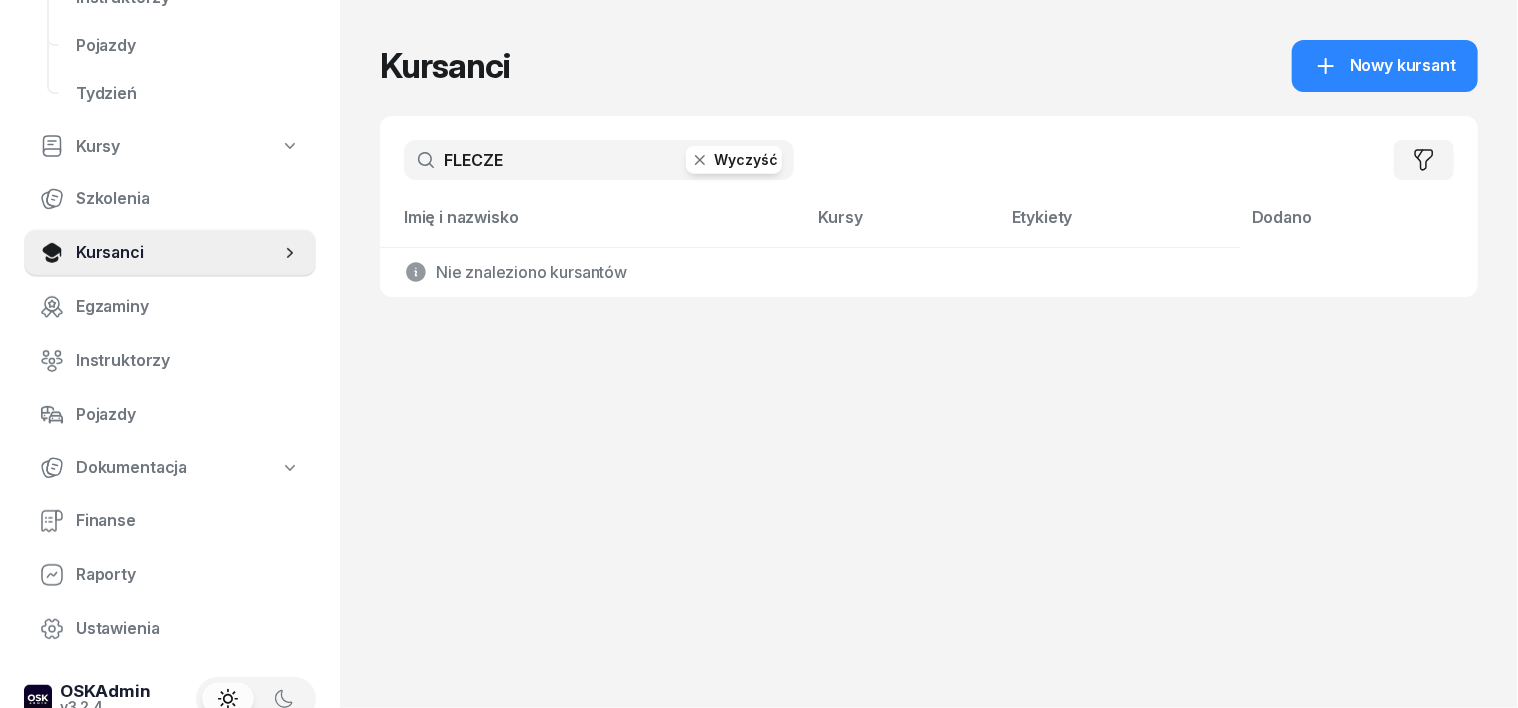 click on "FLECZE" at bounding box center [599, 160] 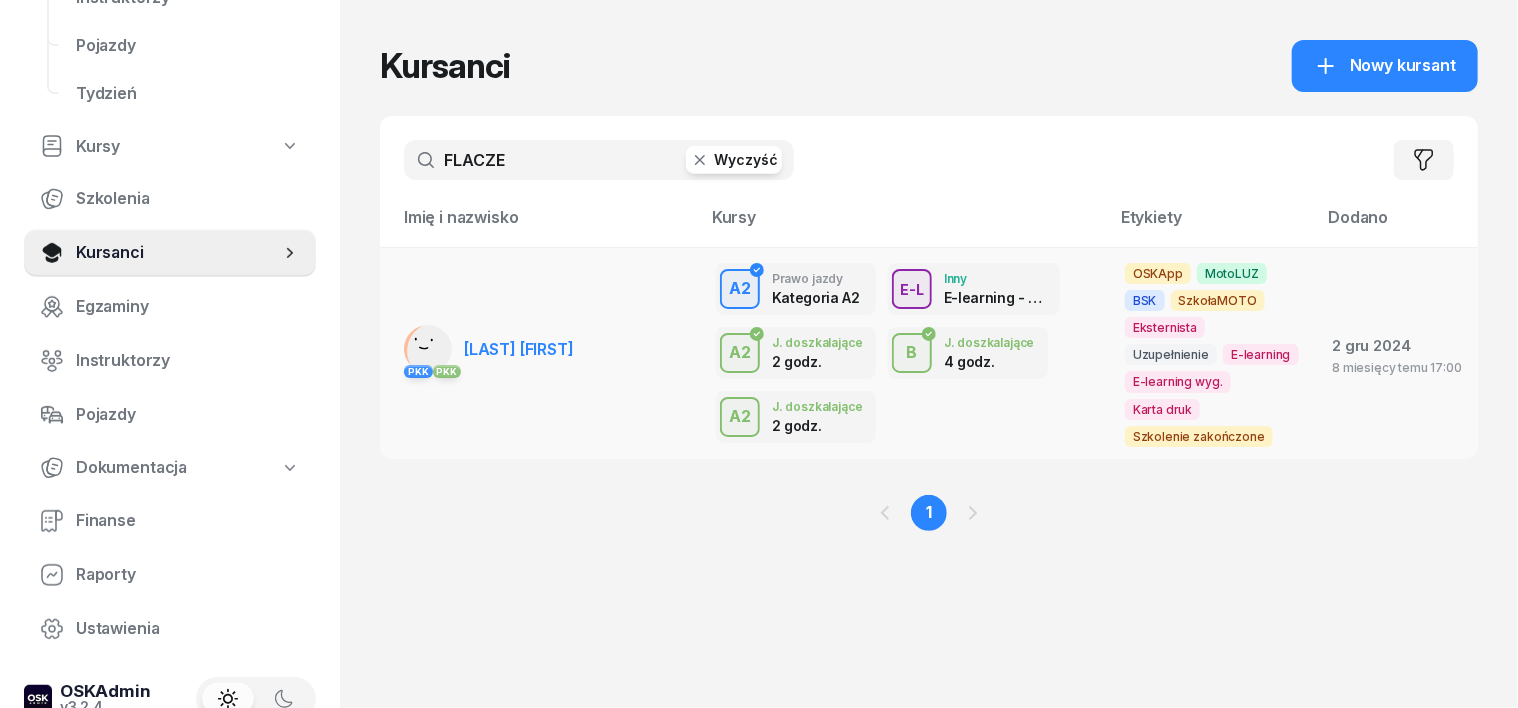 type on "FLACZE" 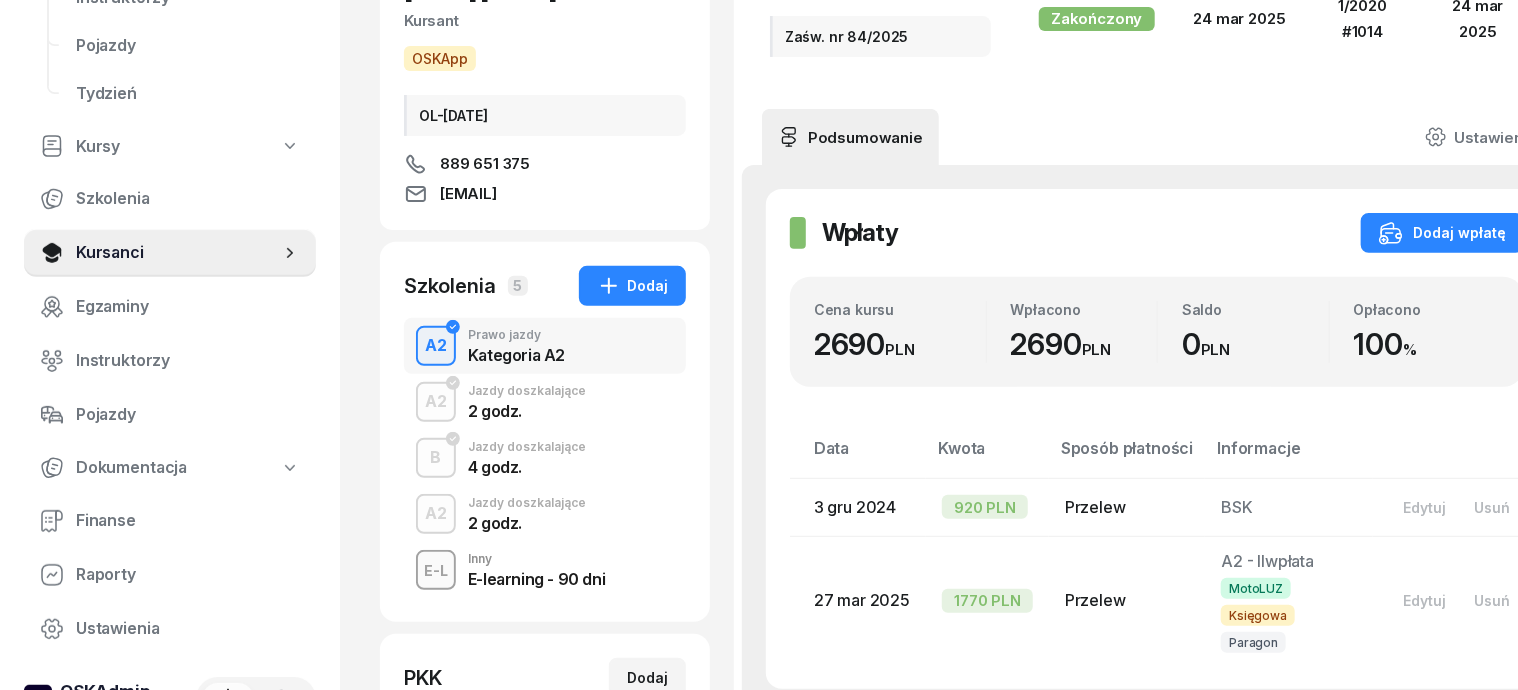 scroll, scrollTop: 250, scrollLeft: 0, axis: vertical 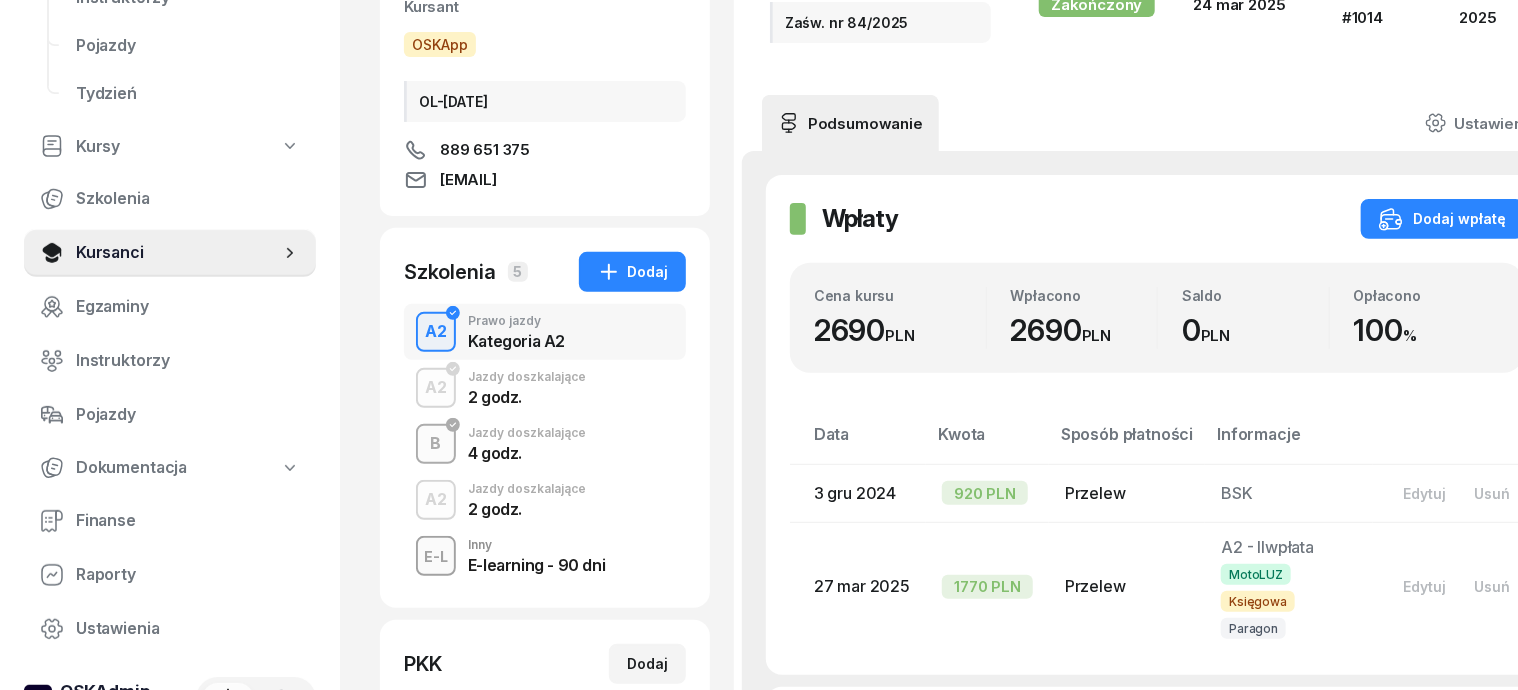 click on "B" at bounding box center [436, 444] 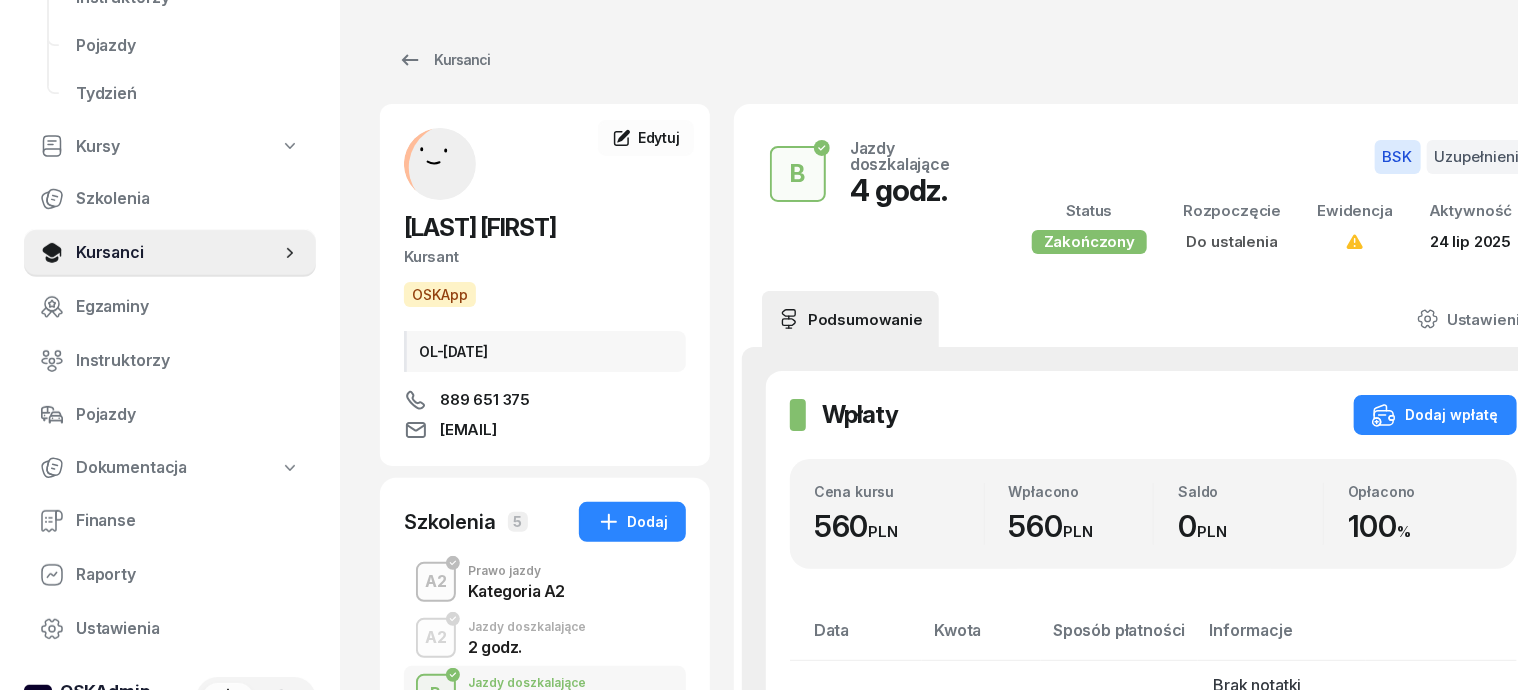 scroll, scrollTop: 124, scrollLeft: 0, axis: vertical 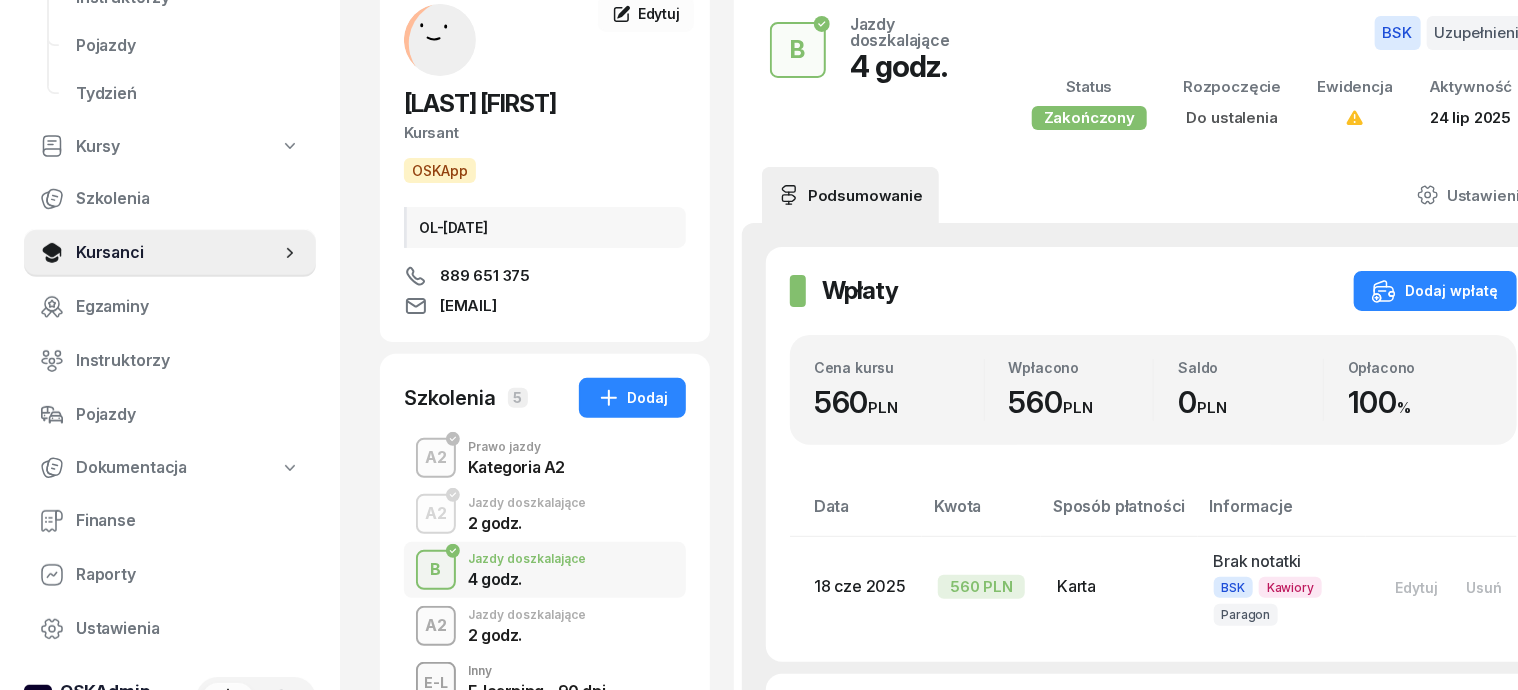 click on "A2" at bounding box center [436, 626] 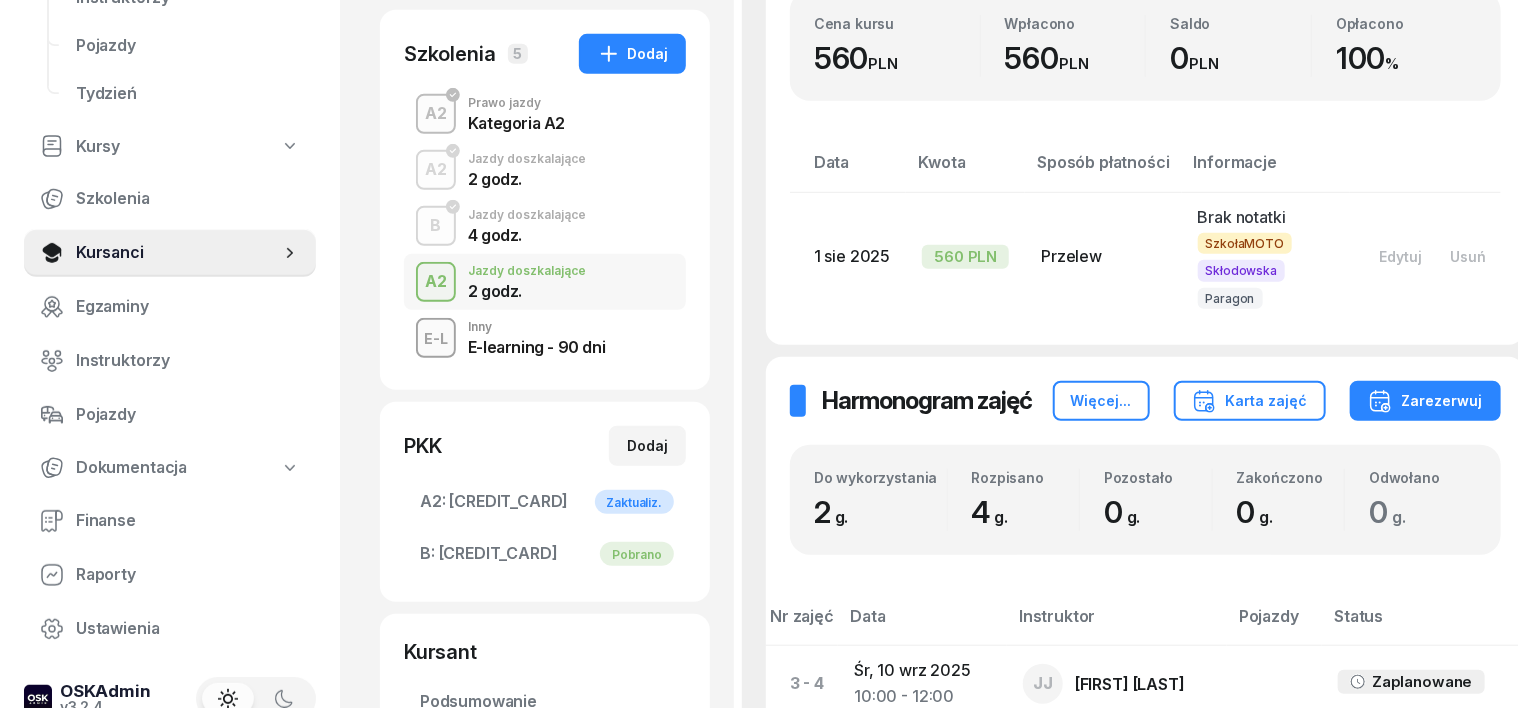 scroll, scrollTop: 624, scrollLeft: 0, axis: vertical 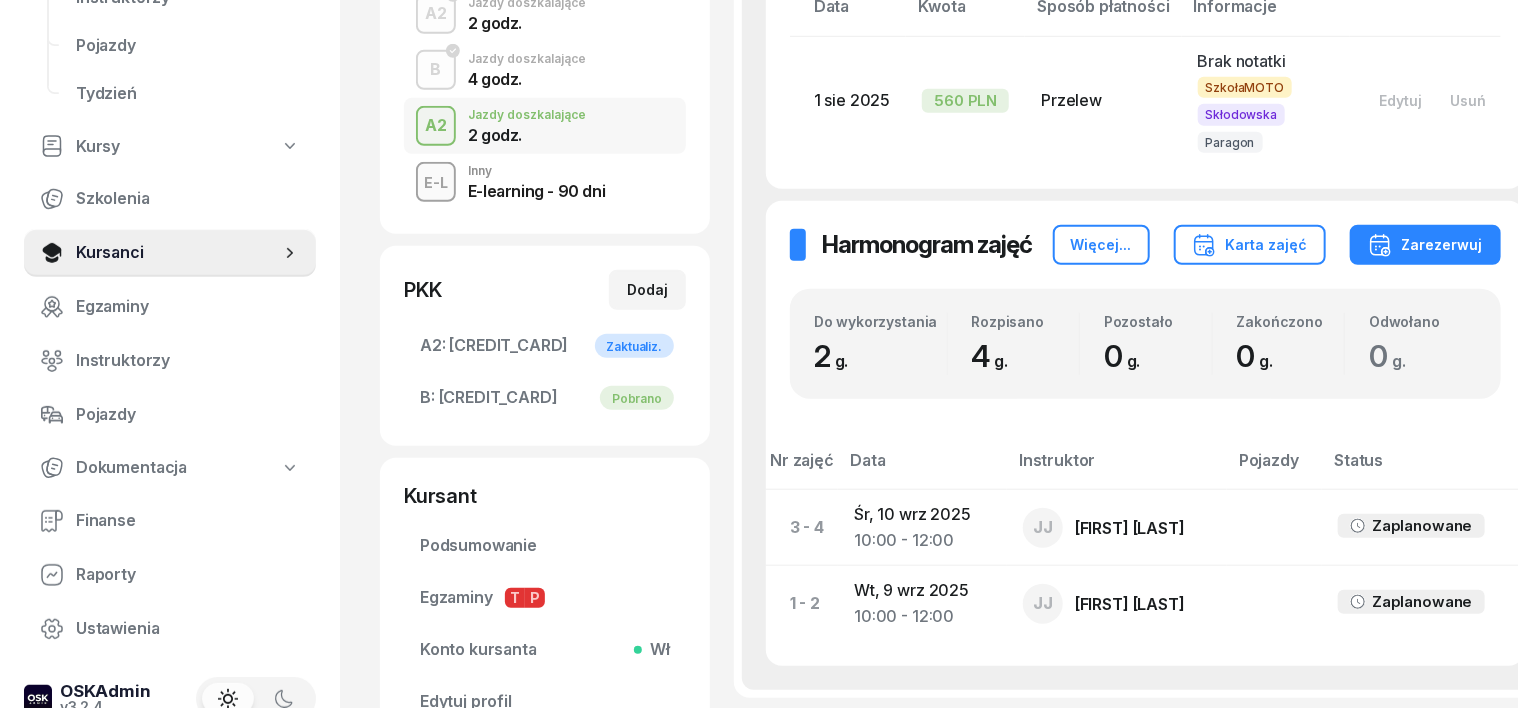 click on "A2" at bounding box center [436, 126] 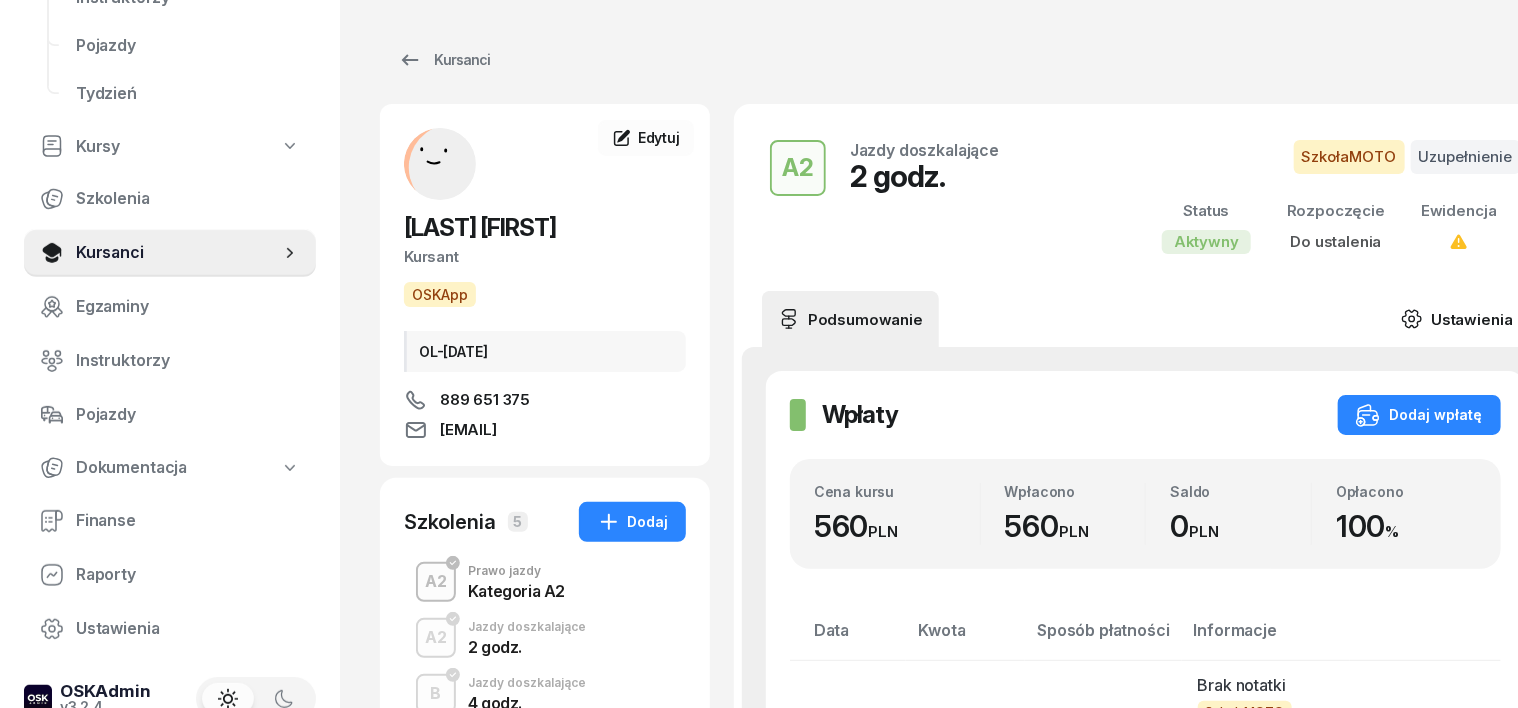 drag, startPoint x: 1375, startPoint y: 312, endPoint x: 1377, endPoint y: 301, distance: 11.18034 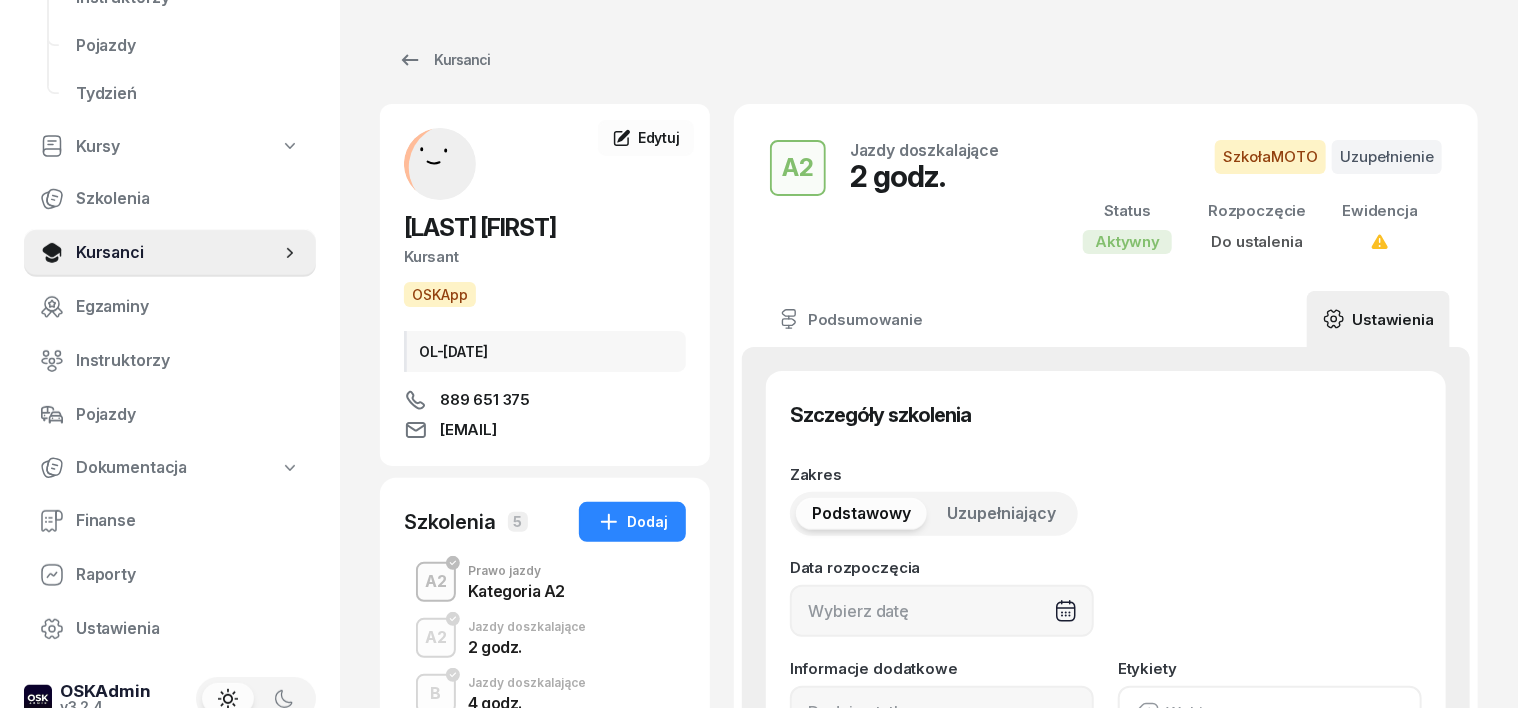 type on "2" 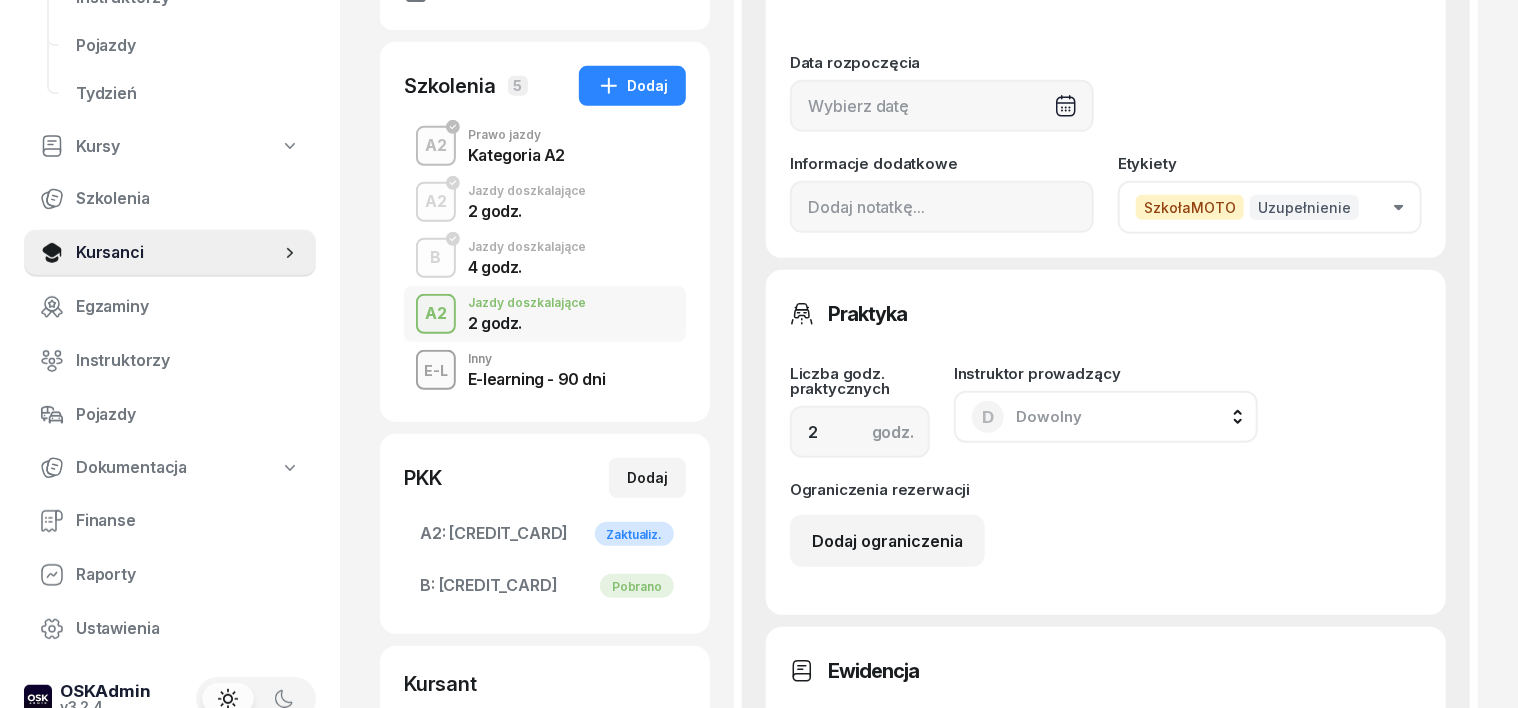 scroll, scrollTop: 500, scrollLeft: 0, axis: vertical 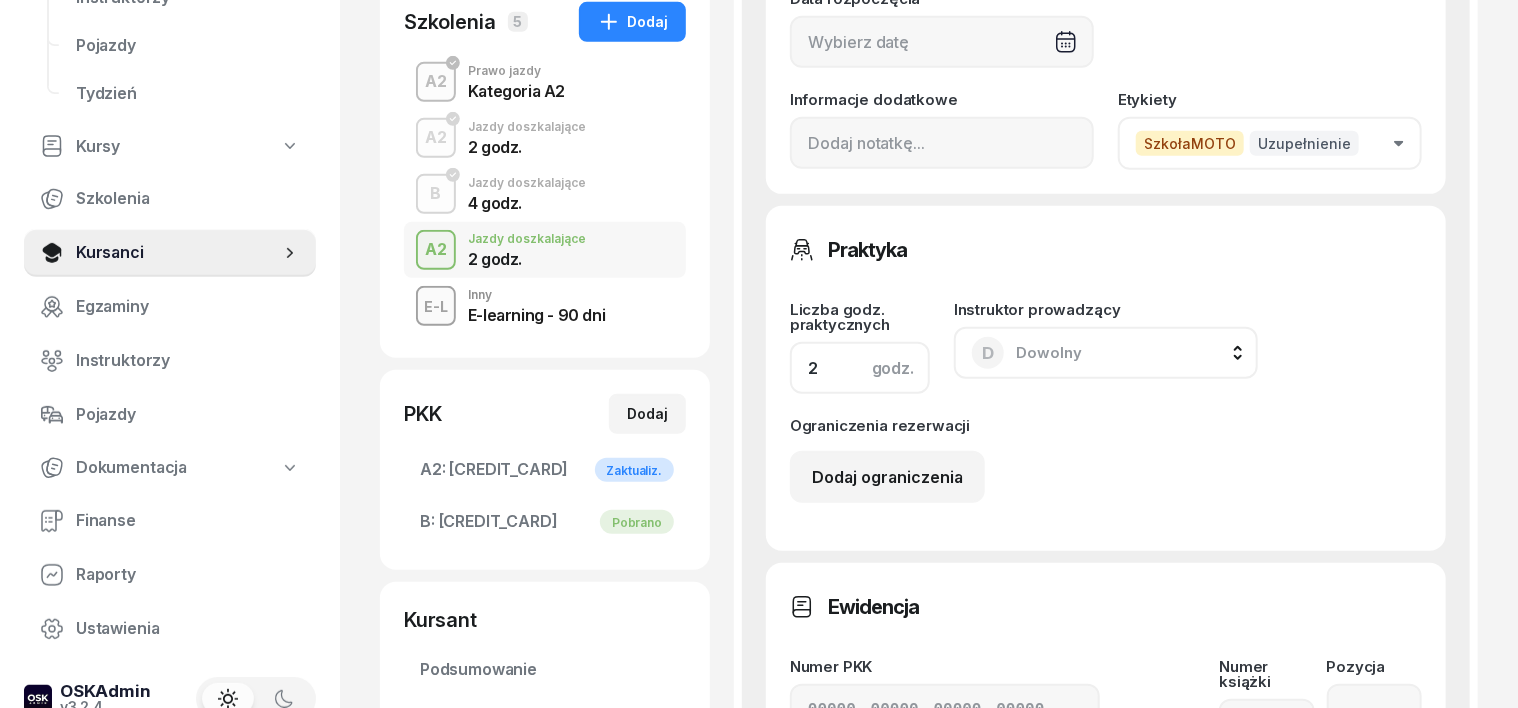 click on "2" 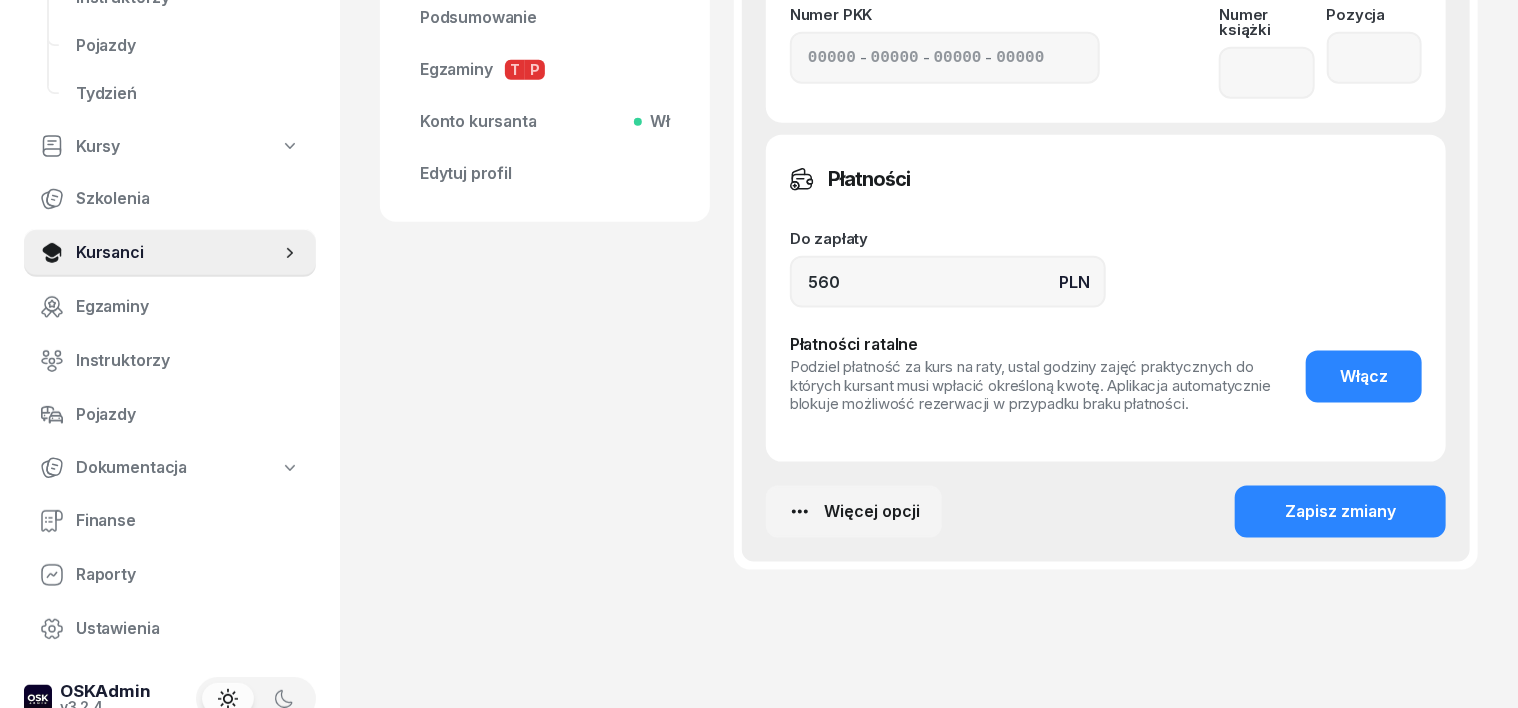 scroll, scrollTop: 1194, scrollLeft: 0, axis: vertical 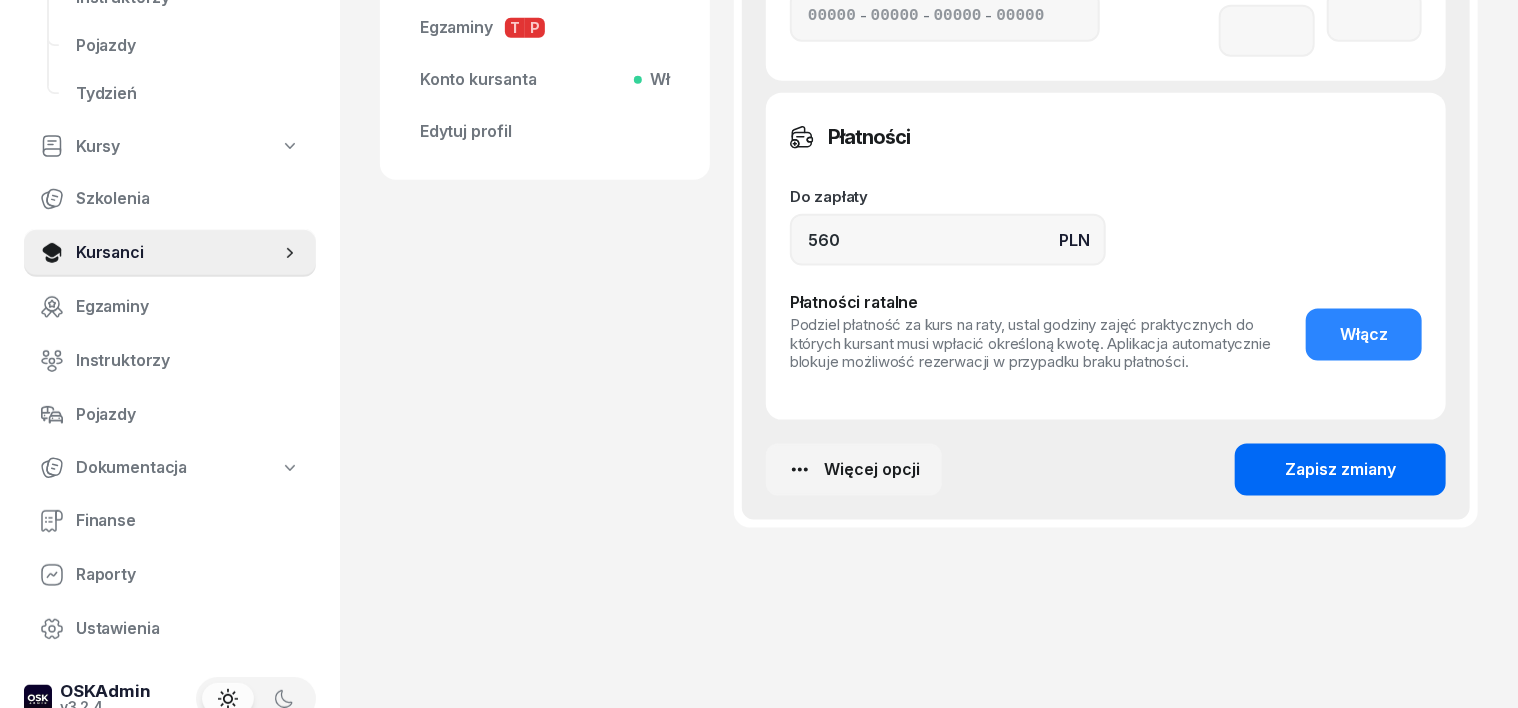 type on "4" 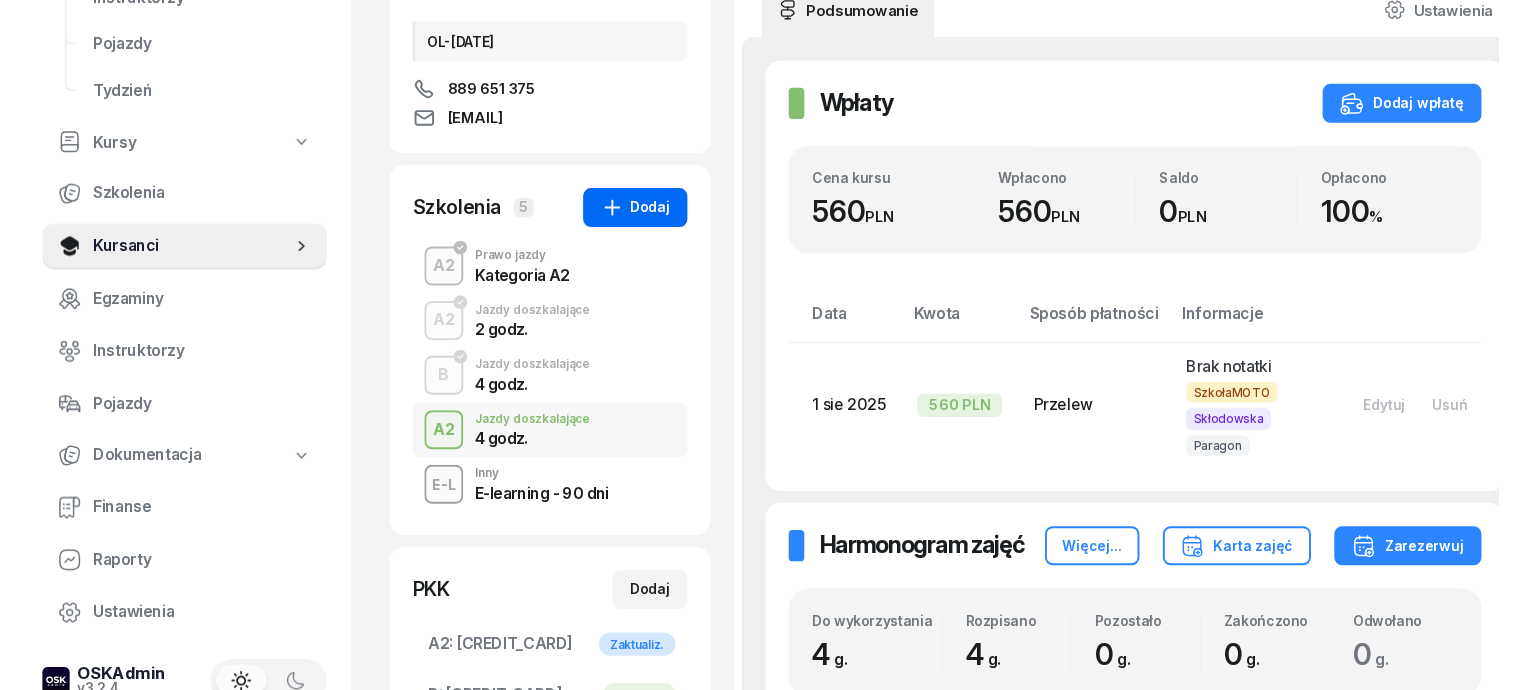 scroll, scrollTop: 0, scrollLeft: 0, axis: both 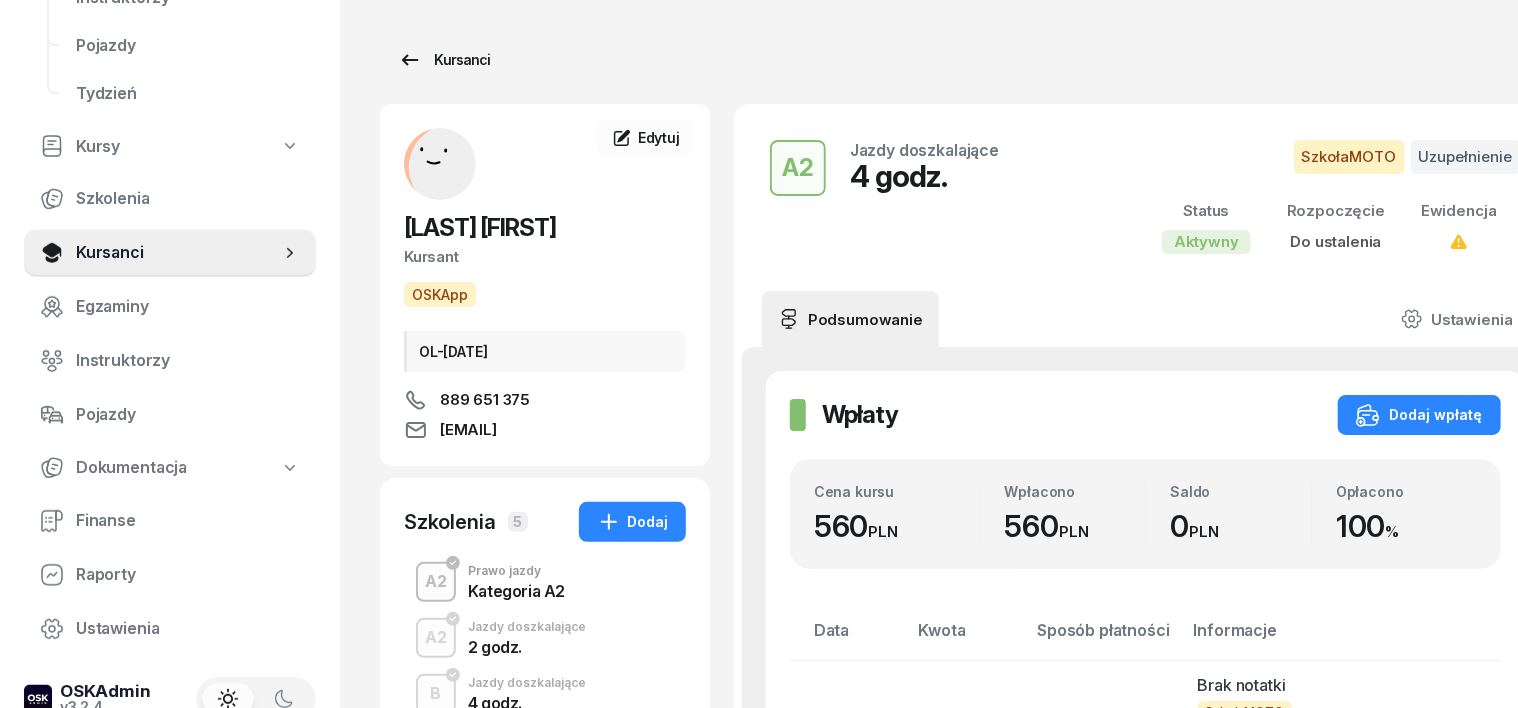click on "Kursanci" at bounding box center (444, 60) 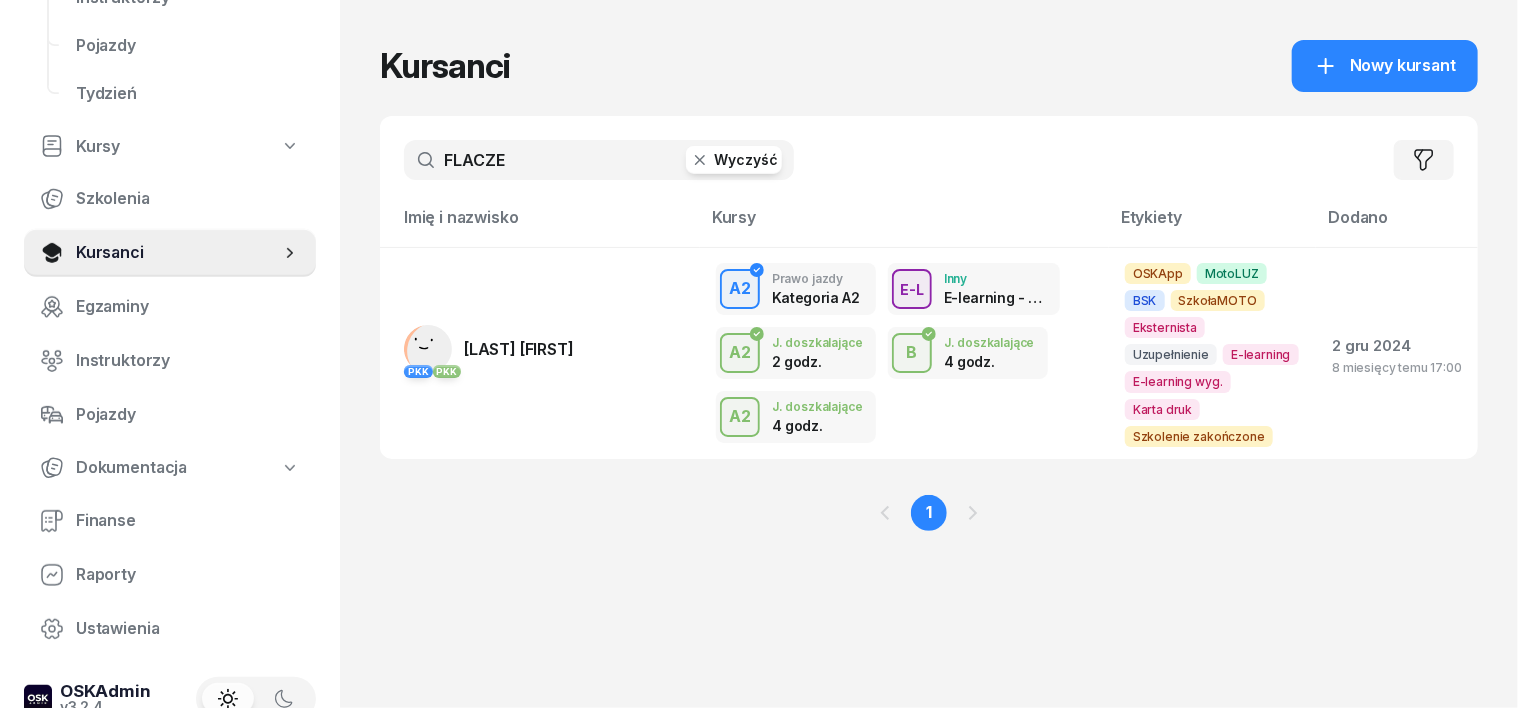 click 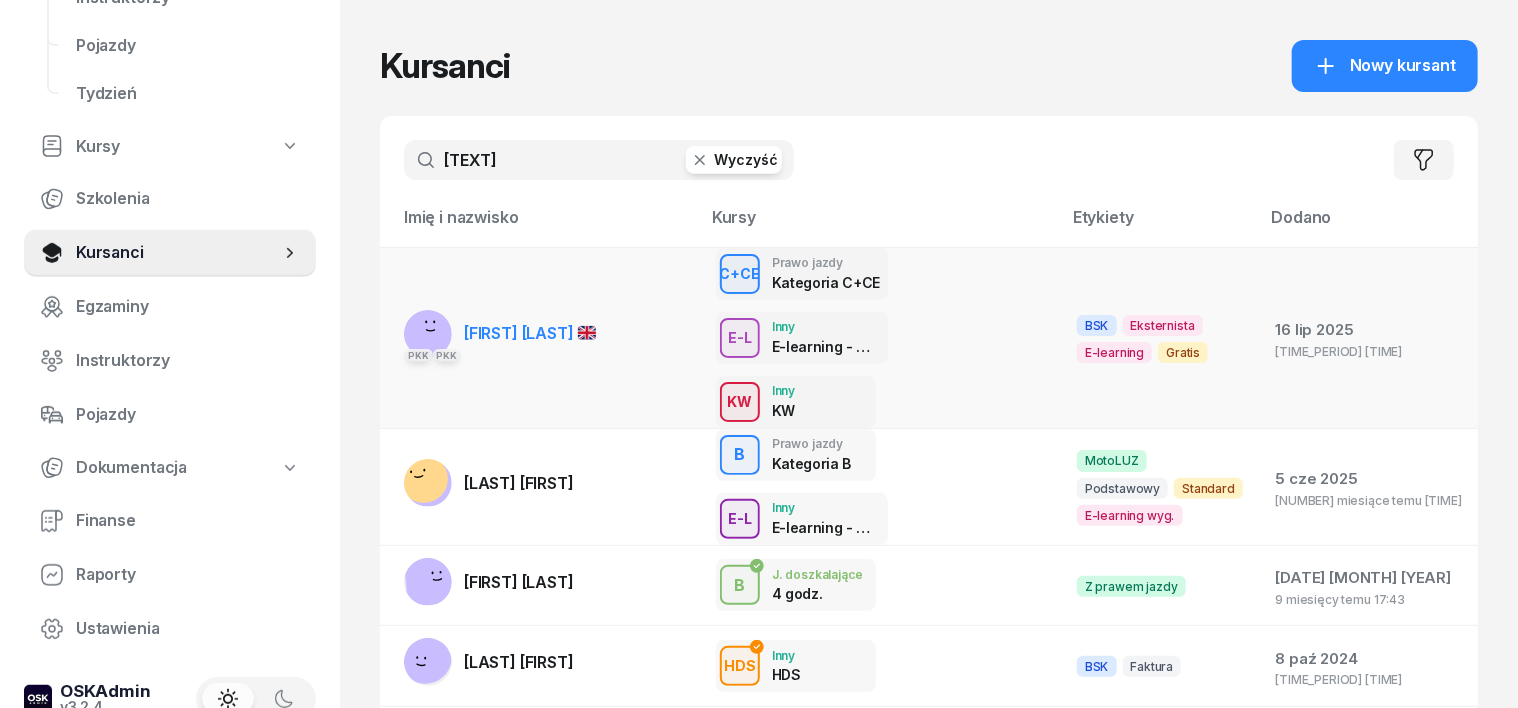 type on "[TEXT]" 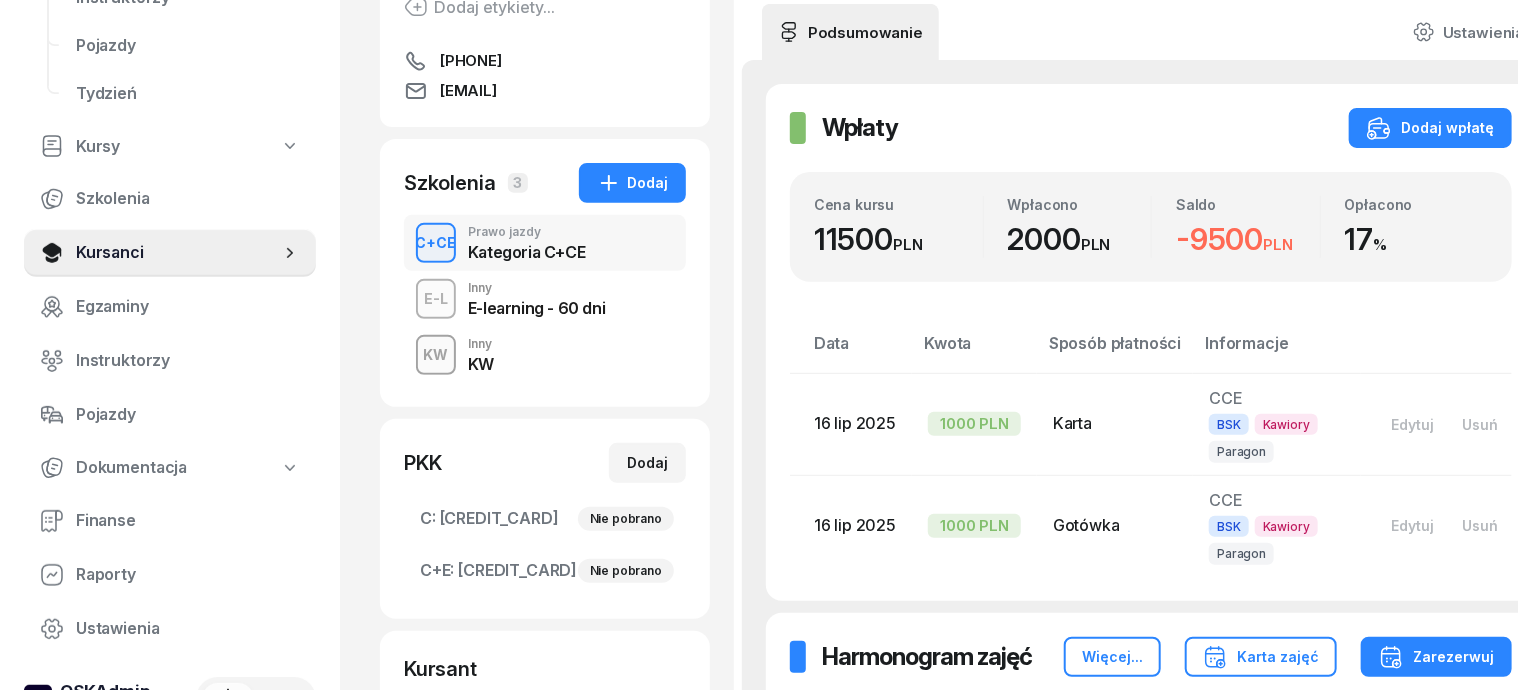 scroll, scrollTop: 250, scrollLeft: 0, axis: vertical 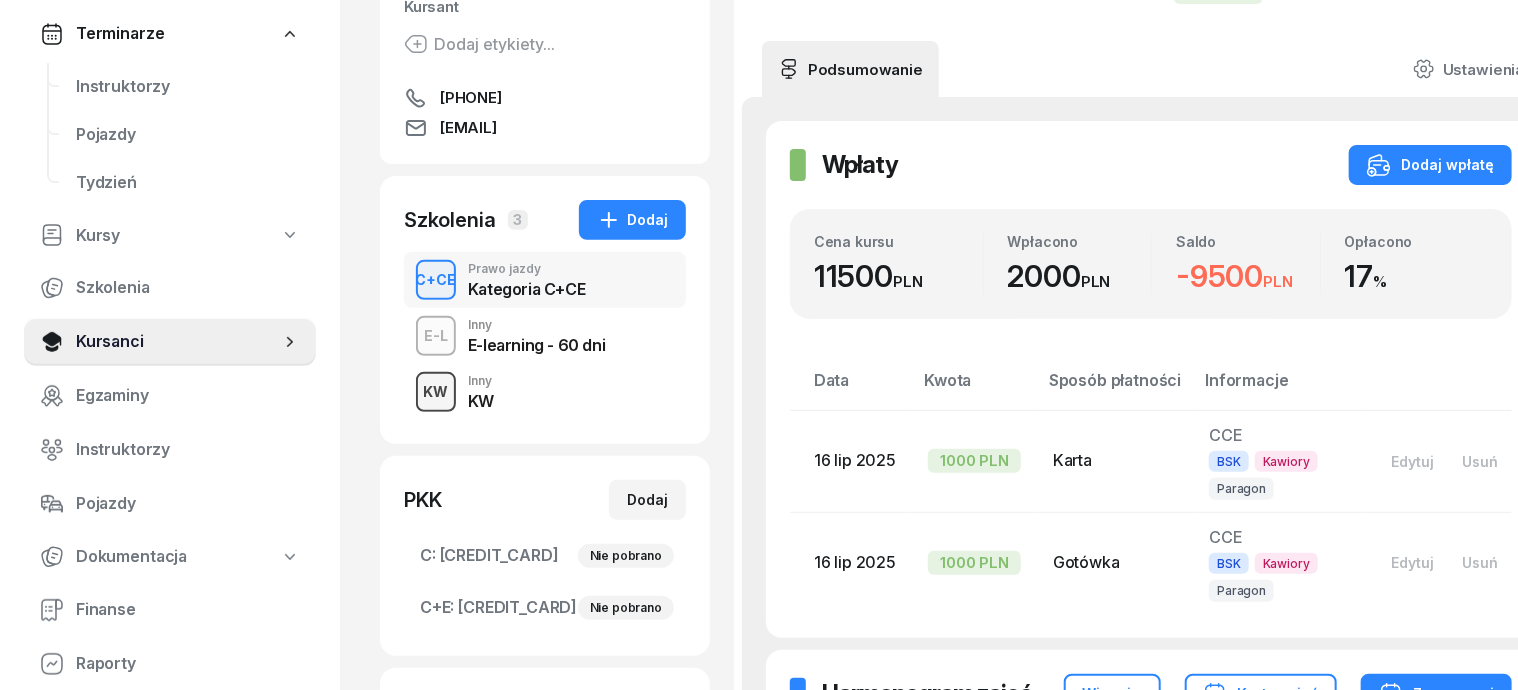 click on "KW" at bounding box center [436, 391] 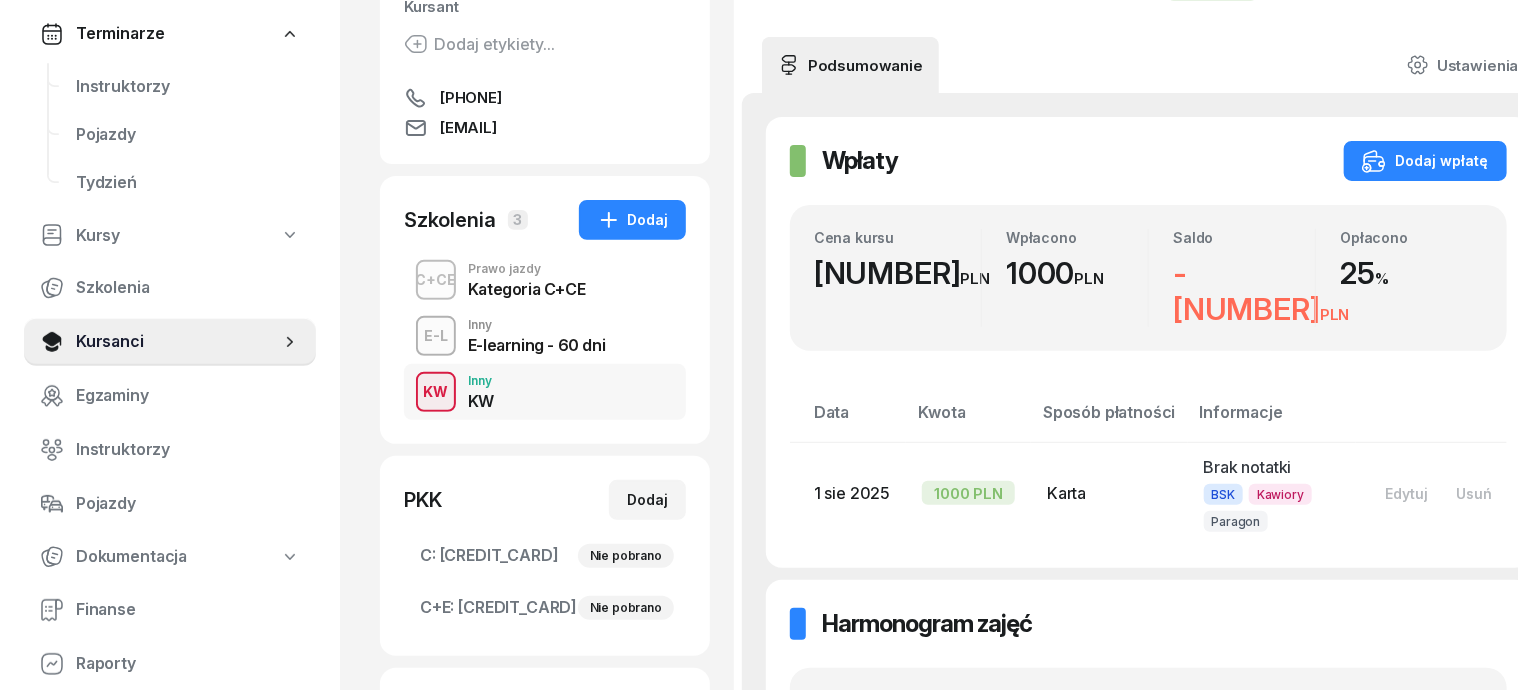 scroll, scrollTop: 0, scrollLeft: 0, axis: both 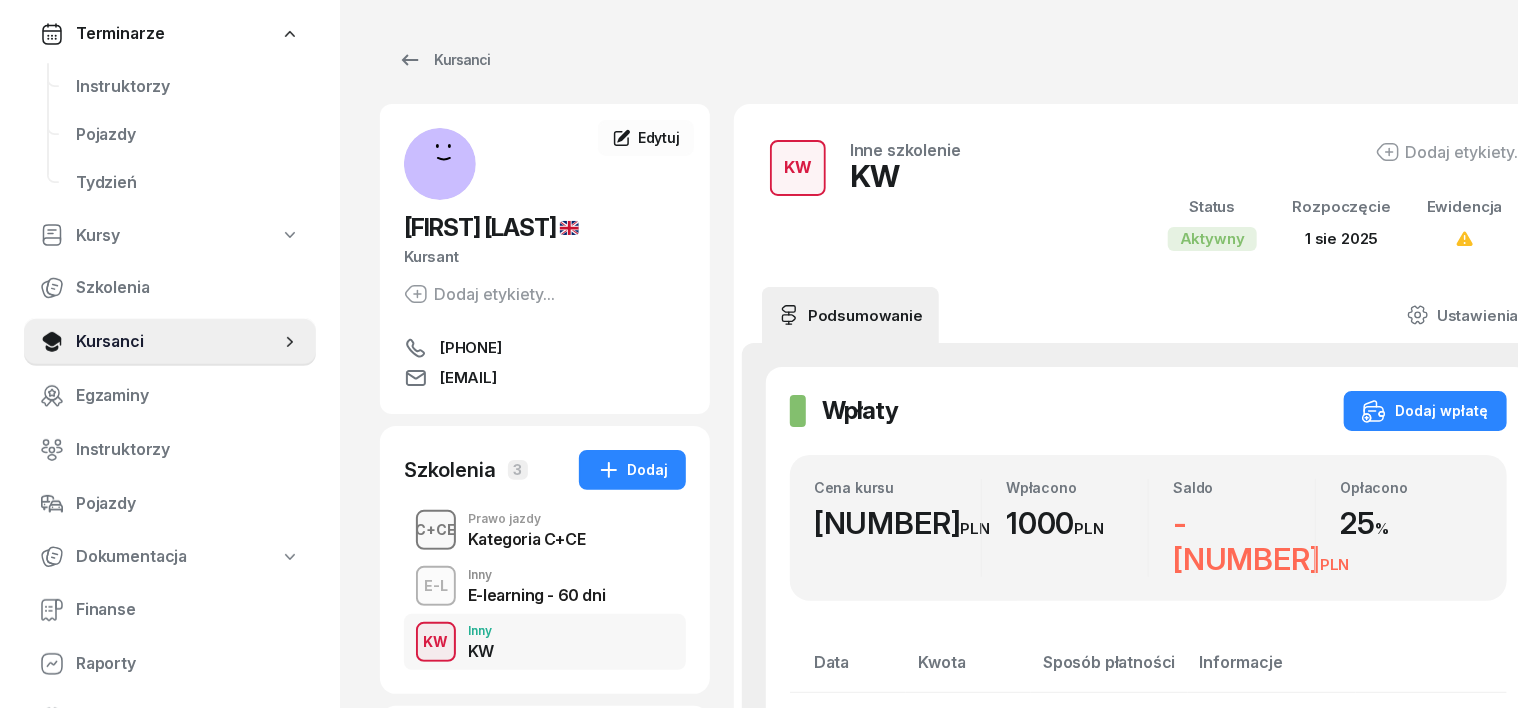 click at bounding box center [436, 530] 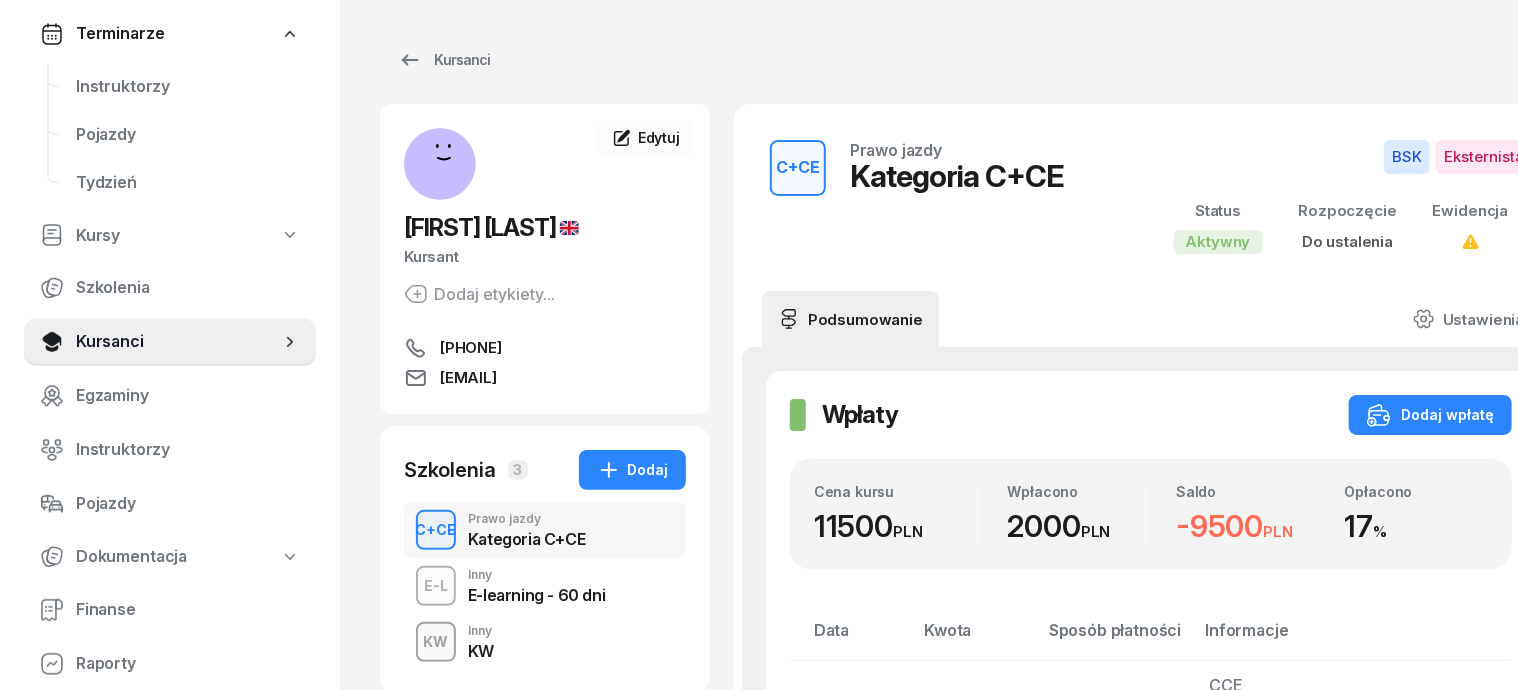 scroll, scrollTop: 124, scrollLeft: 0, axis: vertical 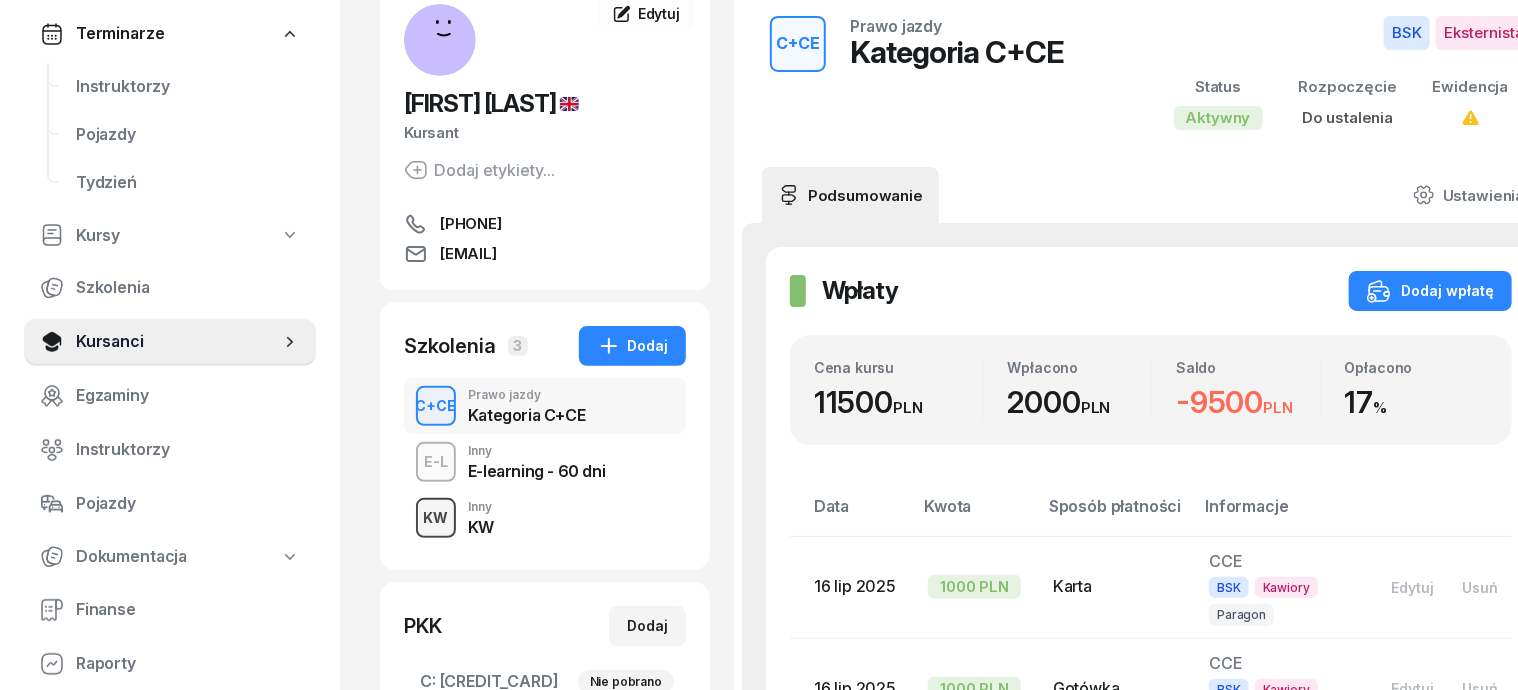 click on "KW" at bounding box center [436, 517] 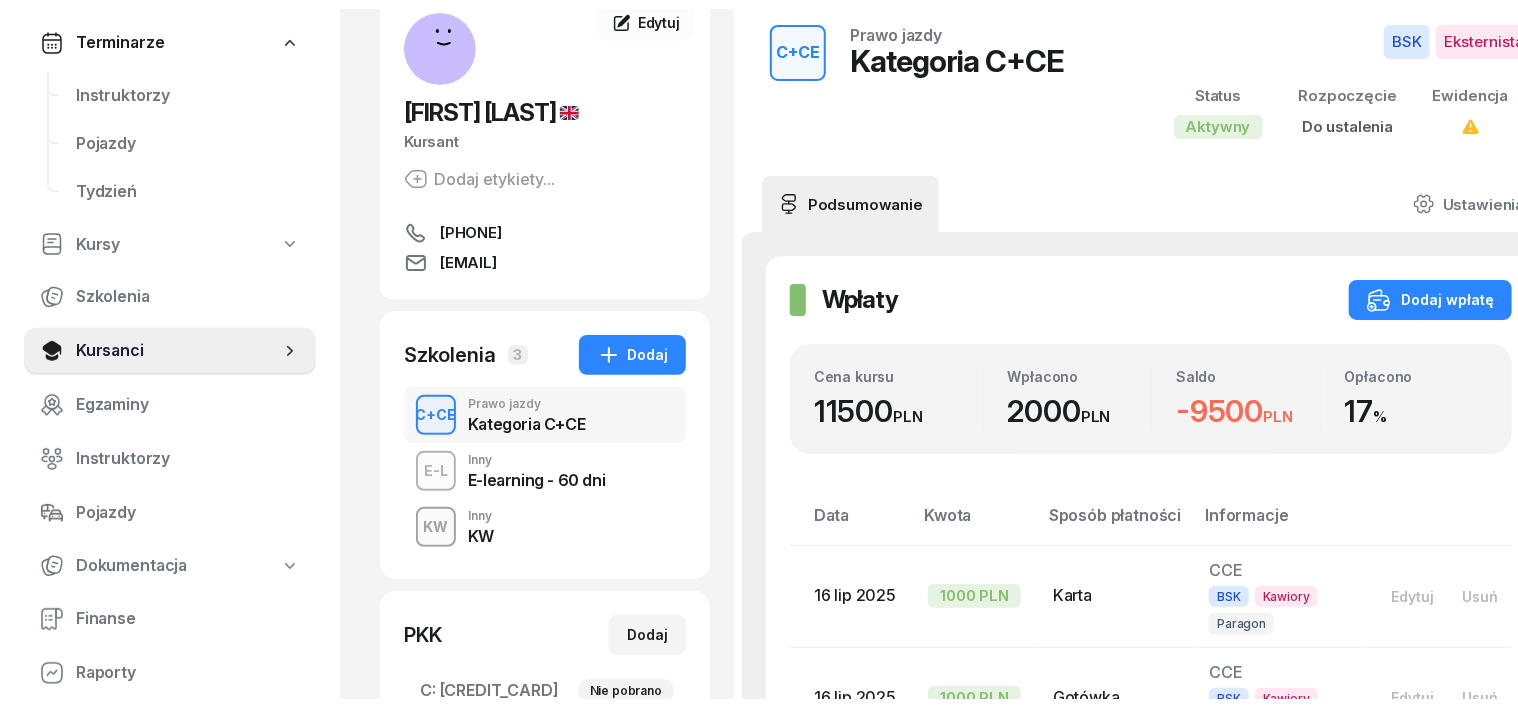 scroll, scrollTop: 0, scrollLeft: 0, axis: both 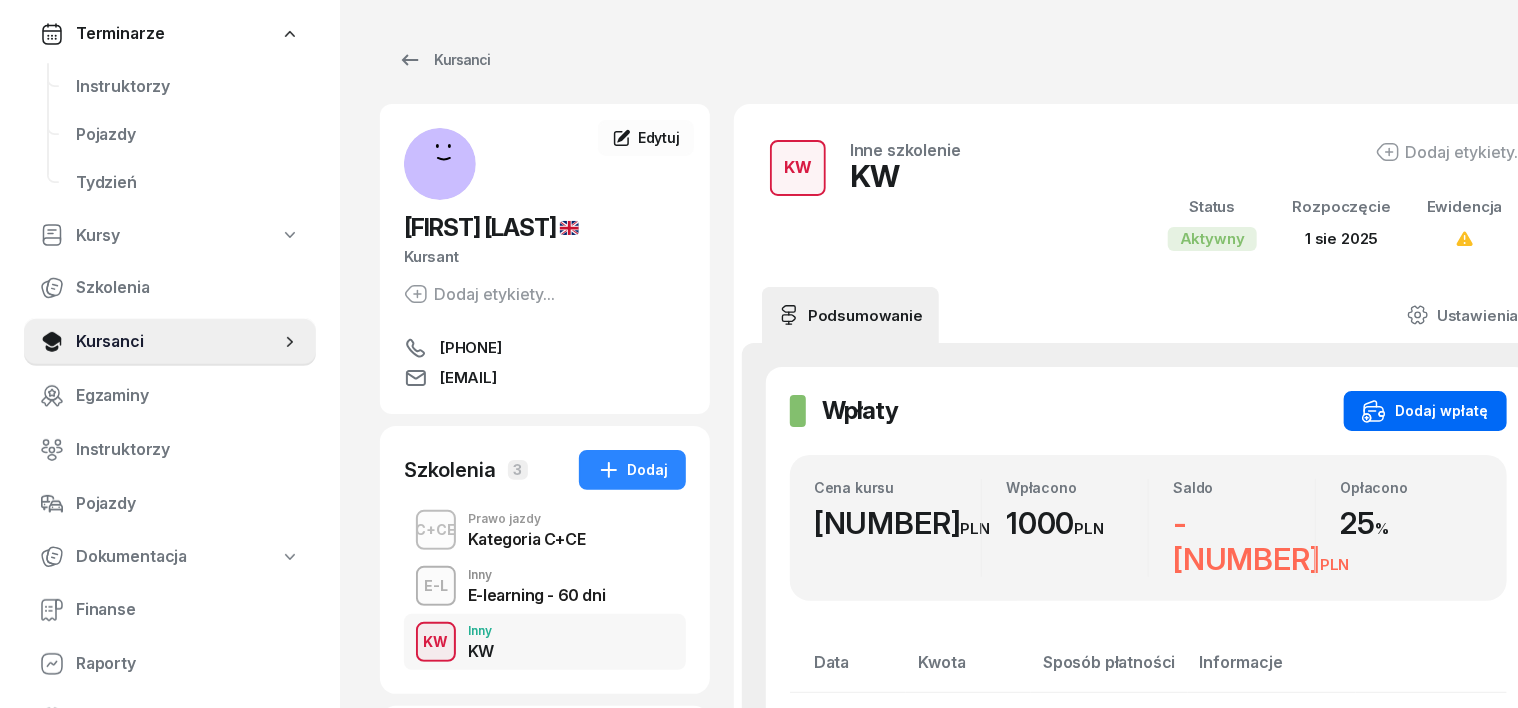 click on "Dodaj wpłatę" at bounding box center (1425, 411) 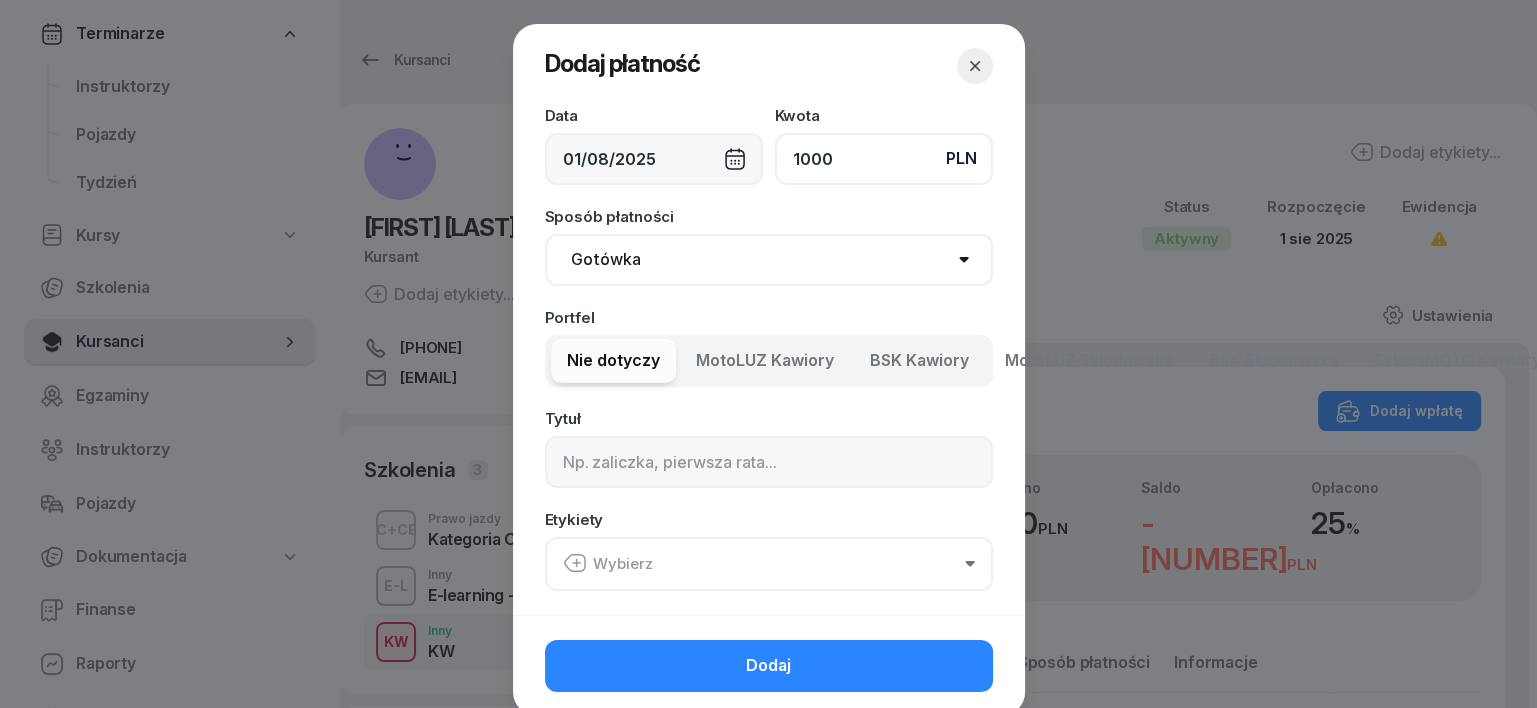 type on "1000" 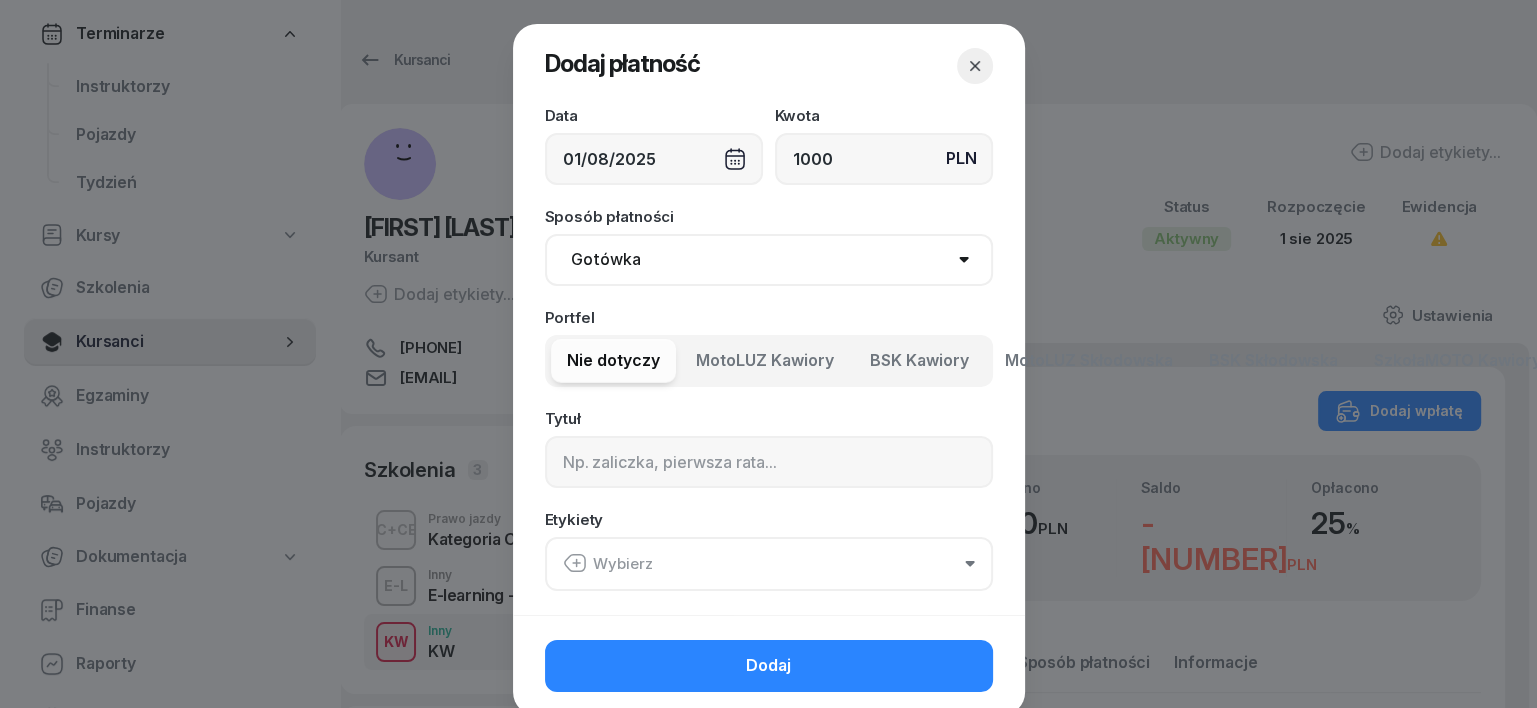 click on "Gotówka Karta Przelew Płatności online BLIK" at bounding box center [769, 260] 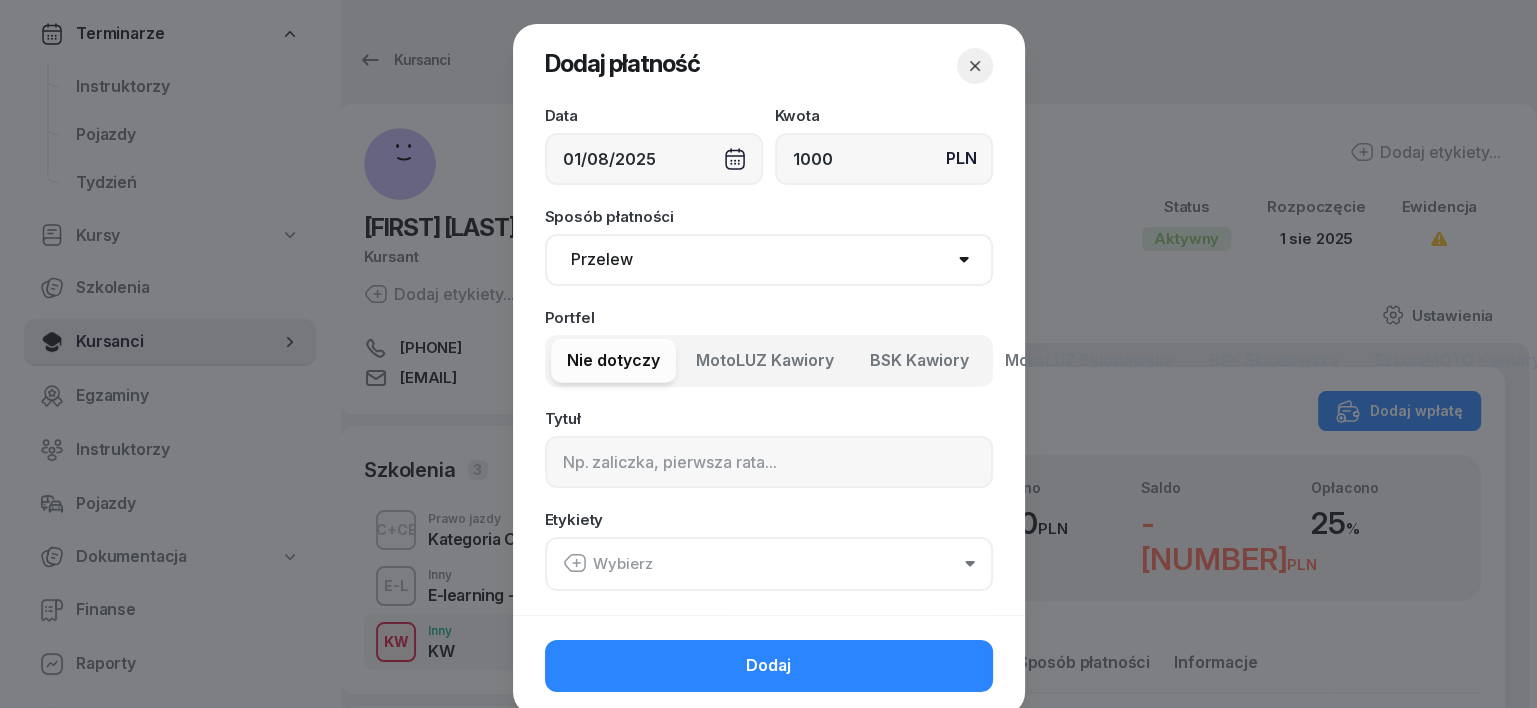 click on "Gotówka Karta Przelew Płatności online BLIK" at bounding box center (769, 260) 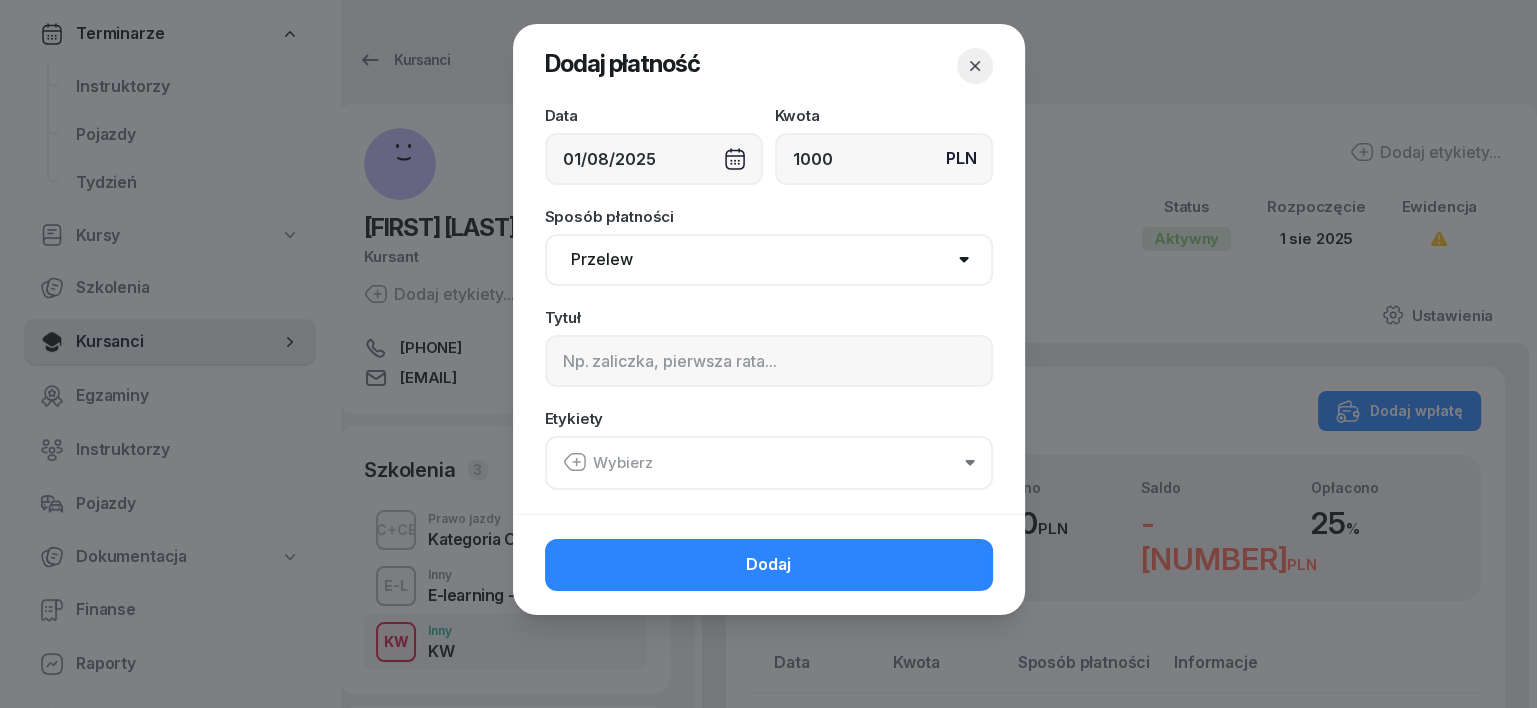 drag, startPoint x: 620, startPoint y: 257, endPoint x: 616, endPoint y: 267, distance: 10.770329 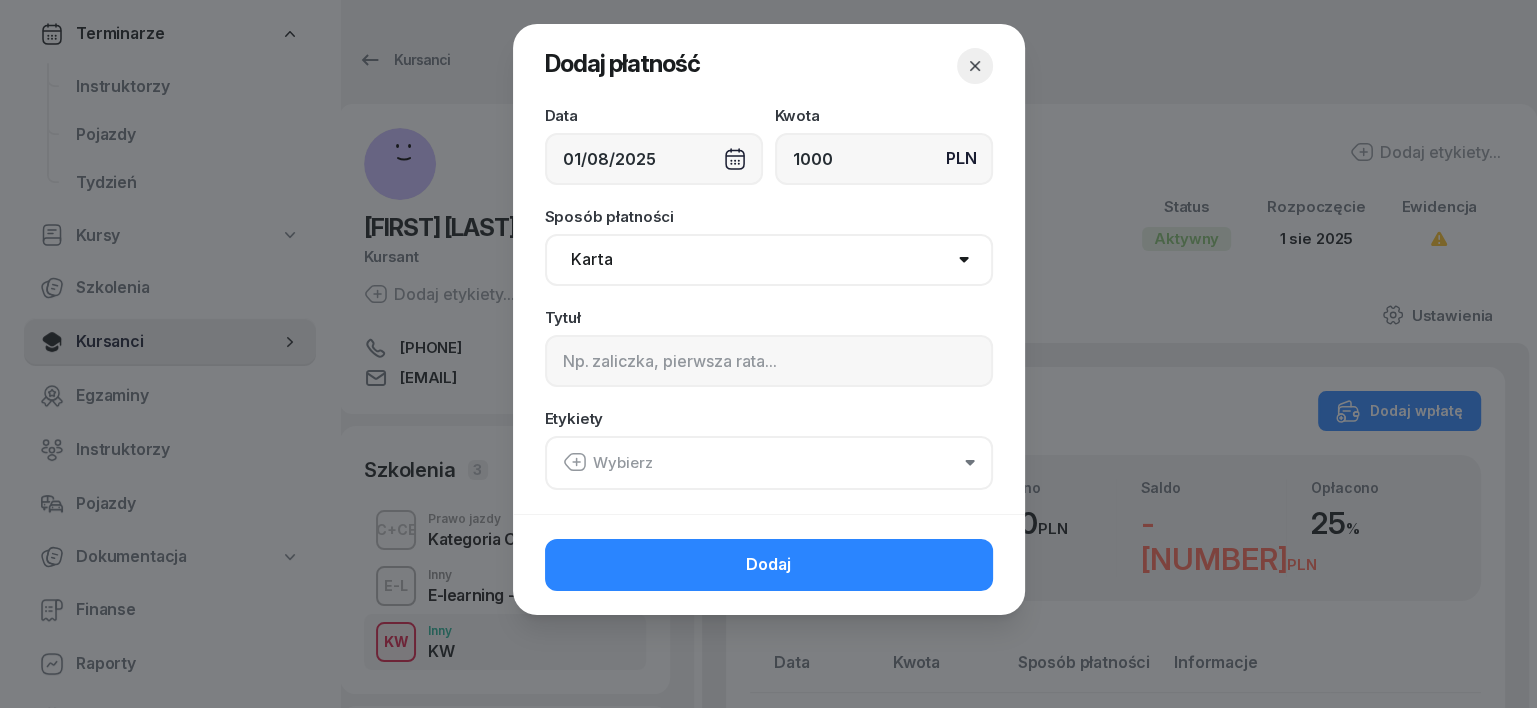 click on "Gotówka Karta Przelew Płatności online BLIK" at bounding box center (769, 260) 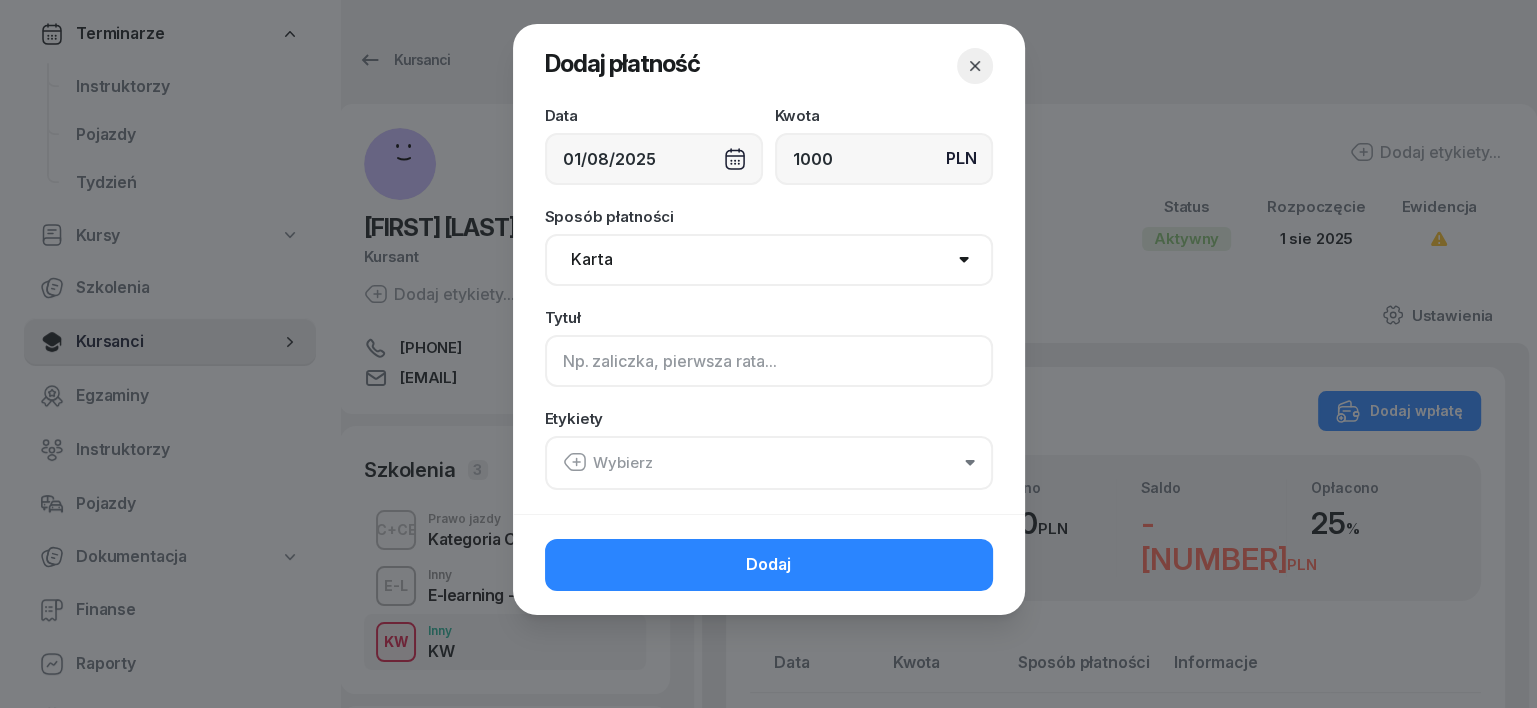 click 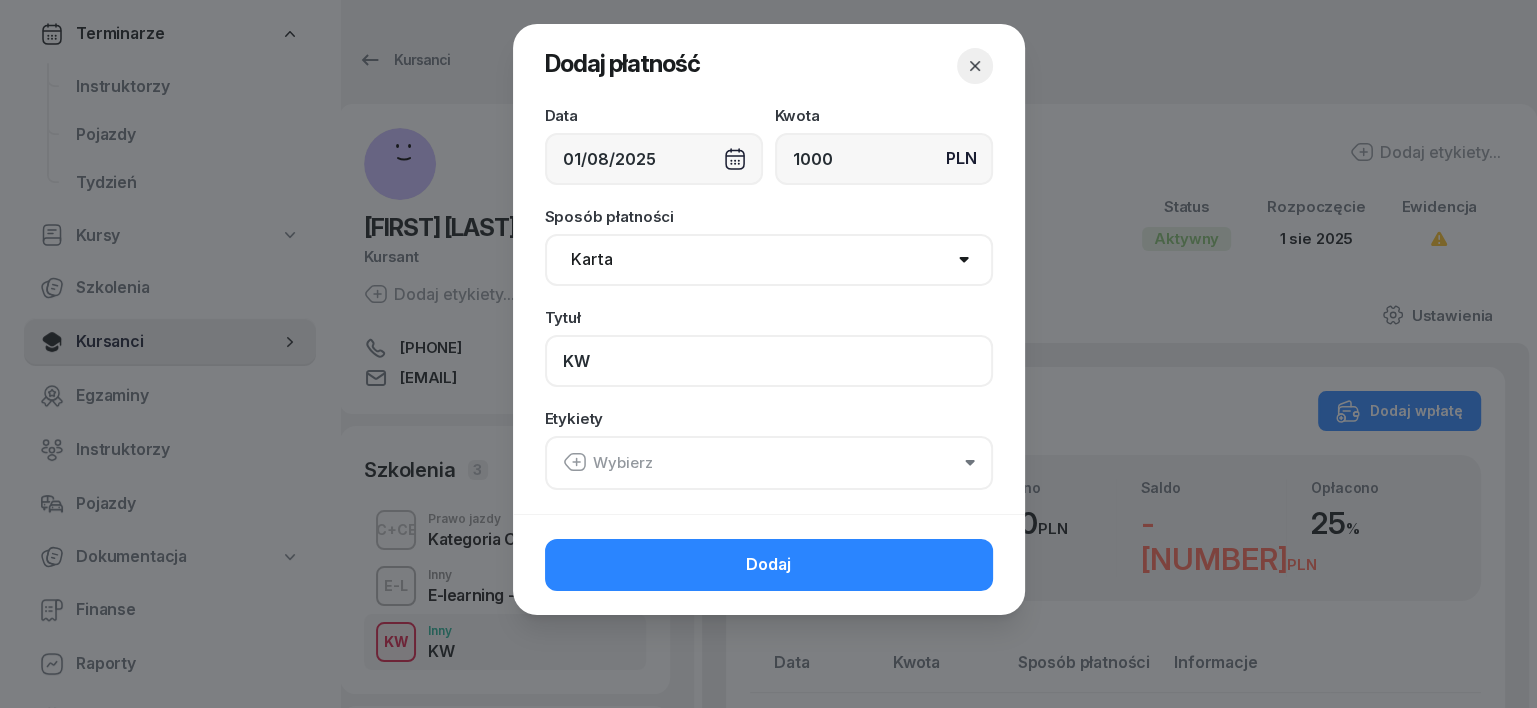 type on "KW" 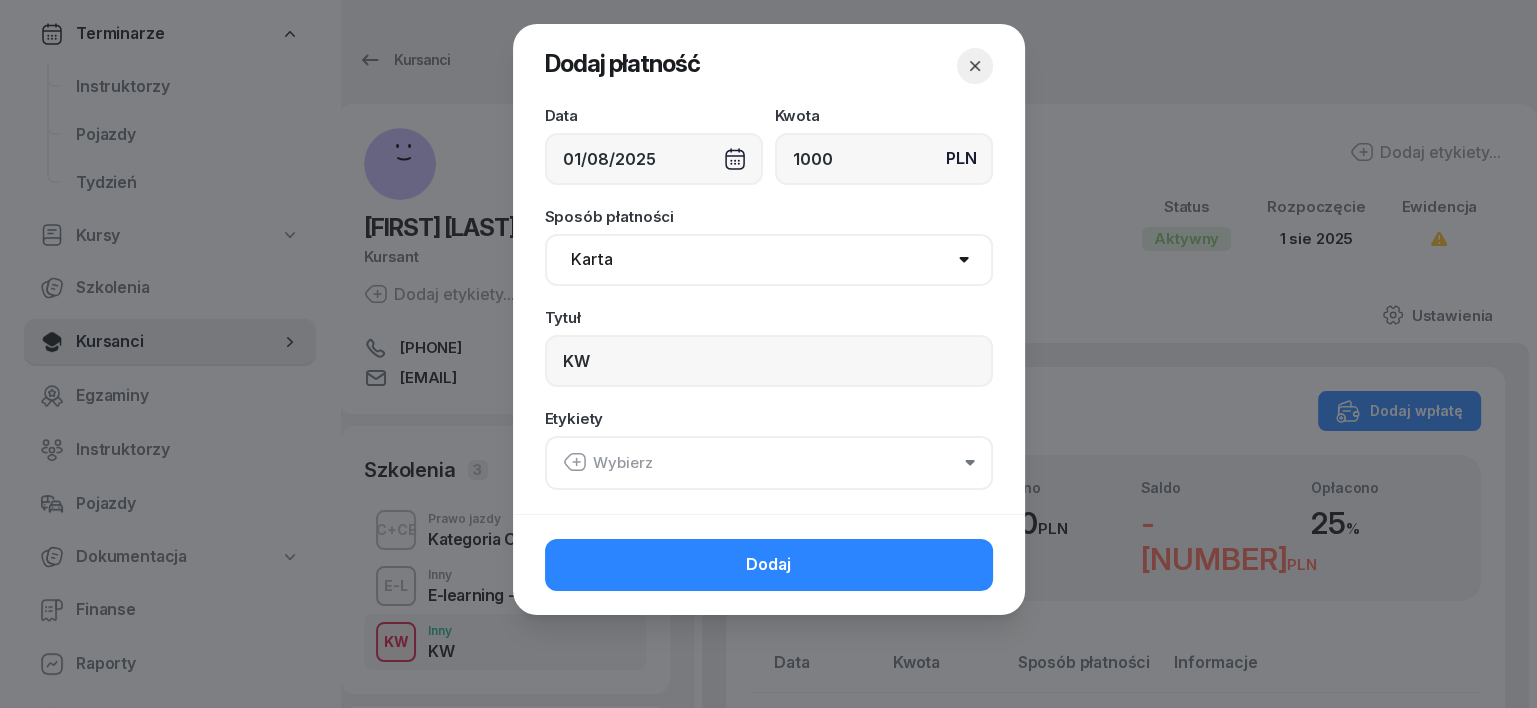 click 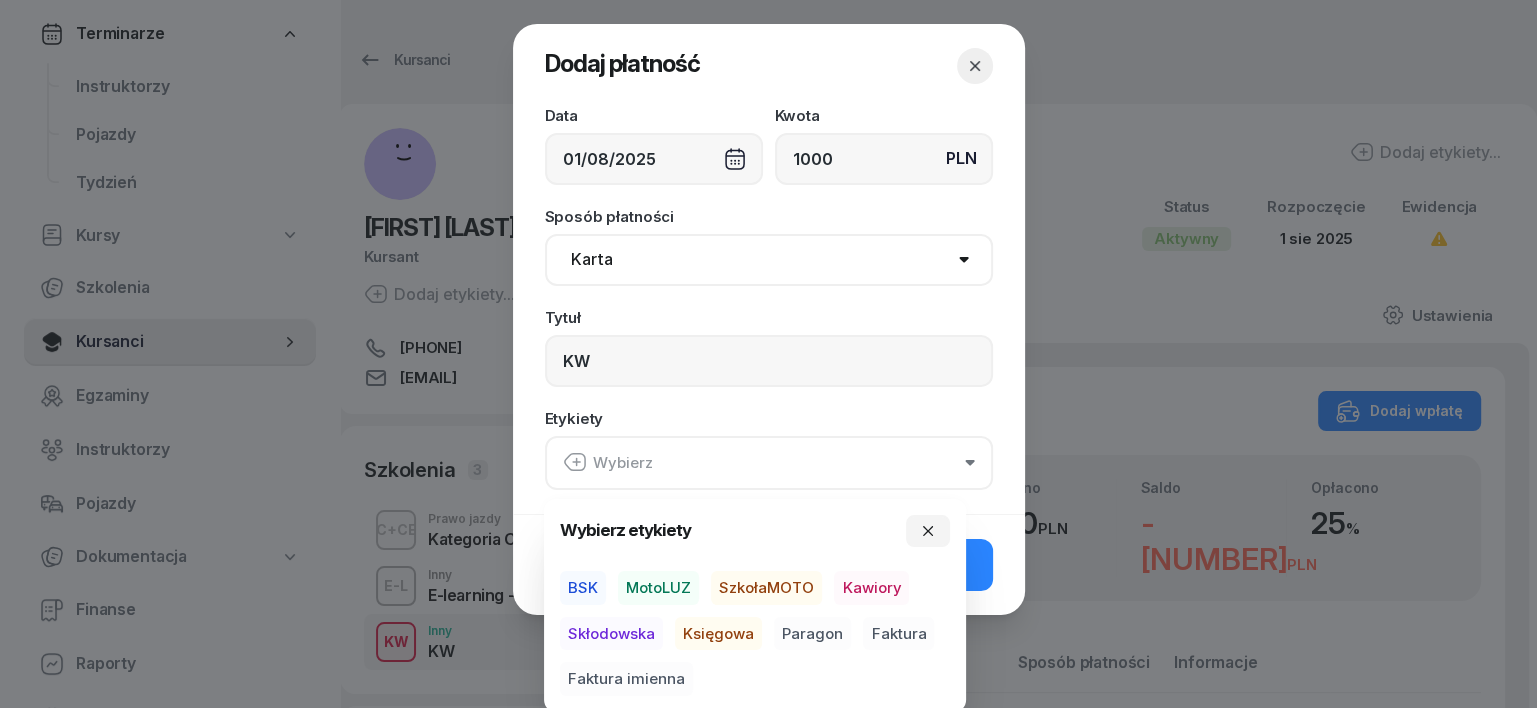 click on "BSK" at bounding box center (583, 588) 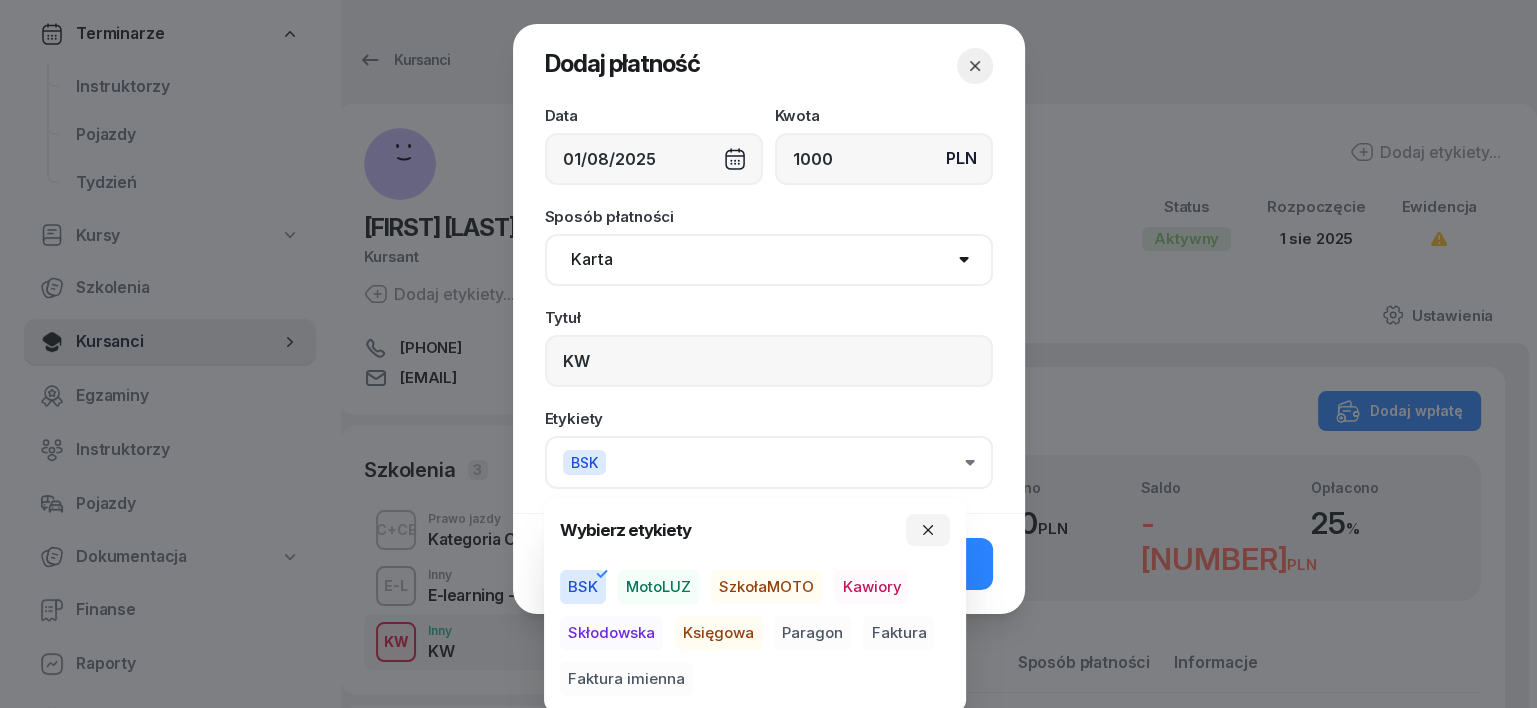 click 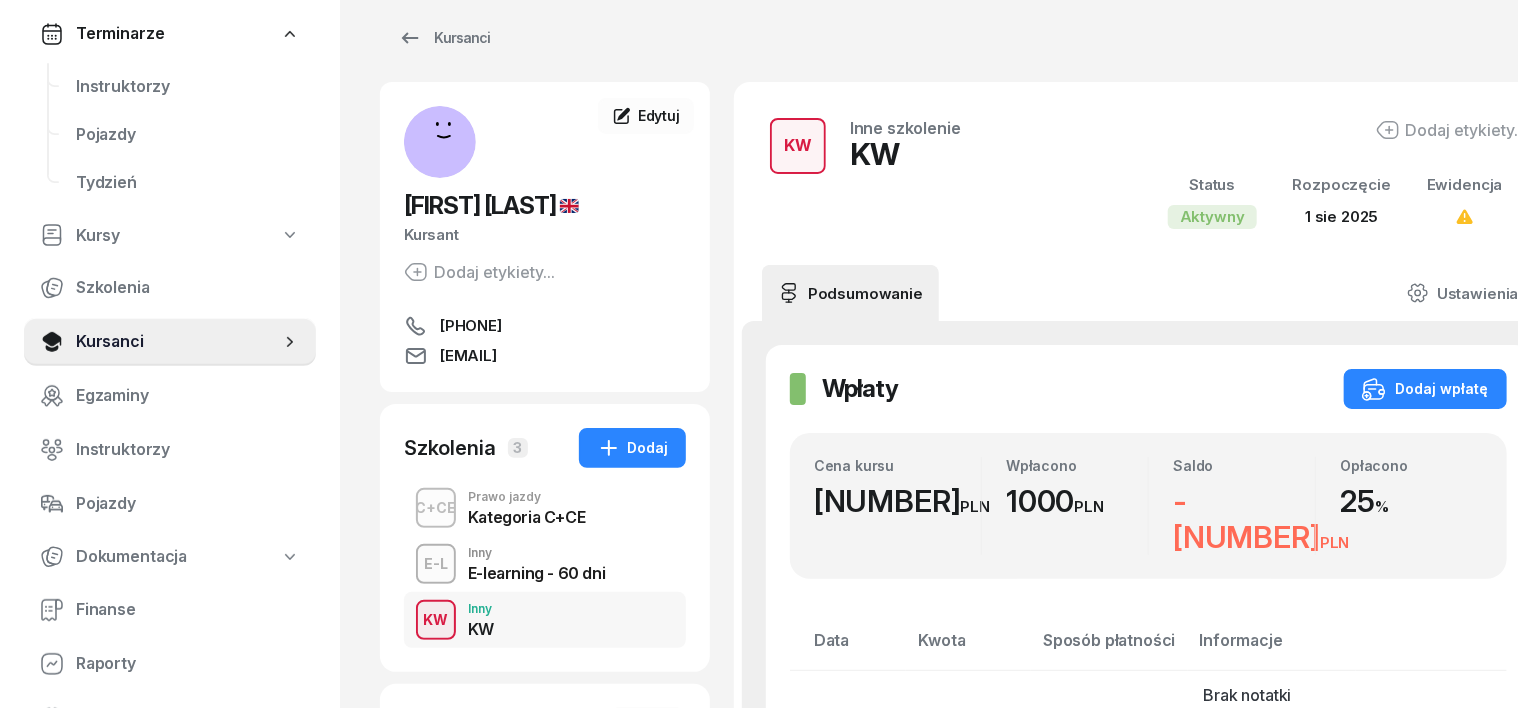scroll, scrollTop: 0, scrollLeft: 0, axis: both 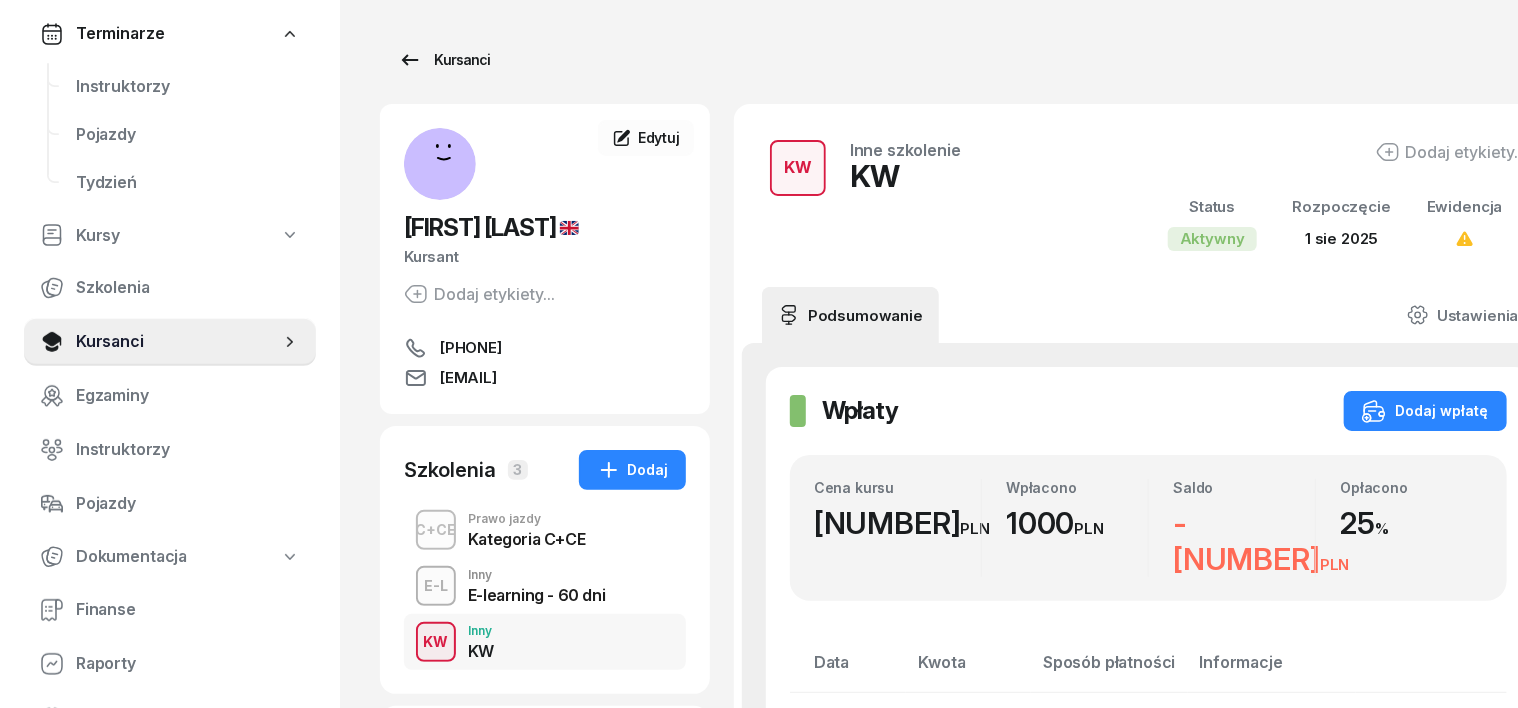 click on "Kursanci" at bounding box center (444, 60) 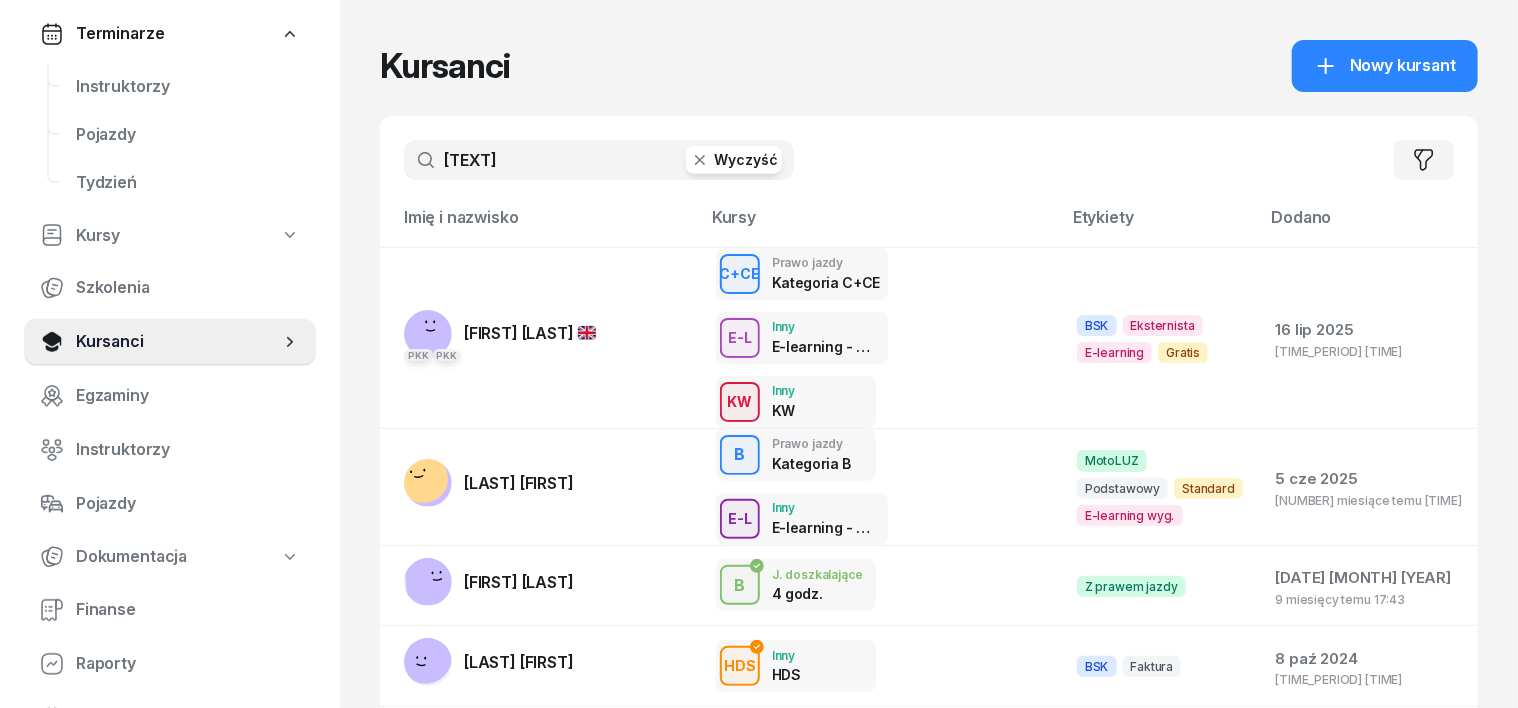 click 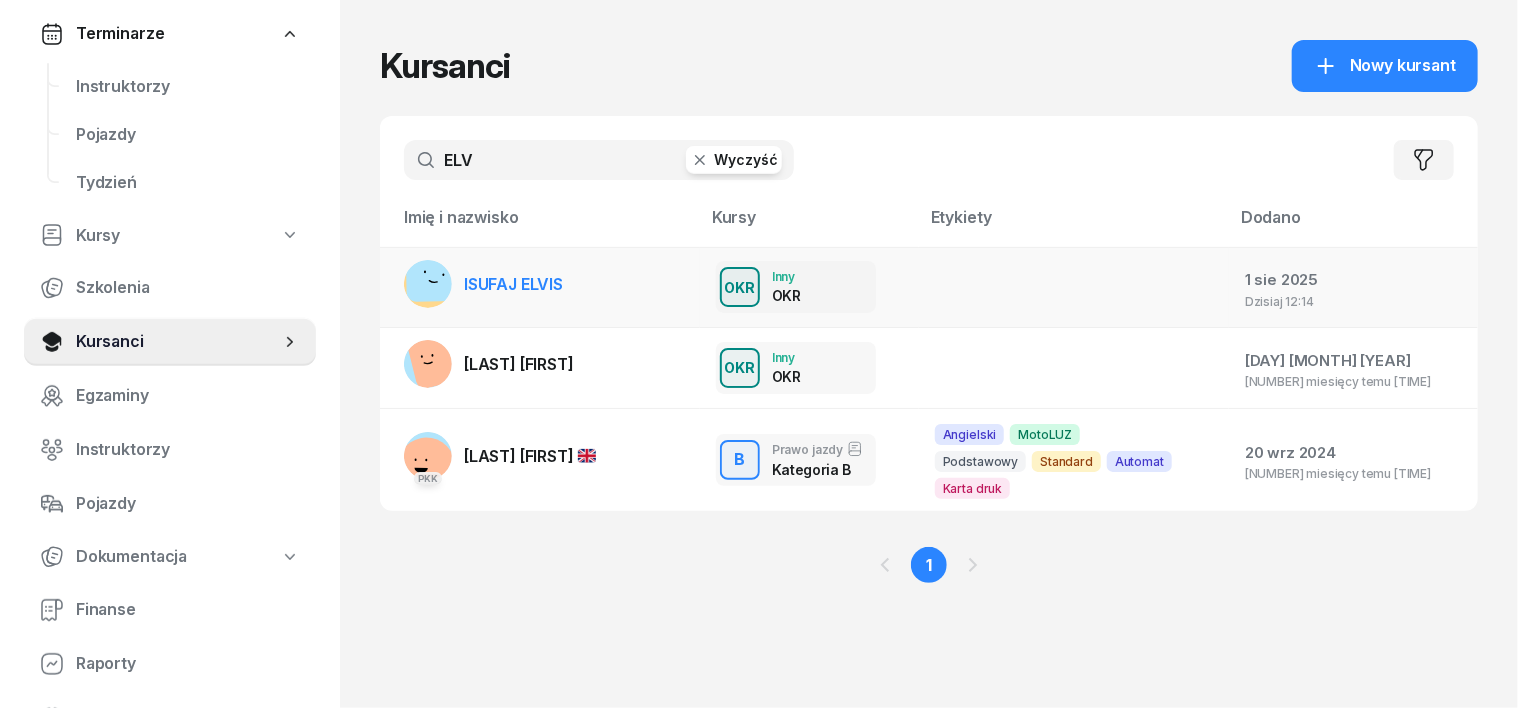type on "ELV" 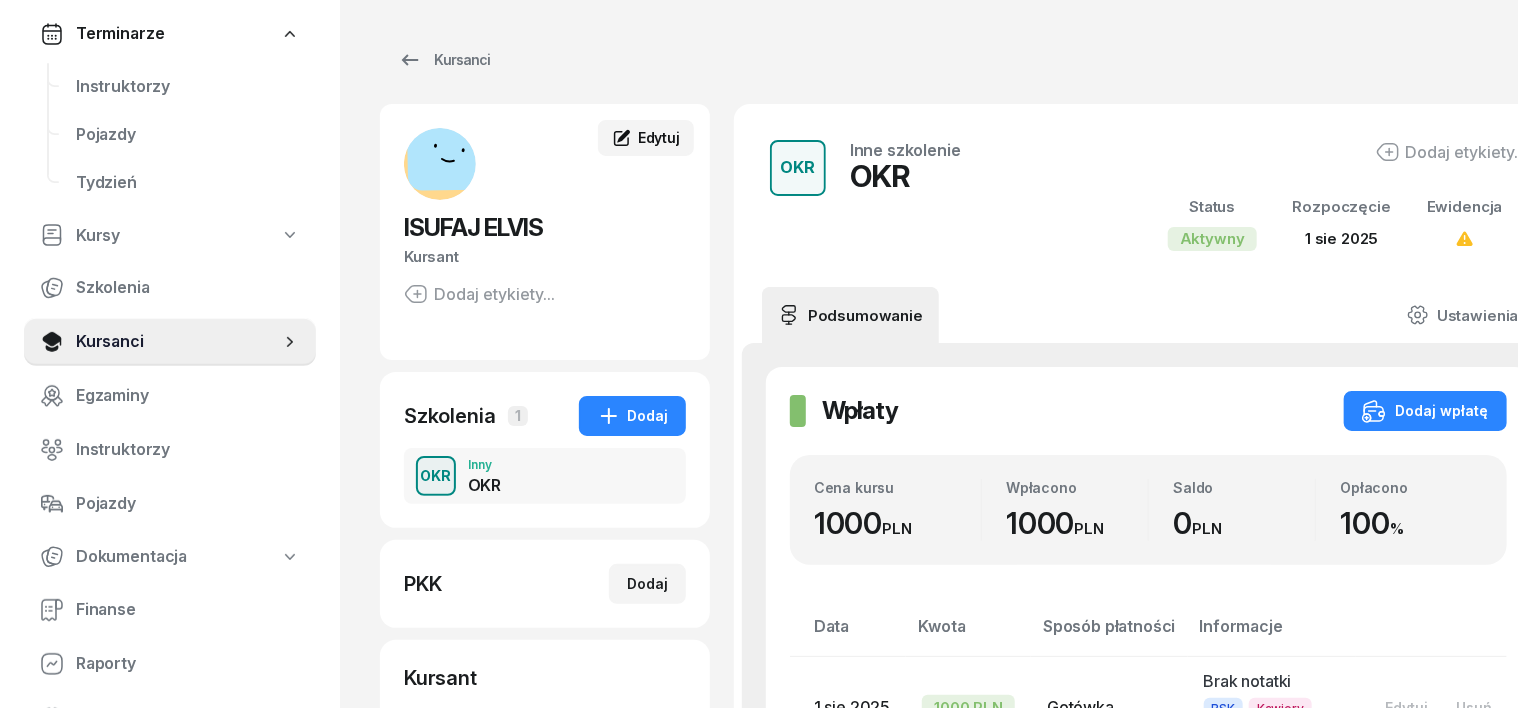click 